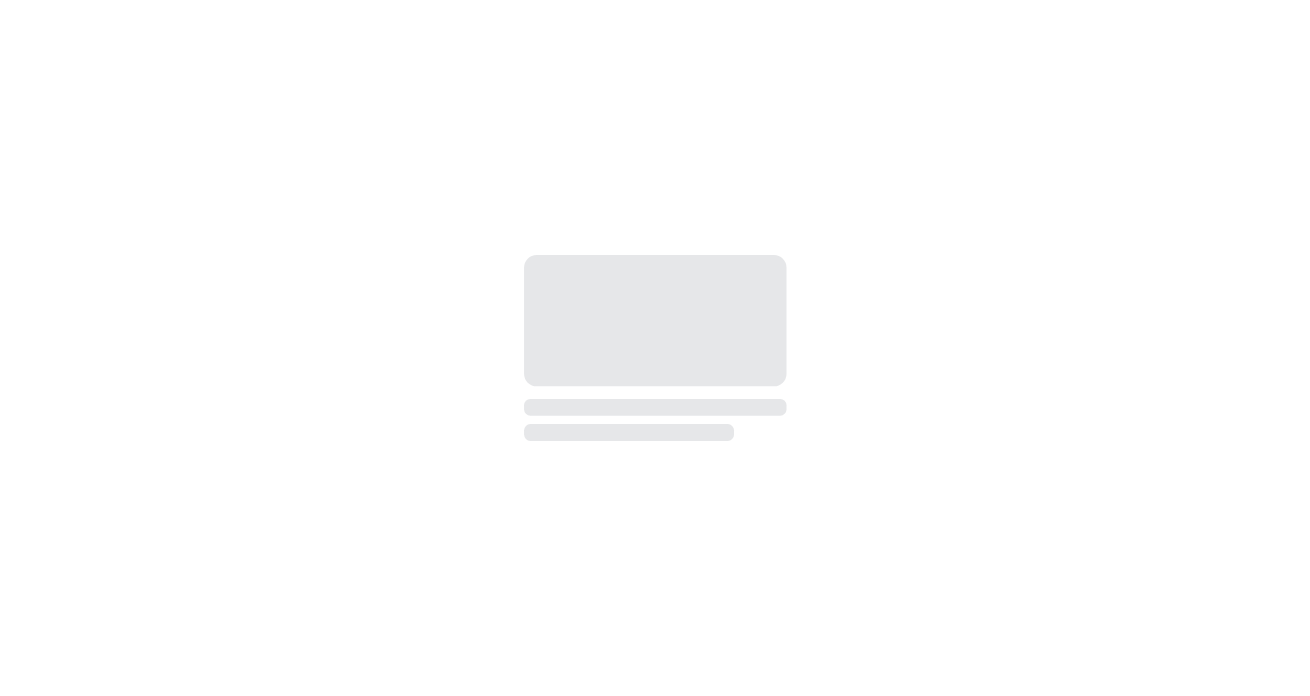 scroll, scrollTop: 0, scrollLeft: 0, axis: both 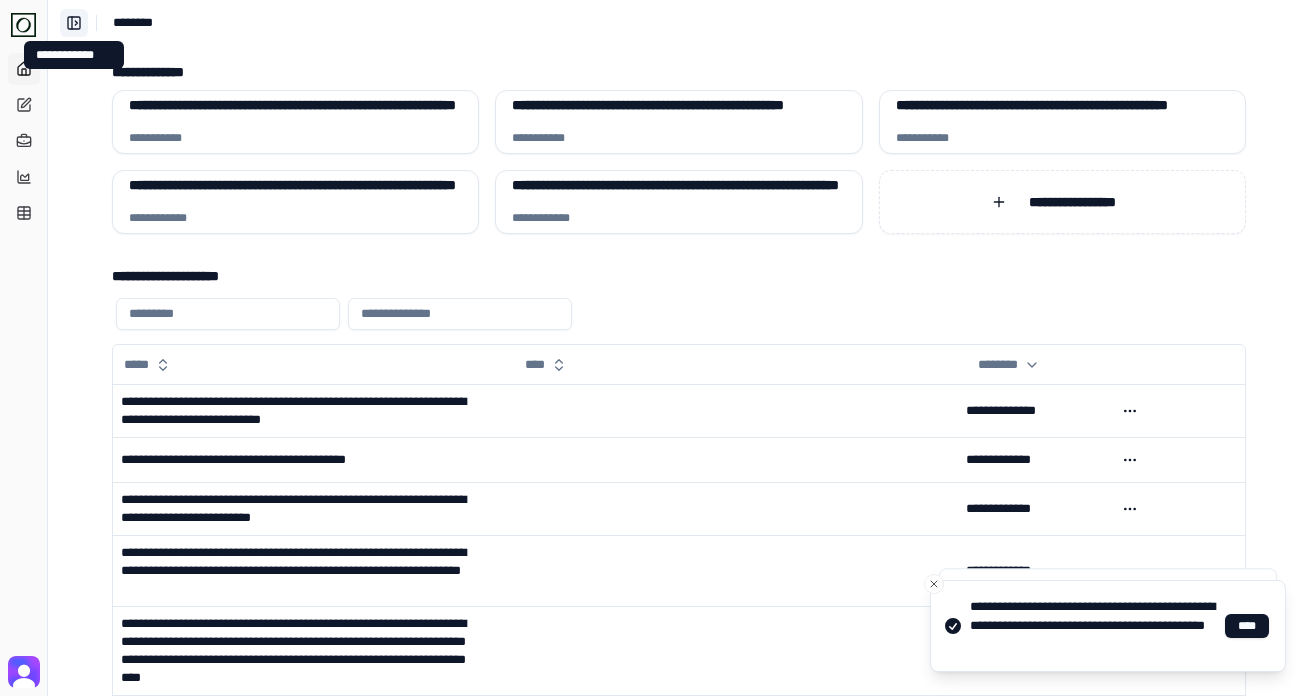 click on "**********" at bounding box center (74, 23) 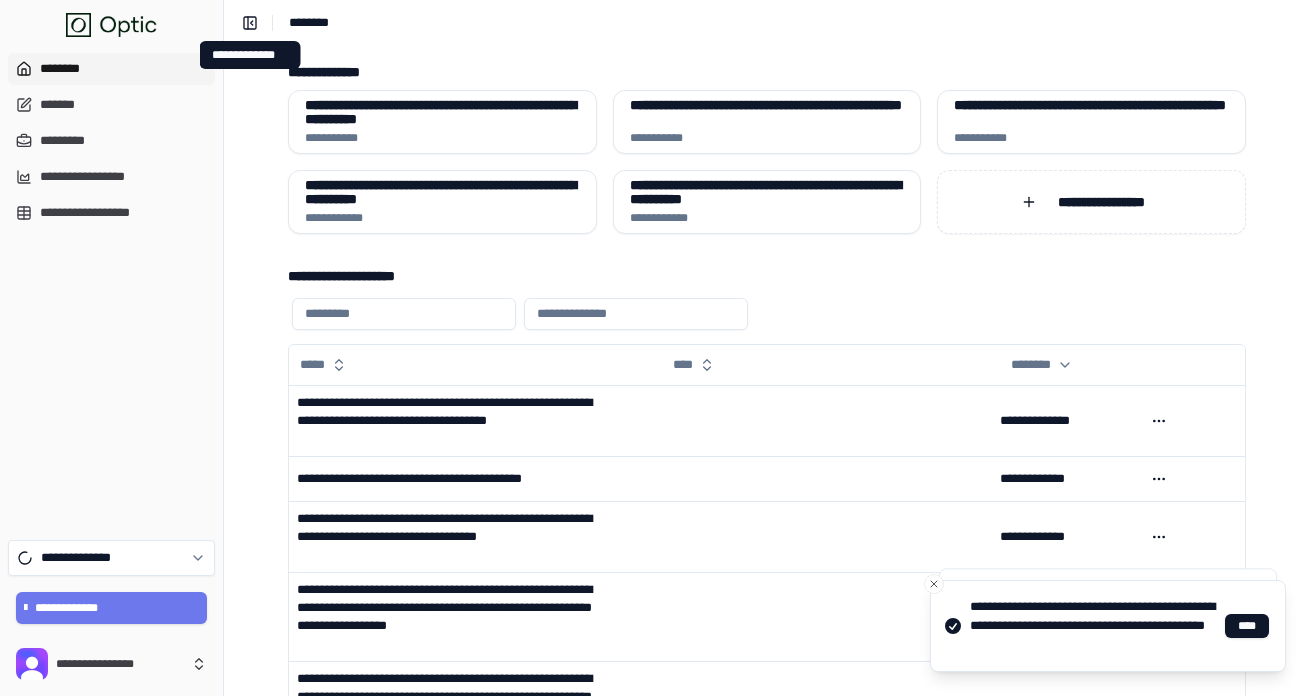 type 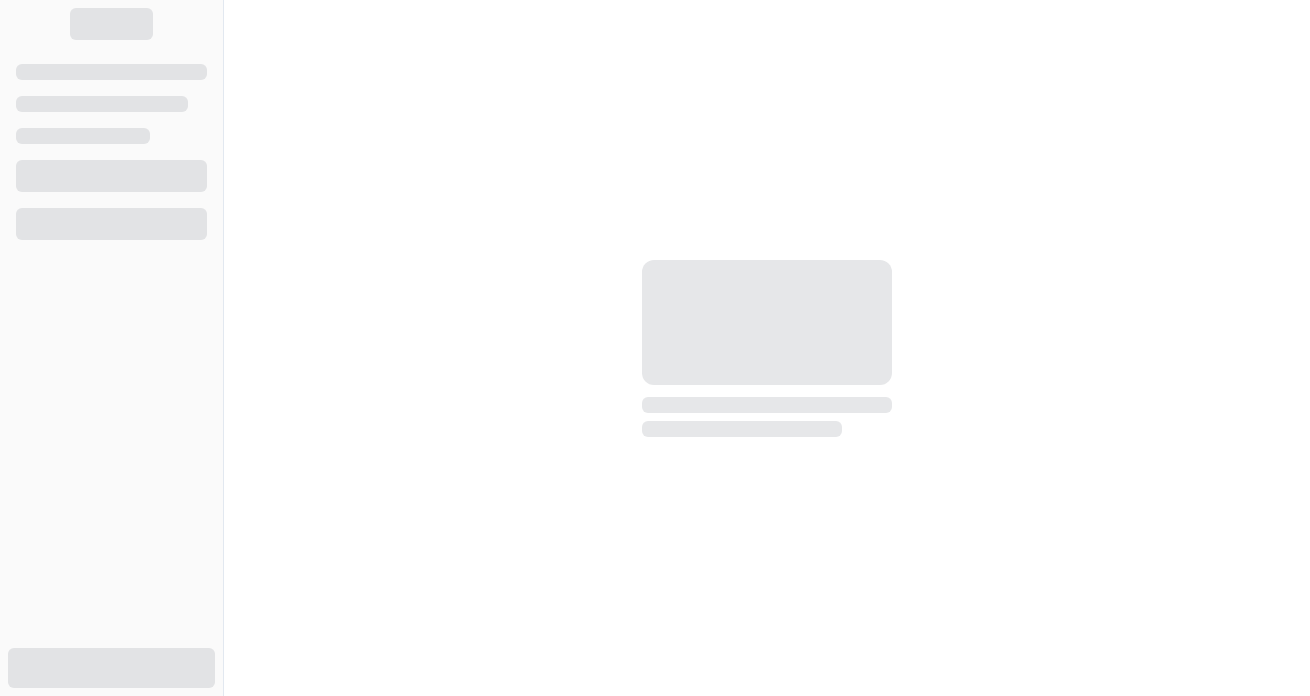scroll, scrollTop: 0, scrollLeft: 0, axis: both 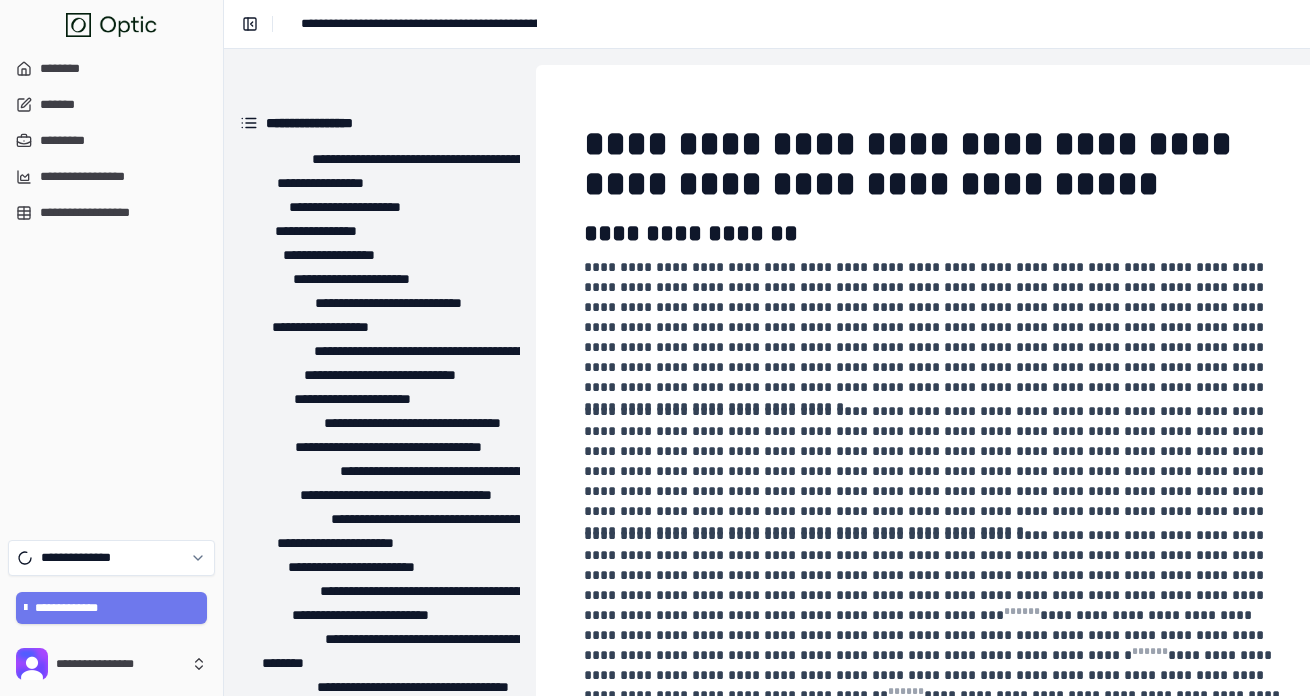 click on "**********" at bounding box center (394, 24) 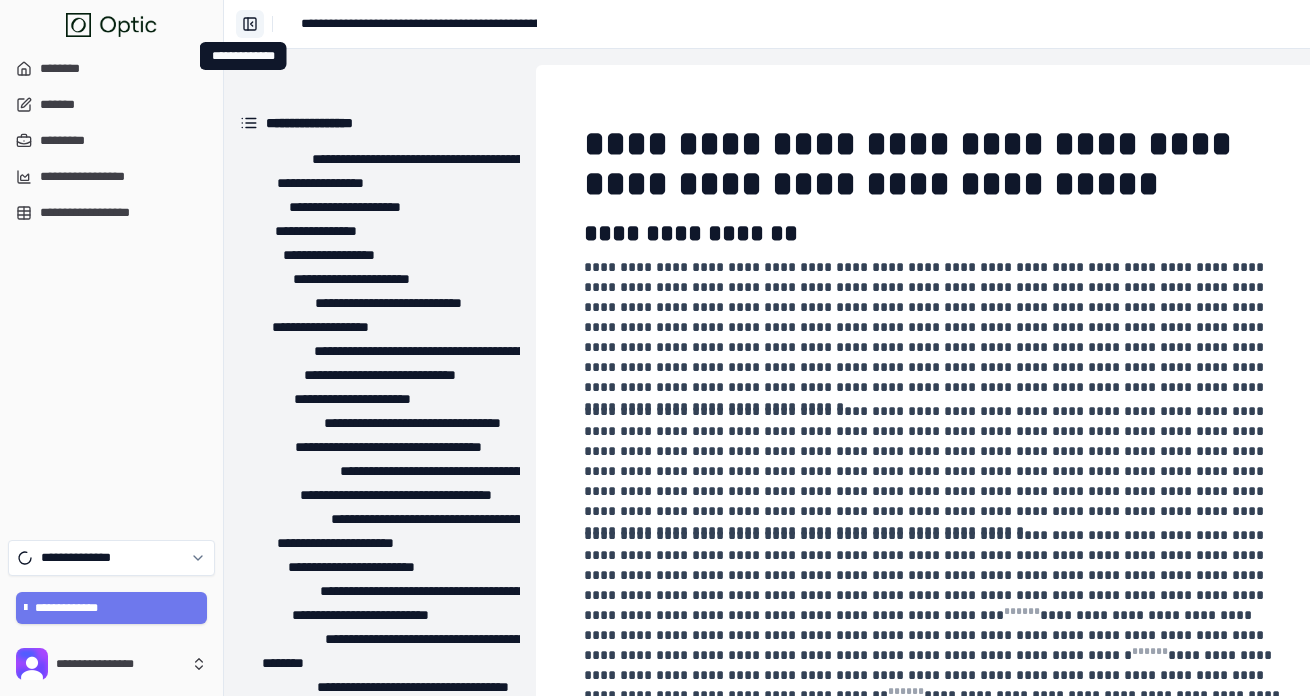 click on "**********" at bounding box center (250, 24) 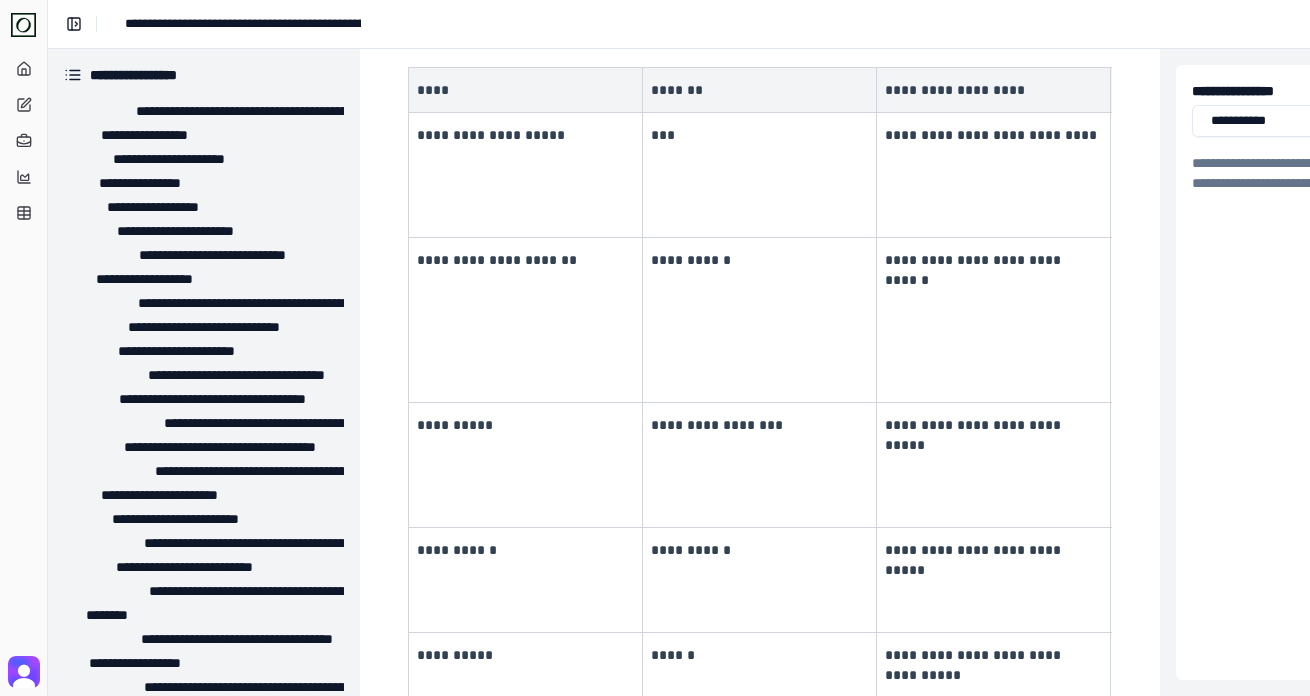 scroll, scrollTop: 1401, scrollLeft: 0, axis: vertical 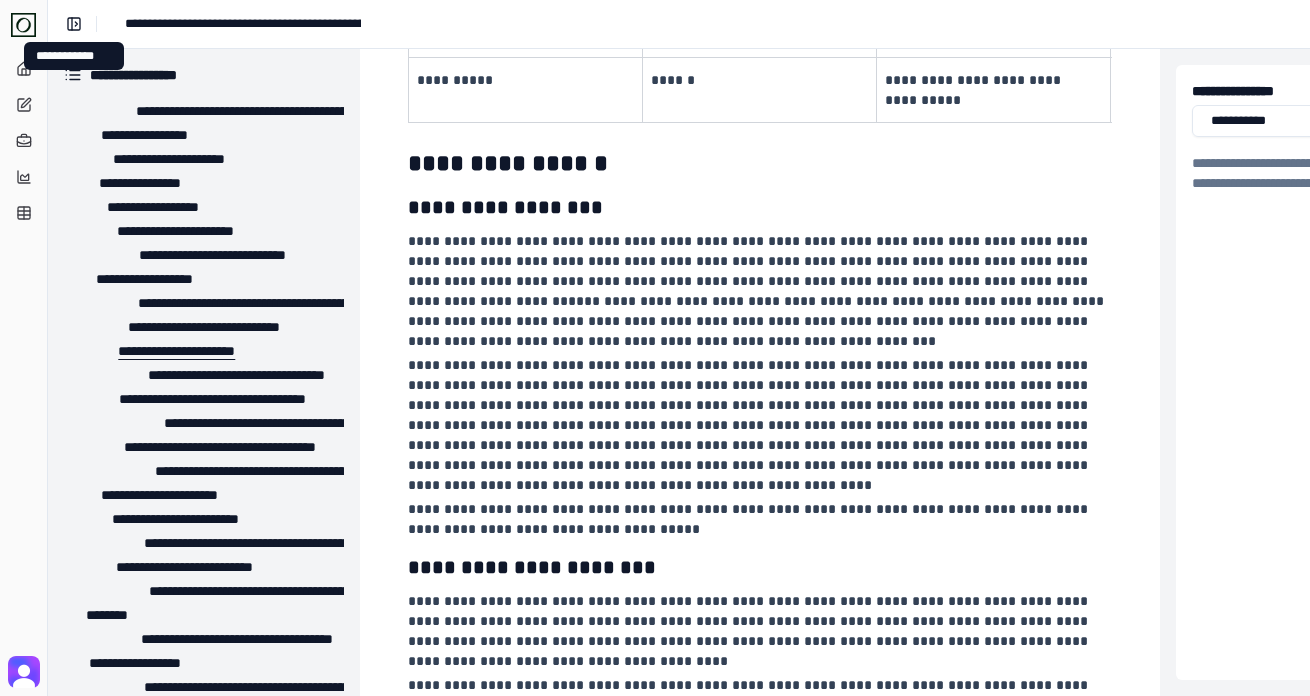 type 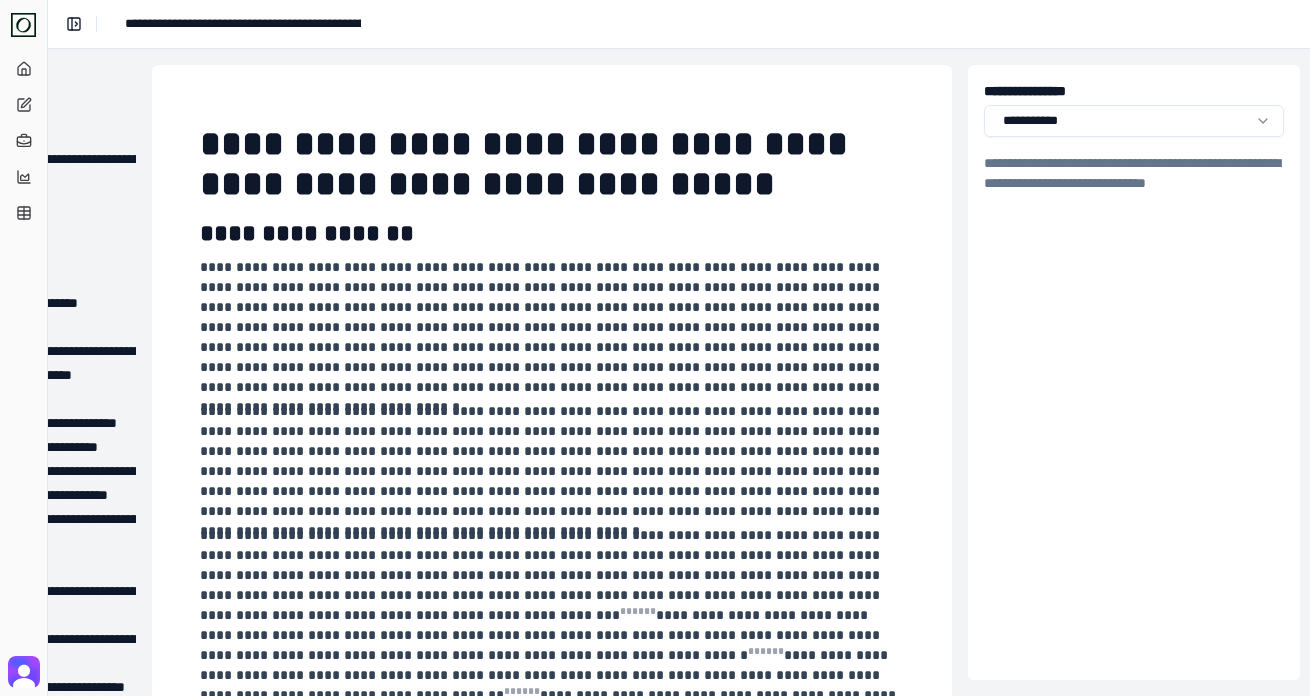 scroll, scrollTop: 0, scrollLeft: 214, axis: horizontal 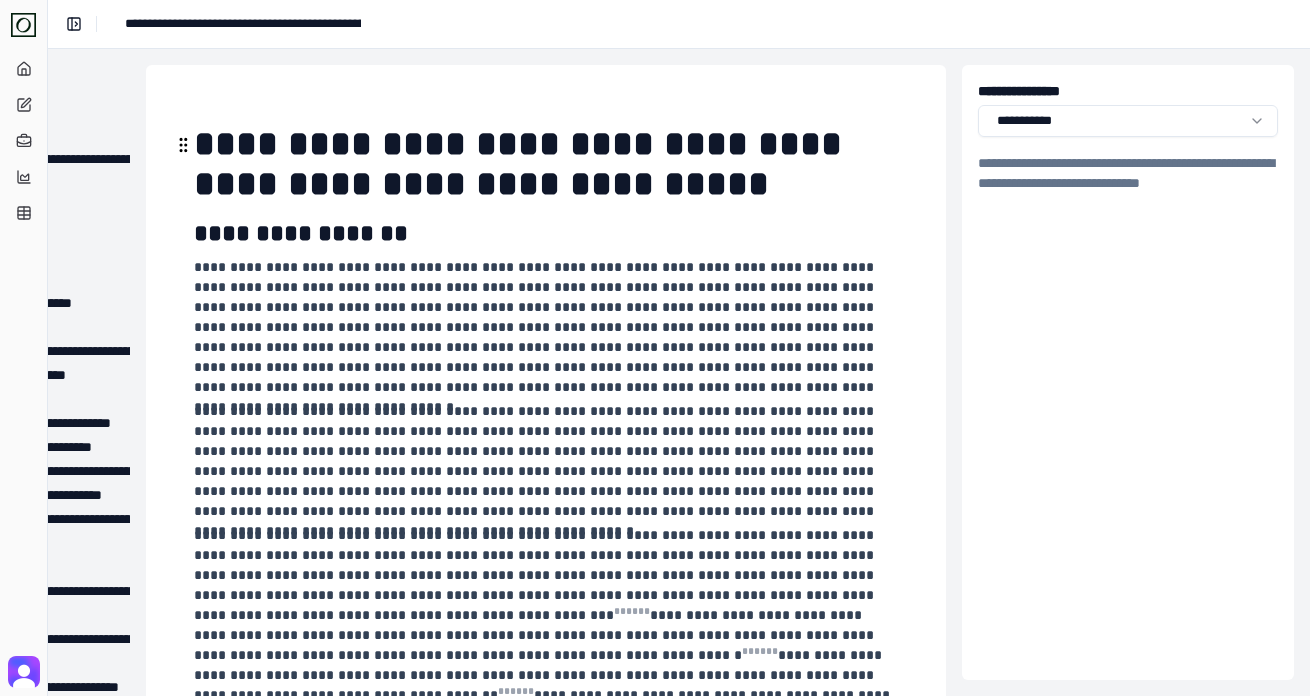 click on "**********" at bounding box center [546, 165] 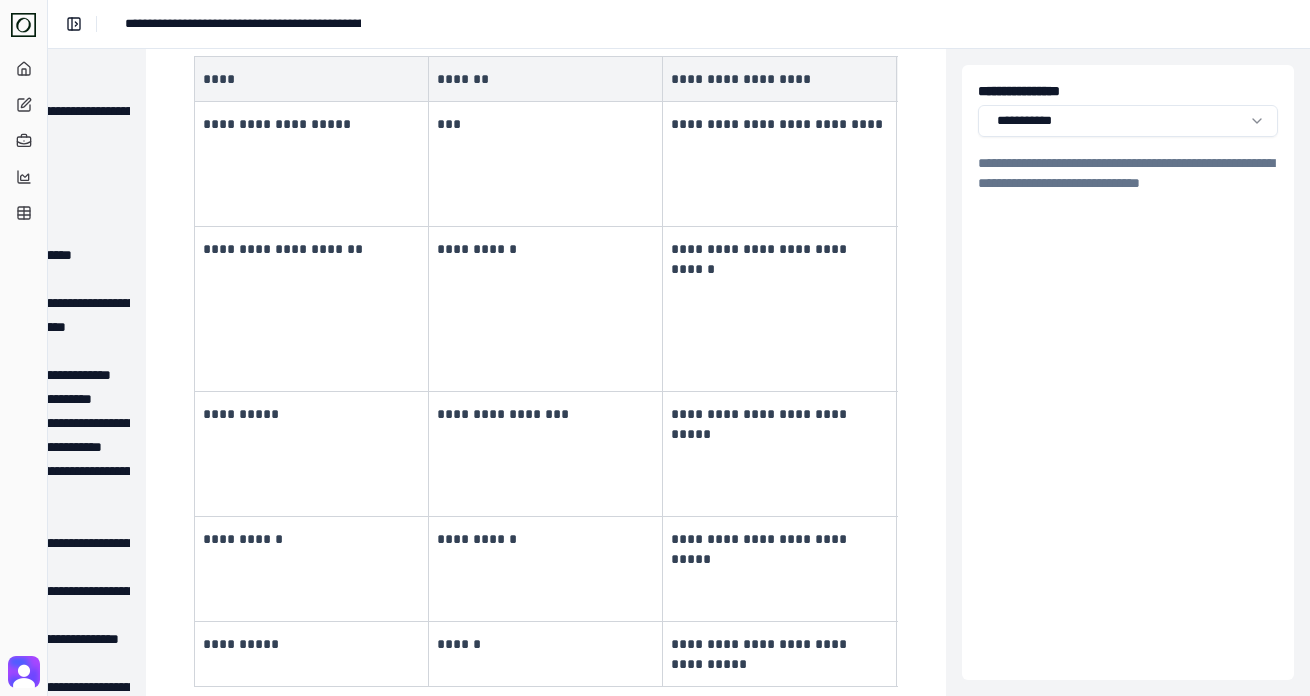 scroll, scrollTop: 0, scrollLeft: 214, axis: horizontal 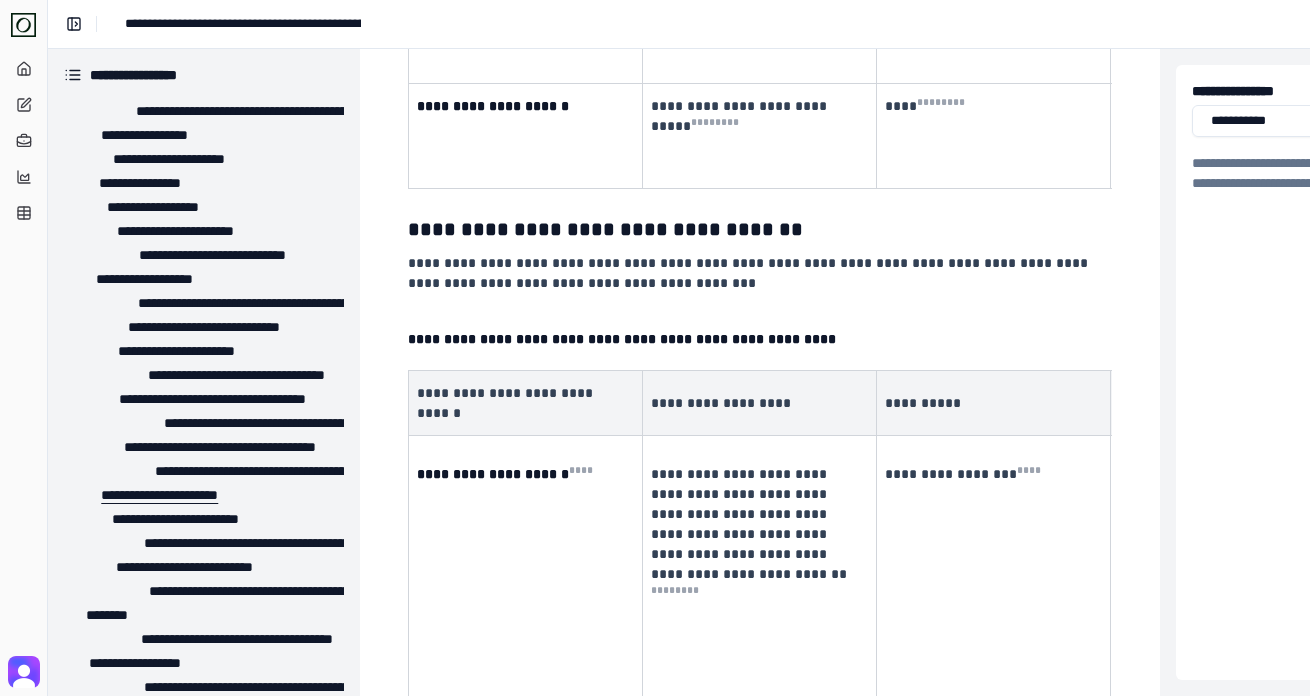 click on "**********" at bounding box center [152, 495] 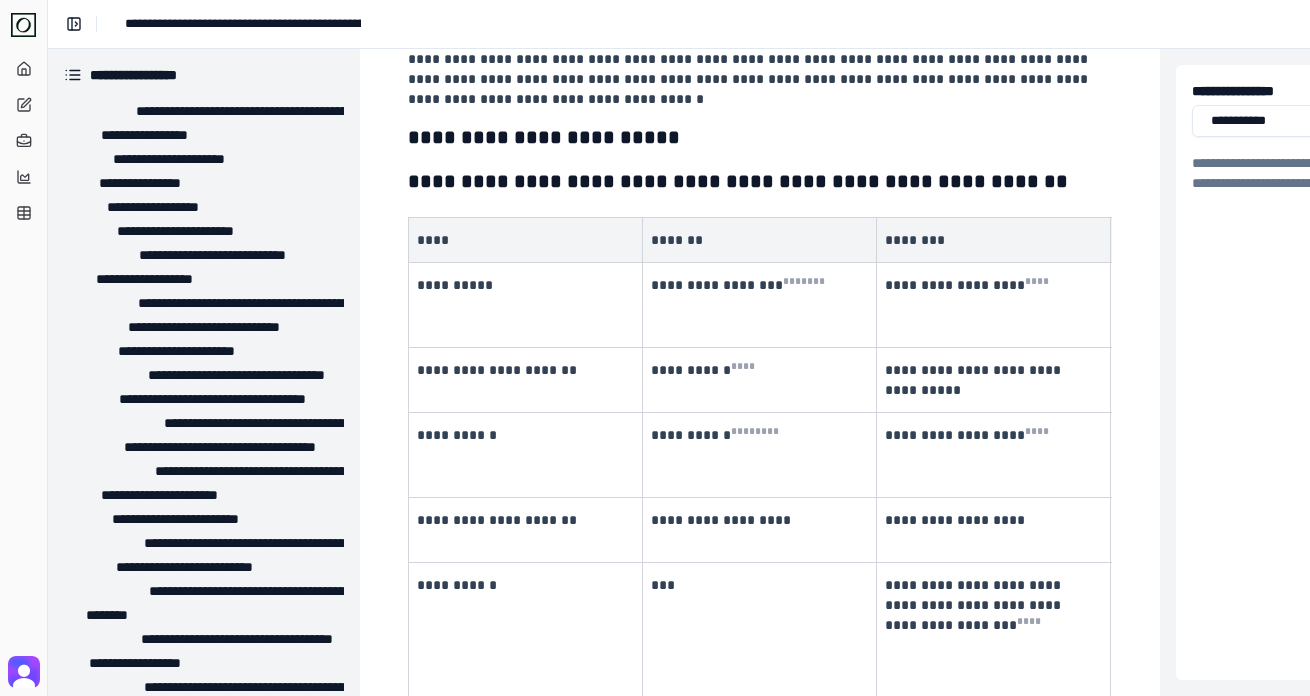 scroll, scrollTop: 8533, scrollLeft: 0, axis: vertical 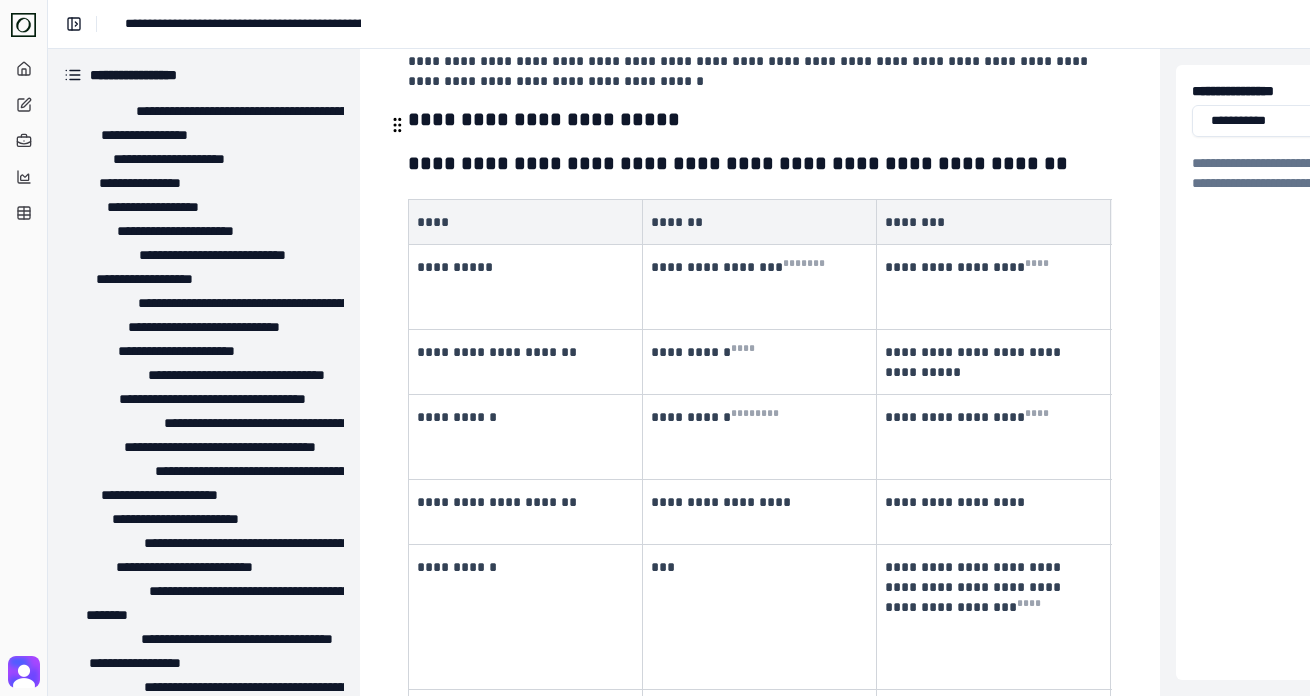 click on "**********" at bounding box center (526, 286) 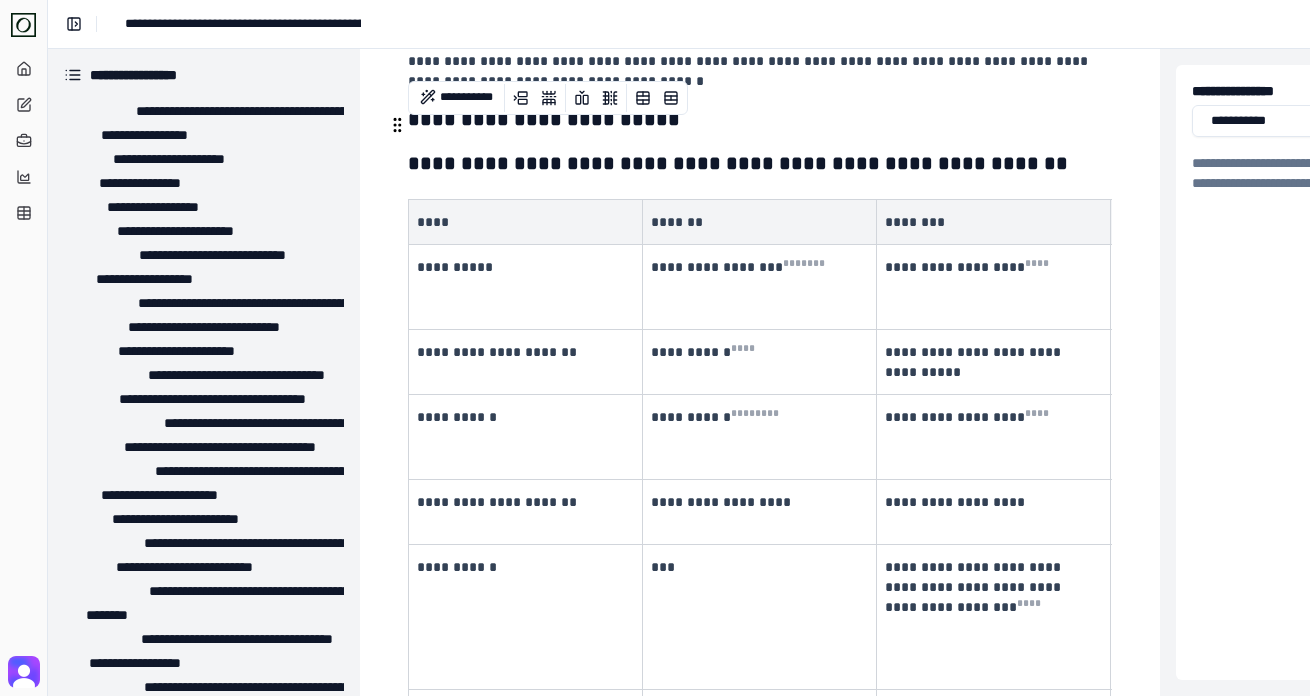 click on "**********" at bounding box center [526, 286] 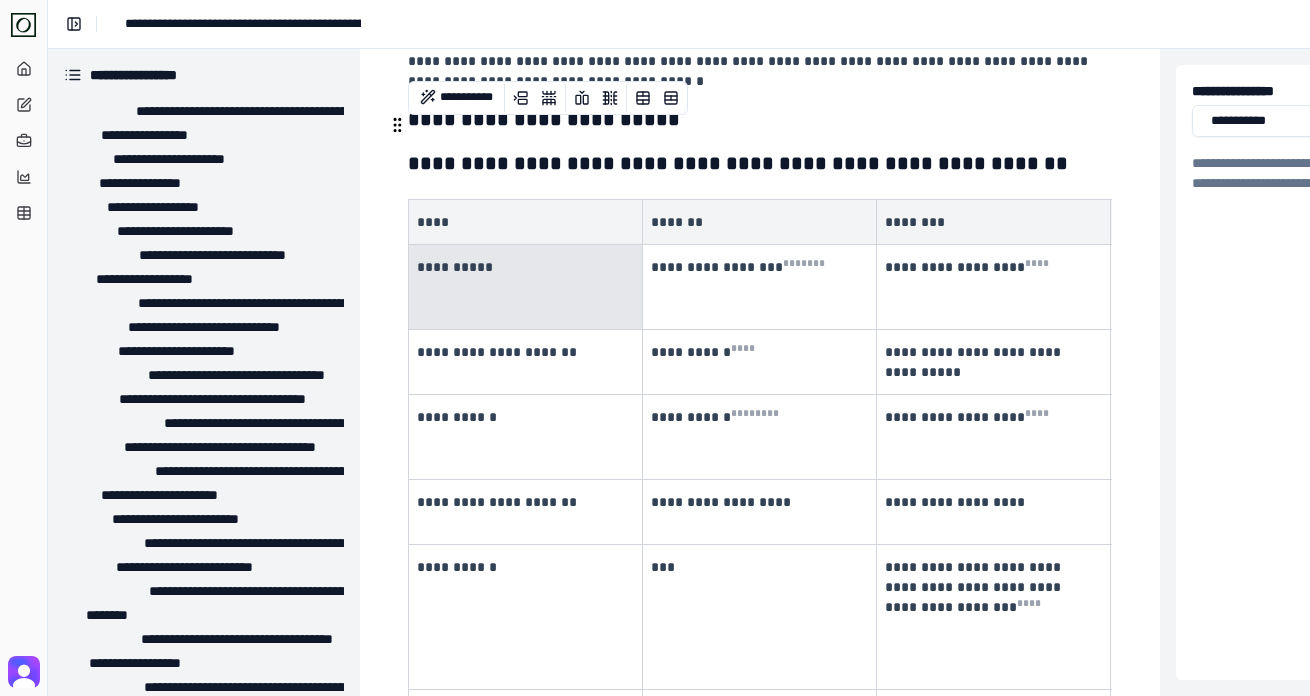 click on "**********" at bounding box center (526, 286) 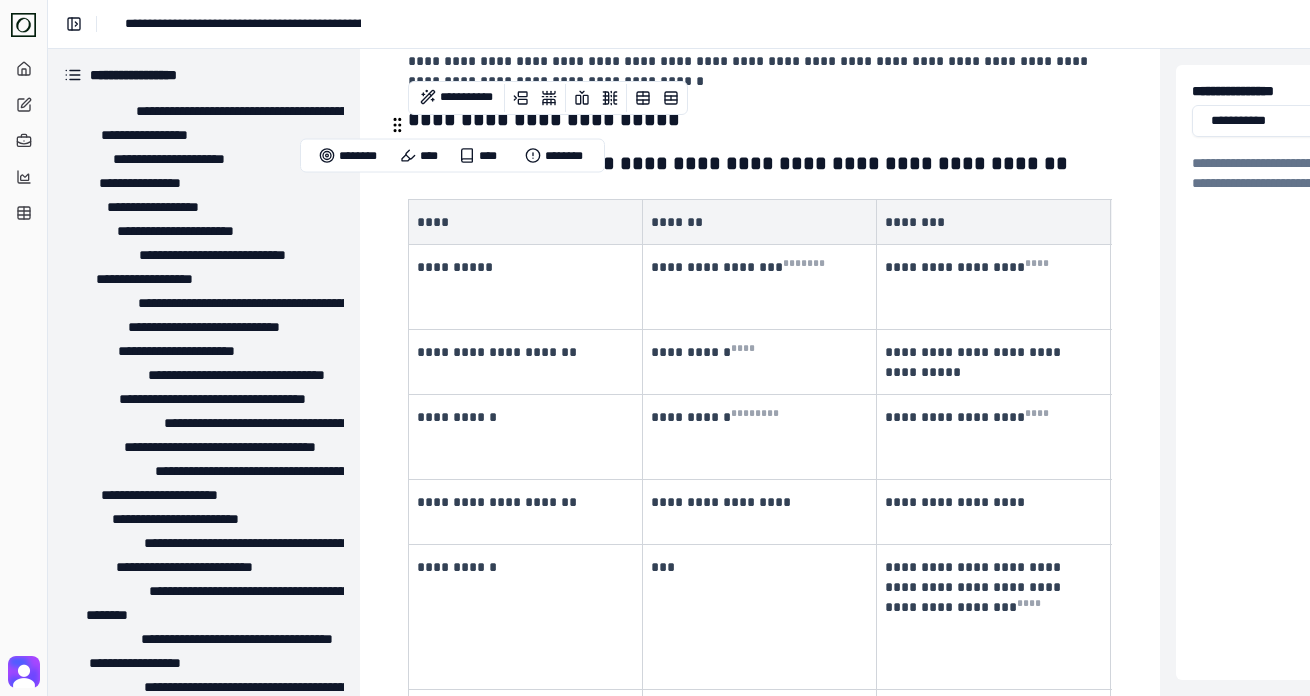click on "**********" at bounding box center [526, 361] 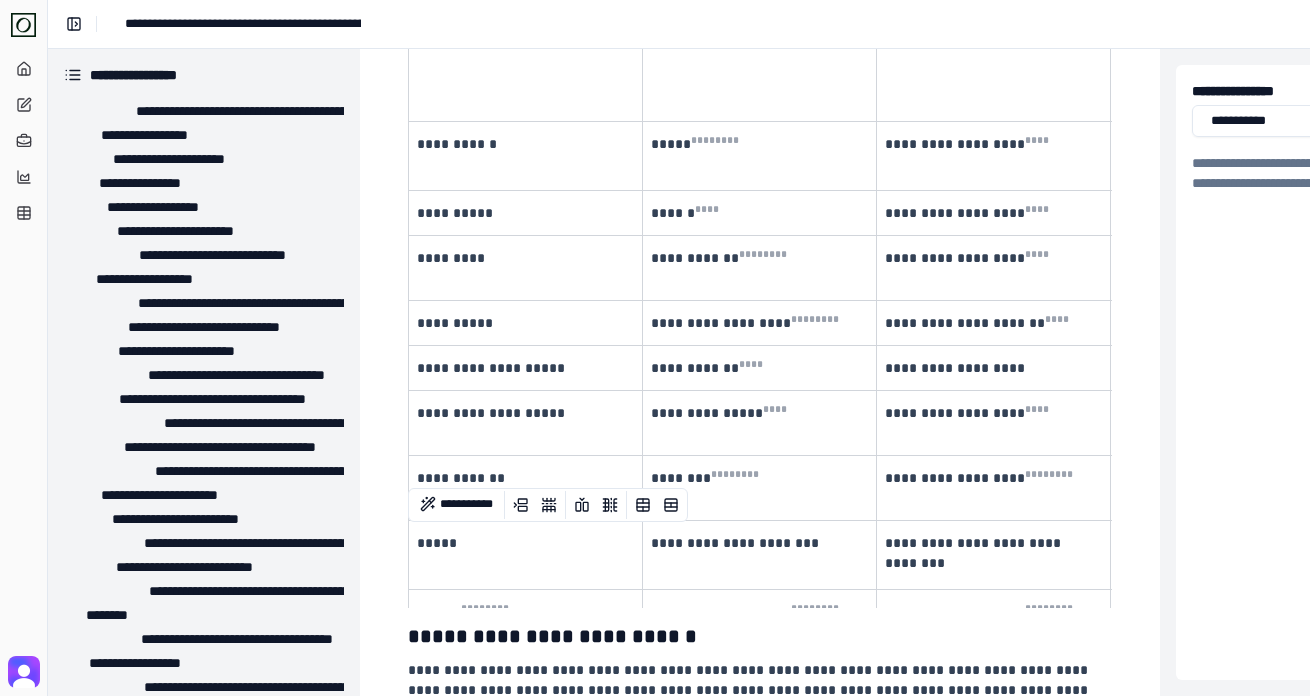 scroll, scrollTop: 9166, scrollLeft: 0, axis: vertical 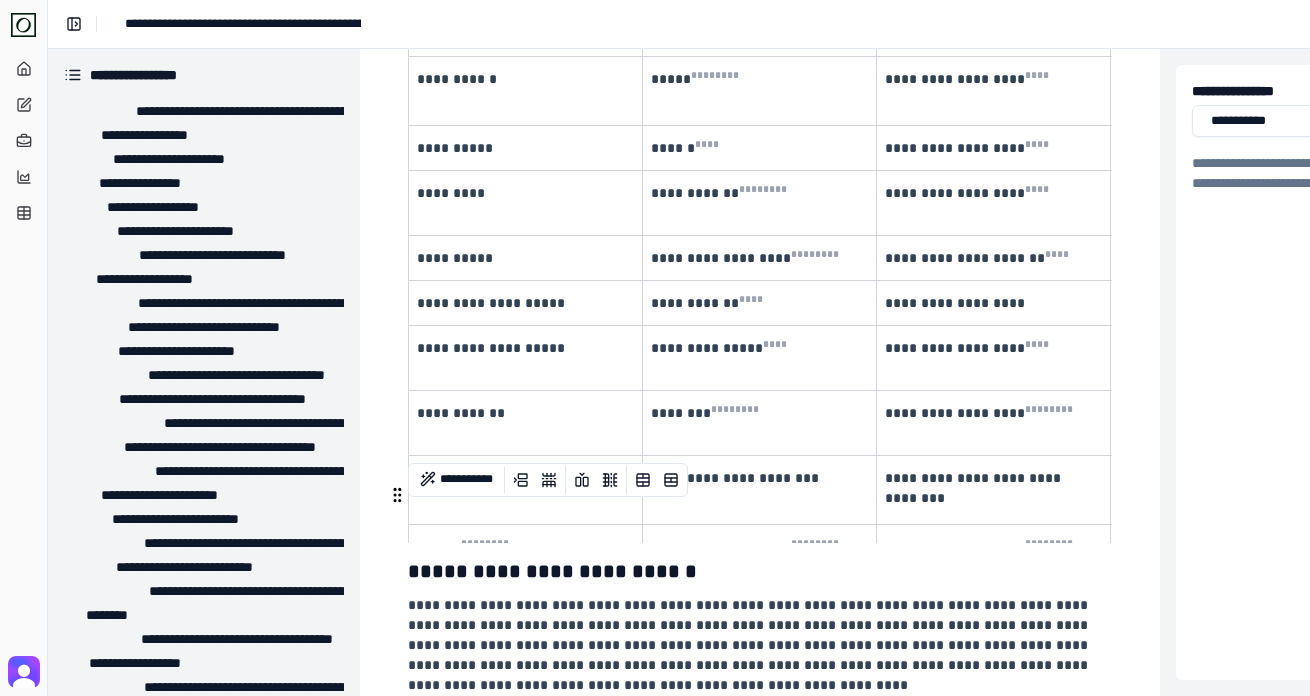 click on "**********" at bounding box center (760, 571) 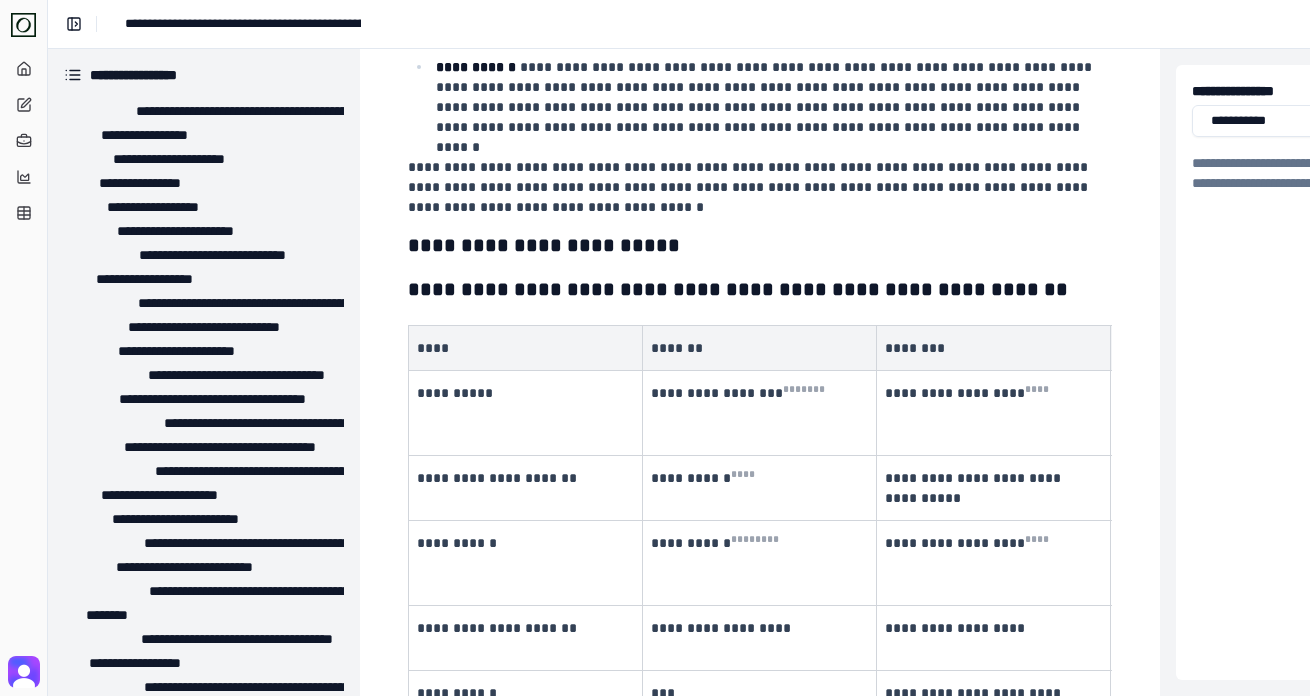 scroll, scrollTop: 8372, scrollLeft: 0, axis: vertical 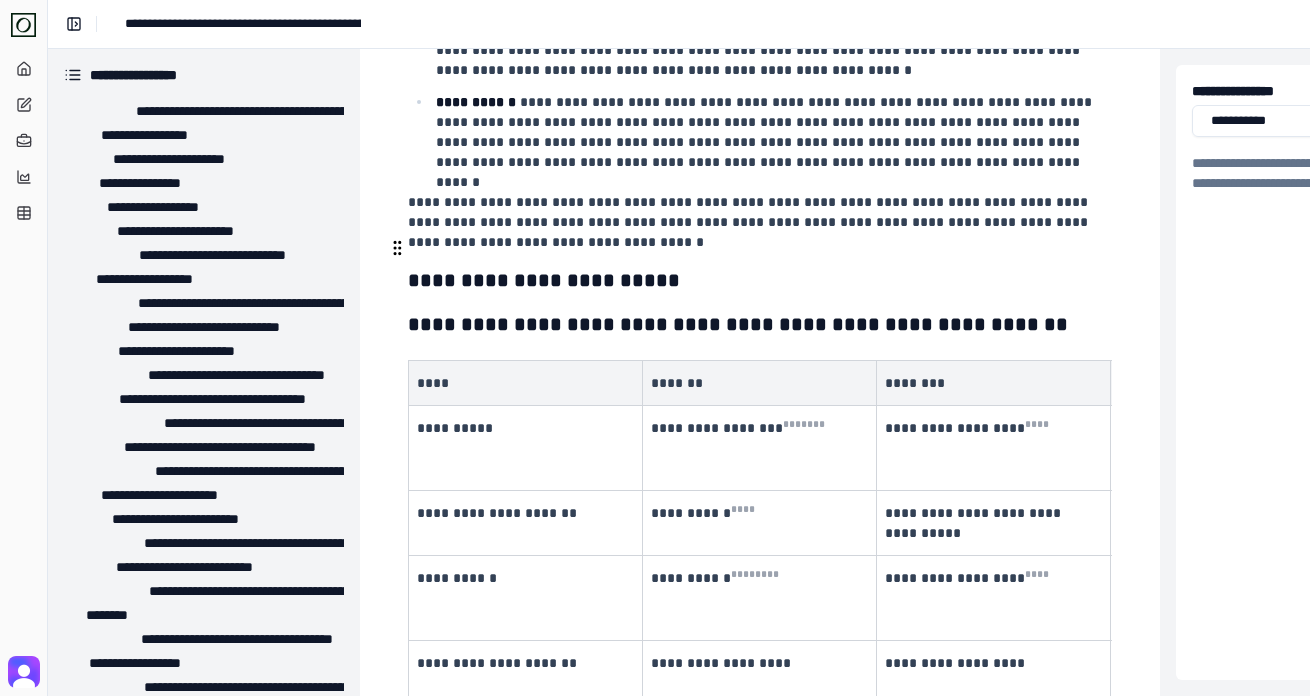 click on "**********" at bounding box center [738, 324] 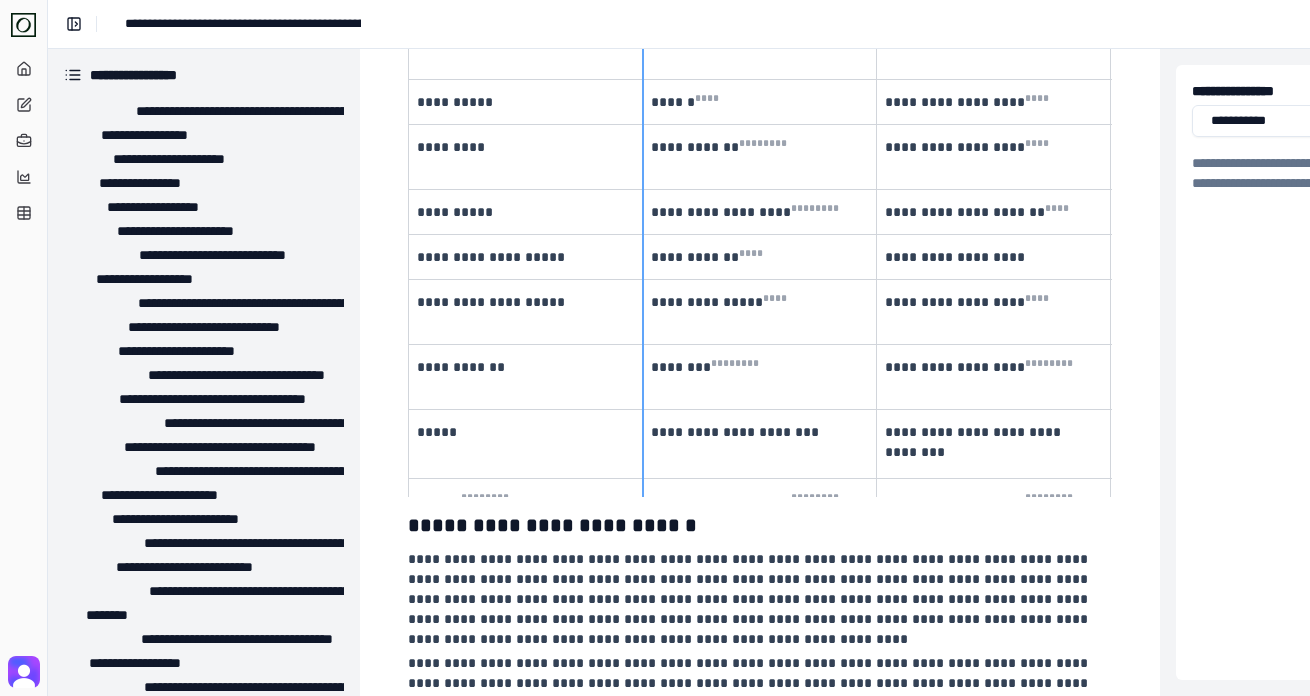 scroll, scrollTop: 9316, scrollLeft: 0, axis: vertical 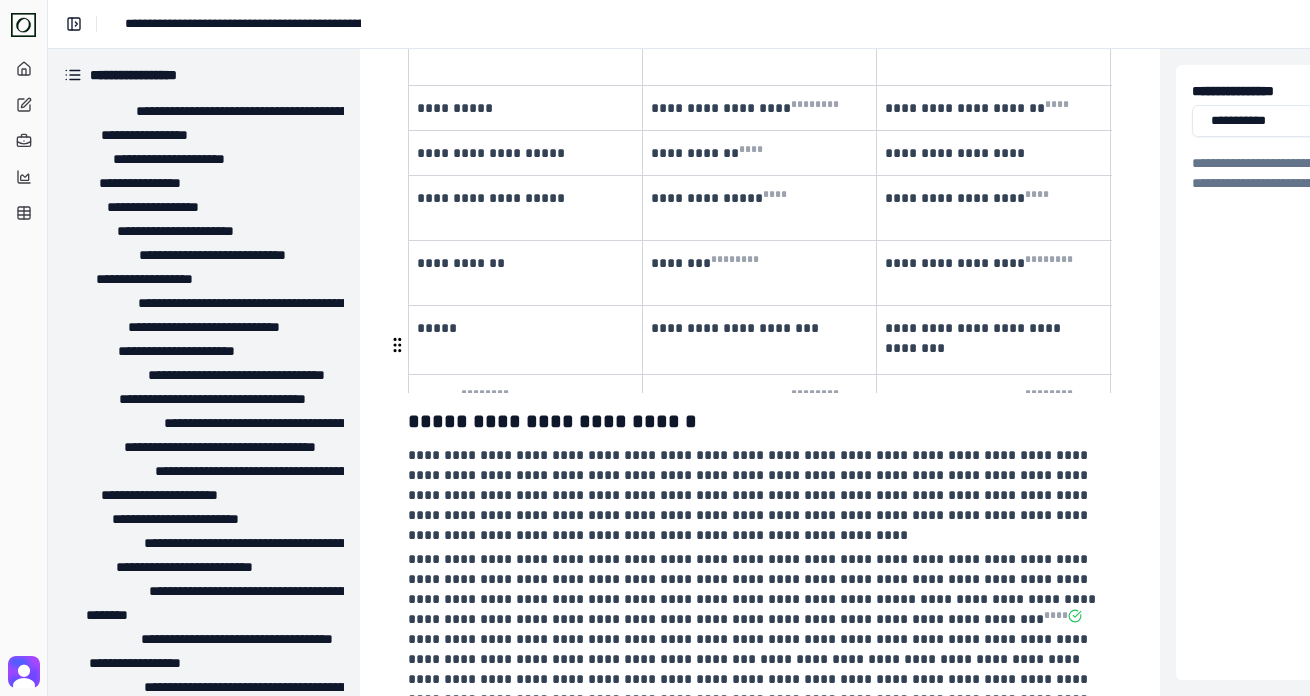 click on "**********" at bounding box center [760, 421] 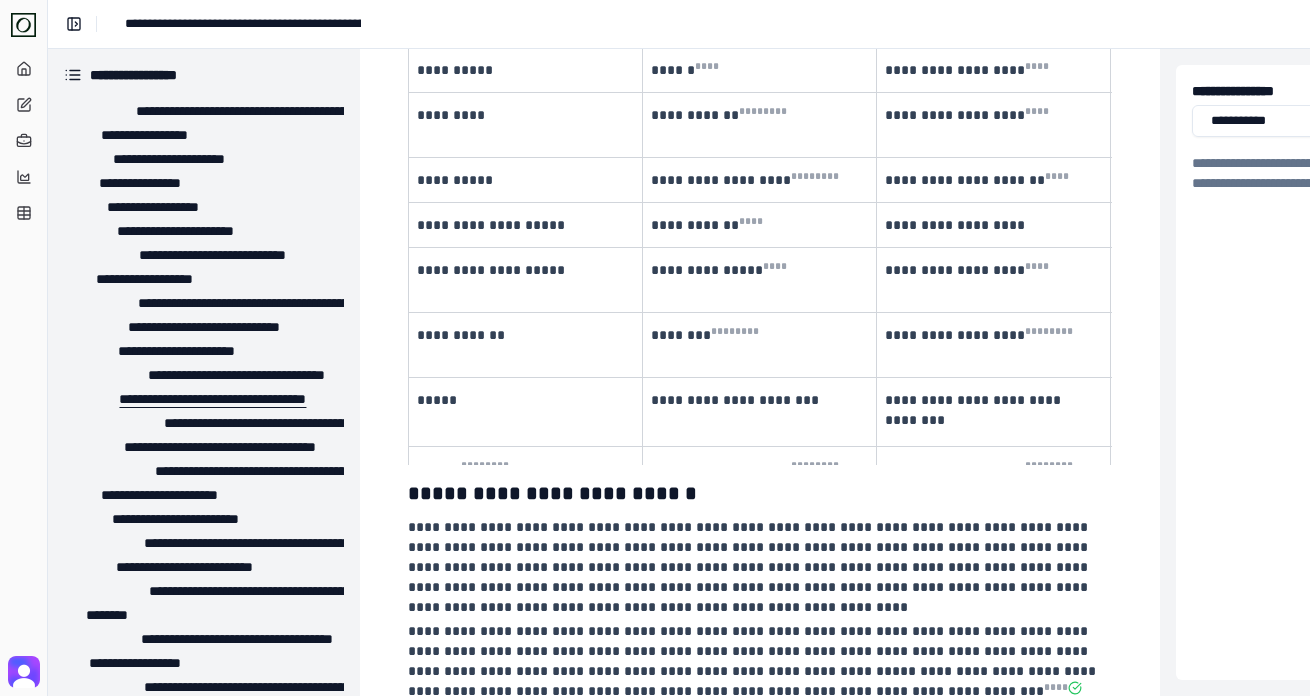 scroll, scrollTop: 9148, scrollLeft: 0, axis: vertical 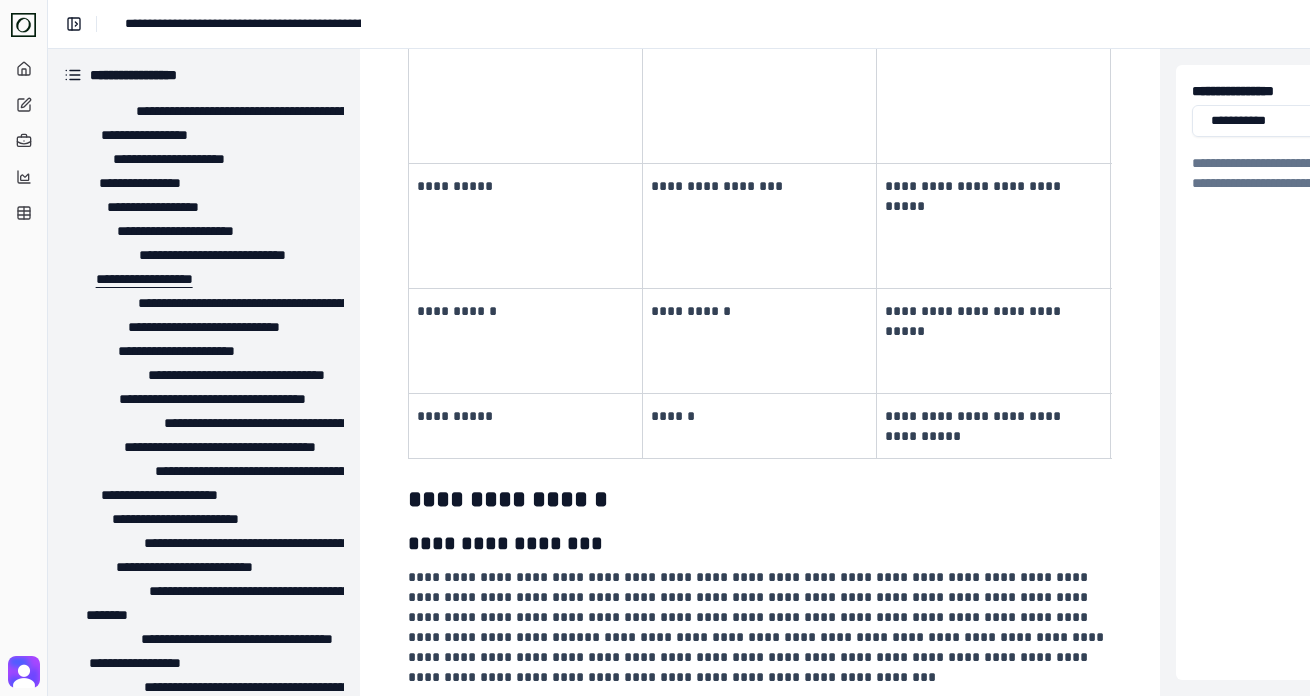 click on "**********" at bounding box center [136, 279] 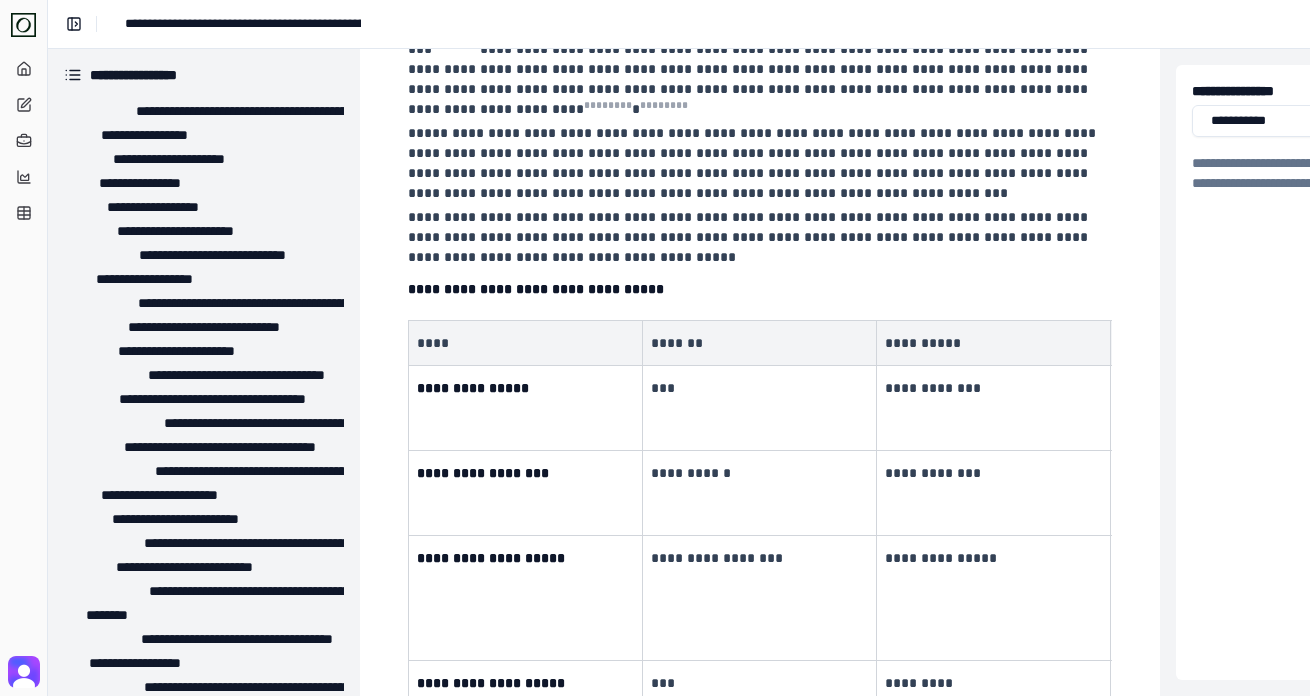 scroll, scrollTop: 4308, scrollLeft: 0, axis: vertical 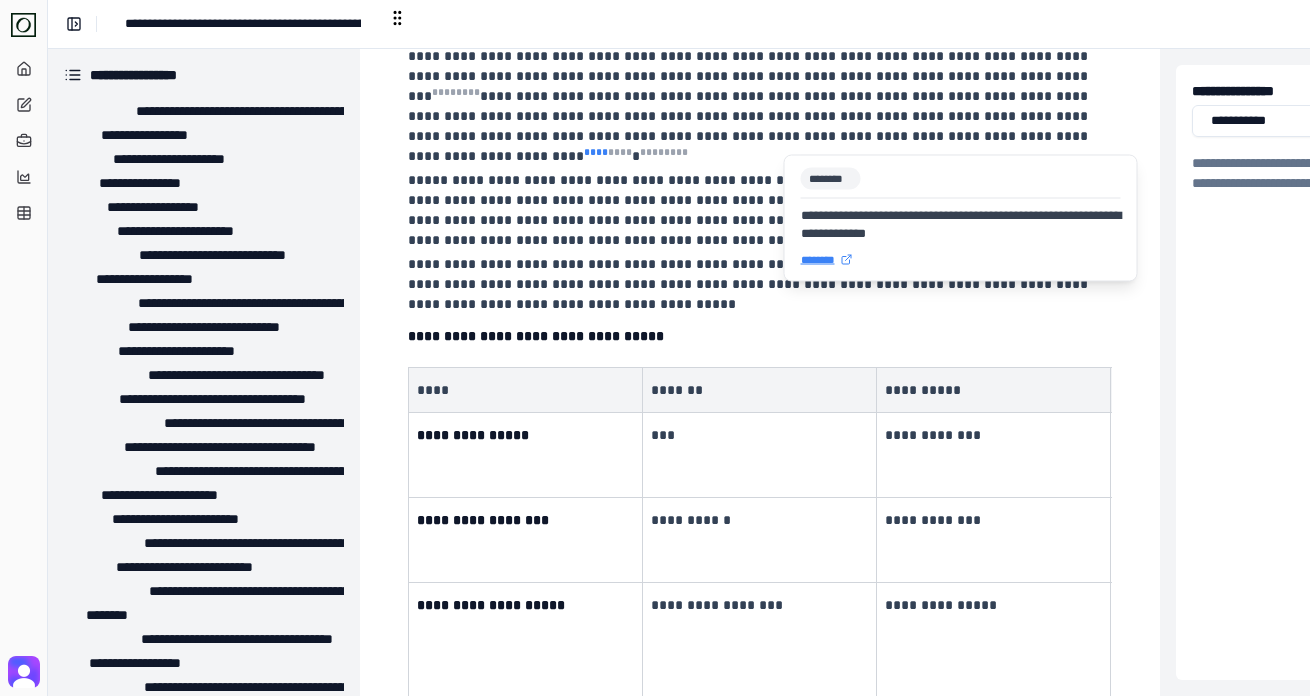 click on "* ** *" at bounding box center [596, 152] 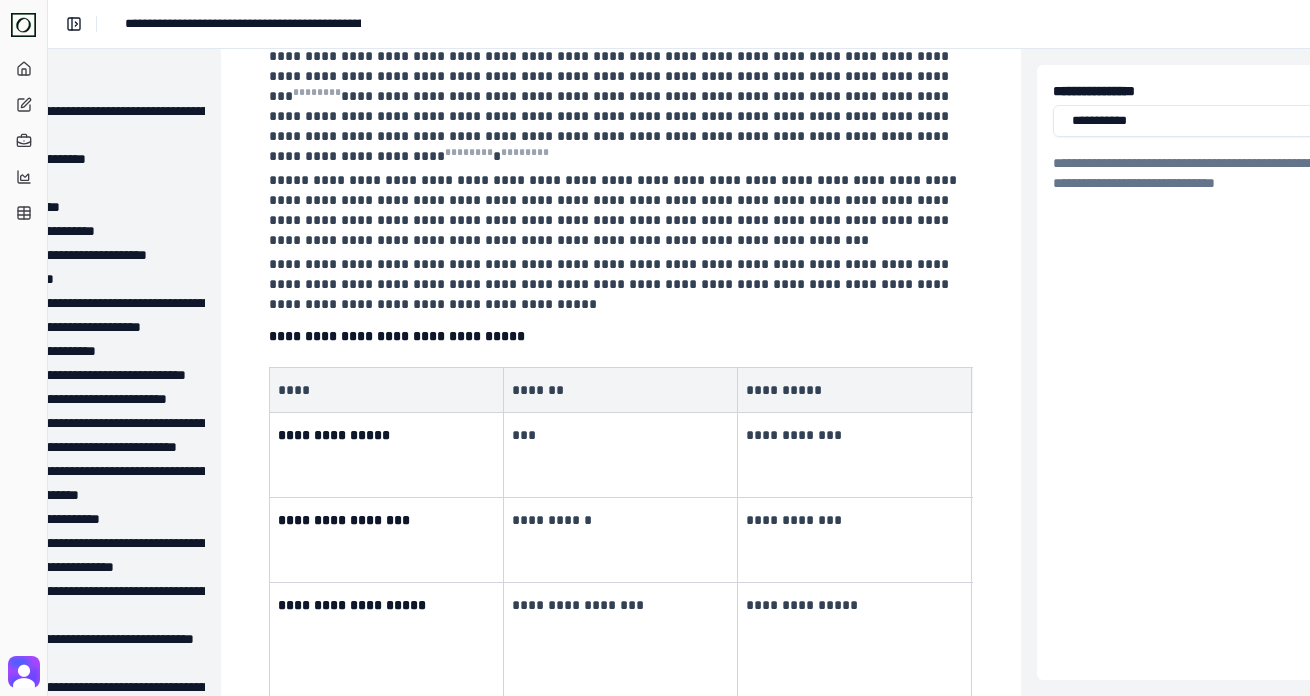 scroll, scrollTop: 4308, scrollLeft: 156, axis: both 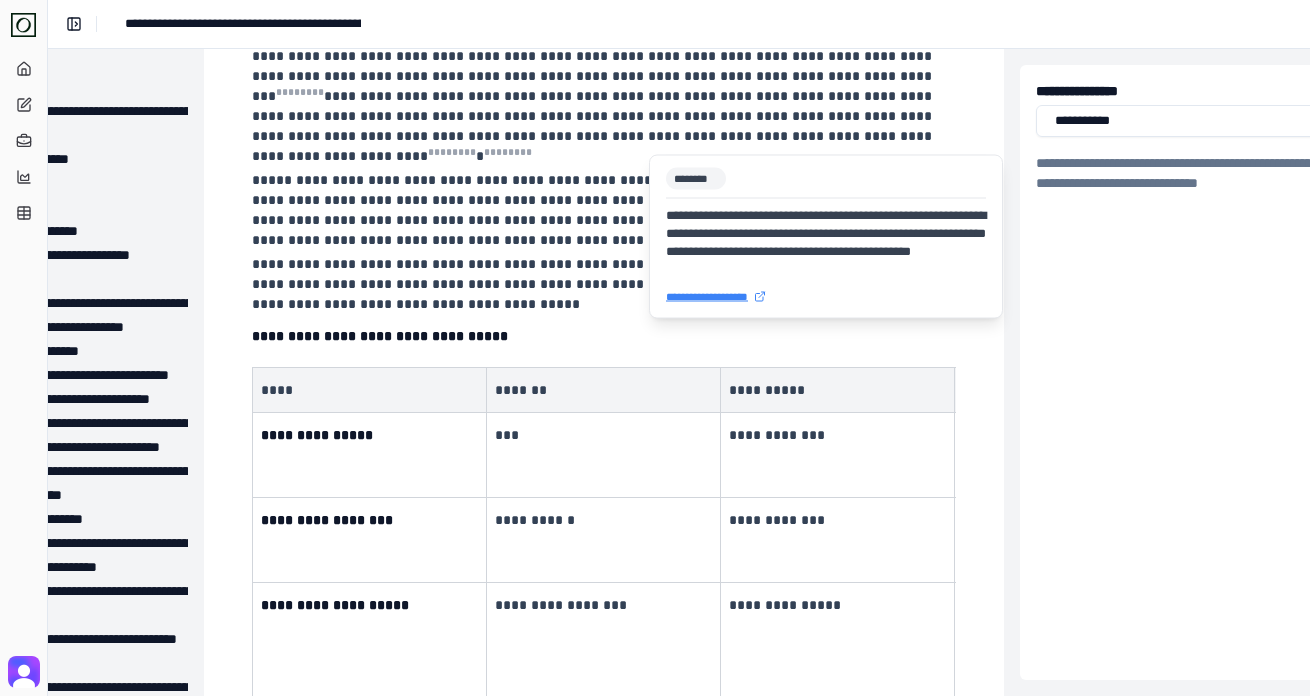 type 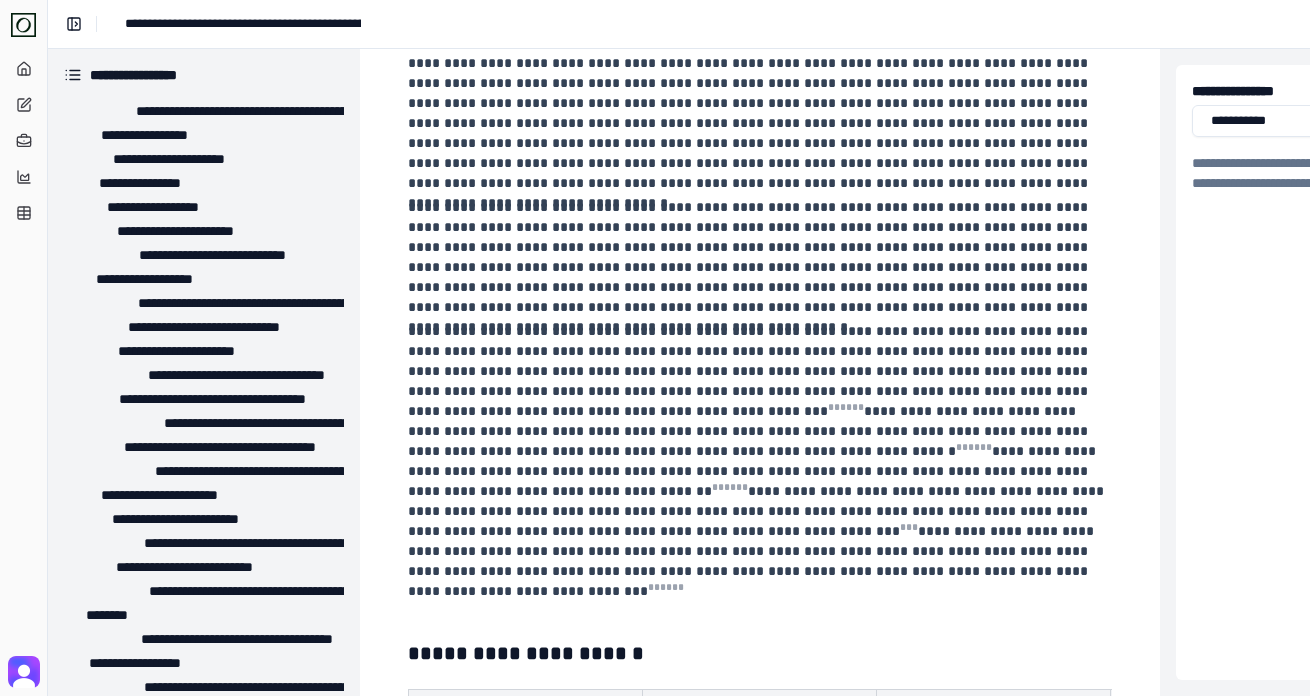 scroll, scrollTop: 209, scrollLeft: 0, axis: vertical 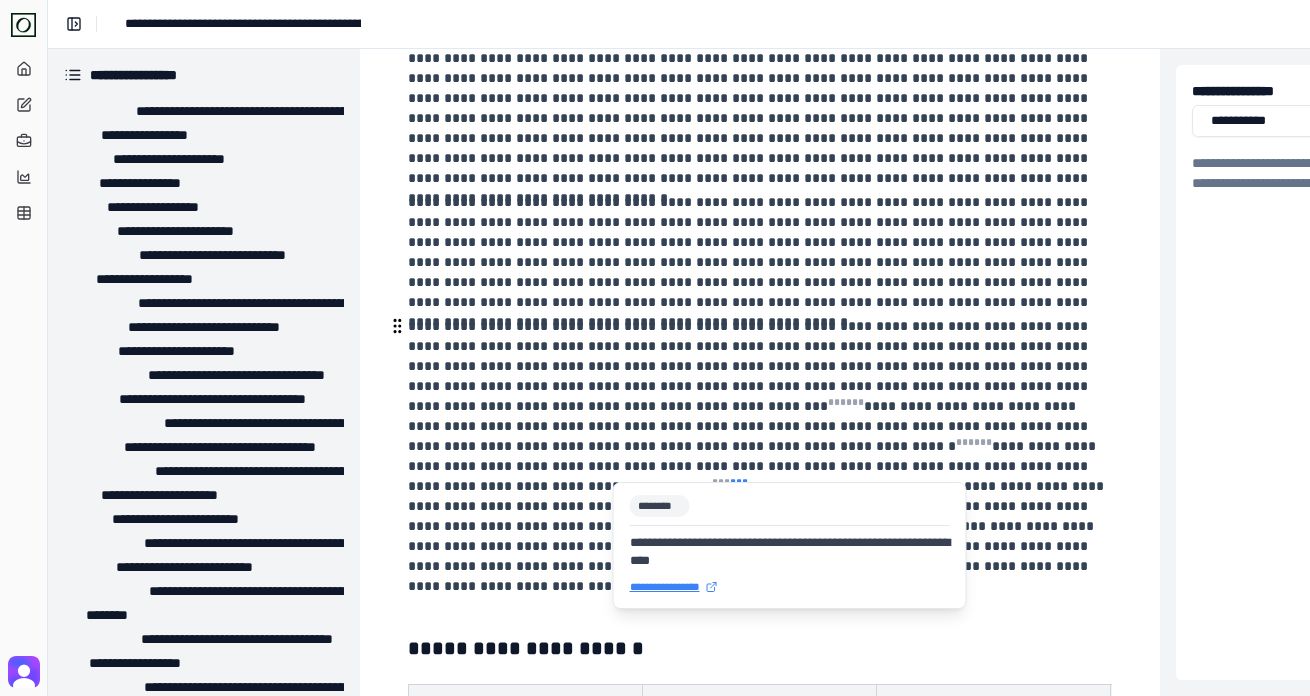 click on "* * *" at bounding box center [739, 482] 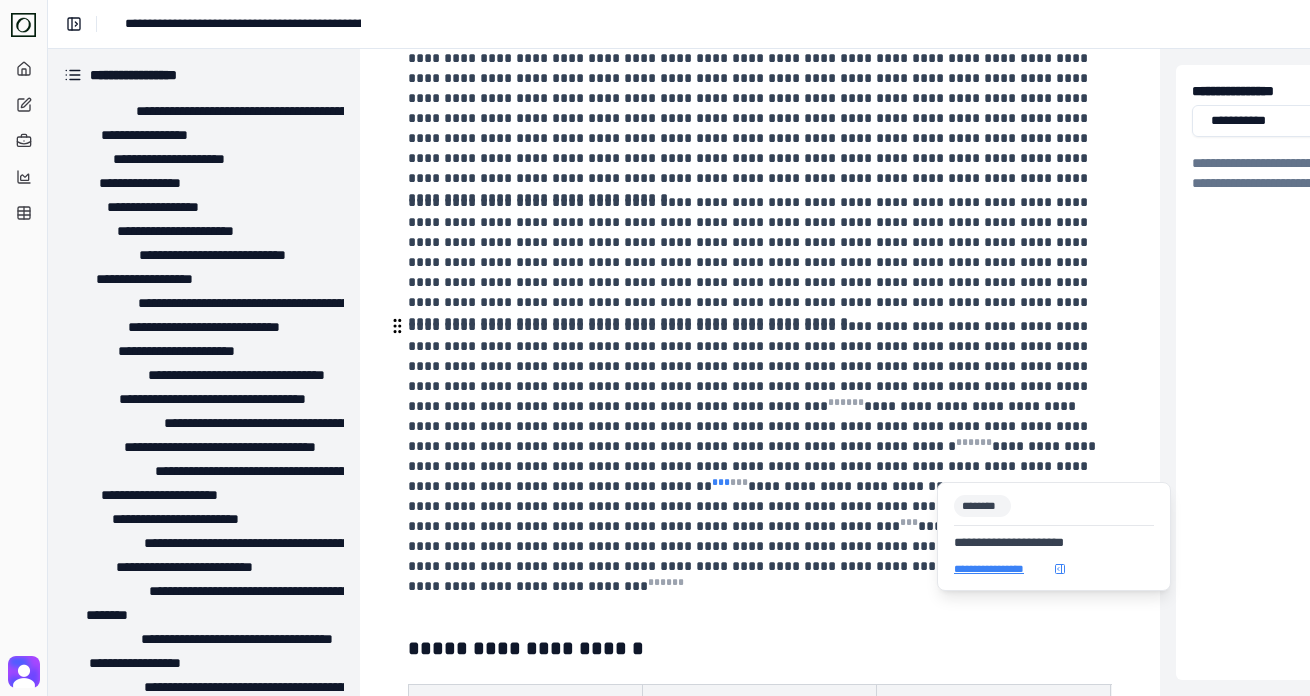 click on "* * *" at bounding box center (721, 482) 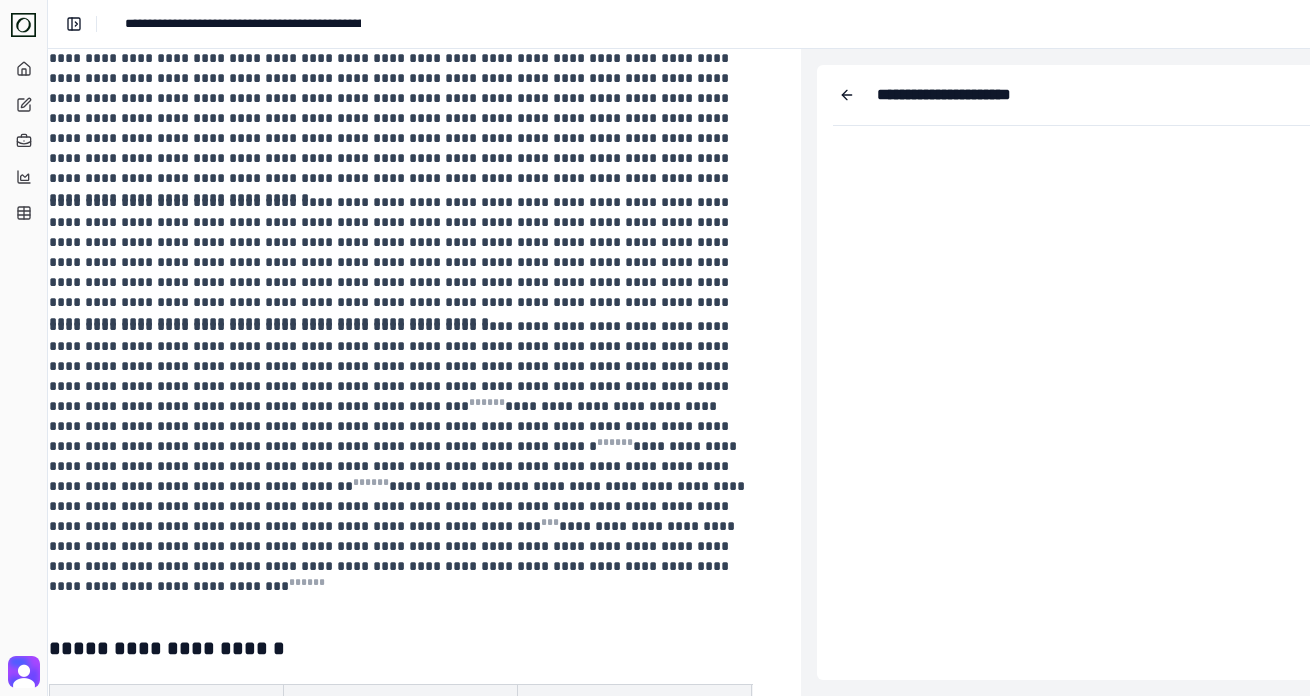 scroll, scrollTop: 209, scrollLeft: 349, axis: both 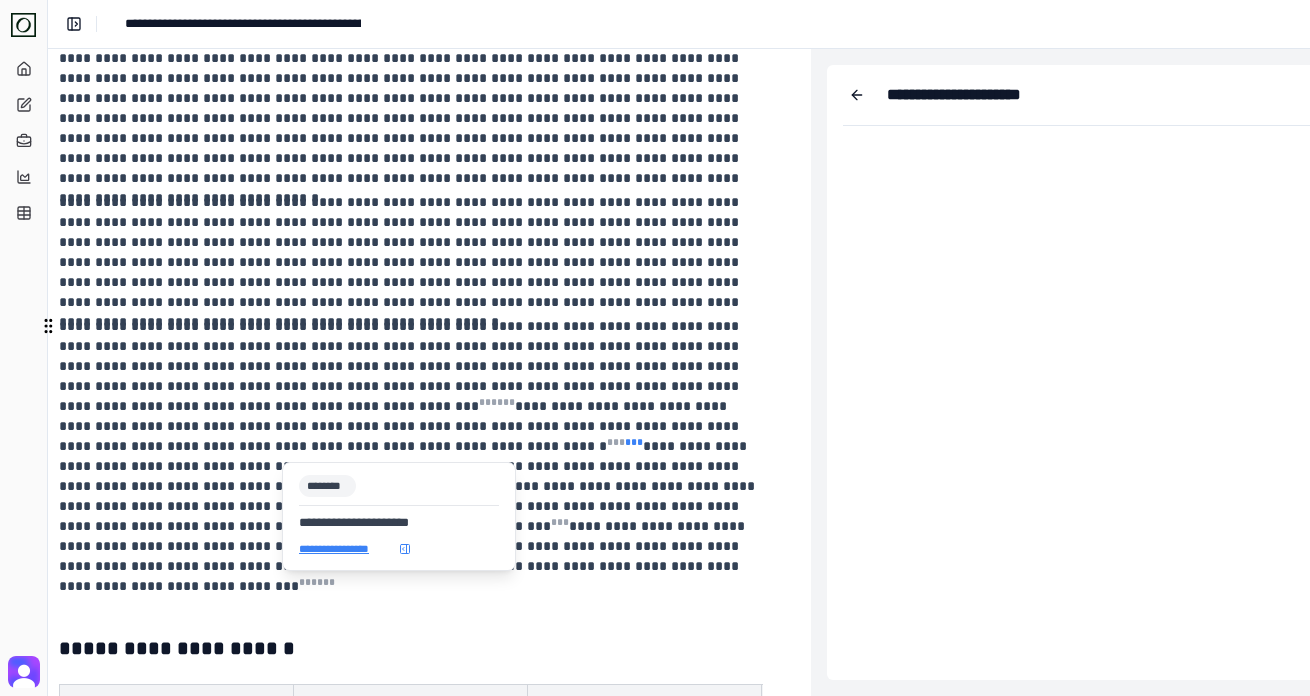click on "* * *" at bounding box center (634, 442) 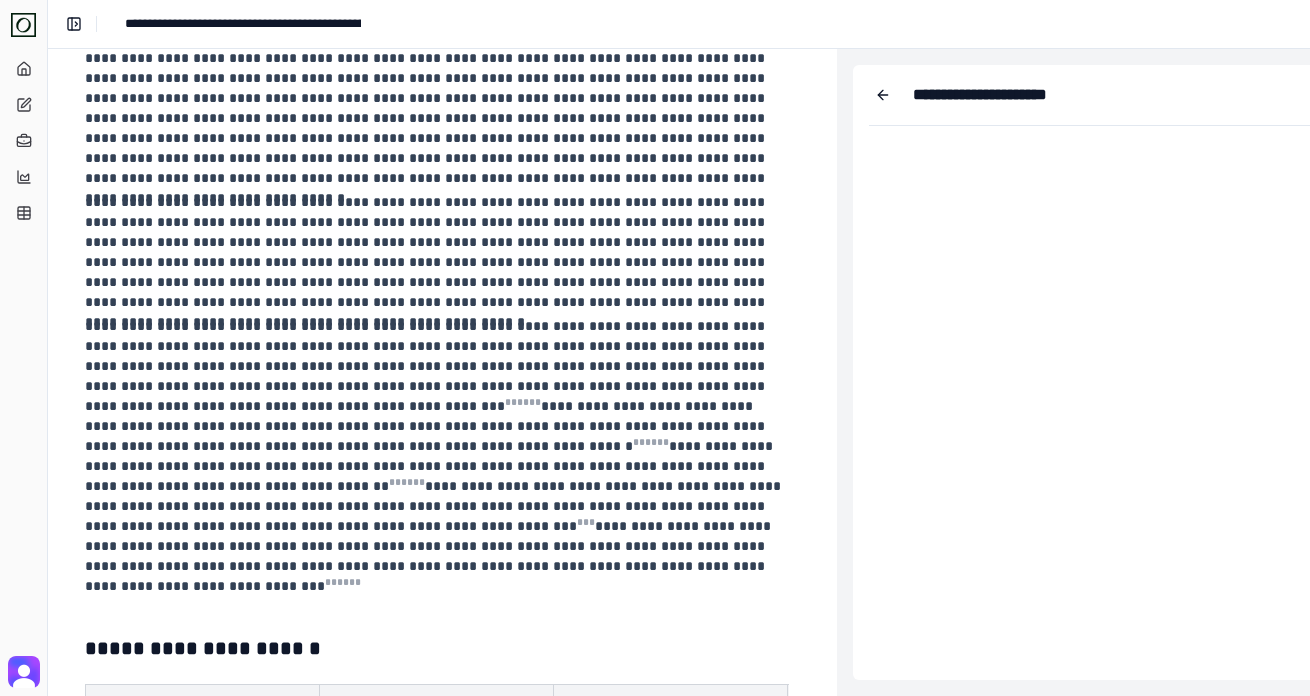 scroll, scrollTop: 209, scrollLeft: 315, axis: both 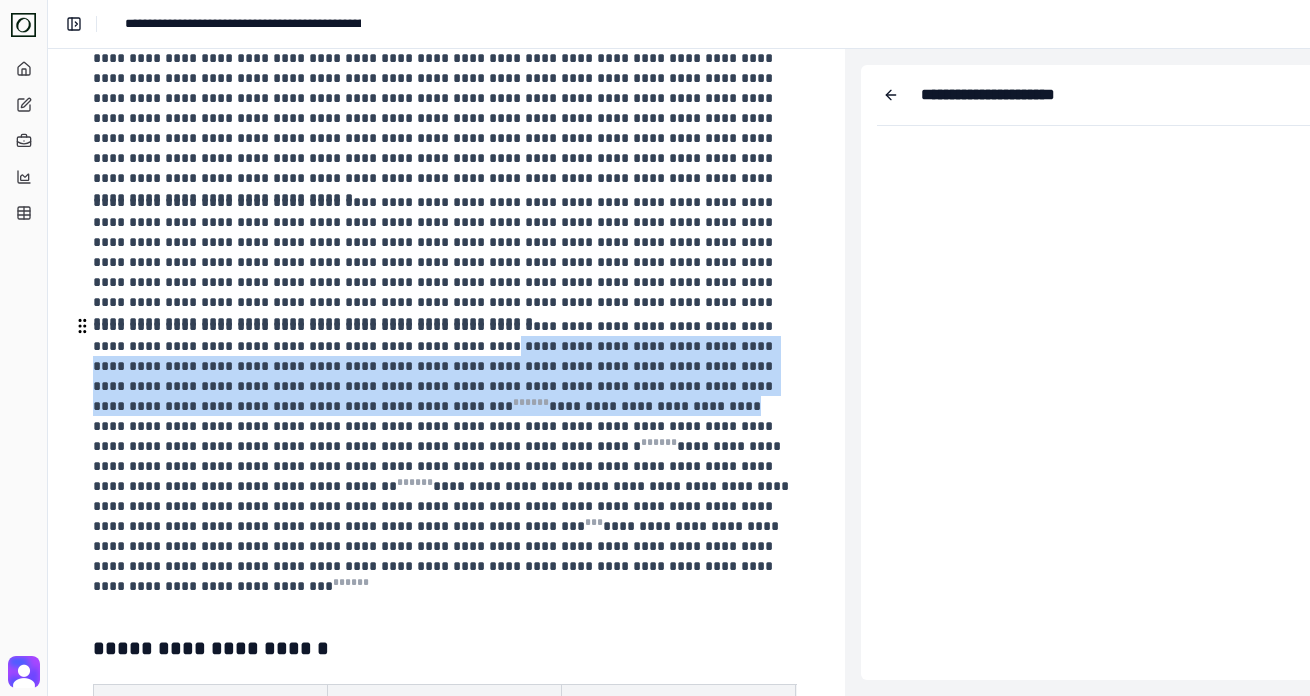 drag, startPoint x: 431, startPoint y: 353, endPoint x: 496, endPoint y: 406, distance: 83.86894 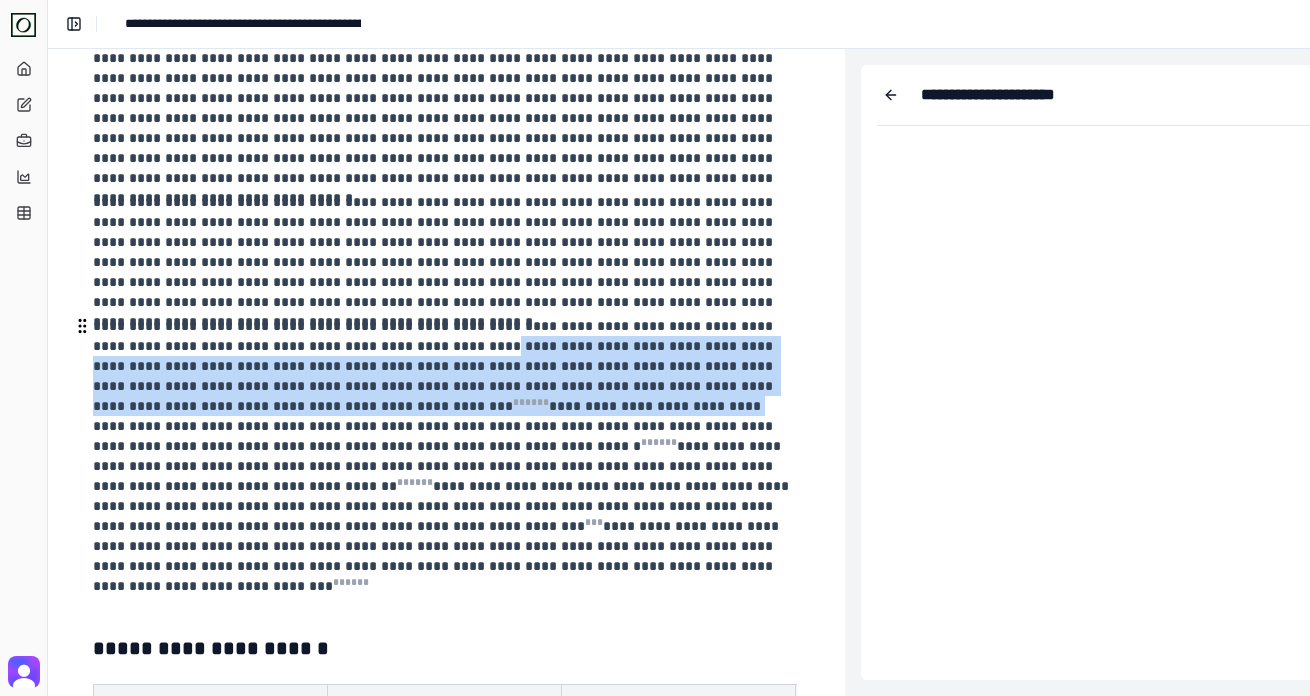click on "**********" at bounding box center (443, 456) 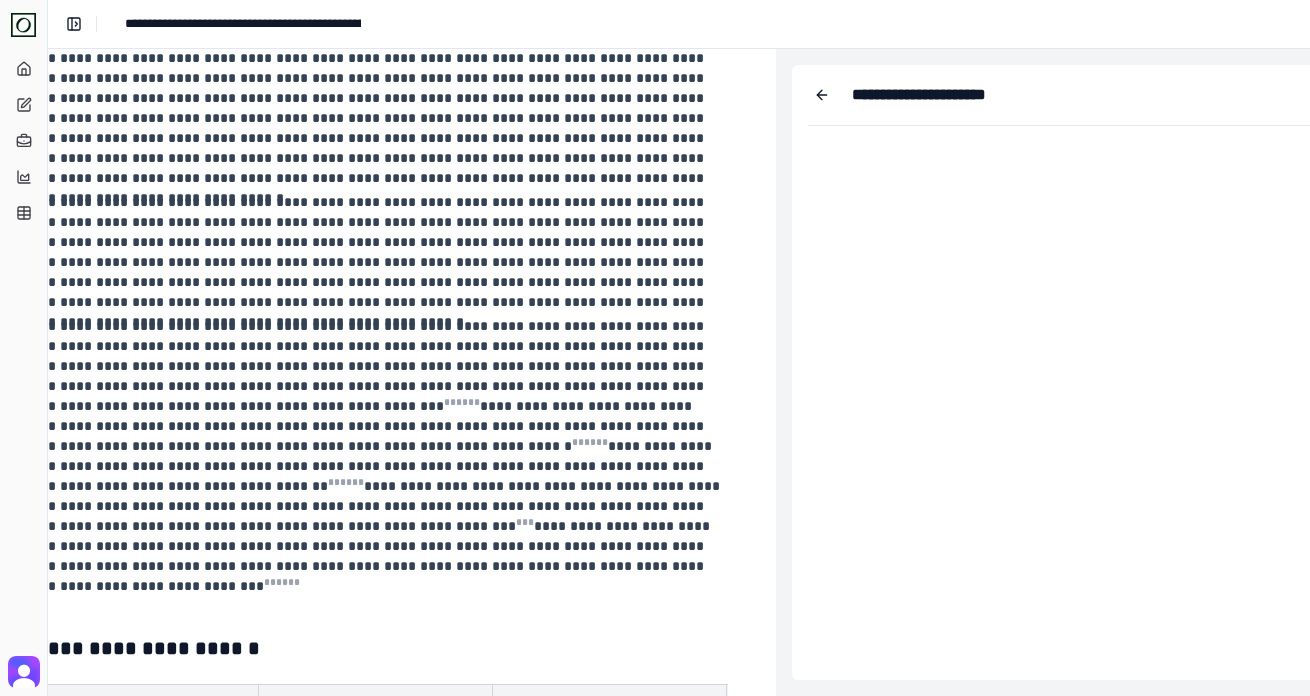 scroll, scrollTop: 209, scrollLeft: 464, axis: both 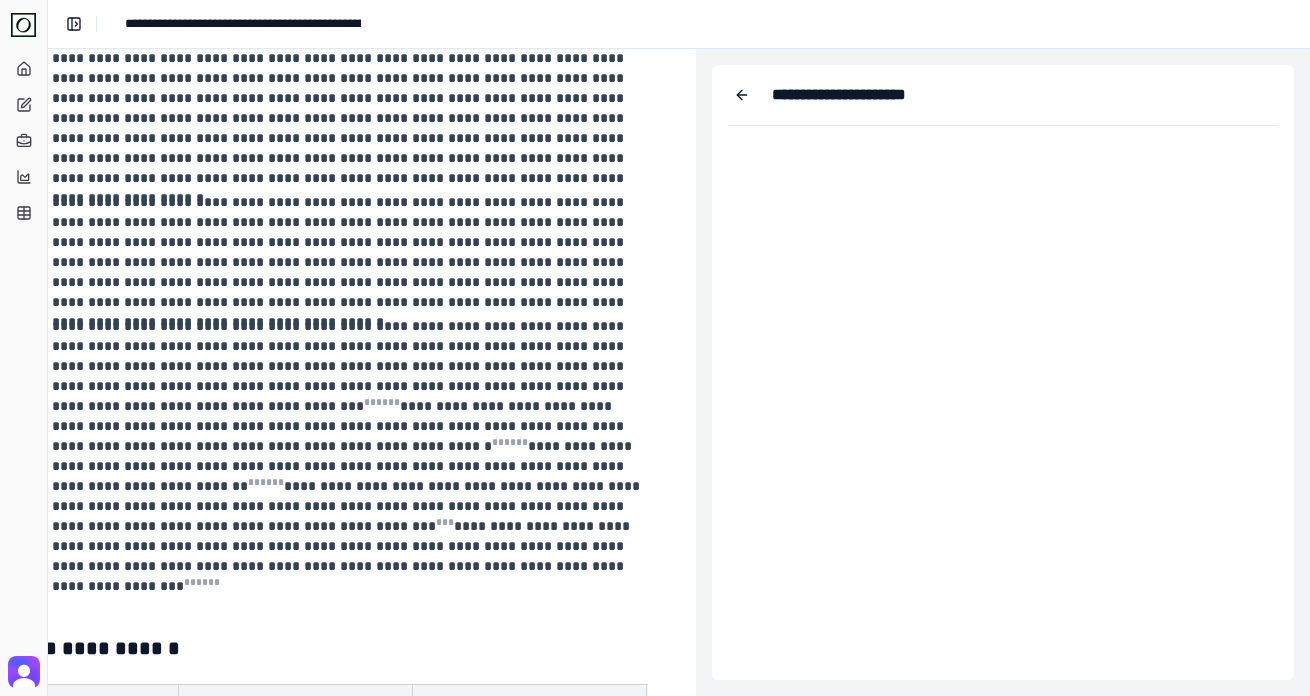 click on "**********" at bounding box center (1003, 103) 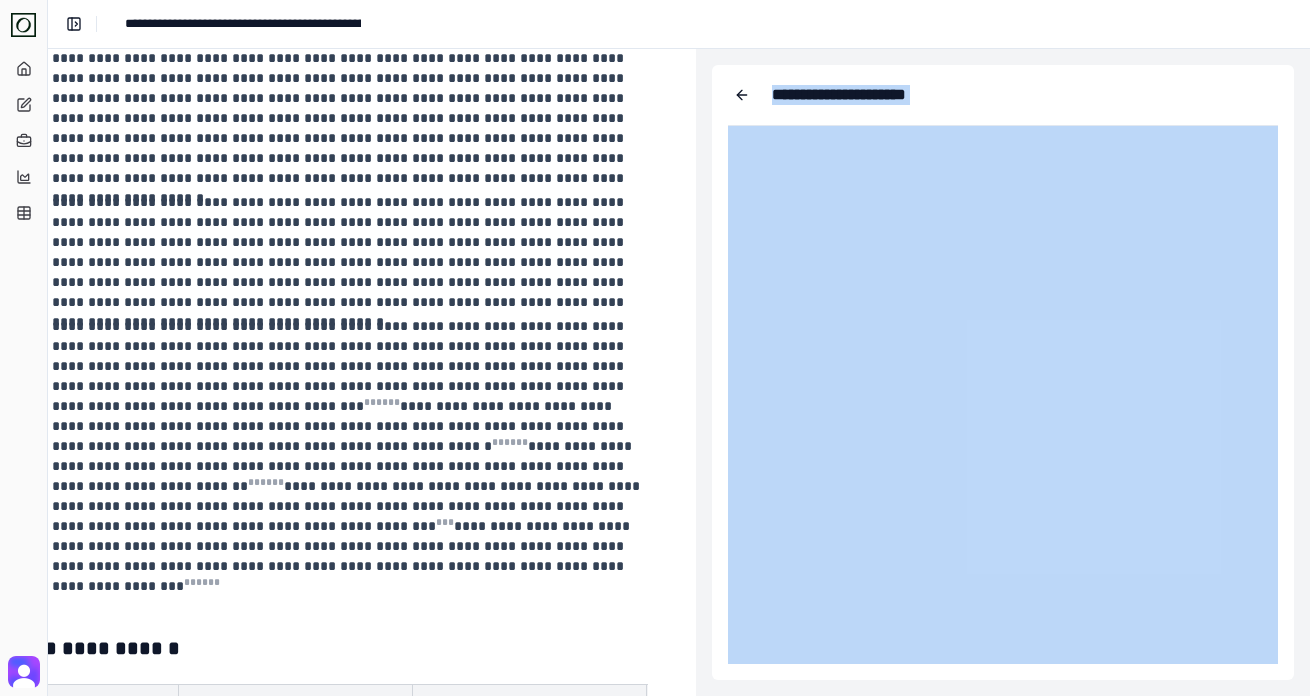 drag, startPoint x: 755, startPoint y: 234, endPoint x: 746, endPoint y: 129, distance: 105.38501 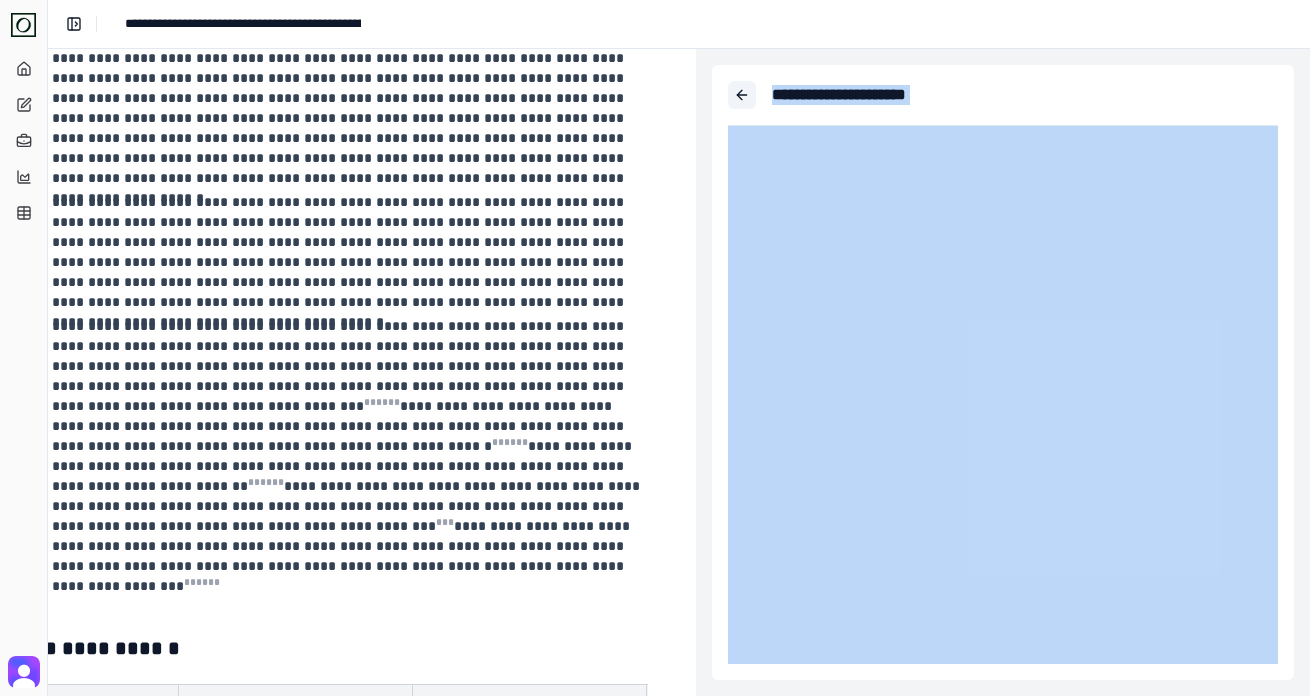 click at bounding box center [742, 95] 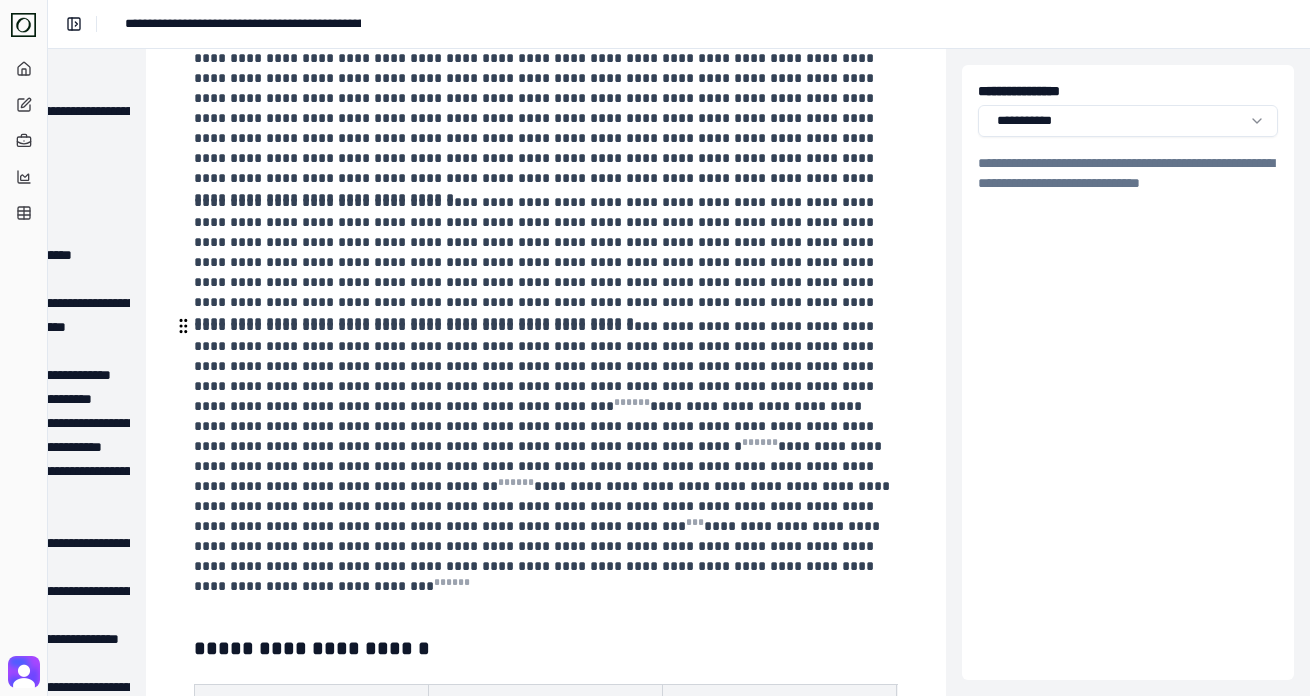 click on "**********" at bounding box center [544, 456] 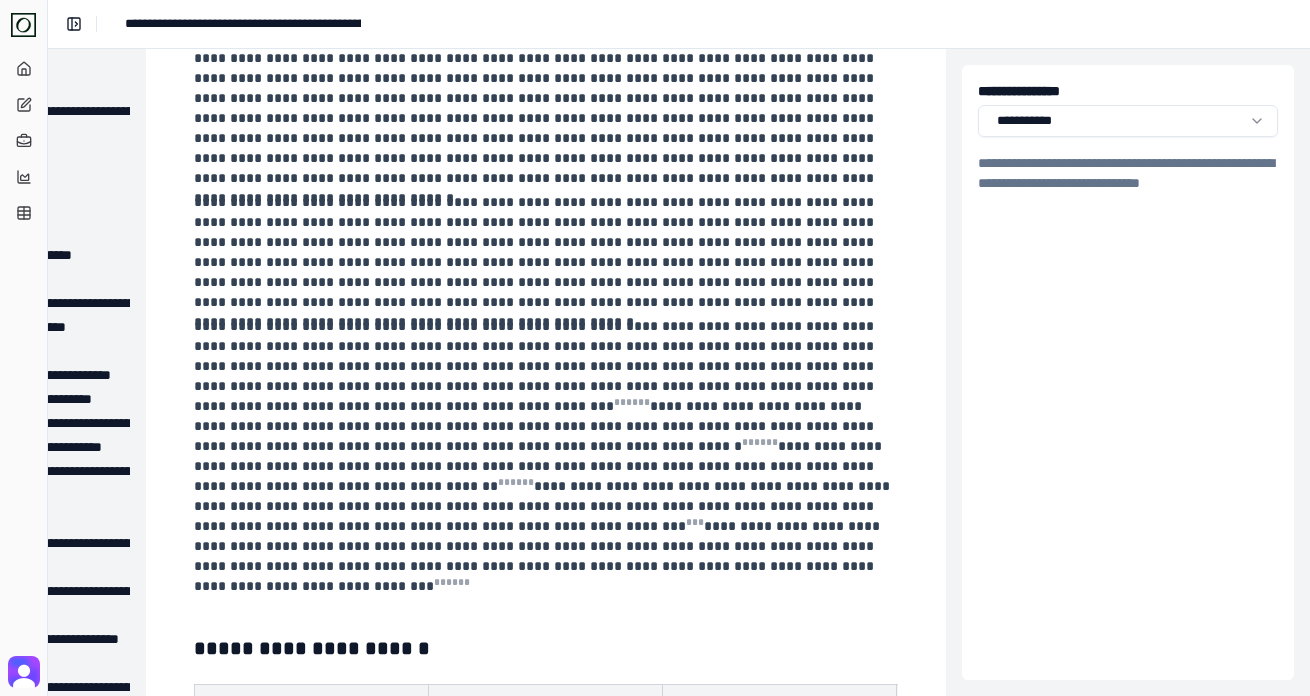 click on "**********" at bounding box center [544, 252] 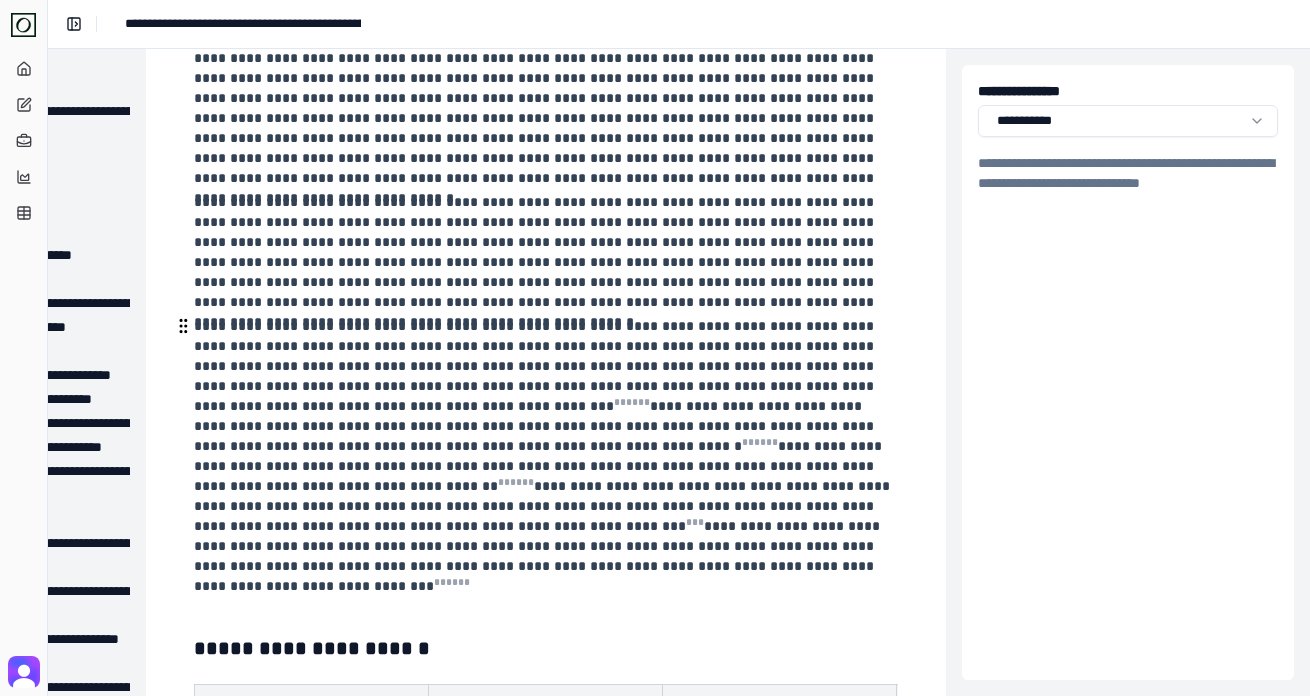 click on "**********" at bounding box center (544, 456) 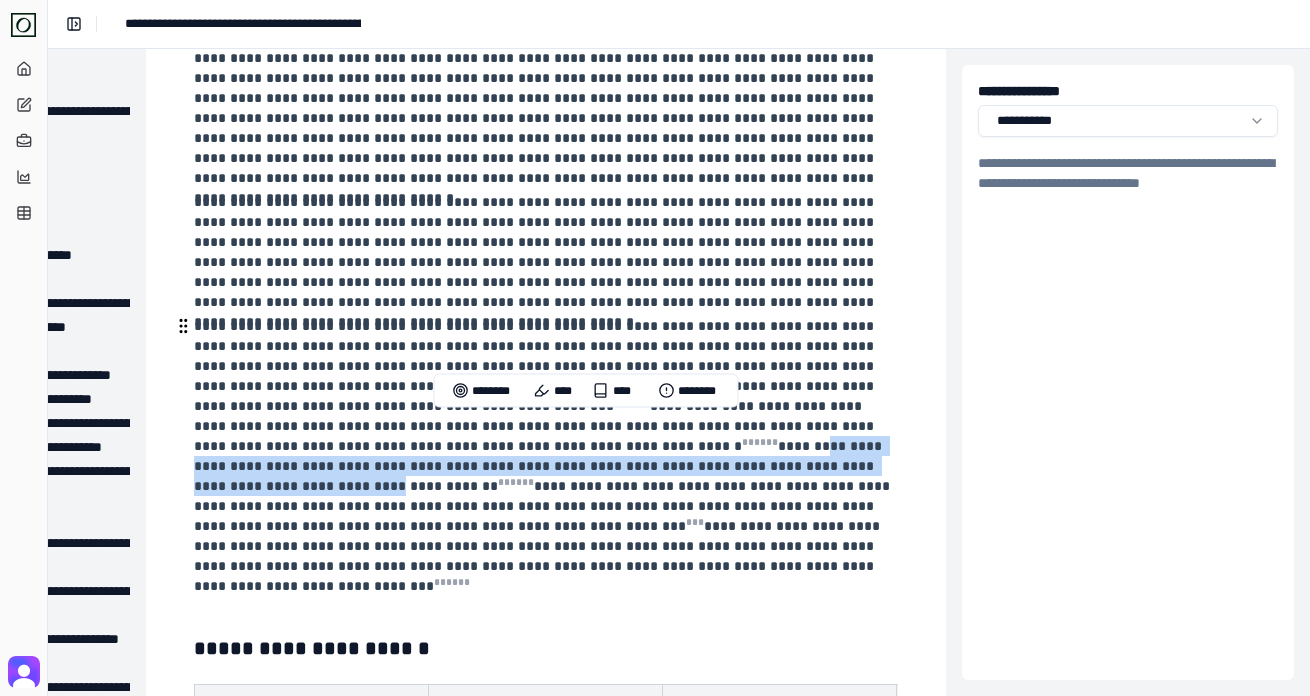 drag, startPoint x: 649, startPoint y: 464, endPoint x: 471, endPoint y: 446, distance: 178.90779 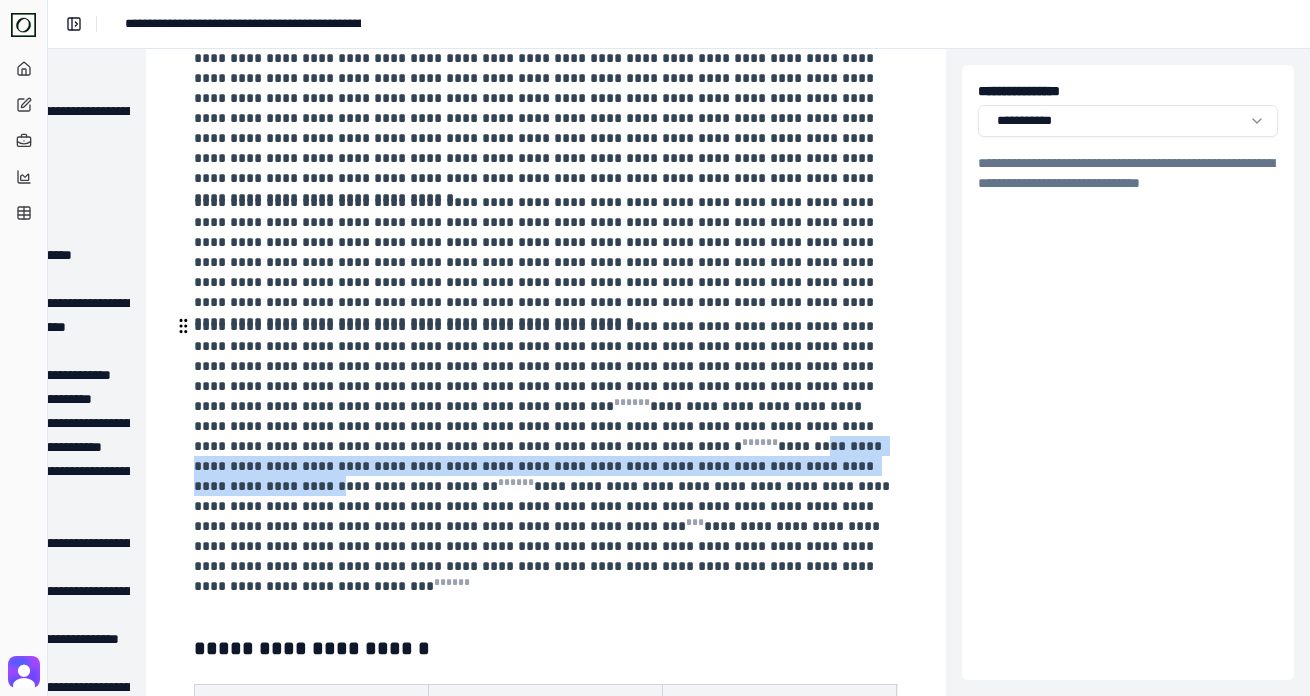 drag, startPoint x: 471, startPoint y: 446, endPoint x: 597, endPoint y: 469, distance: 128.082 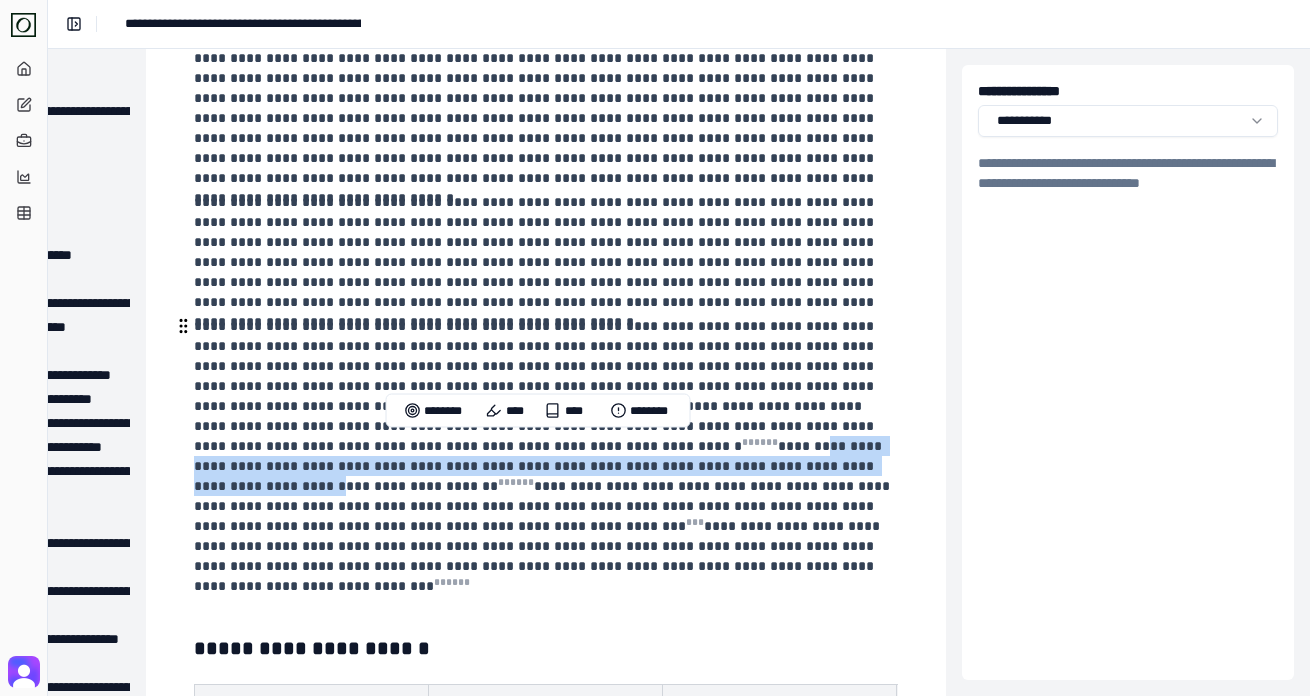 click on "**********" at bounding box center [544, 456] 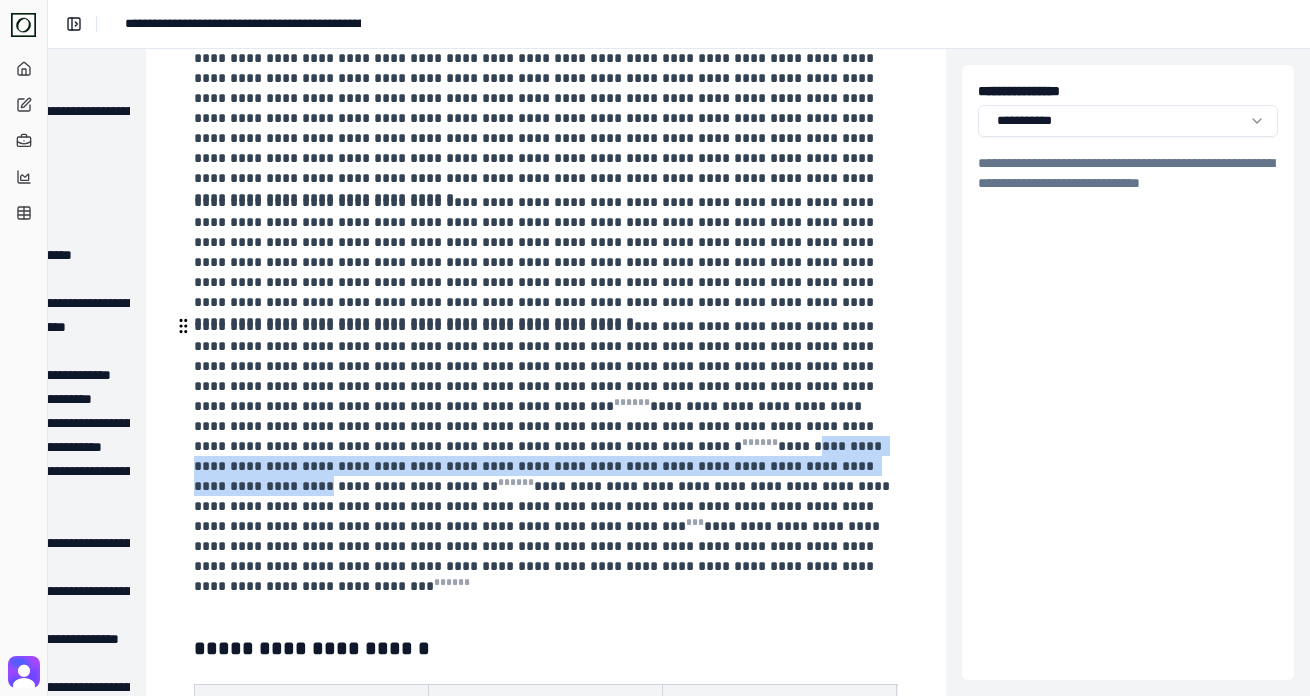 drag, startPoint x: 589, startPoint y: 461, endPoint x: 467, endPoint y: 442, distance: 123.47064 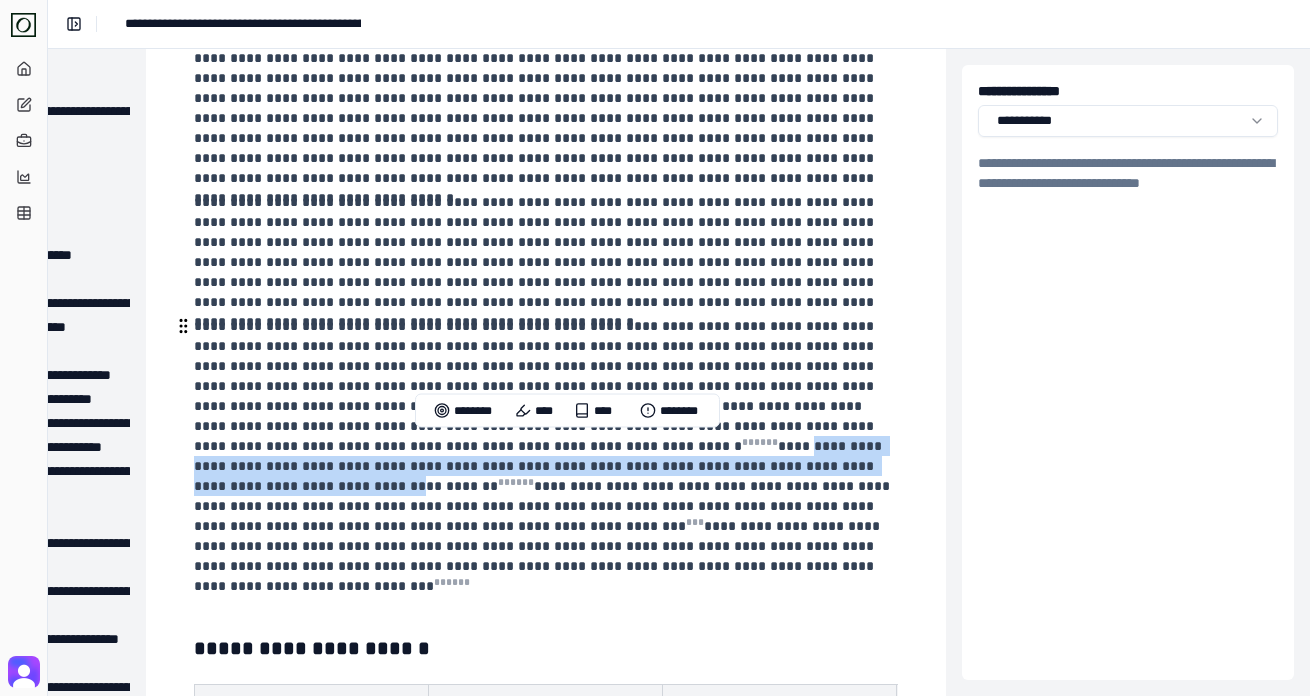 drag, startPoint x: 467, startPoint y: 442, endPoint x: 644, endPoint y: 465, distance: 178.4881 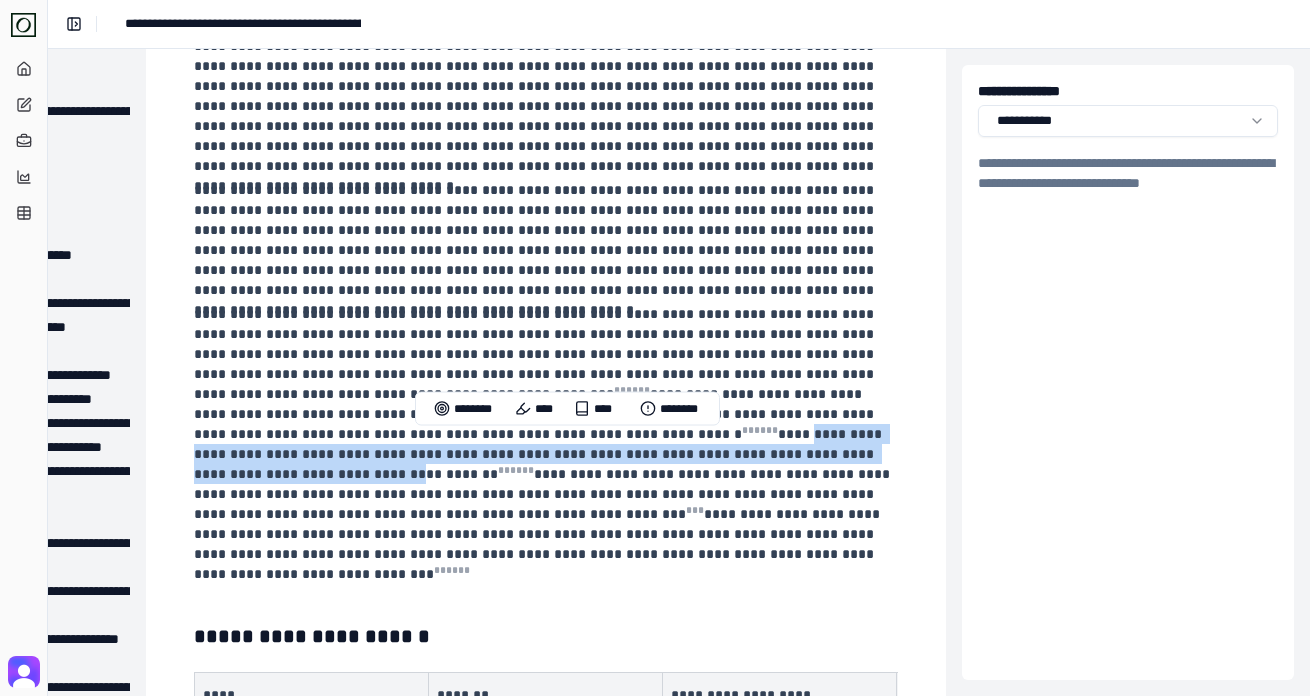 scroll, scrollTop: 233, scrollLeft: 214, axis: both 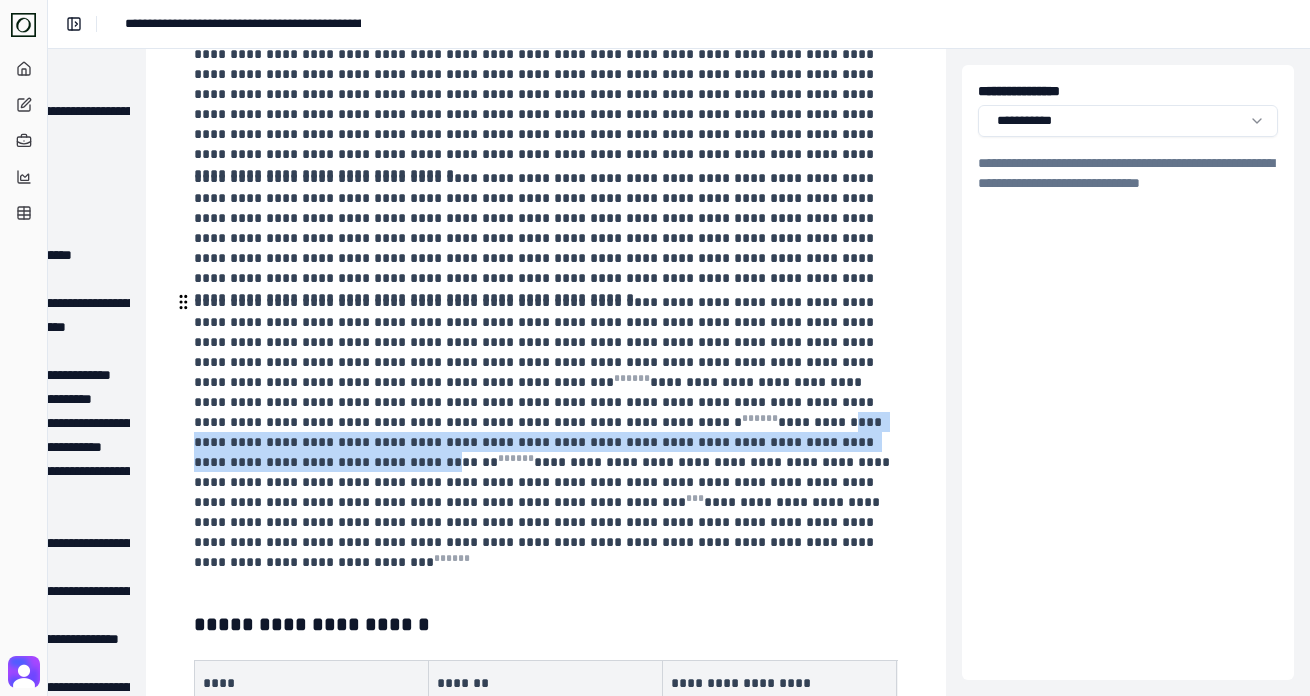 drag, startPoint x: 700, startPoint y: 440, endPoint x: 499, endPoint y: 420, distance: 201.99257 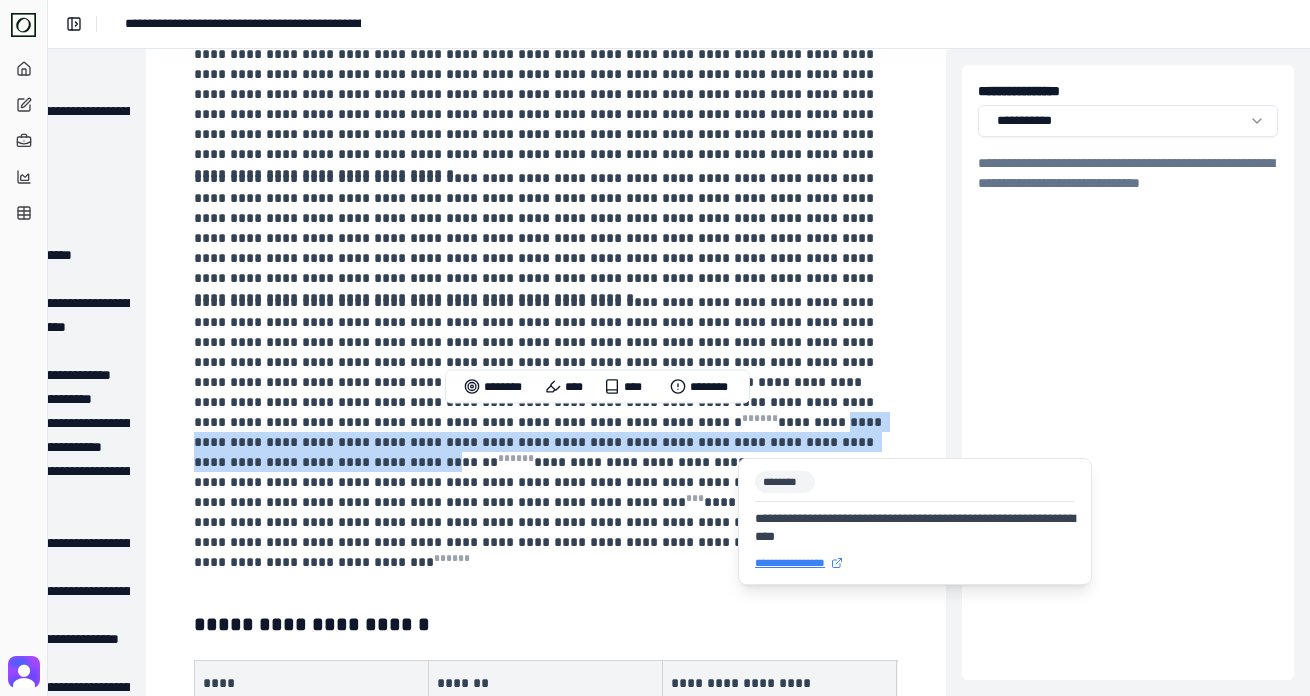 click on "**********" at bounding box center [915, 563] 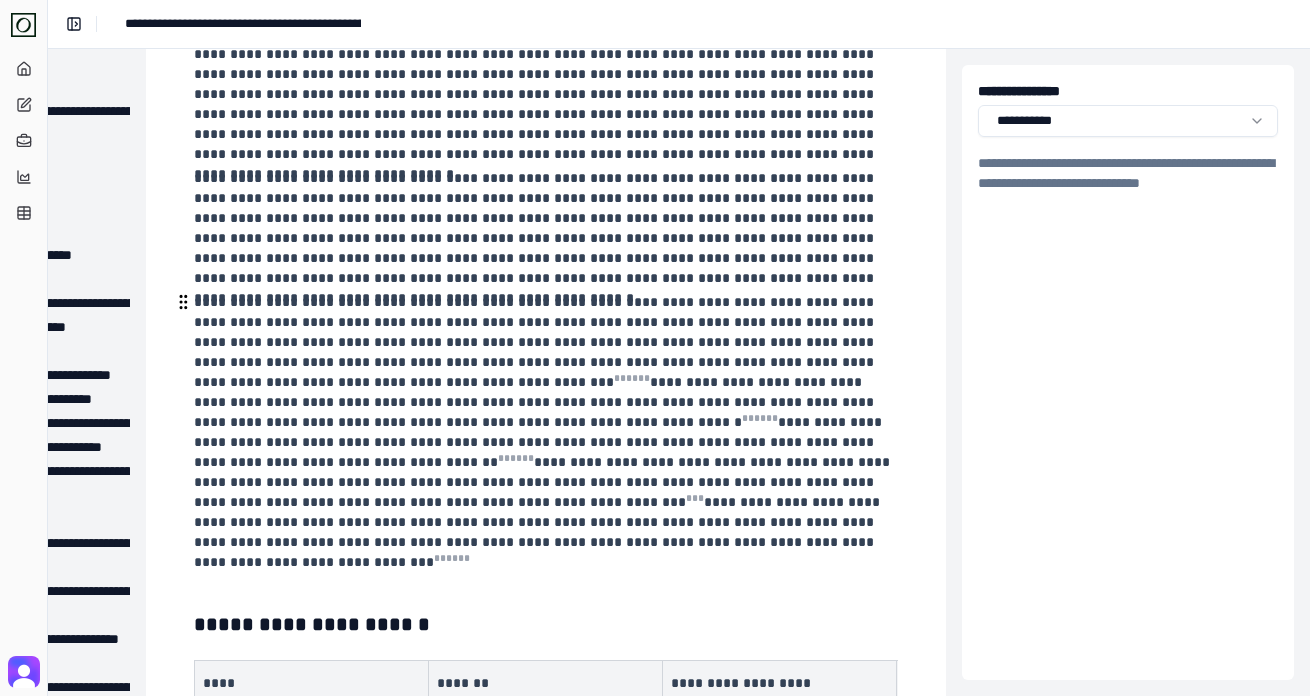 click on "**********" at bounding box center [544, 432] 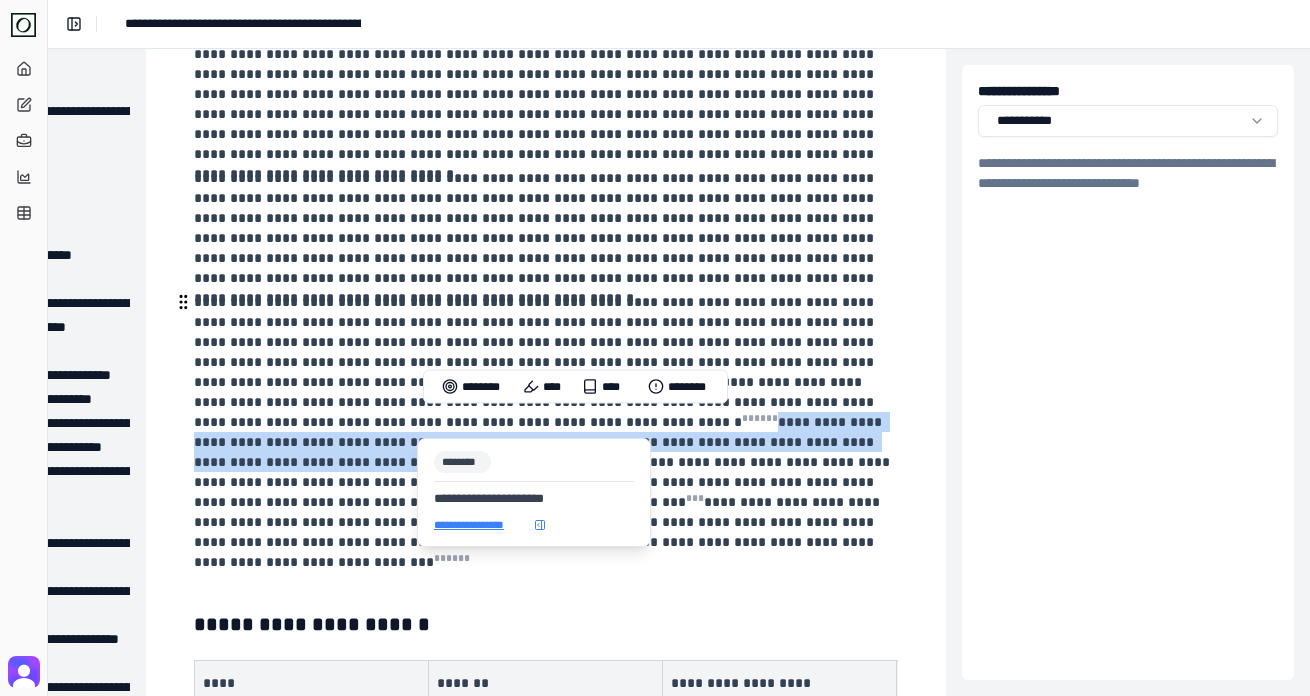 drag, startPoint x: 715, startPoint y: 440, endPoint x: 431, endPoint y: 426, distance: 284.34485 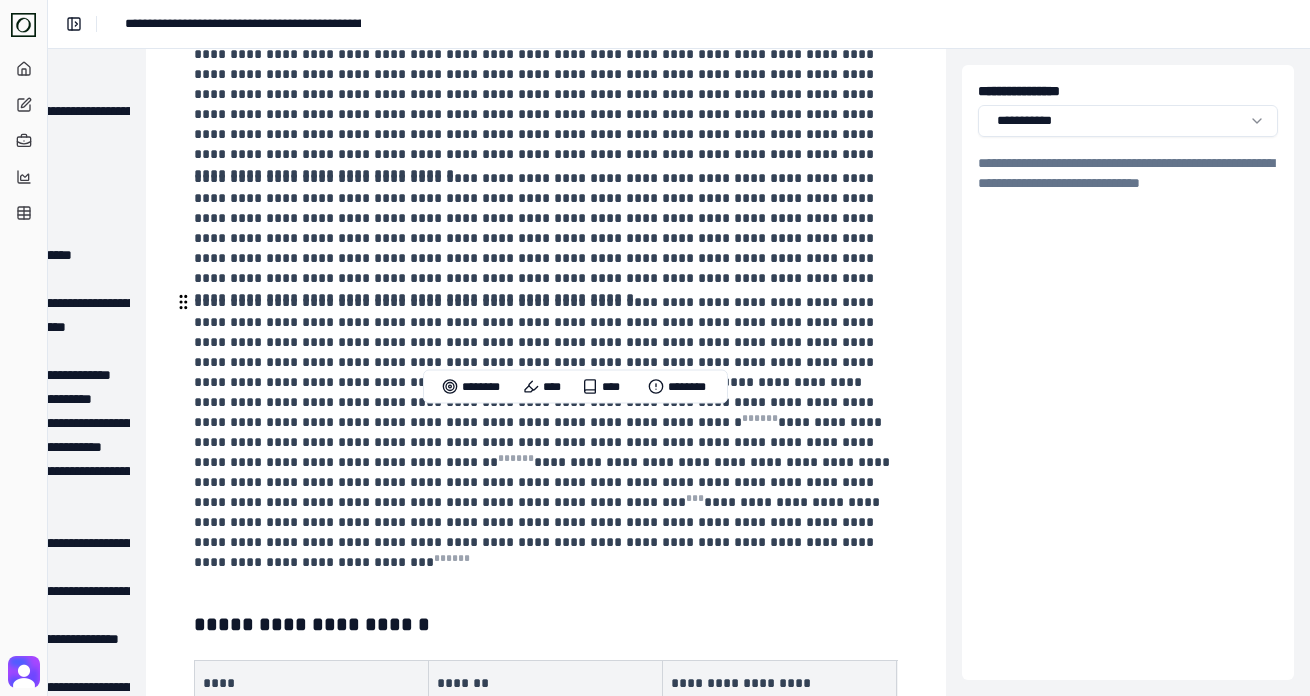 click on "**********" at bounding box center [544, 432] 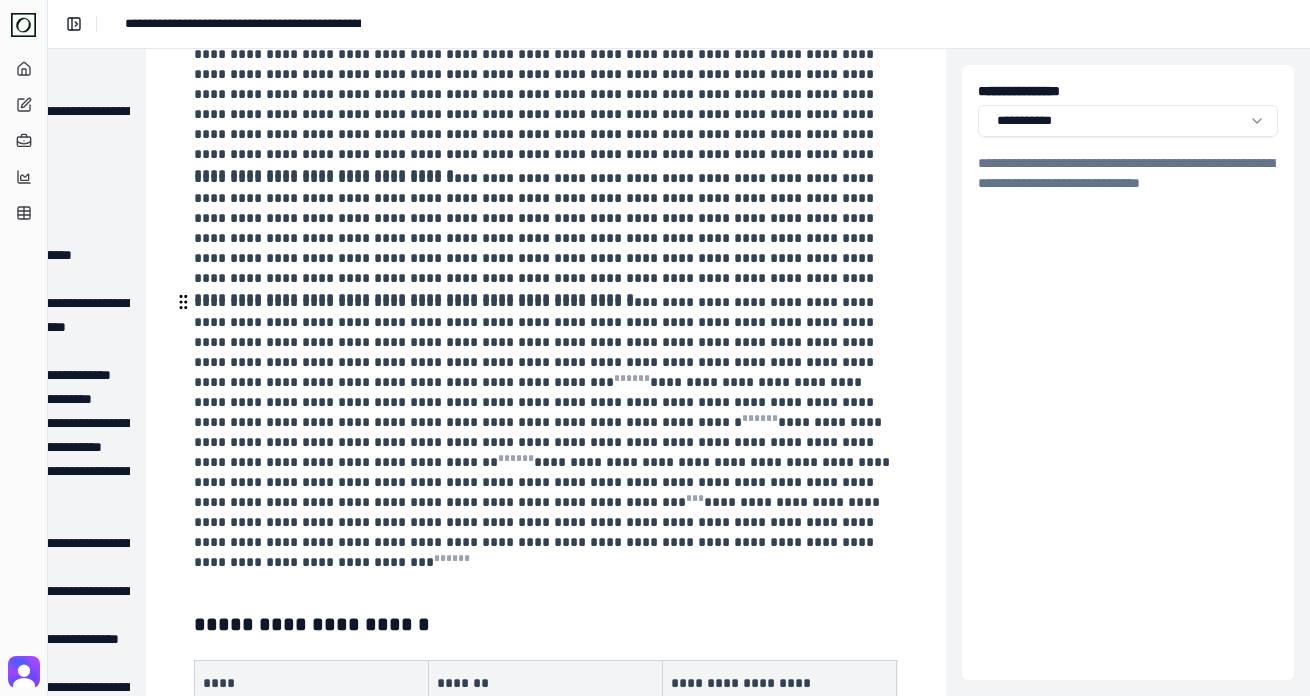 click on "**********" at bounding box center [544, 432] 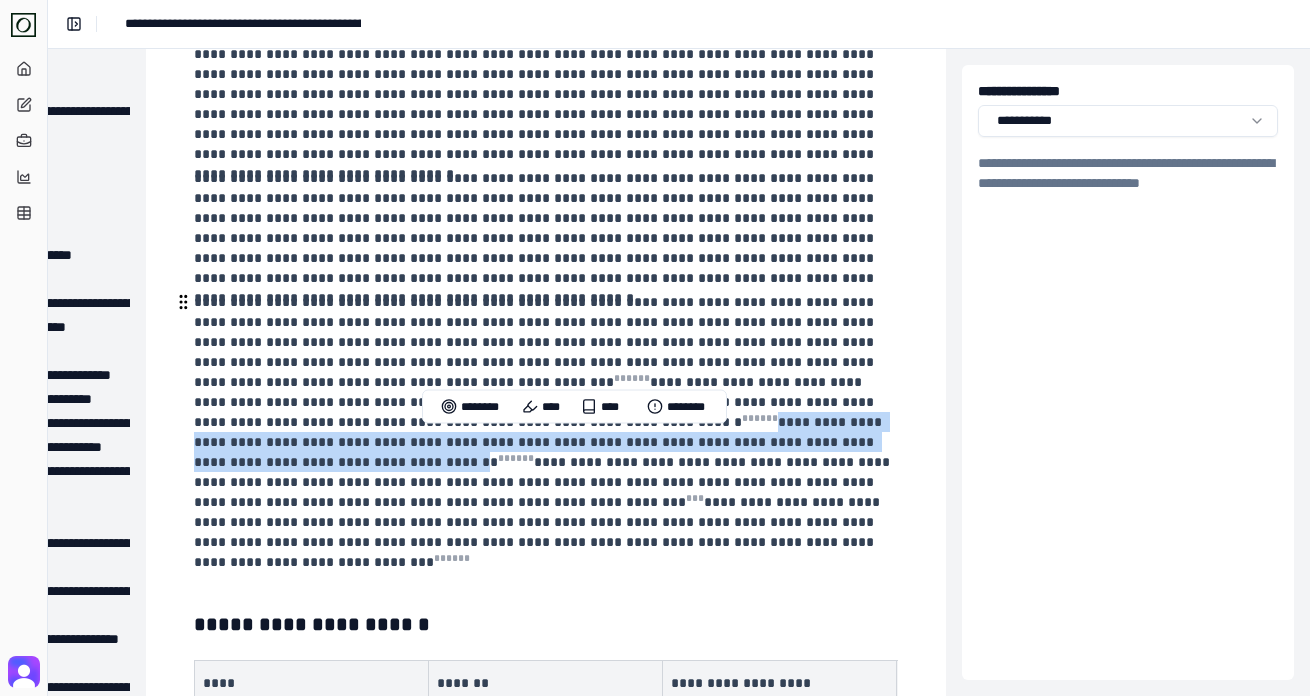 drag, startPoint x: 713, startPoint y: 442, endPoint x: 440, endPoint y: 426, distance: 273.46848 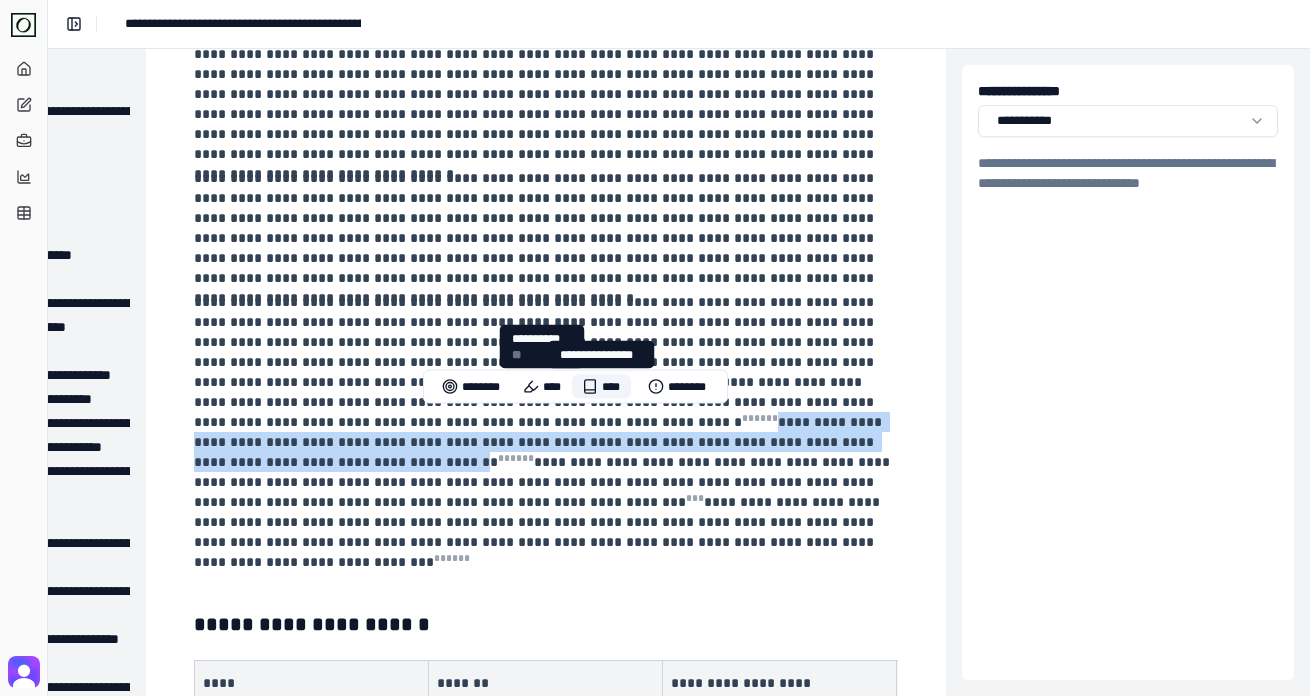 click on "****" at bounding box center [601, 387] 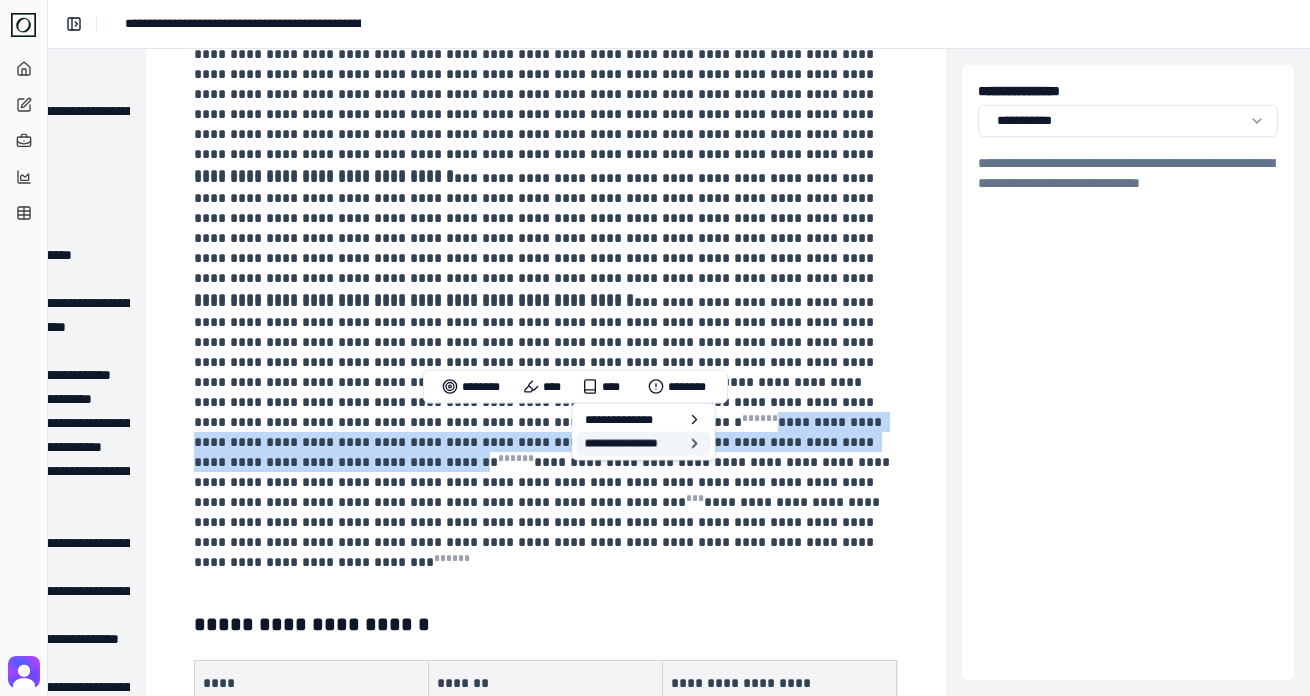click on "**********" at bounding box center [644, 444] 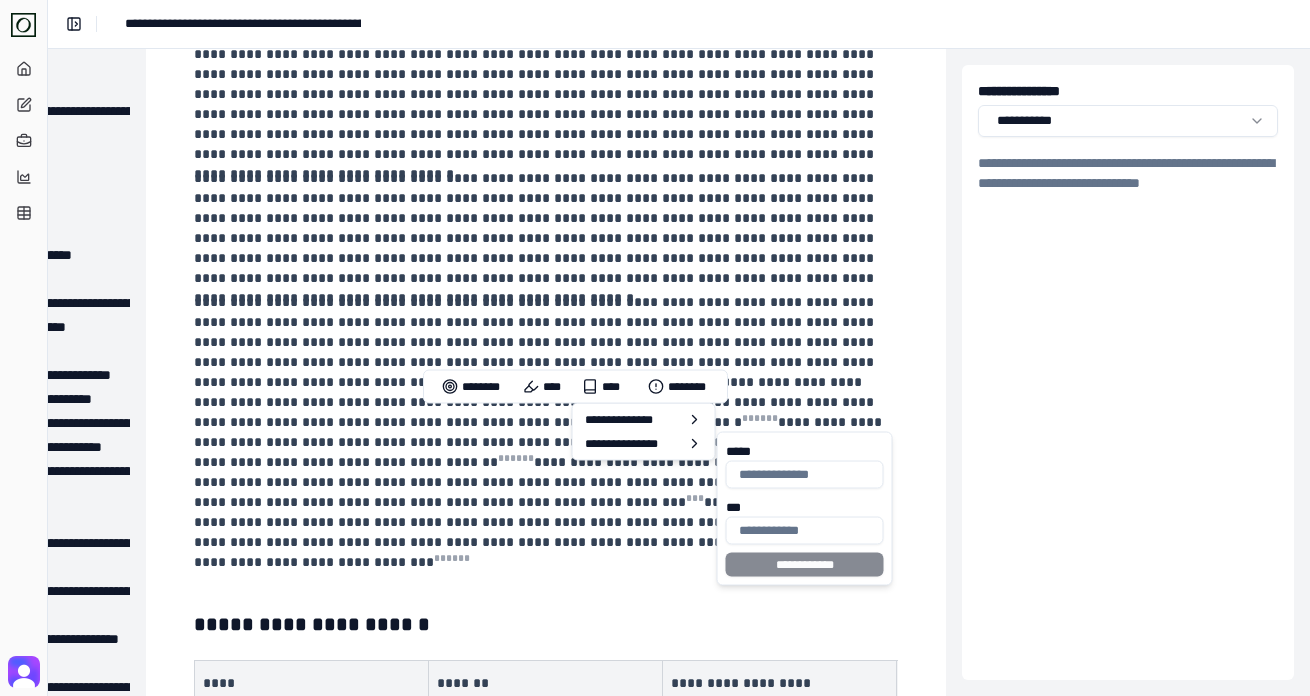 click on "***" at bounding box center (805, 531) 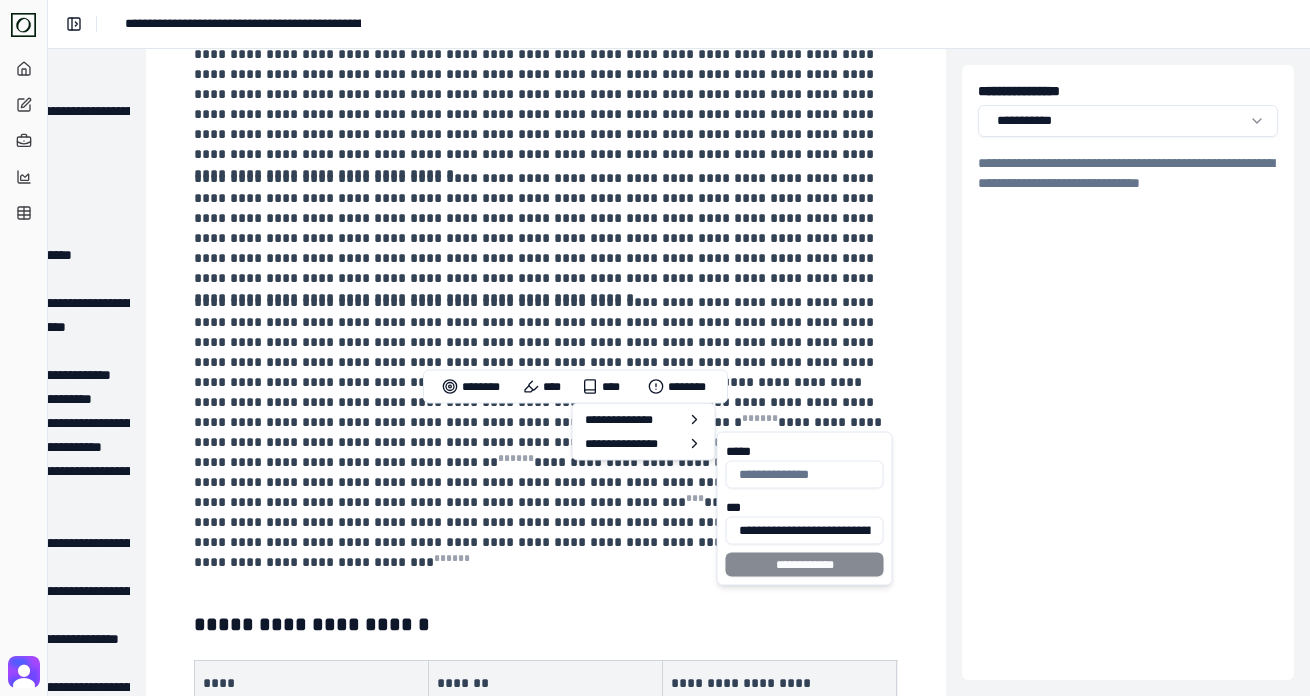 scroll, scrollTop: 0, scrollLeft: 1175, axis: horizontal 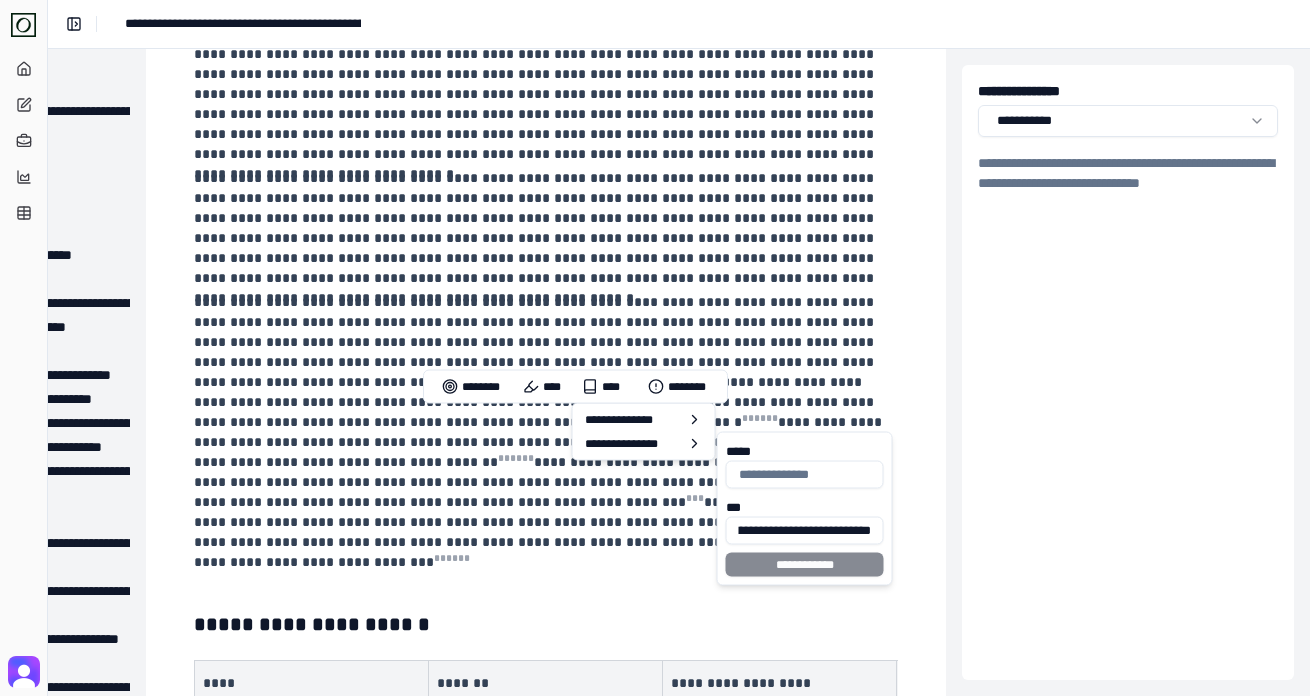 type on "**********" 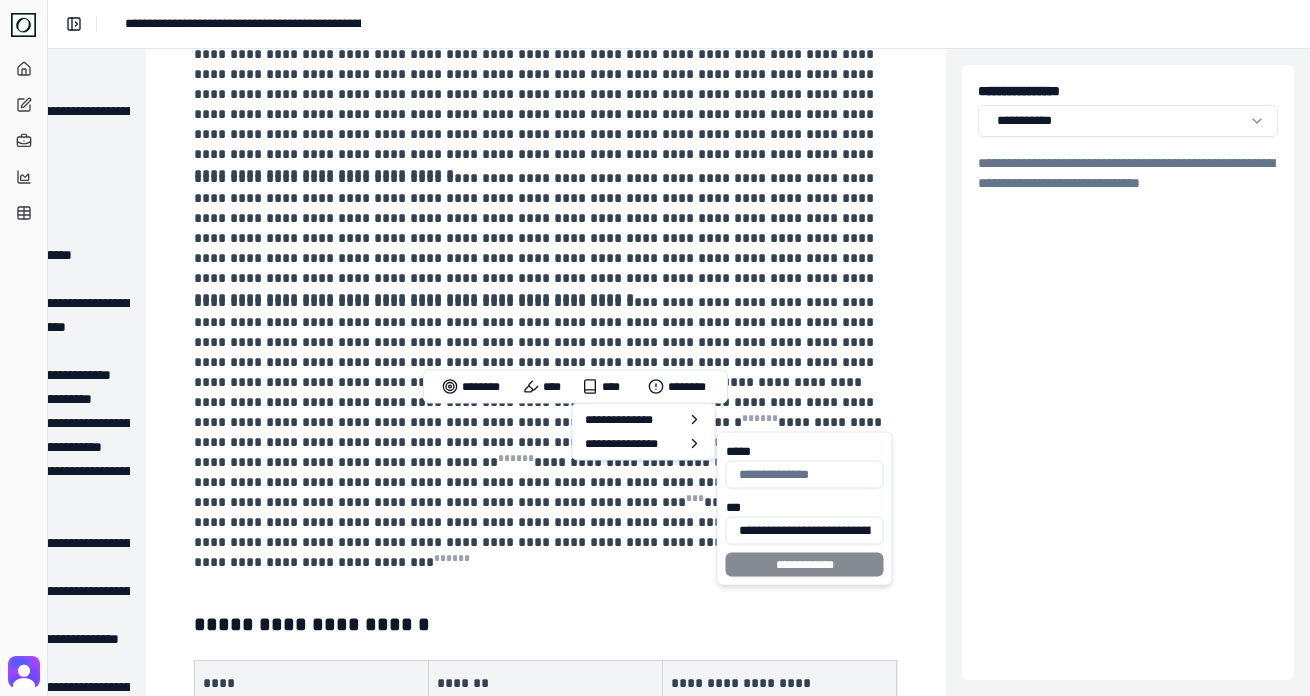 click on "*****" at bounding box center [805, 475] 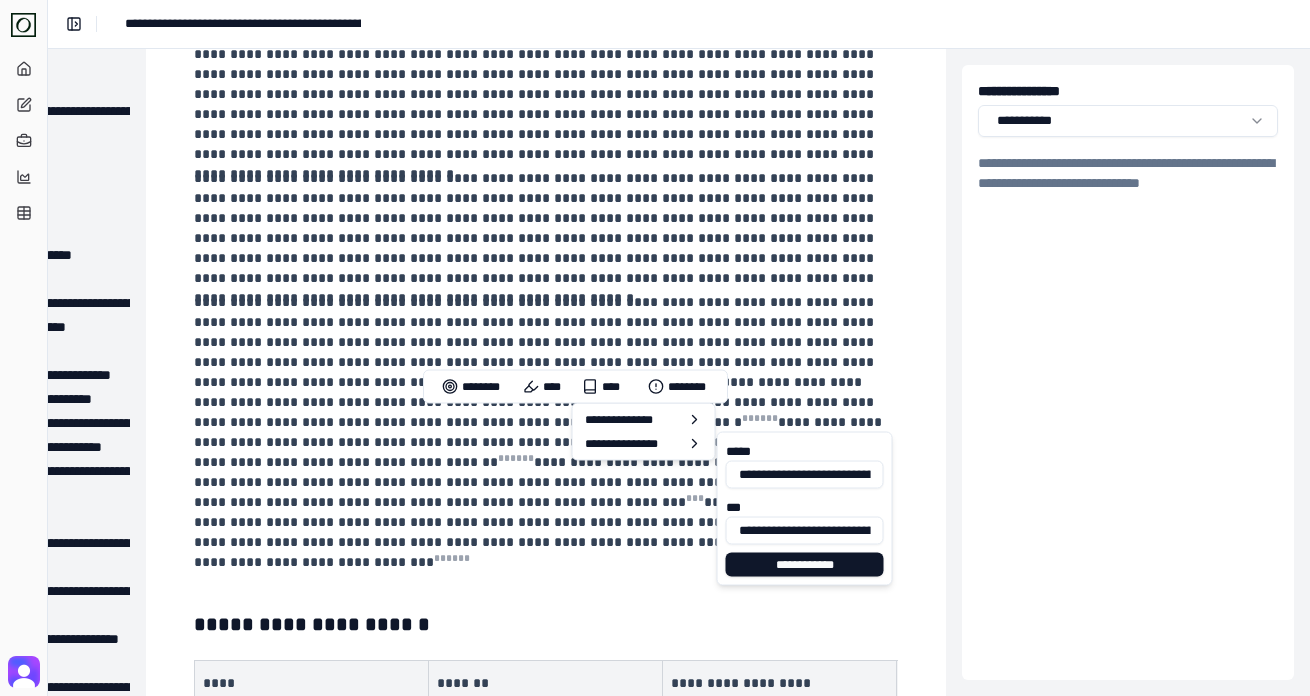 scroll, scrollTop: 0, scrollLeft: 737, axis: horizontal 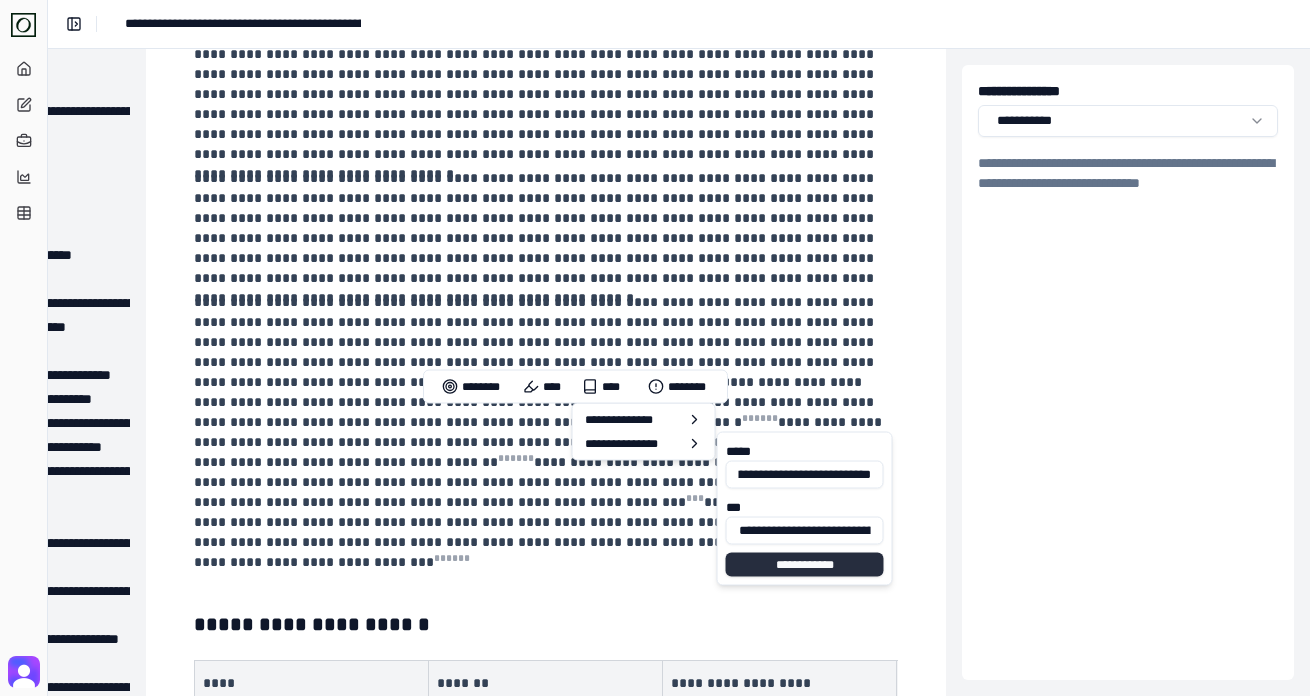 type on "**********" 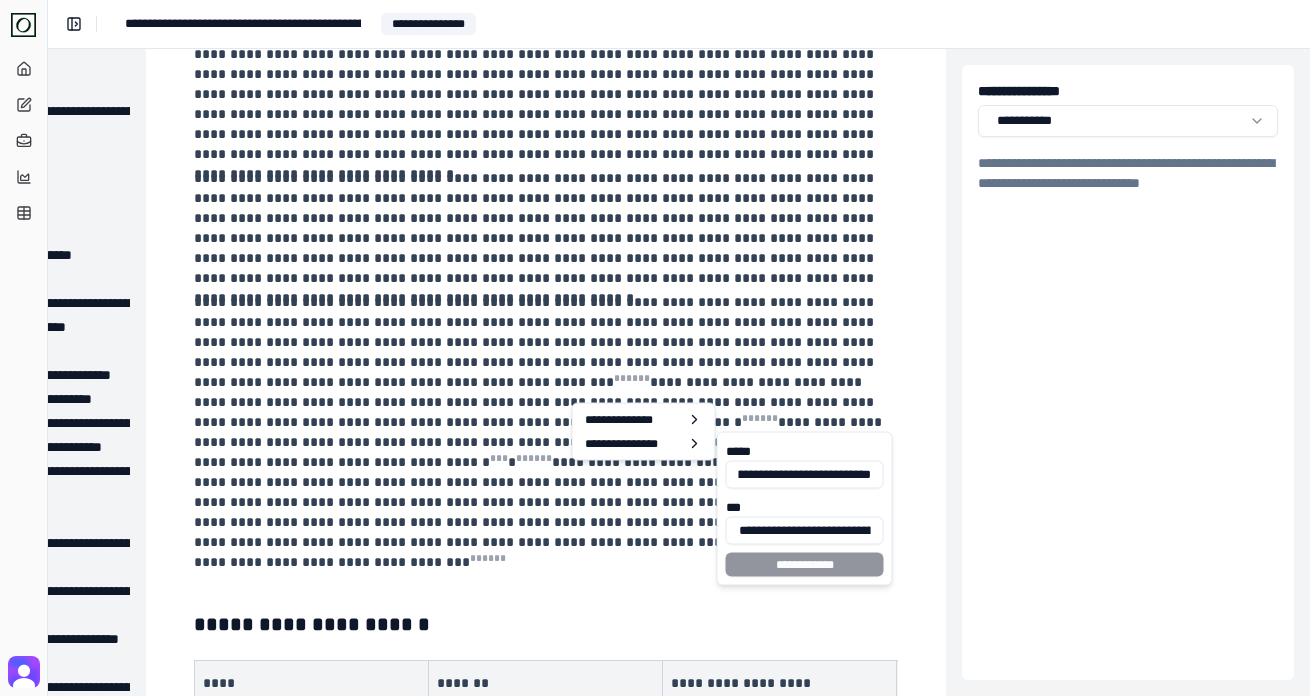 scroll, scrollTop: 0, scrollLeft: 0, axis: both 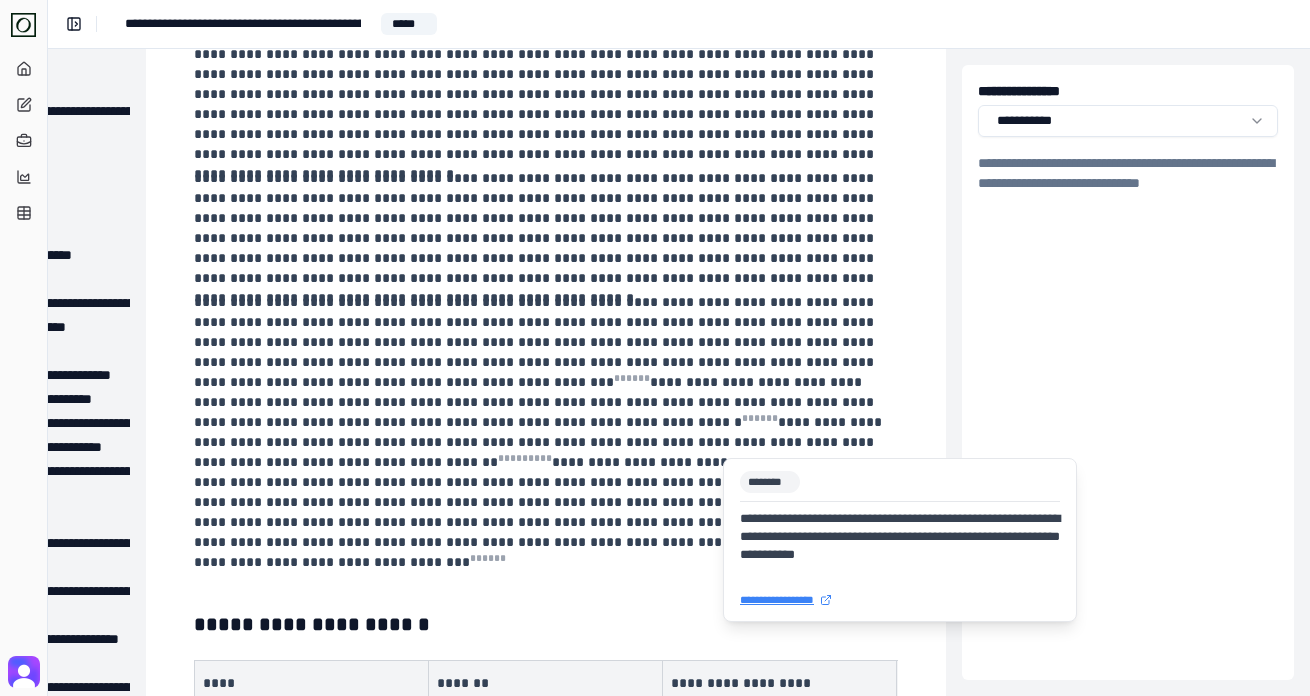 click on "**********" at bounding box center [900, 600] 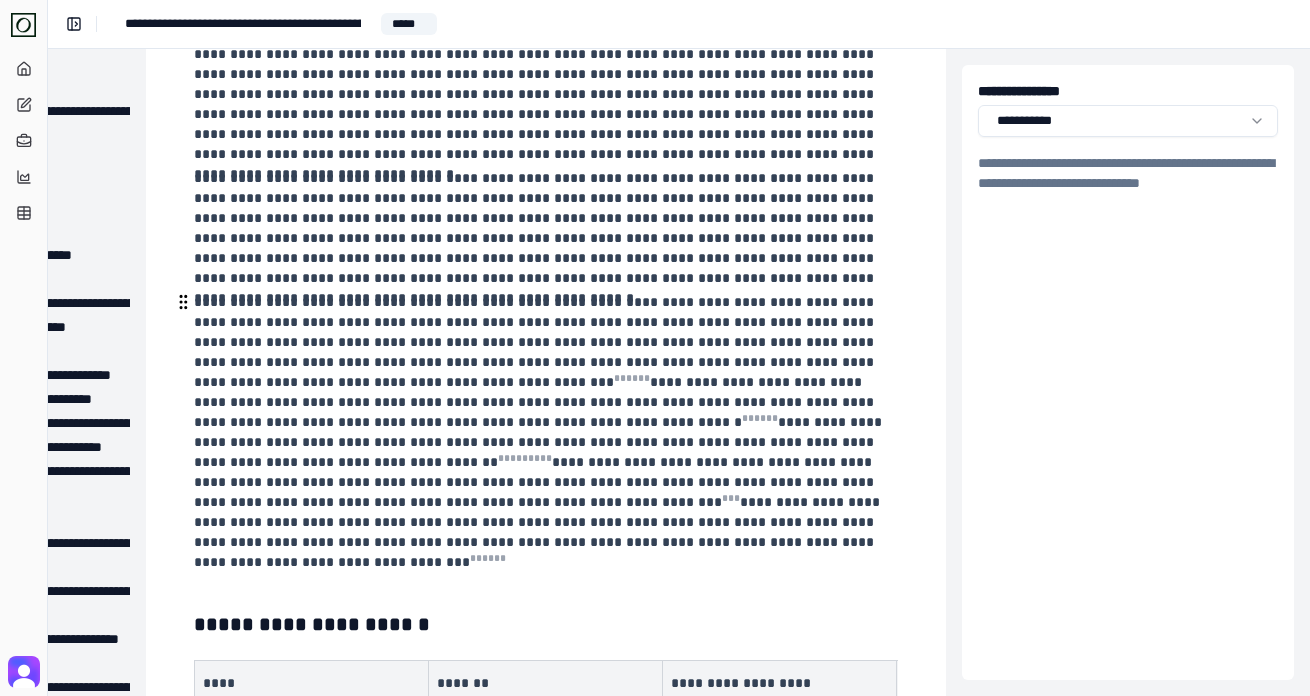 click on "**********" at bounding box center (540, 442) 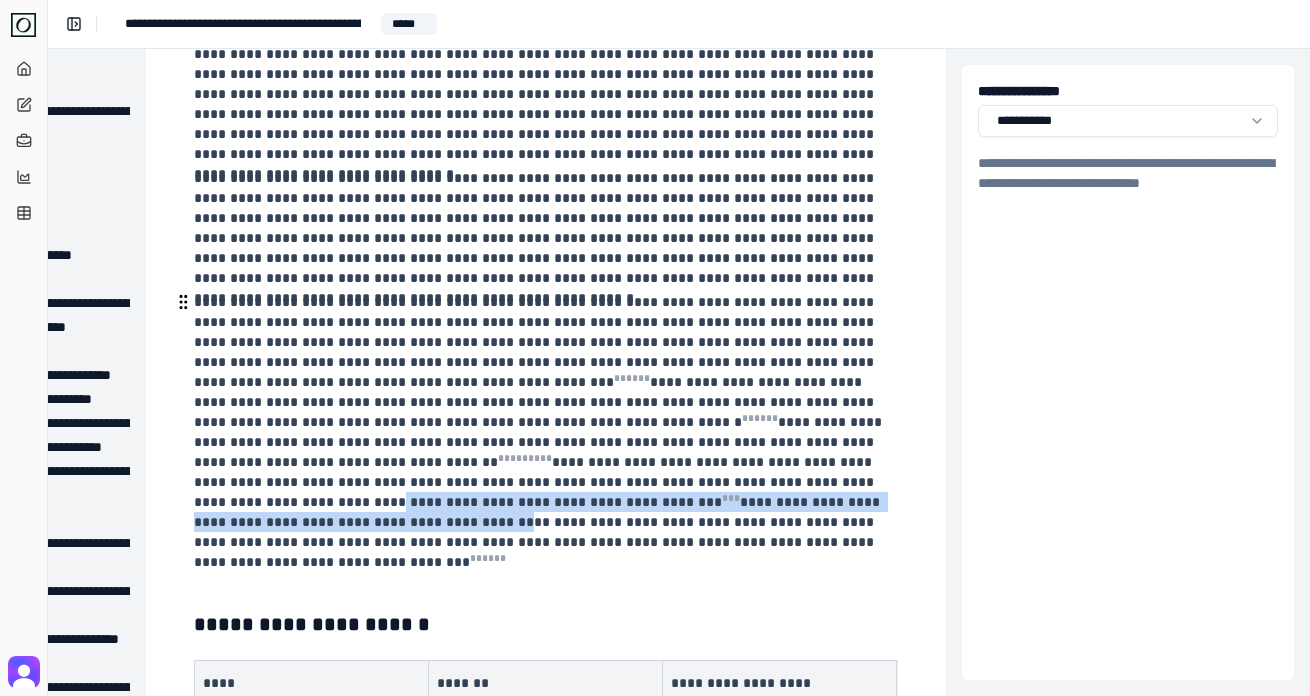 drag, startPoint x: 632, startPoint y: 510, endPoint x: 558, endPoint y: 472, distance: 83.18654 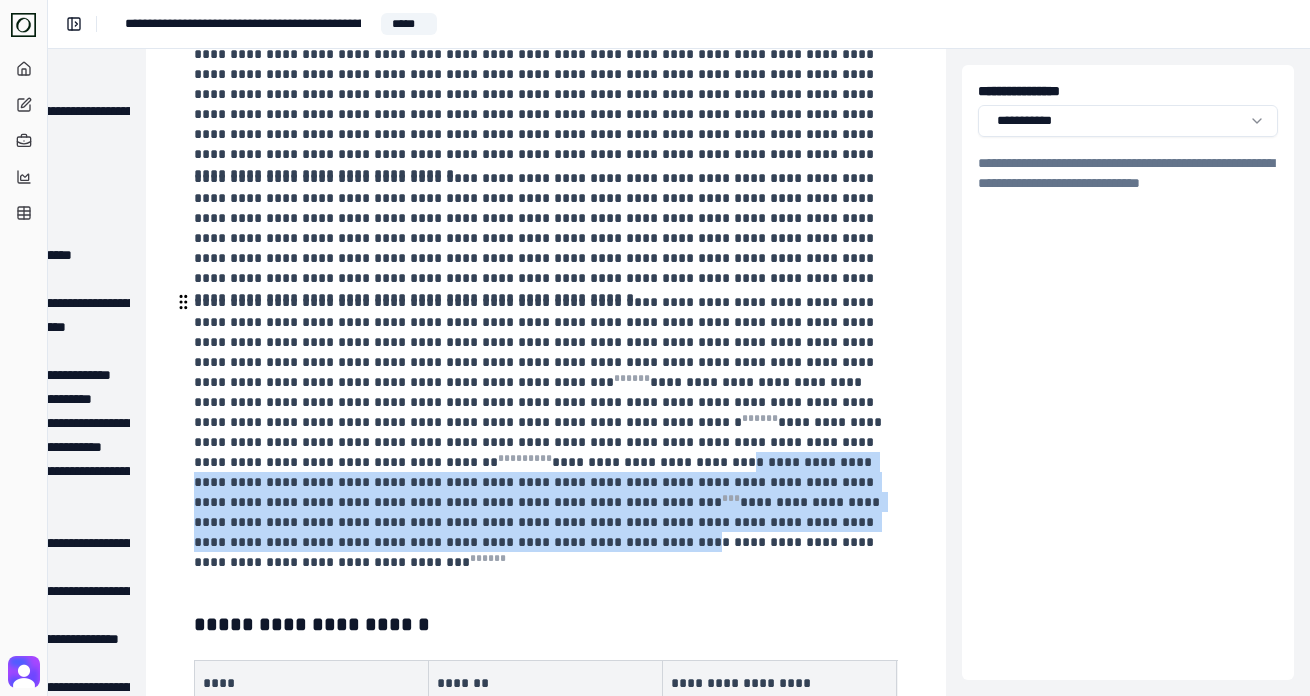 drag, startPoint x: 307, startPoint y: 461, endPoint x: 699, endPoint y: 514, distance: 395.56668 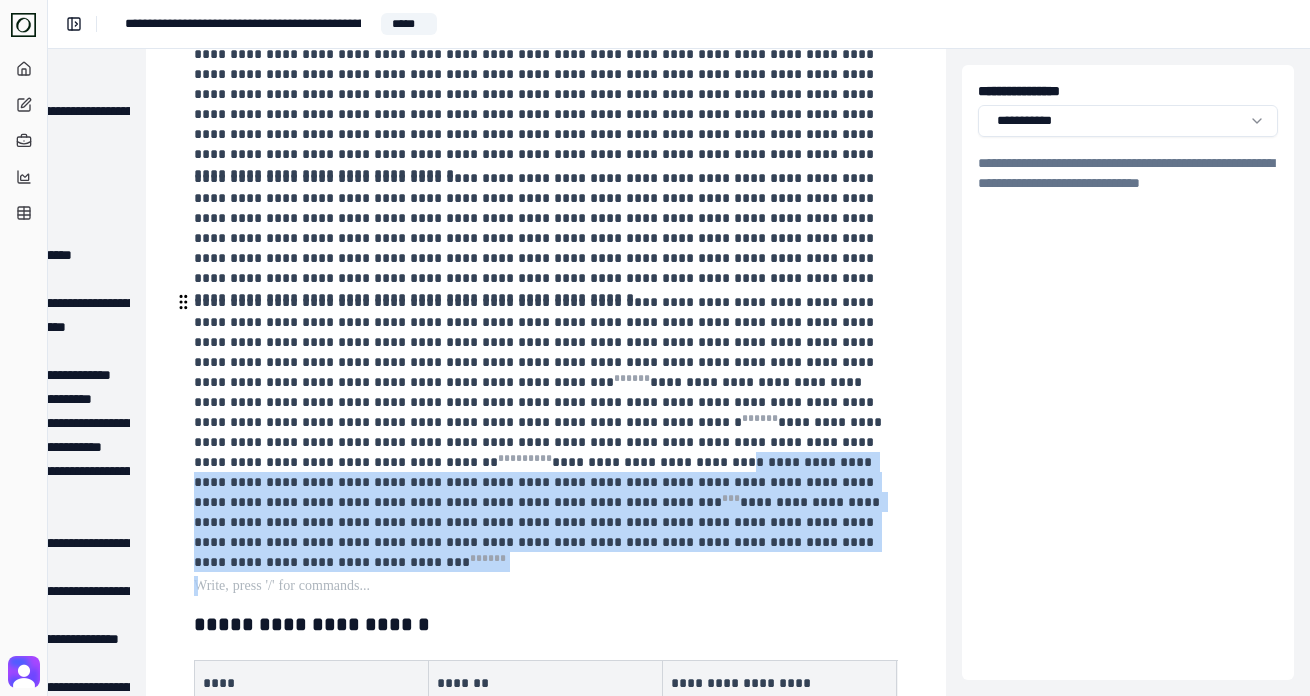 drag, startPoint x: 700, startPoint y: 555, endPoint x: 311, endPoint y: 459, distance: 400.6707 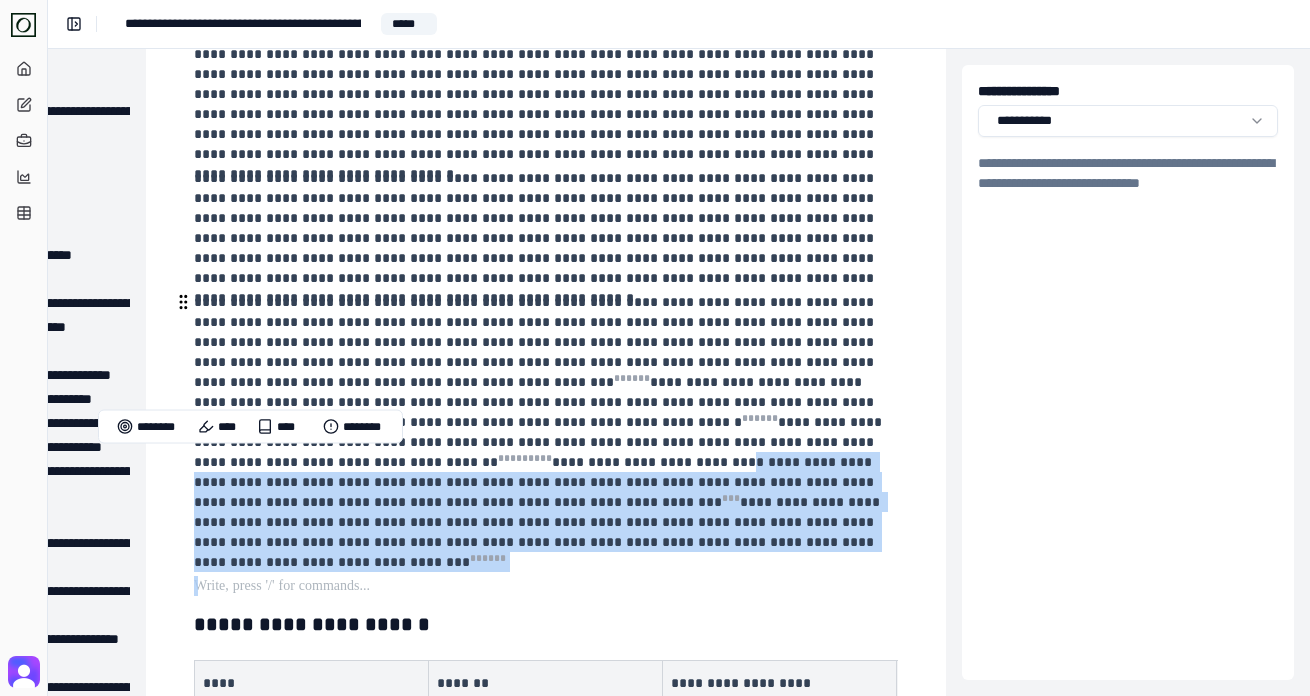 click on "**********" at bounding box center [539, 512] 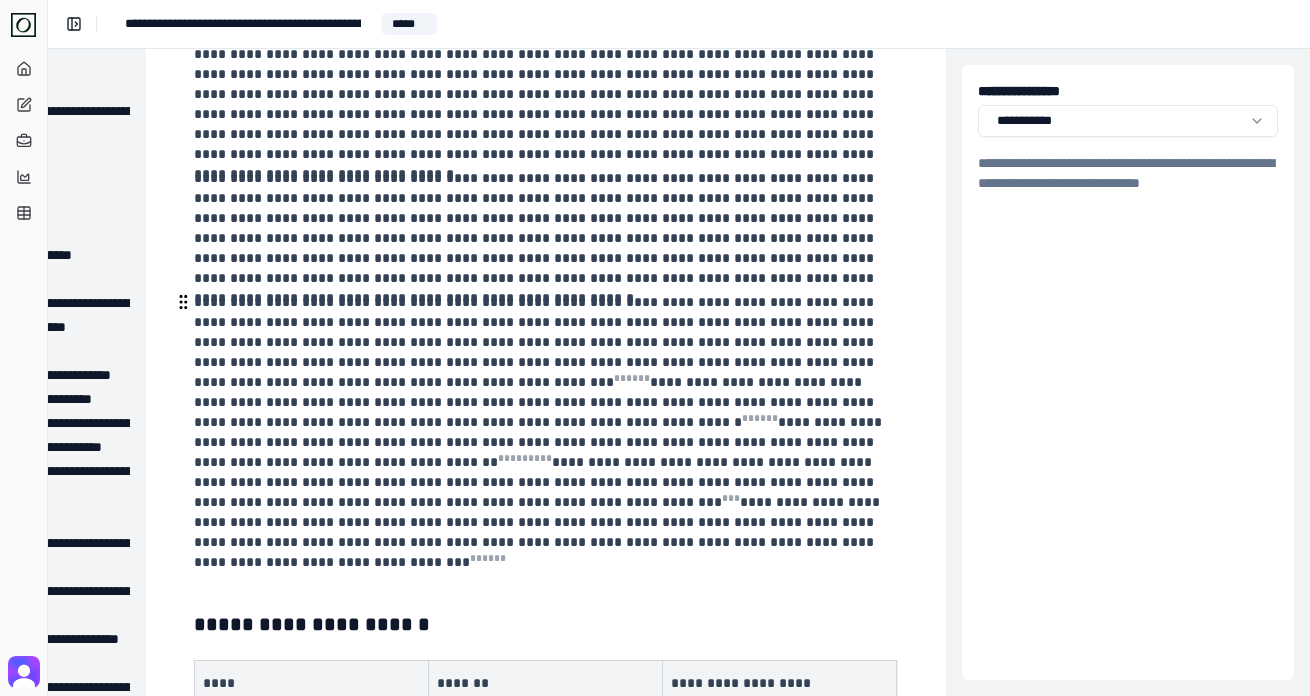 click on "**********" at bounding box center (544, 432) 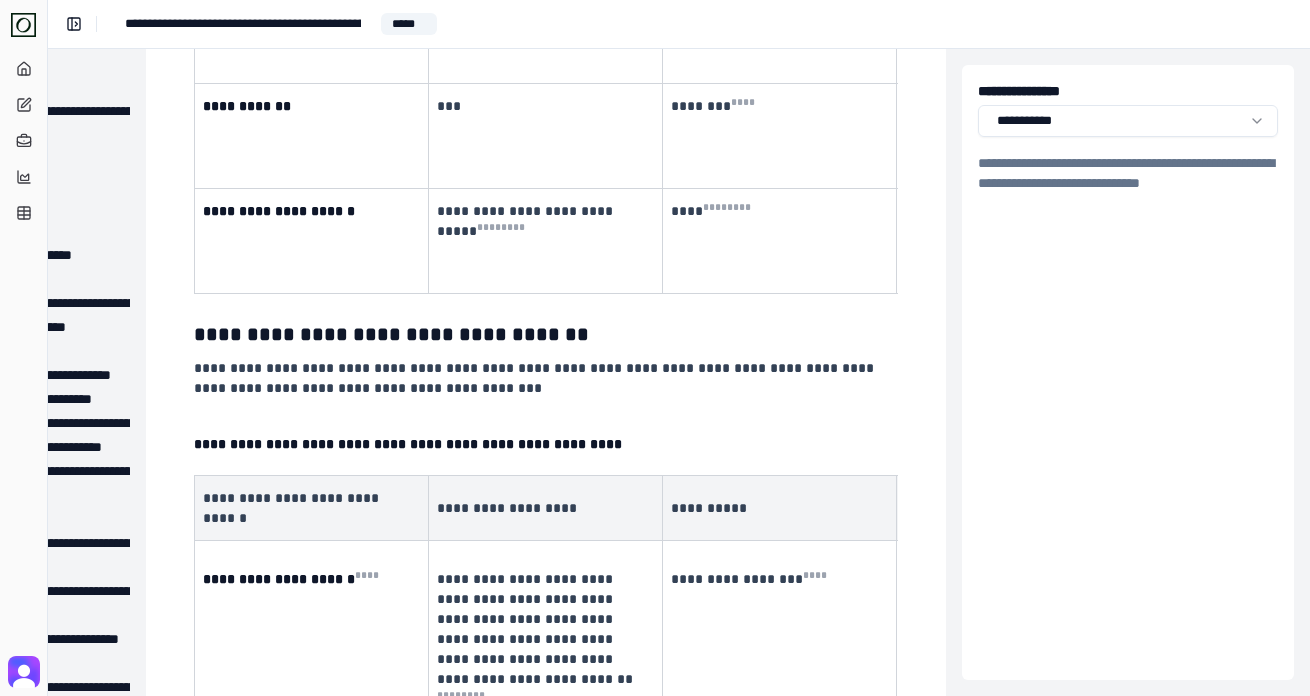 scroll, scrollTop: 6959, scrollLeft: 214, axis: both 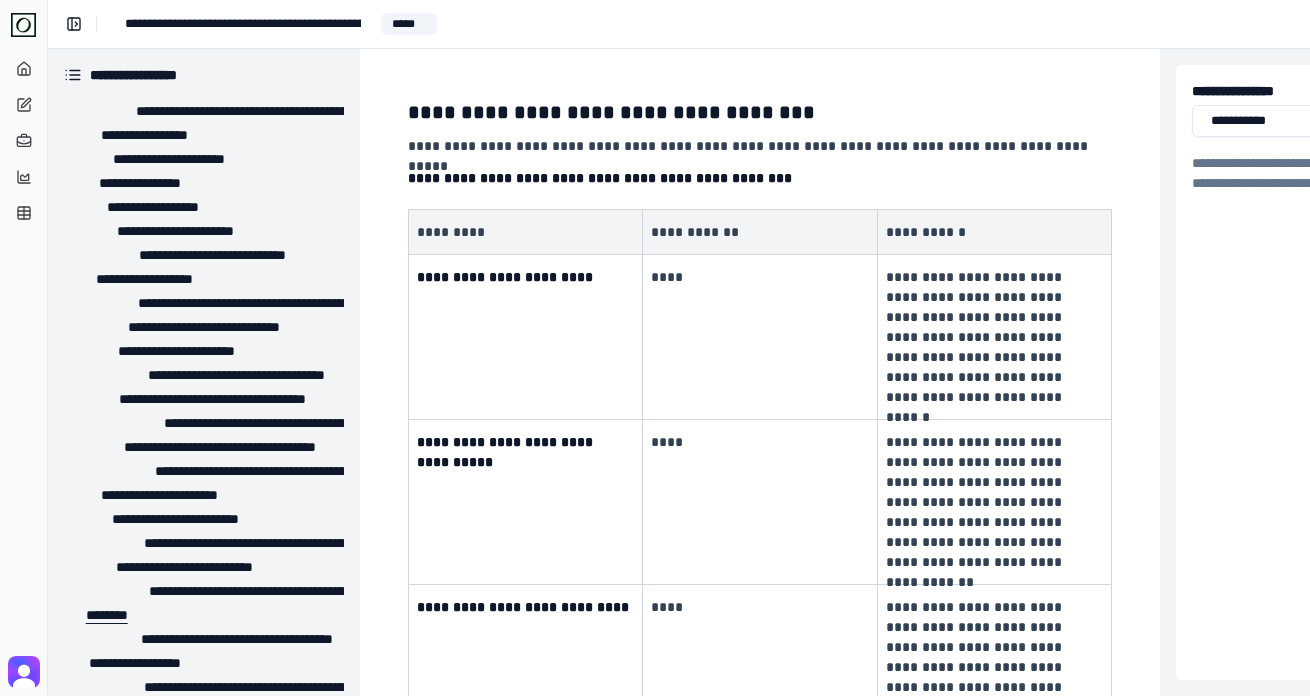 click on "********" at bounding box center (98, 615) 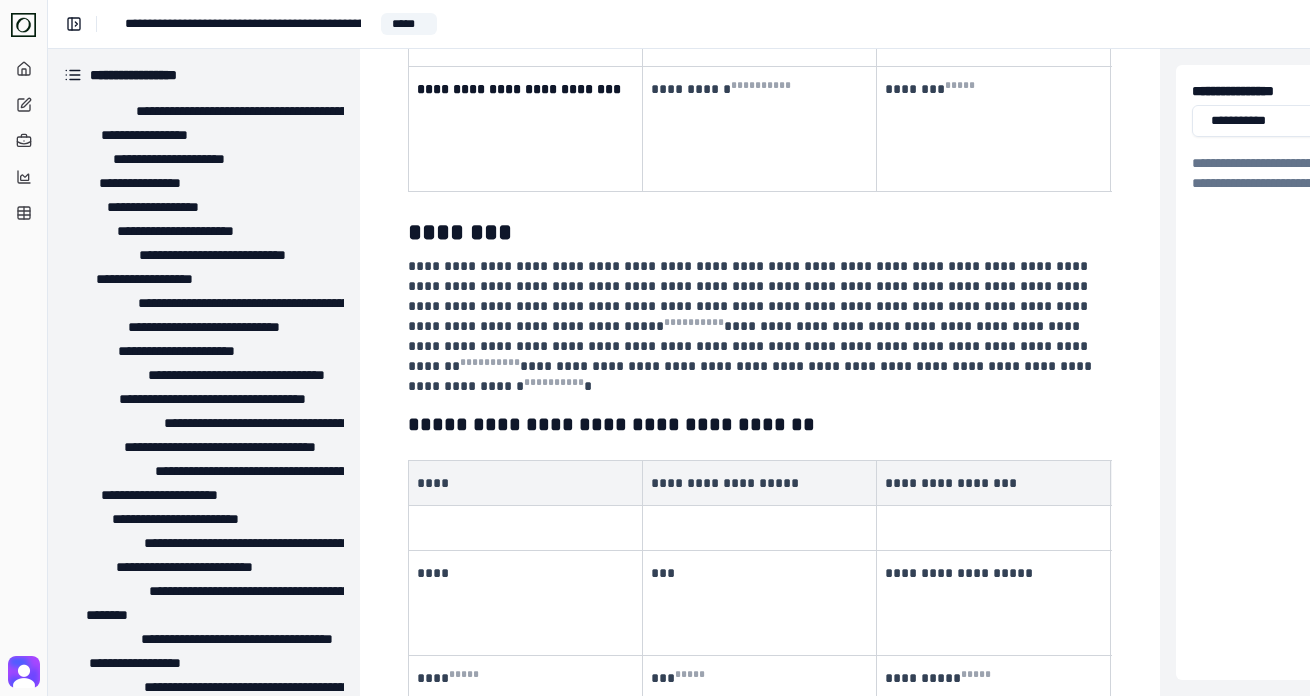 scroll, scrollTop: 11712, scrollLeft: 0, axis: vertical 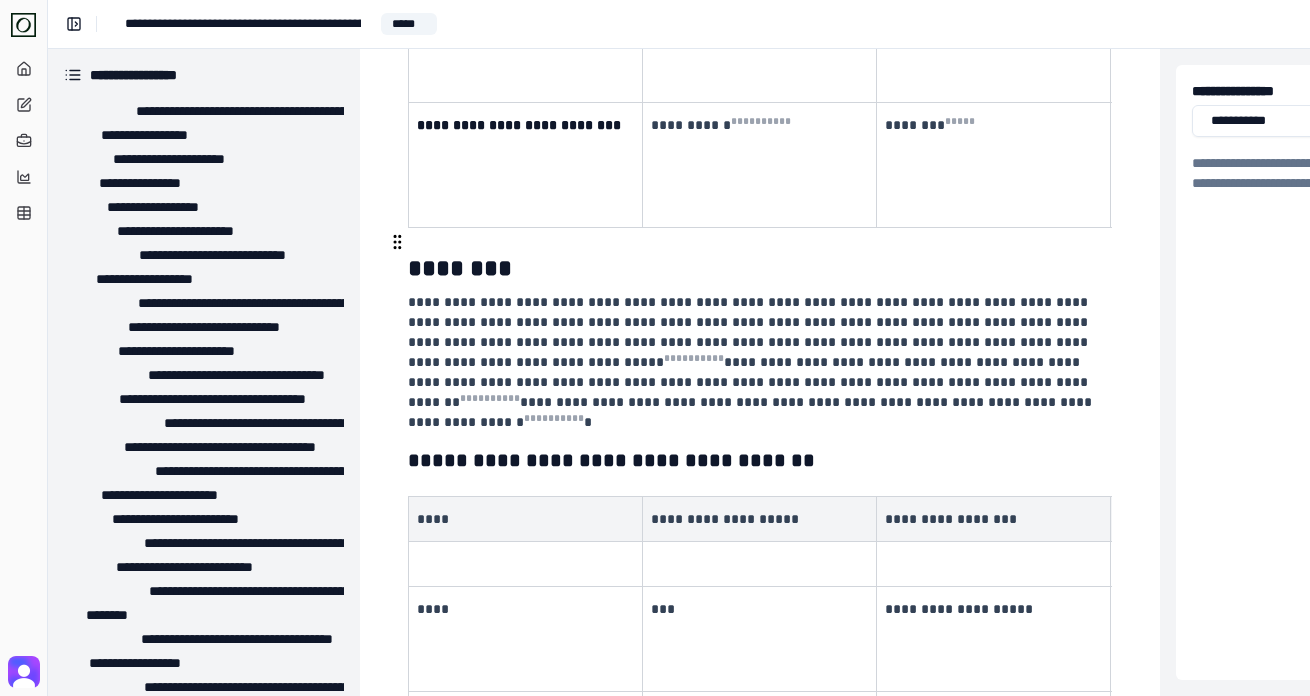 click on "***" at bounding box center [757, 609] 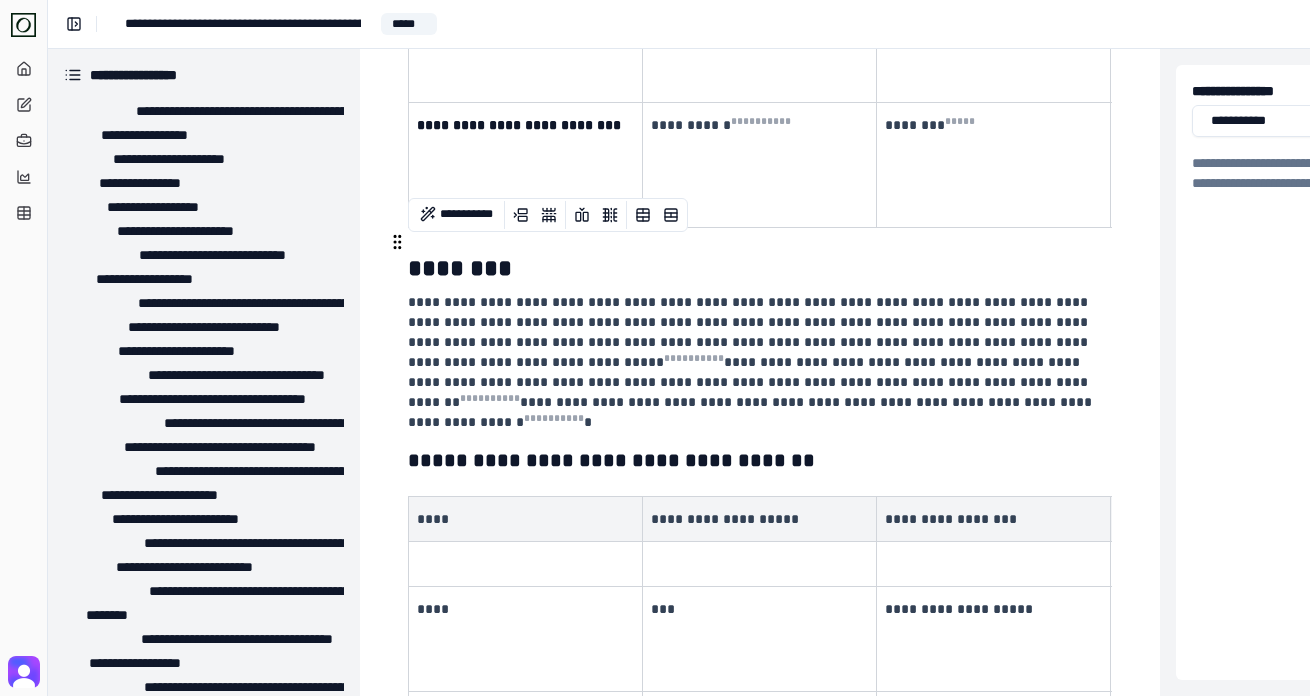 click at bounding box center (757, 564) 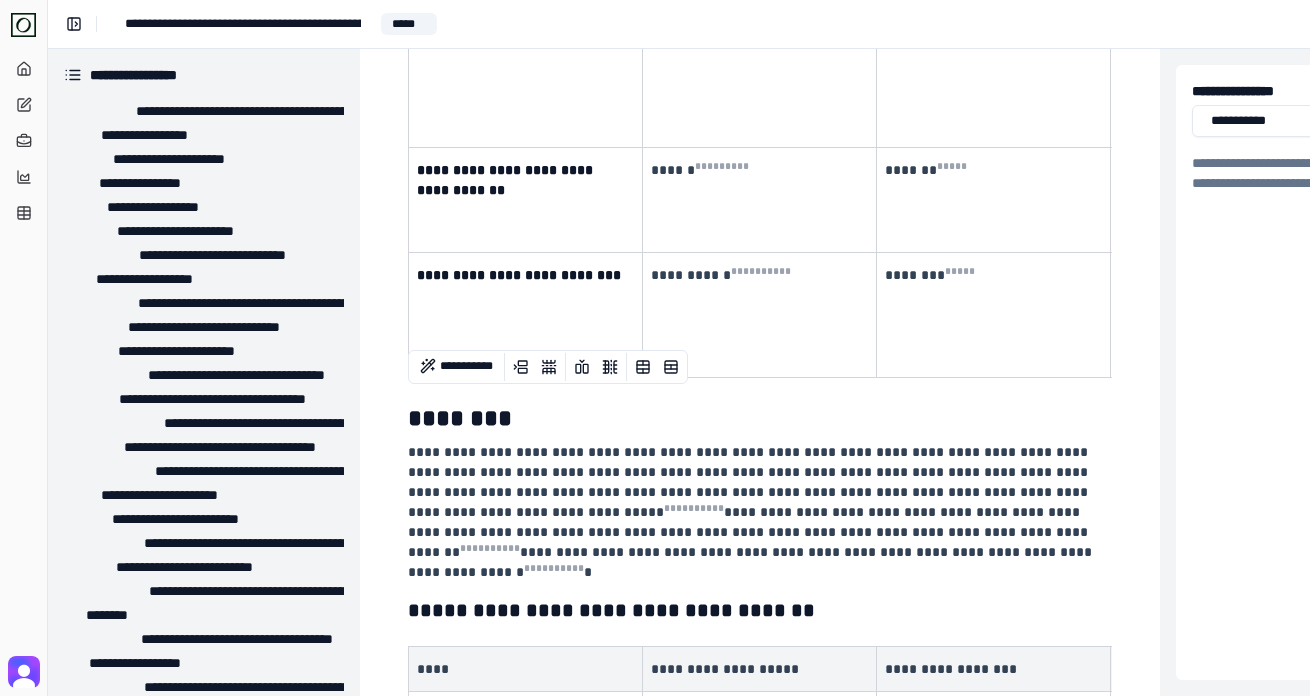 scroll, scrollTop: 11560, scrollLeft: 0, axis: vertical 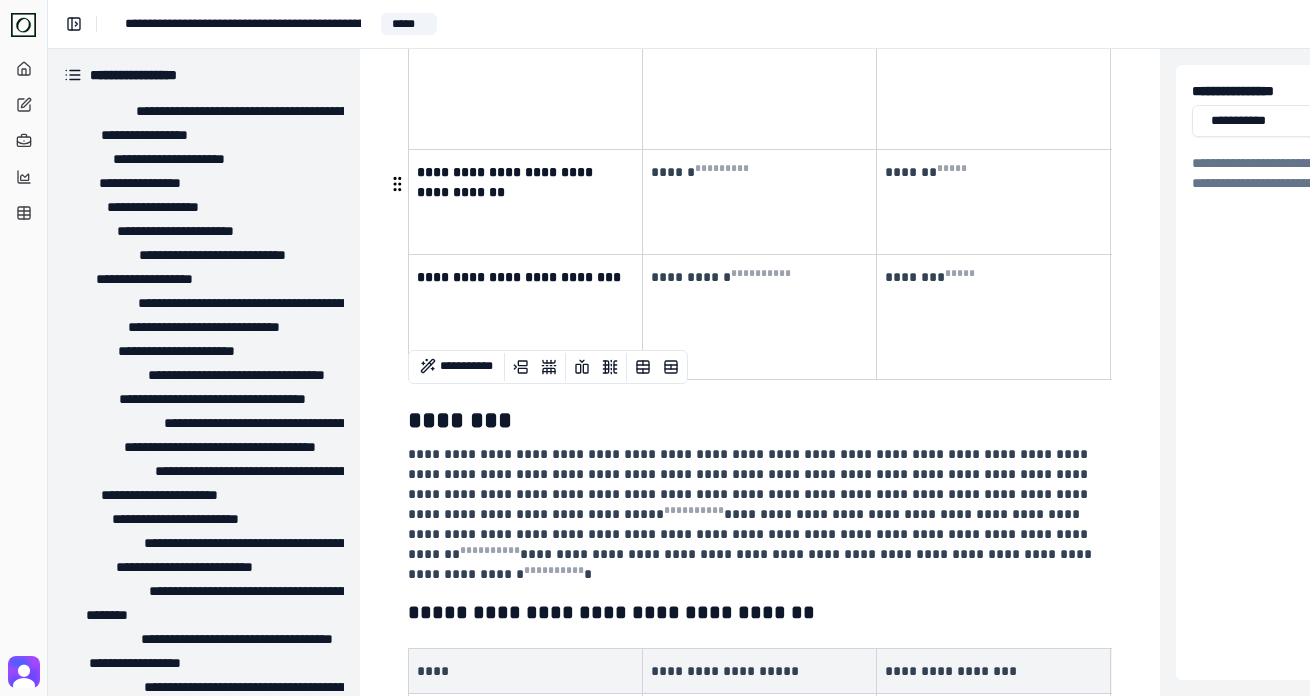 click on "********" at bounding box center (760, 420) 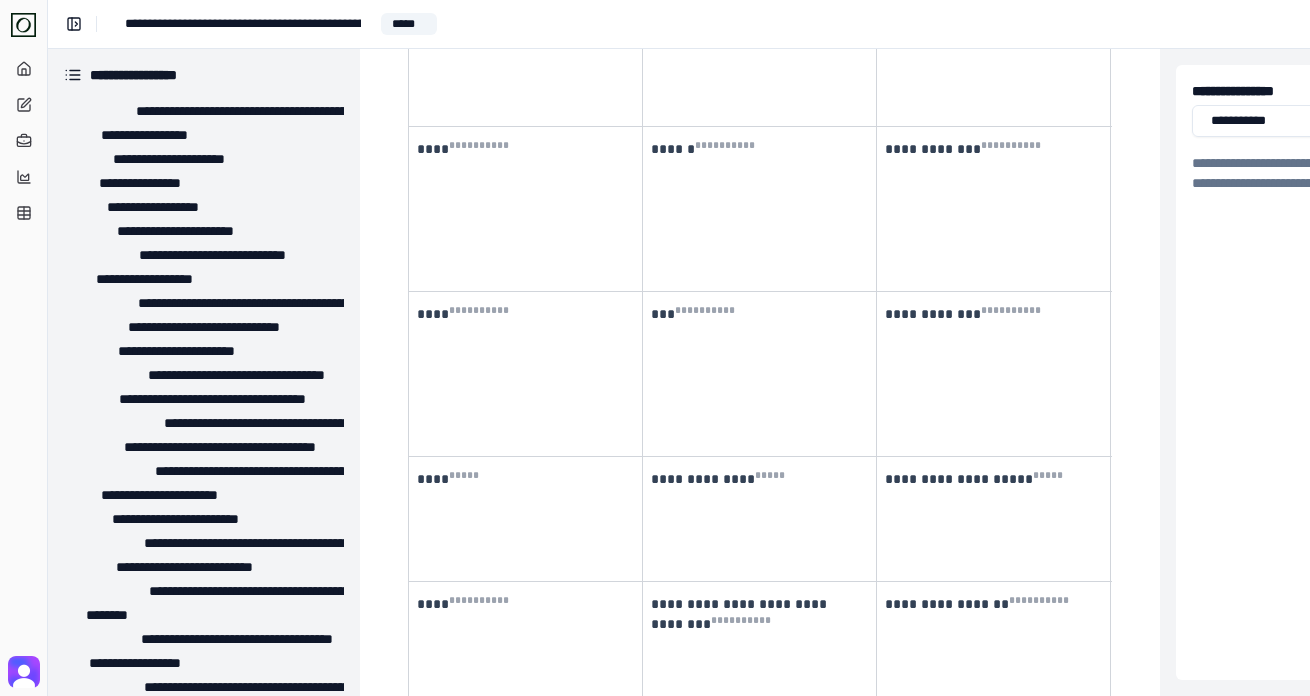 scroll, scrollTop: 12087, scrollLeft: 0, axis: vertical 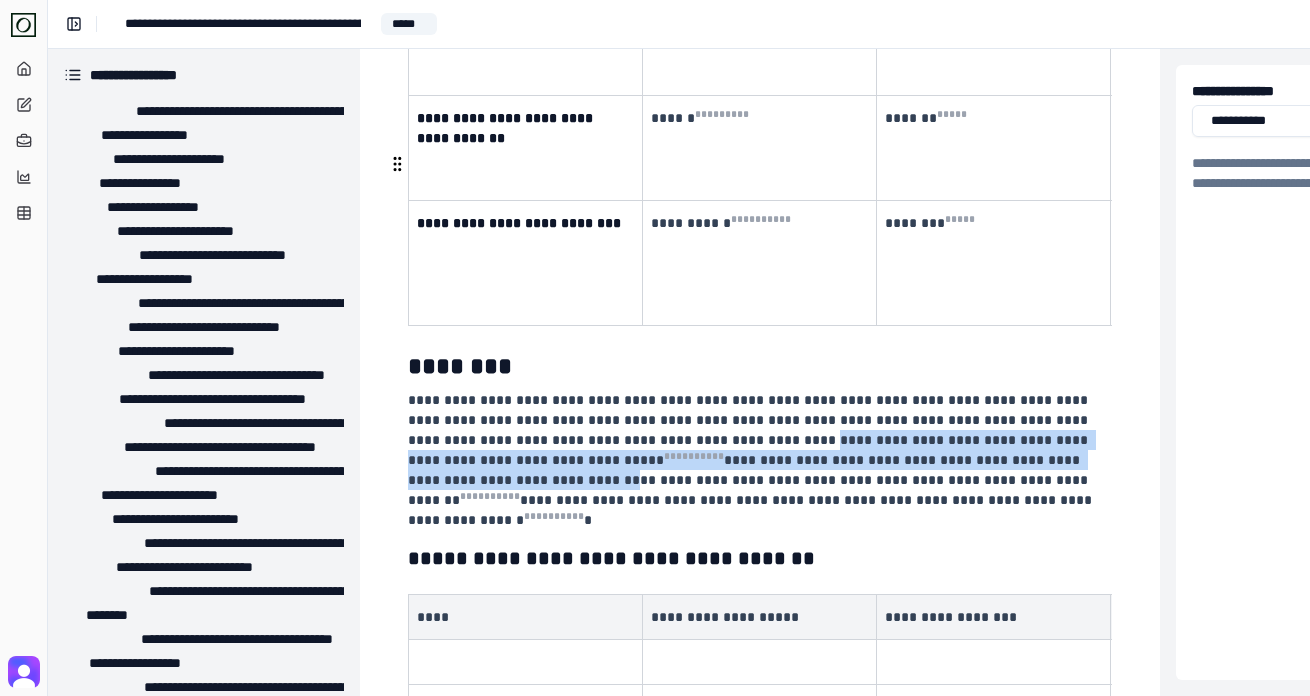 drag, startPoint x: 683, startPoint y: 197, endPoint x: 1004, endPoint y: 219, distance: 321.75302 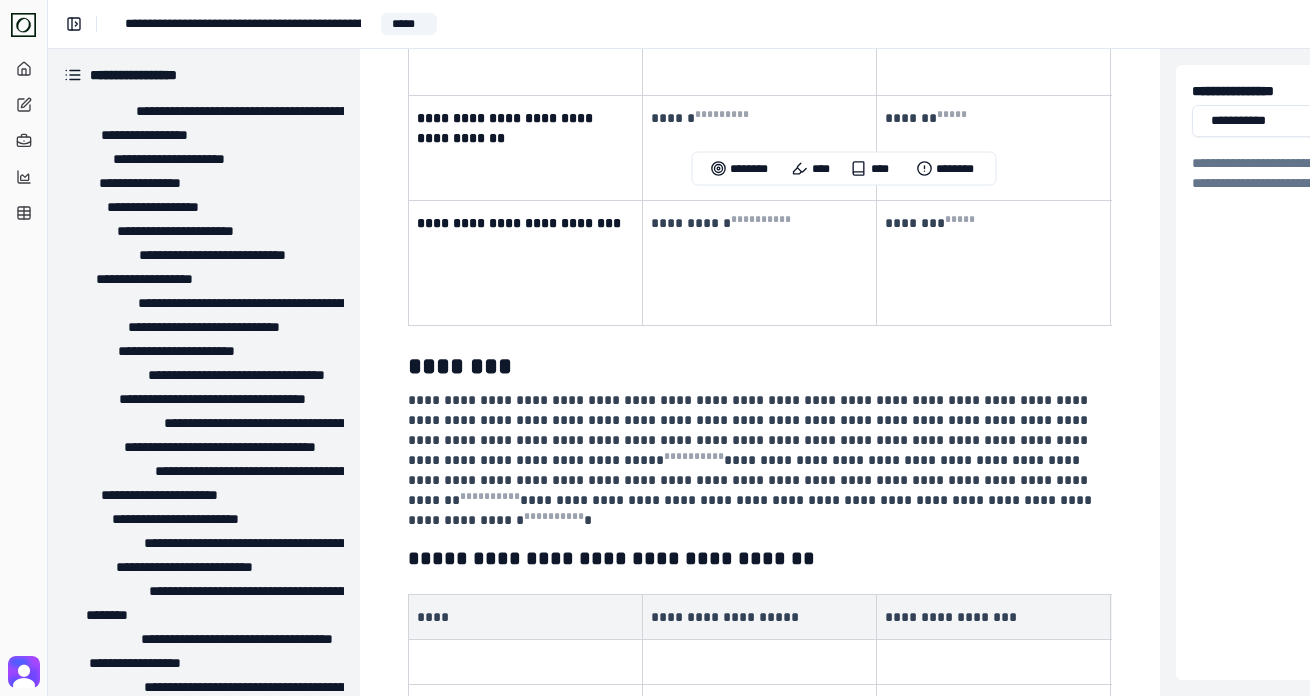 click on "**********" at bounding box center (760, 9958) 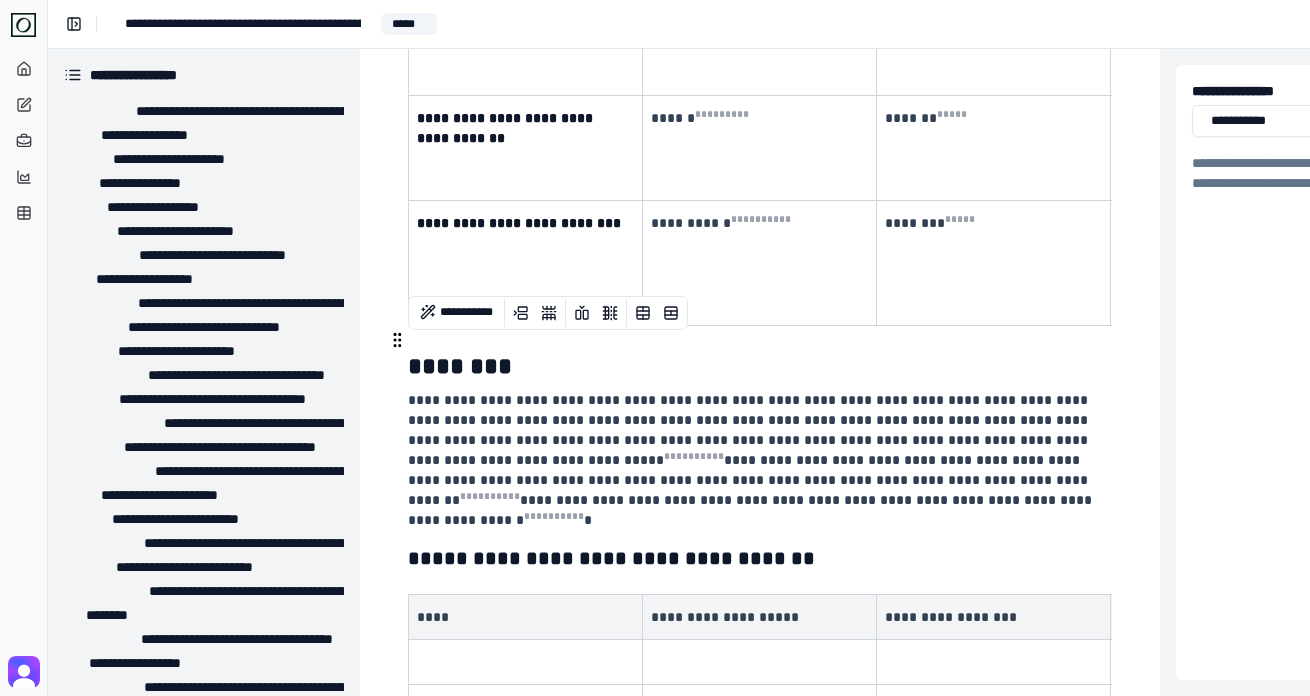 click at bounding box center [523, 662] 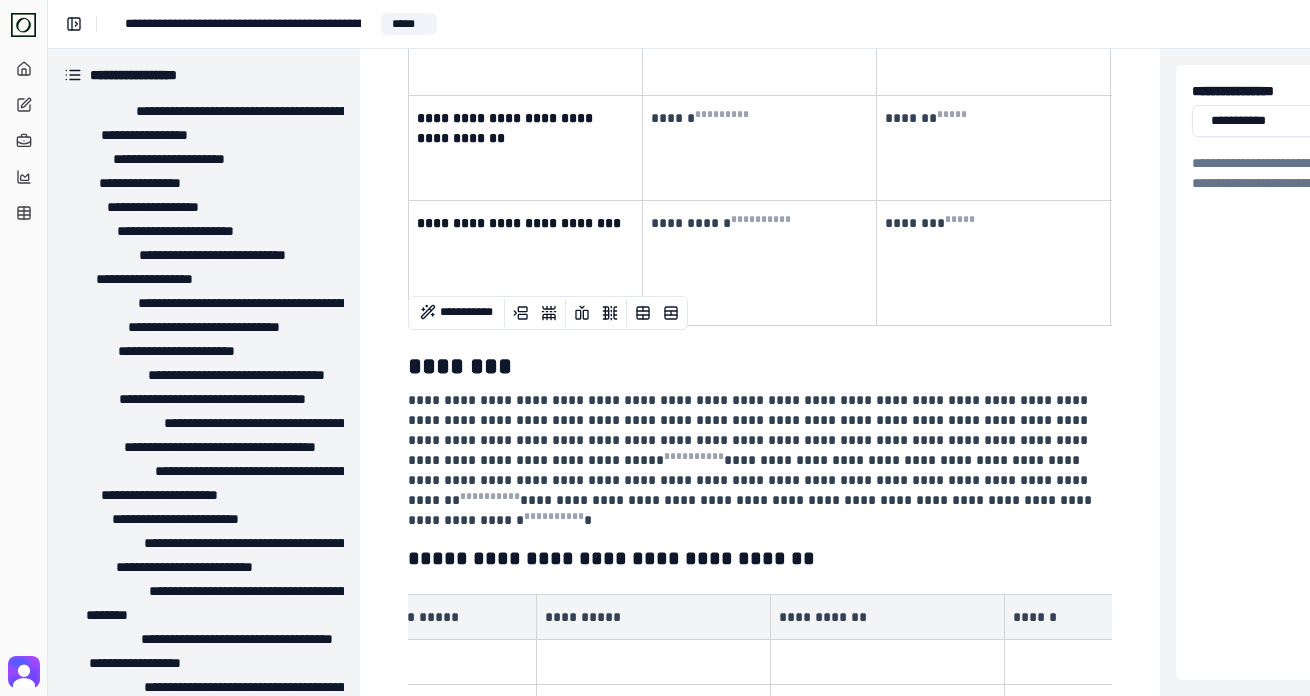 scroll, scrollTop: 0, scrollLeft: 767, axis: horizontal 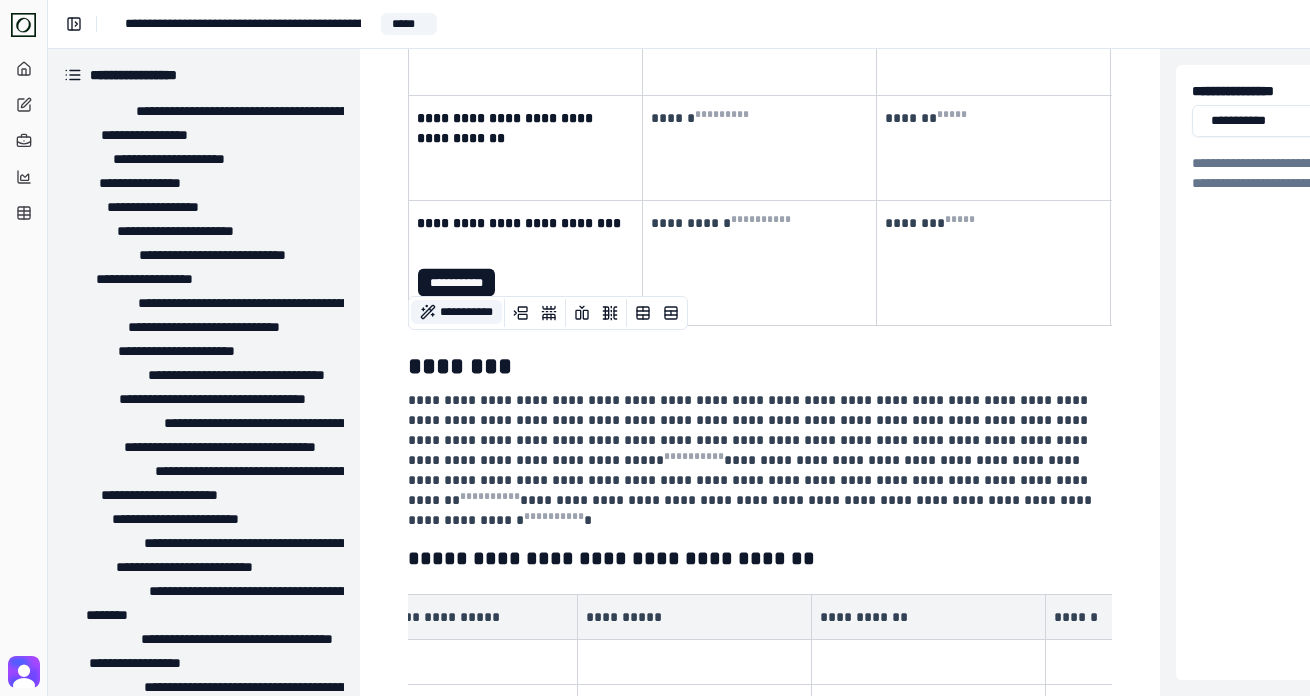 click on "**********" at bounding box center [456, 312] 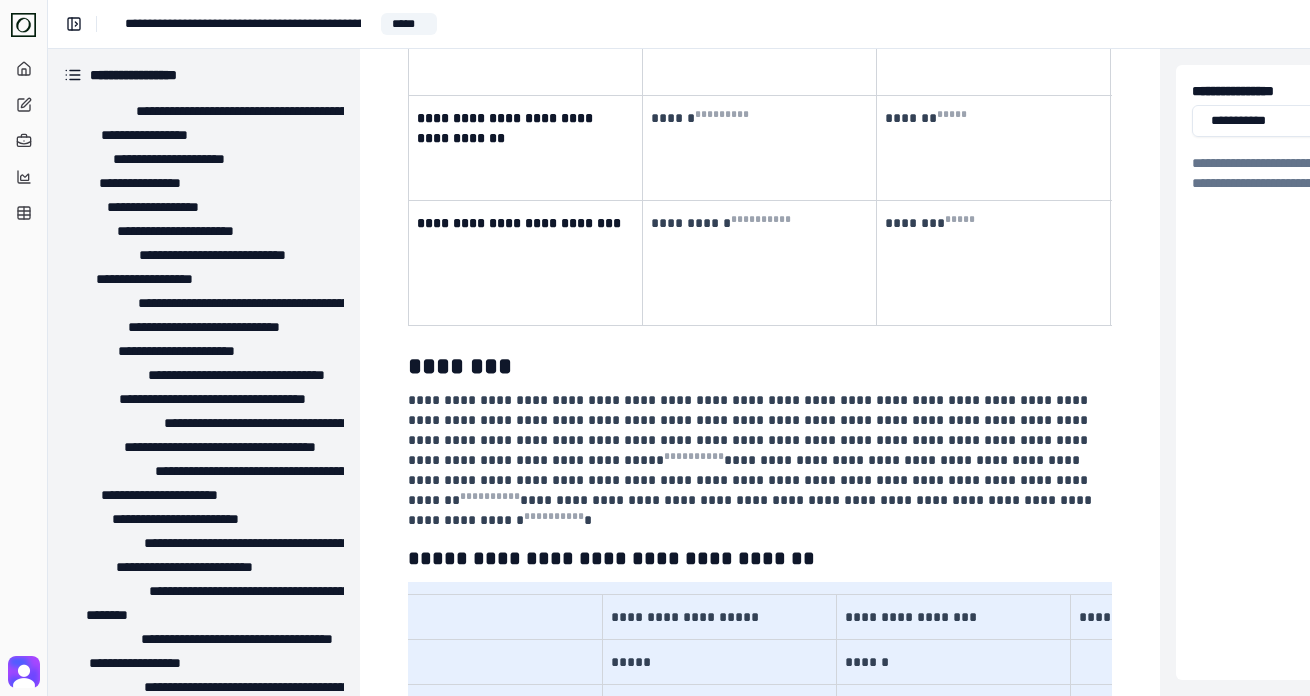 scroll, scrollTop: 0, scrollLeft: 0, axis: both 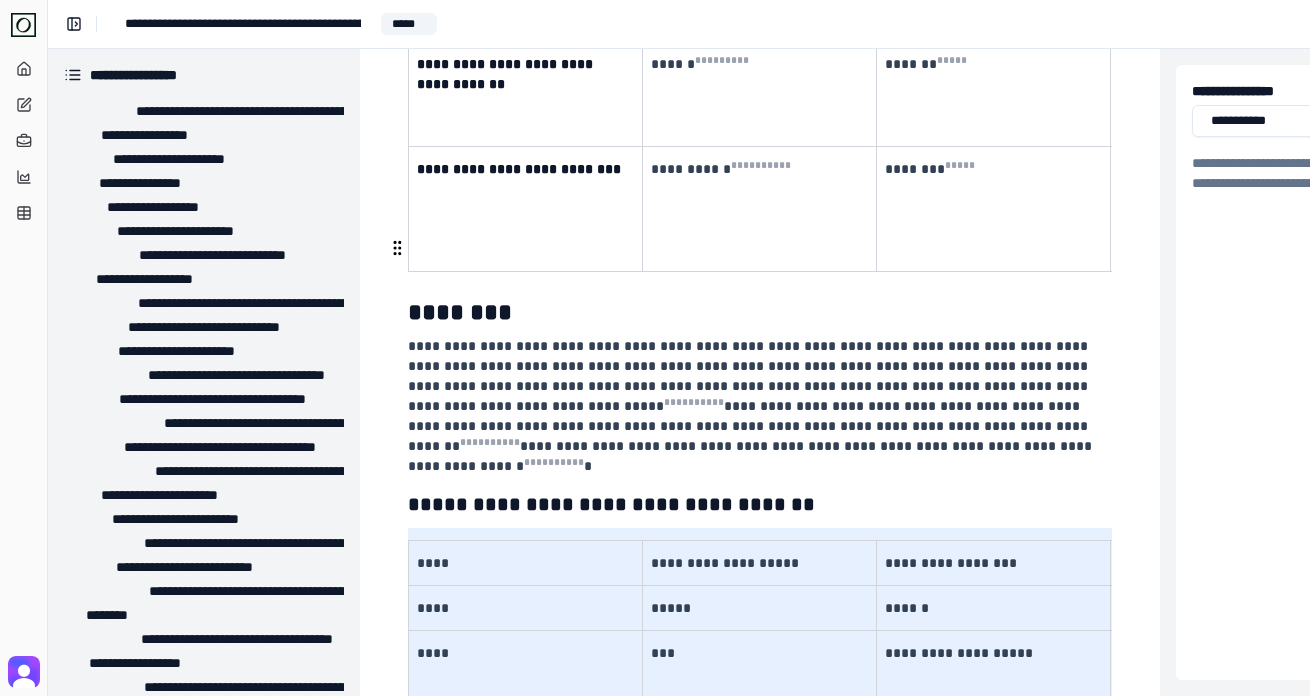 click on "**********" at bounding box center [617, 504] 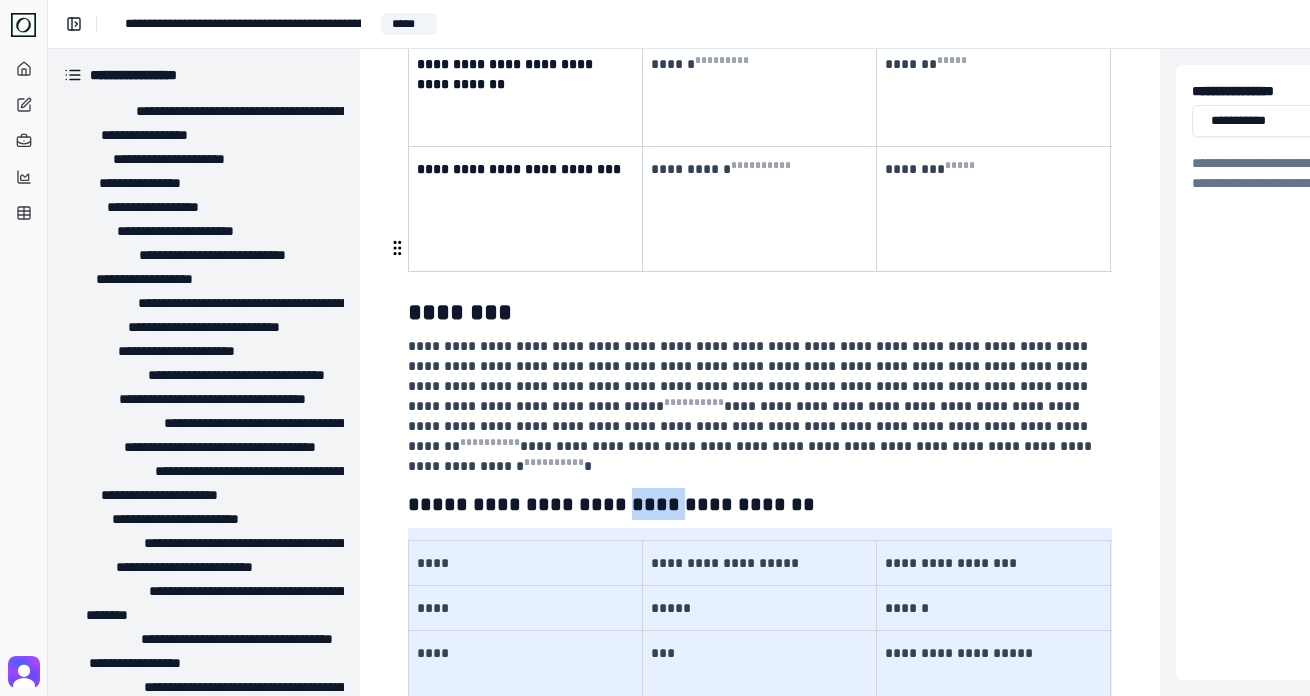 click on "**********" at bounding box center (617, 504) 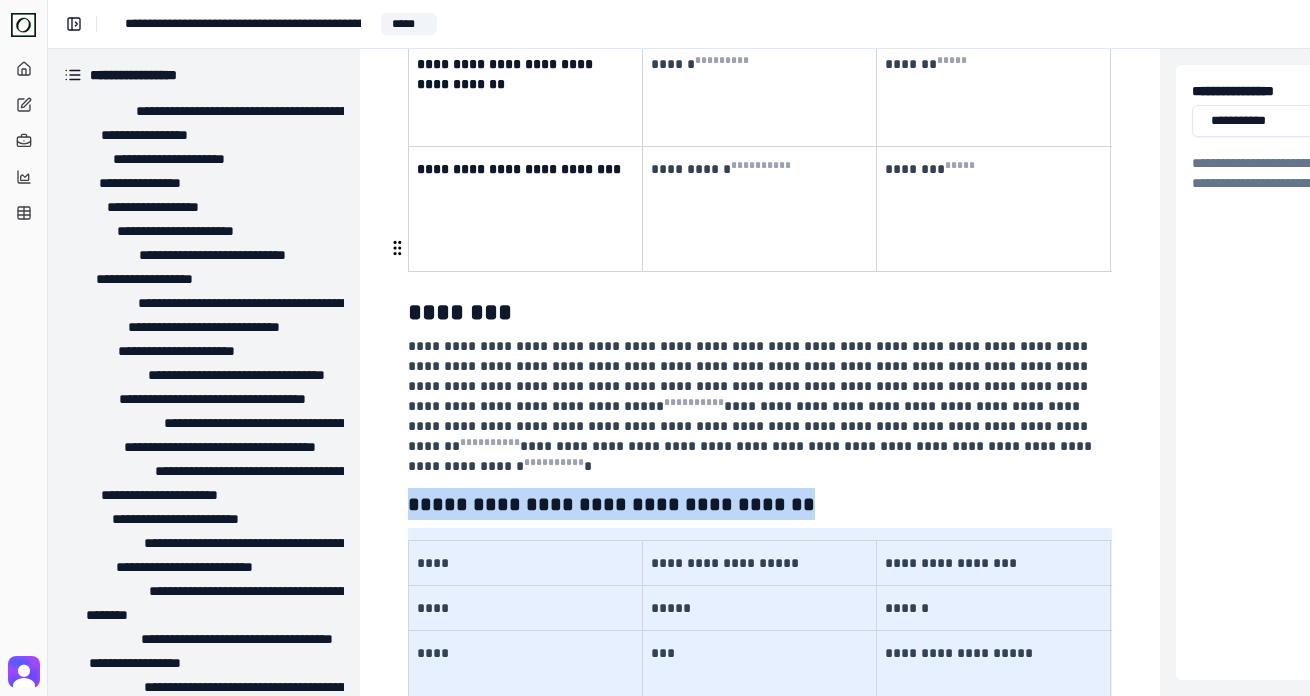 click on "**********" at bounding box center (617, 504) 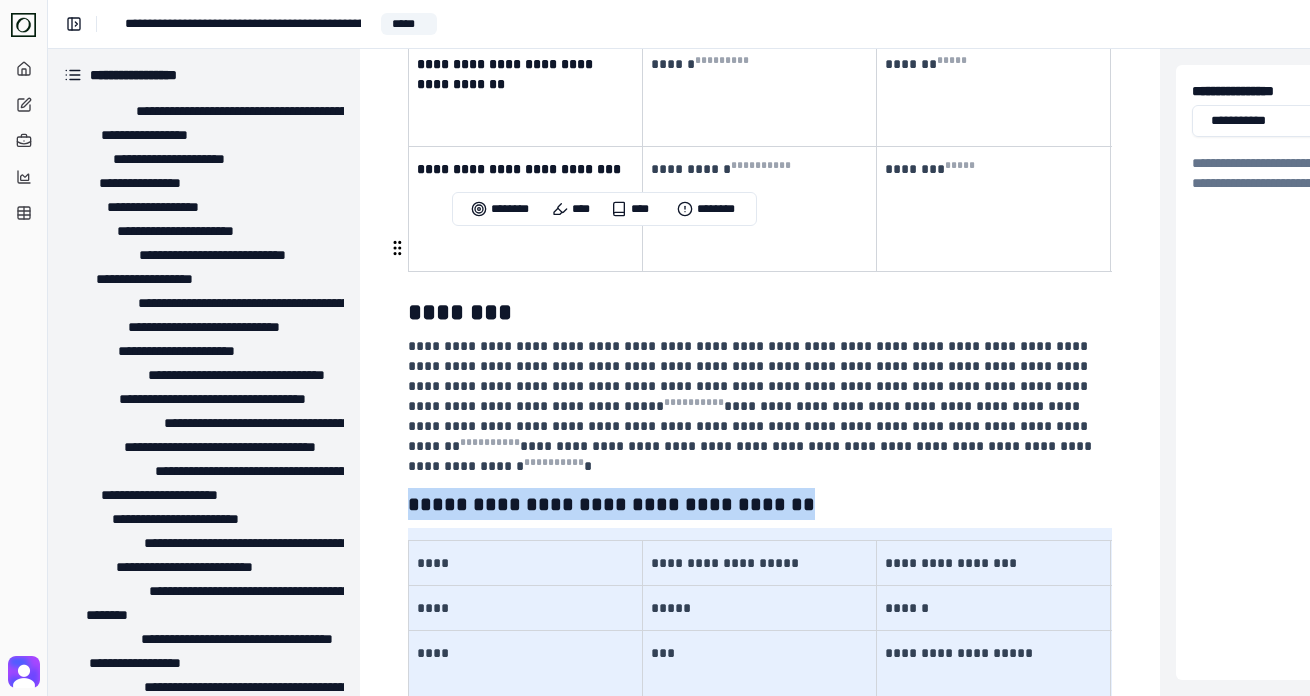 click on "**********" at bounding box center [760, 504] 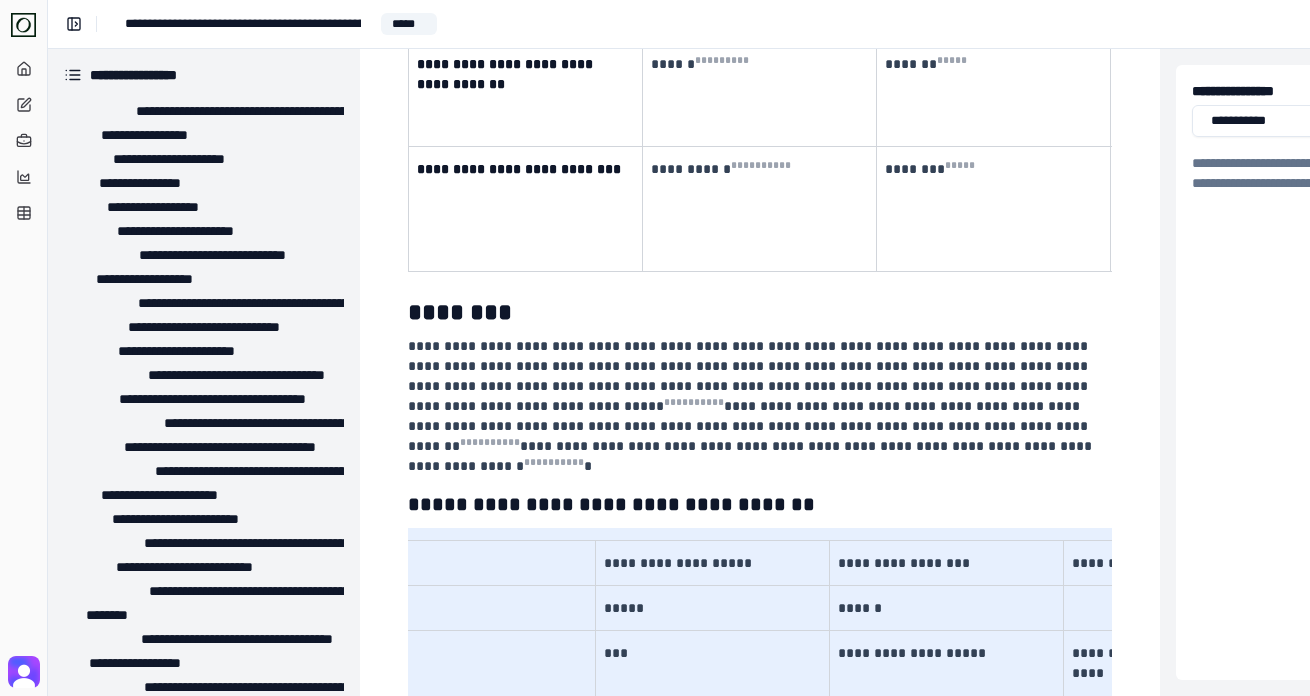 scroll, scrollTop: 0, scrollLeft: 0, axis: both 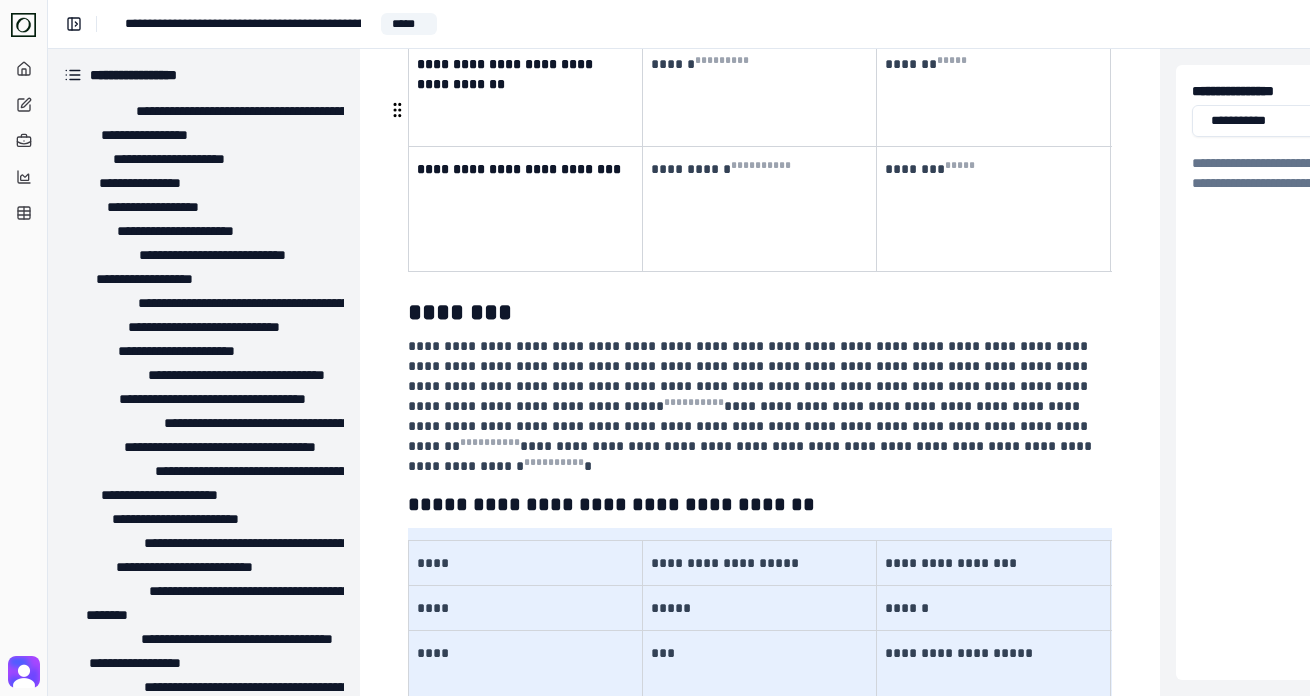 click on "**********" at bounding box center [752, 406] 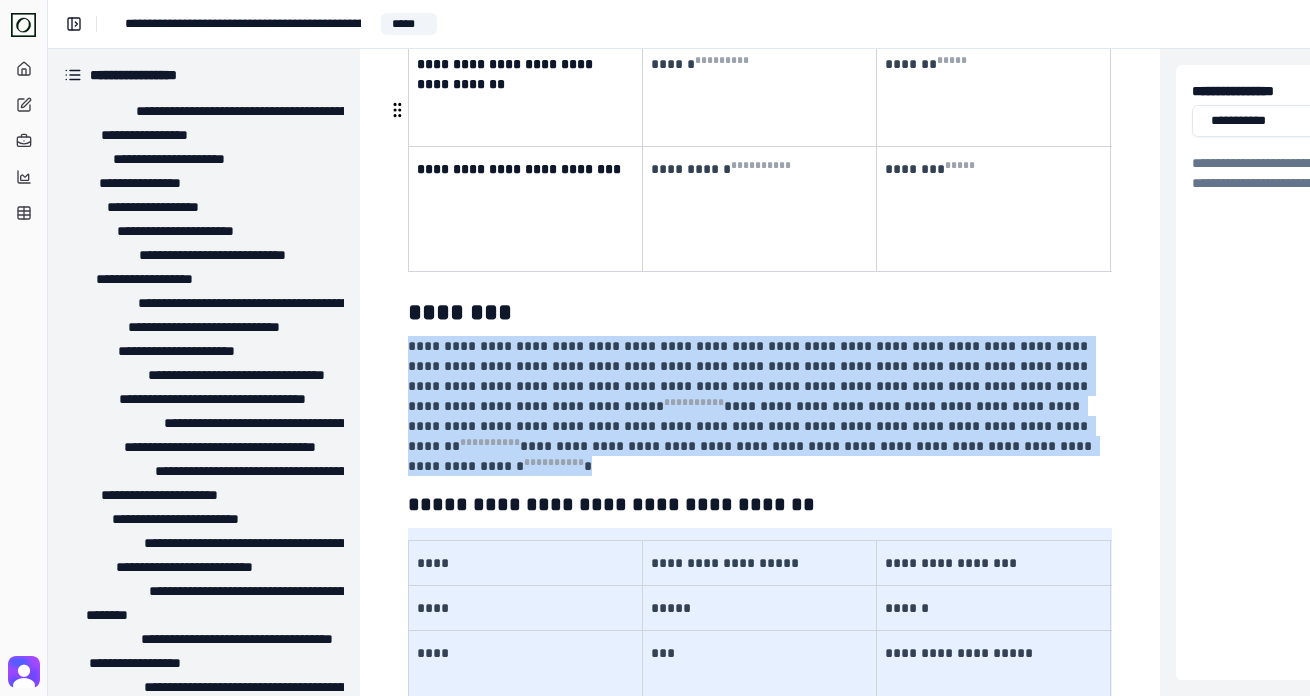 drag, startPoint x: 947, startPoint y: 209, endPoint x: 395, endPoint y: 104, distance: 561.8977 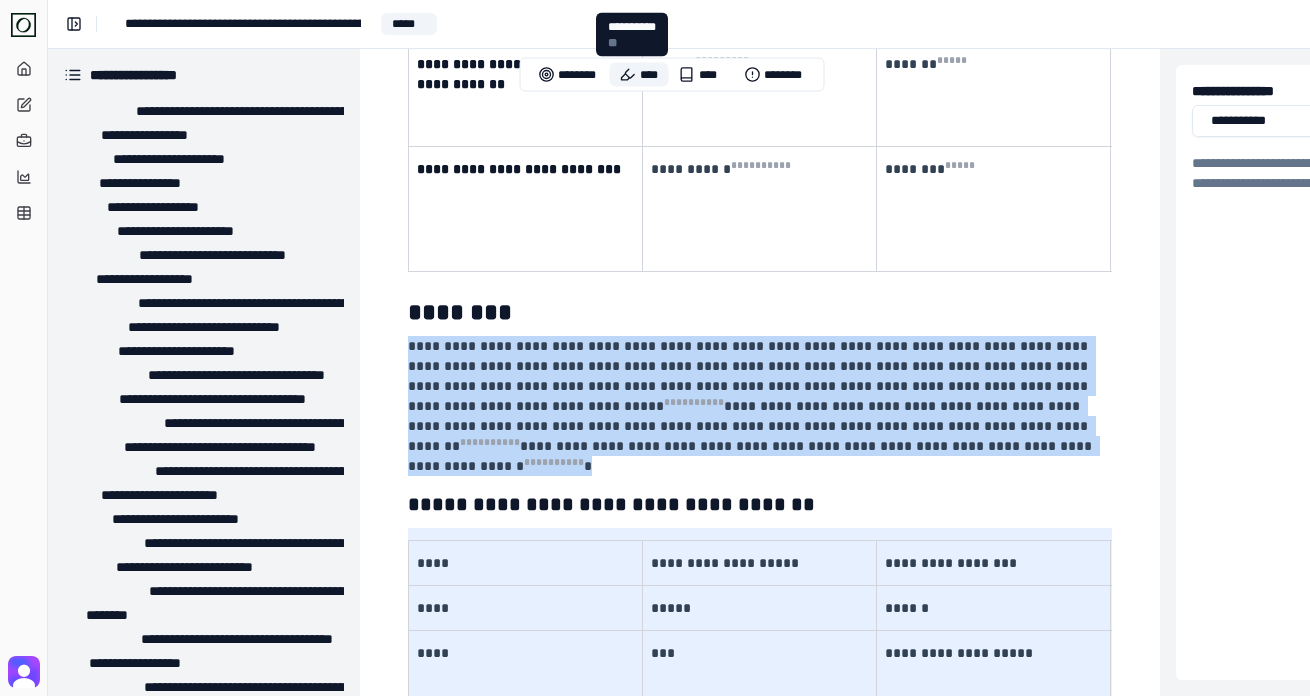 click on "****" at bounding box center (639, 75) 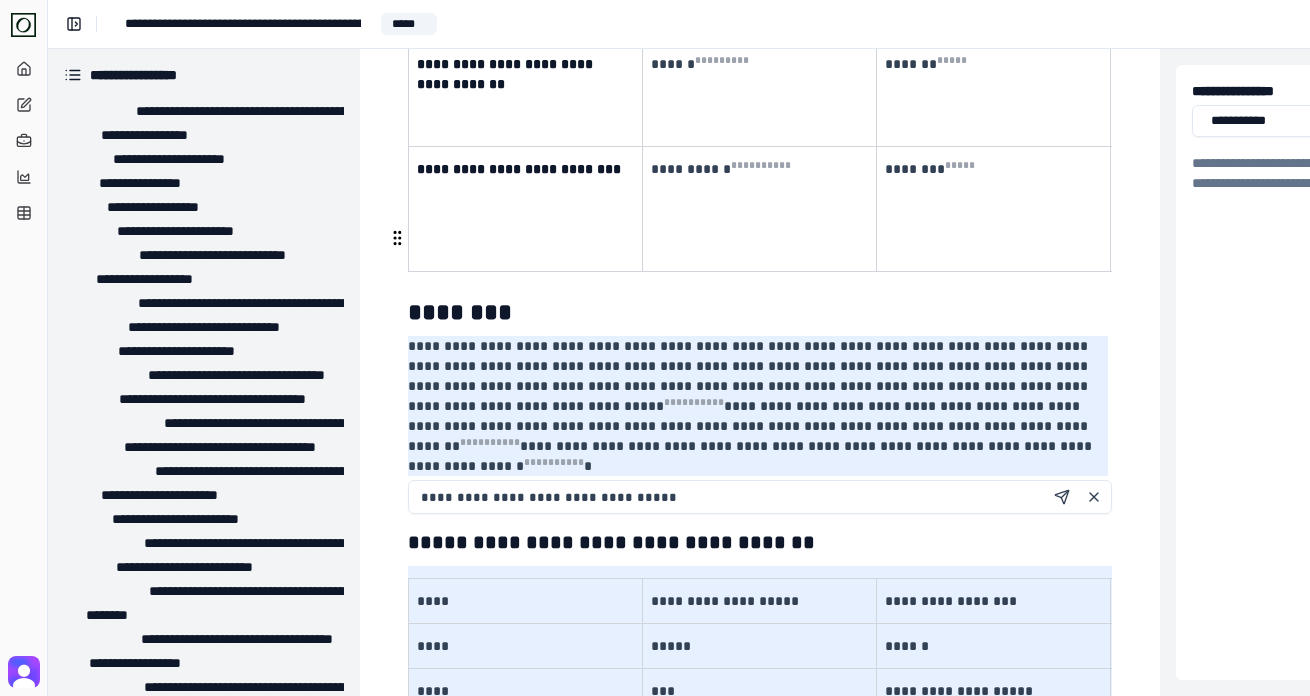 click on "**********" at bounding box center (760, 497) 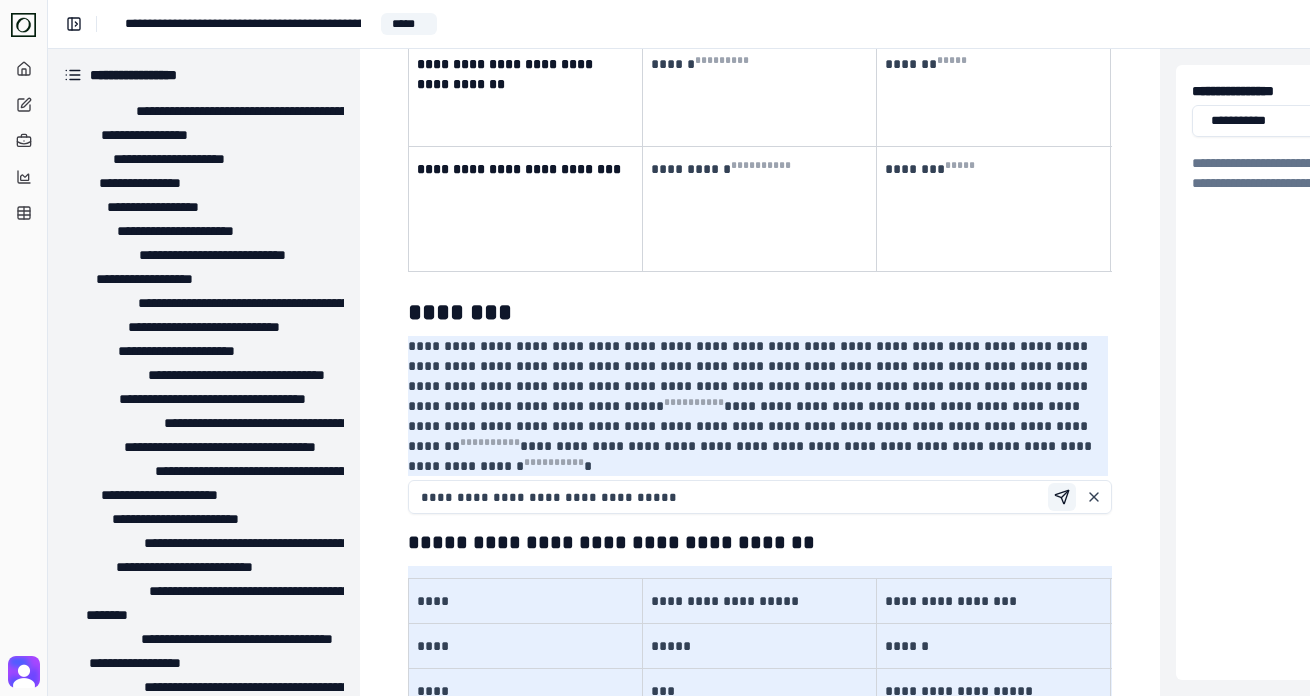type on "**********" 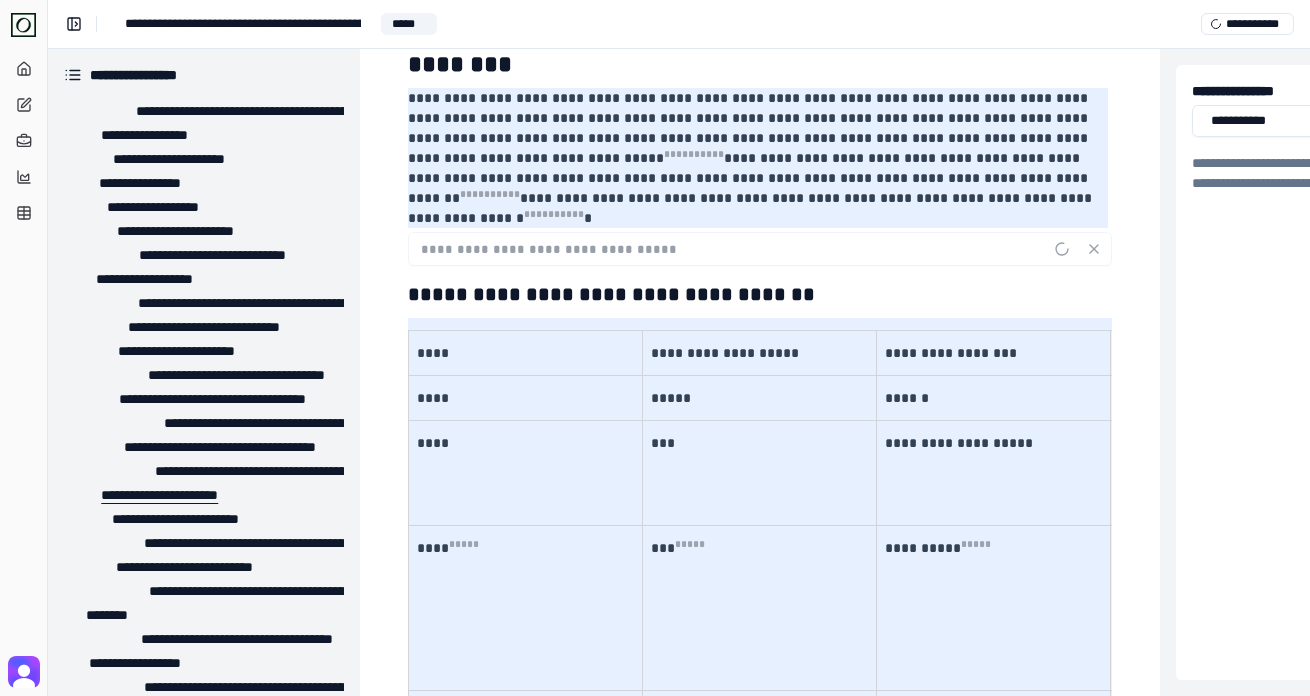 scroll, scrollTop: 11934, scrollLeft: 0, axis: vertical 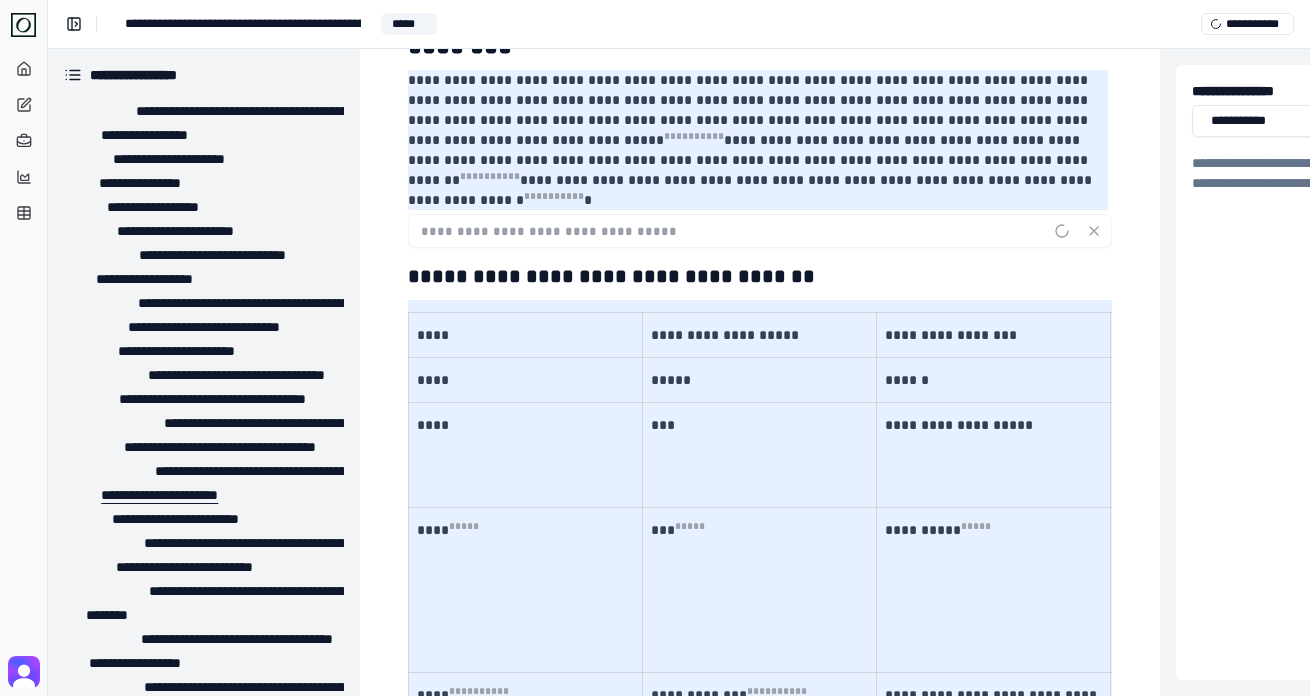 click on "**********" at bounding box center [152, 495] 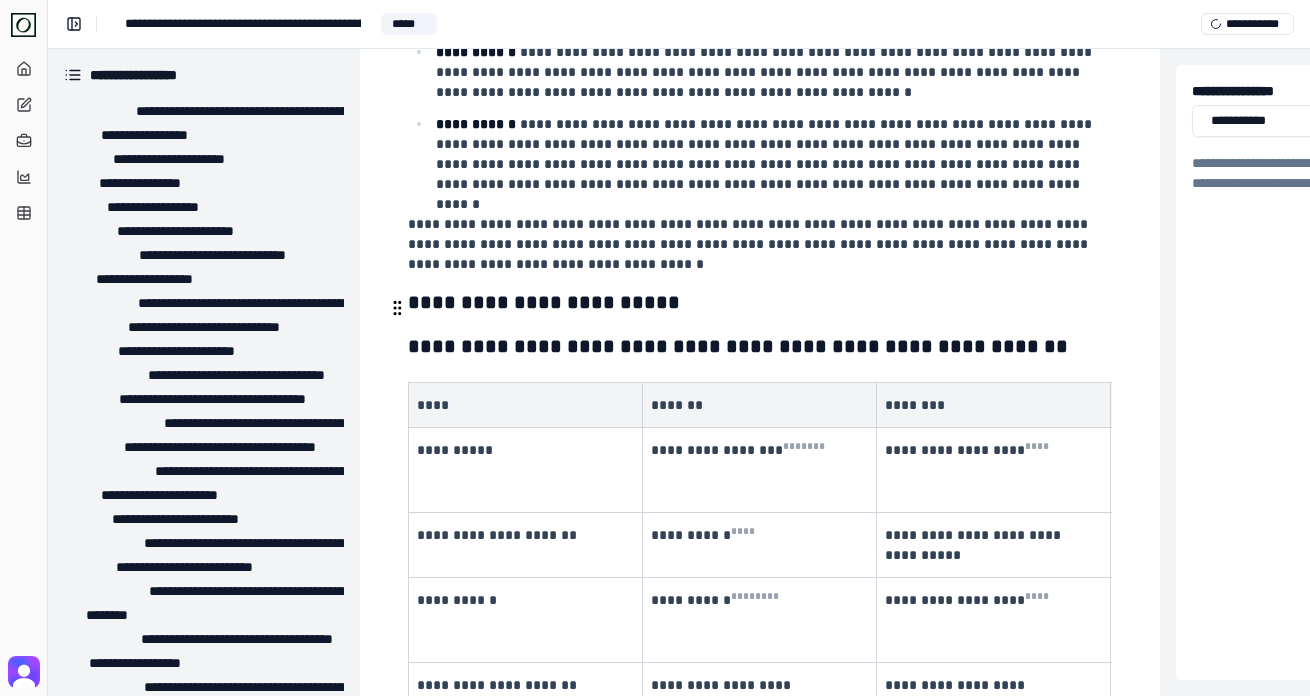 click on "**********" at bounding box center [523, 450] 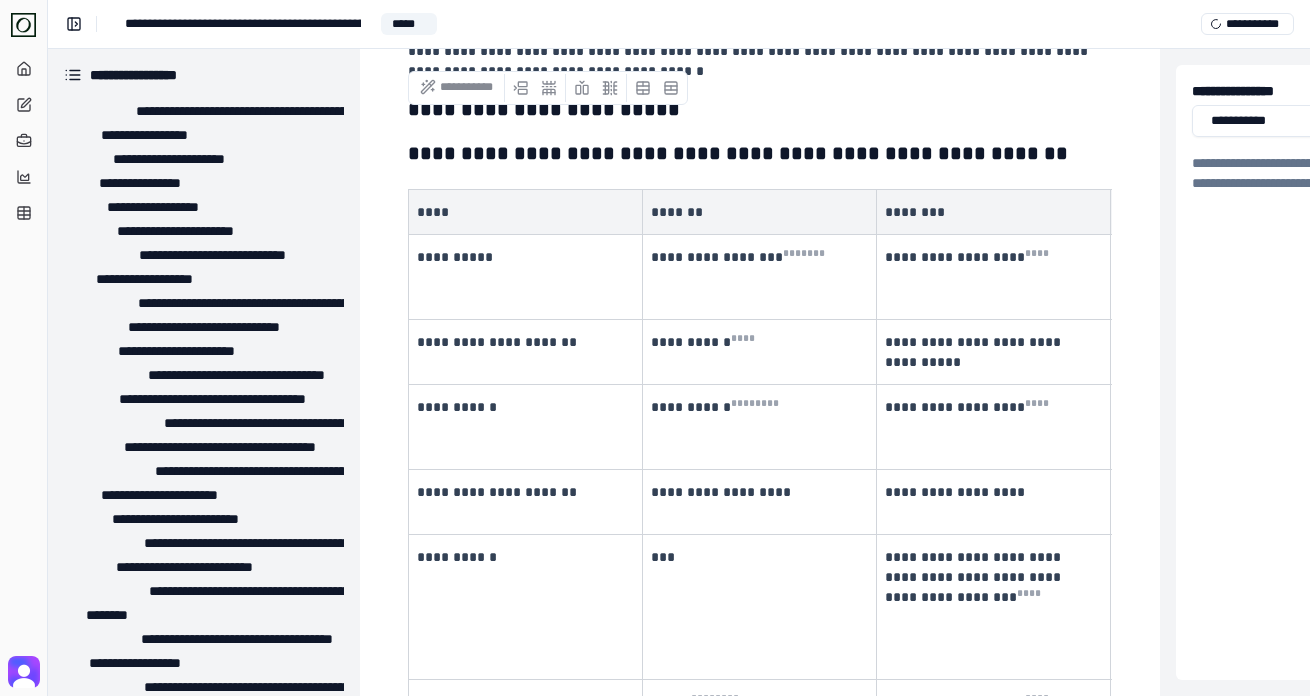 click on "**********" at bounding box center [523, 492] 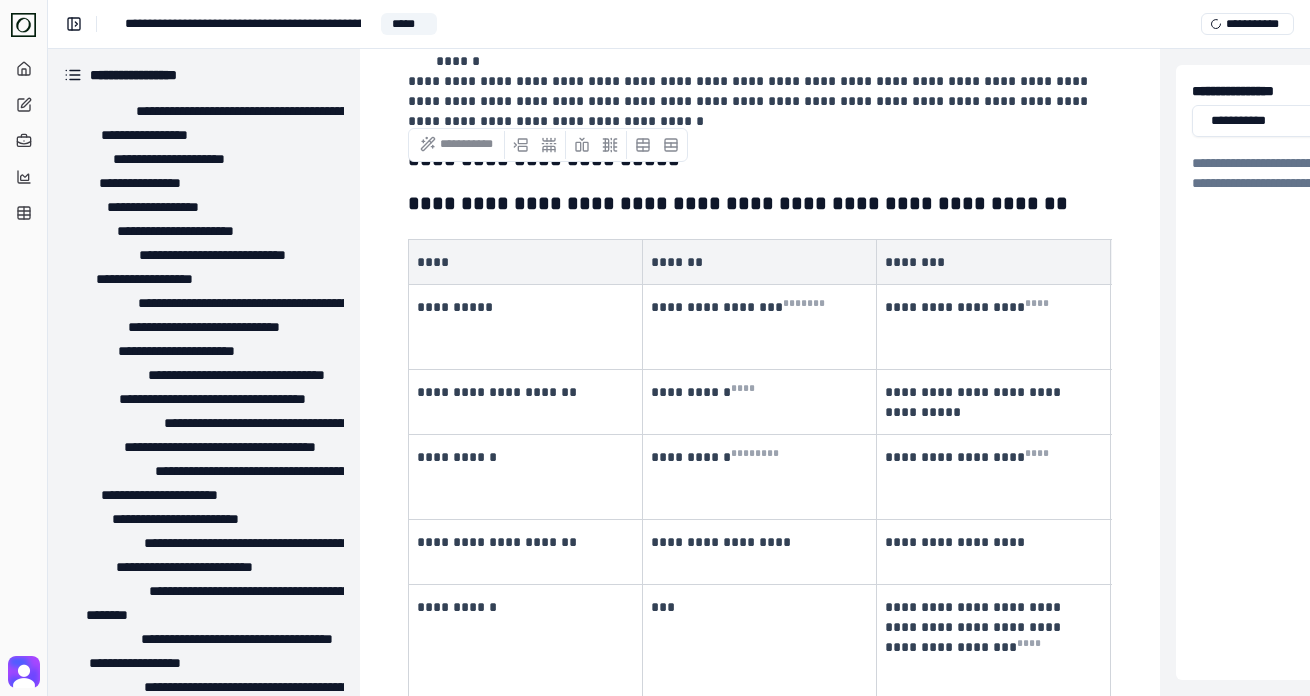 scroll, scrollTop: 8457, scrollLeft: 0, axis: vertical 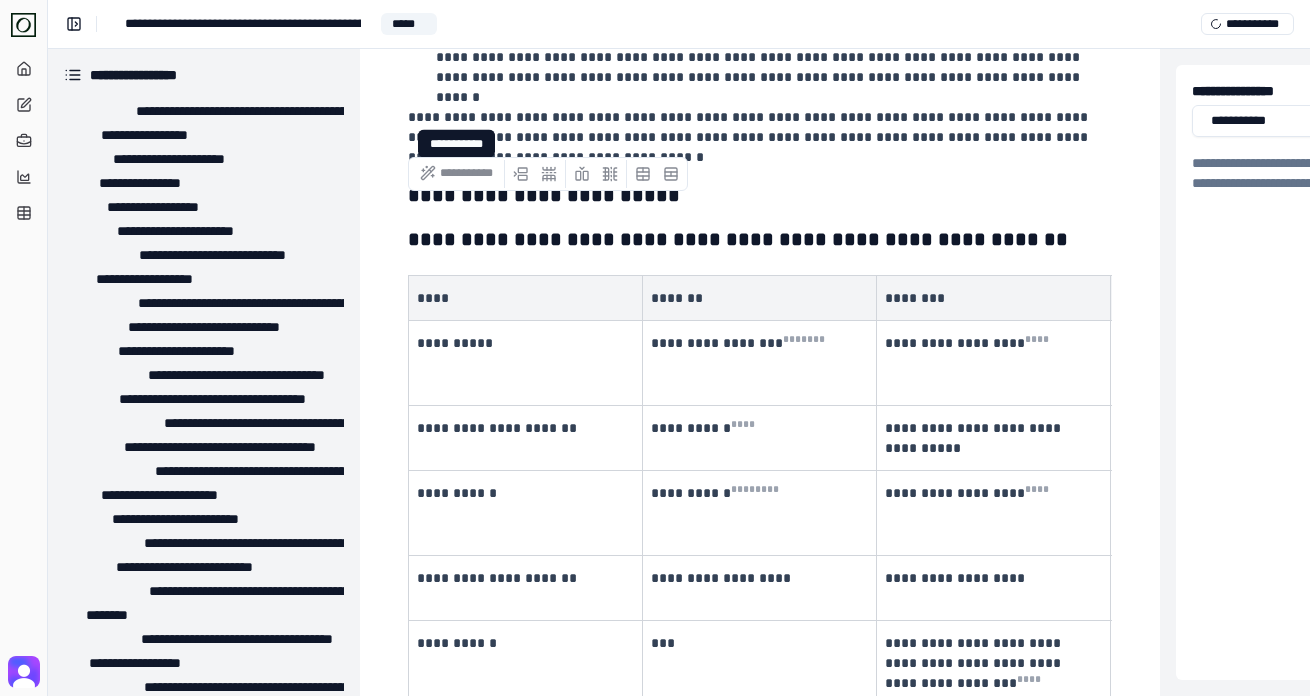 click on "**********" at bounding box center [760, 195] 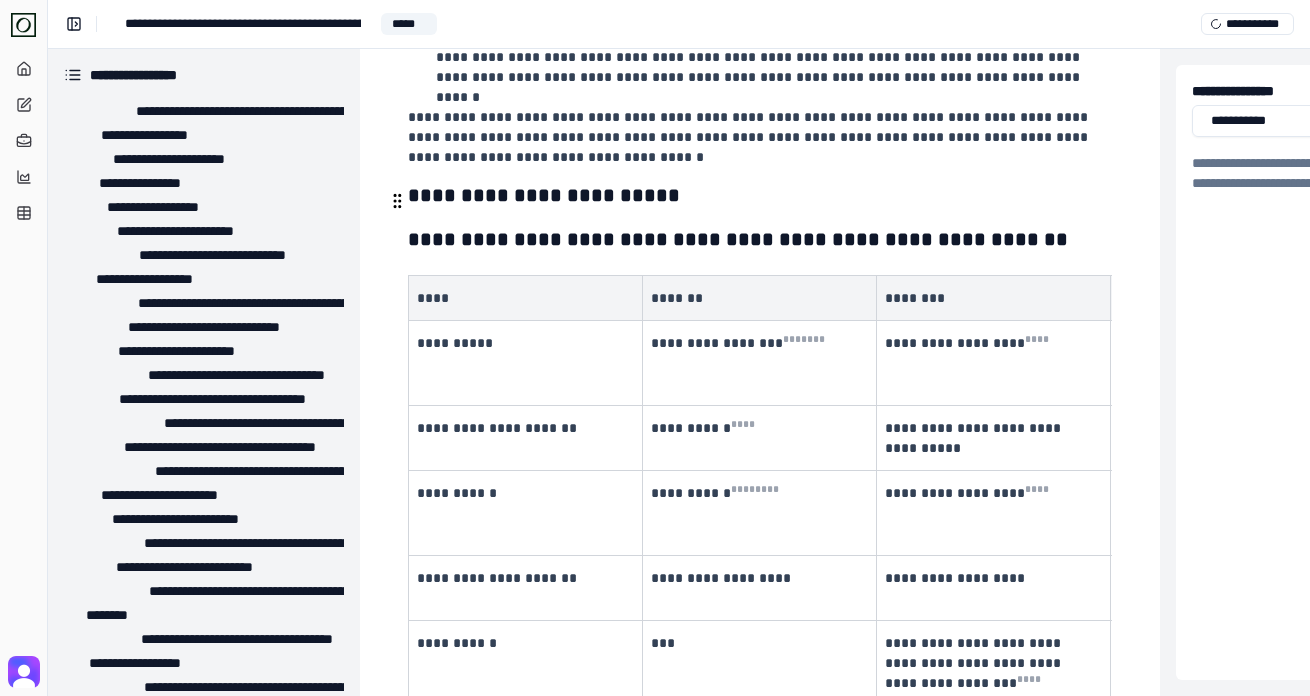 click on "**********" at bounding box center [526, 362] 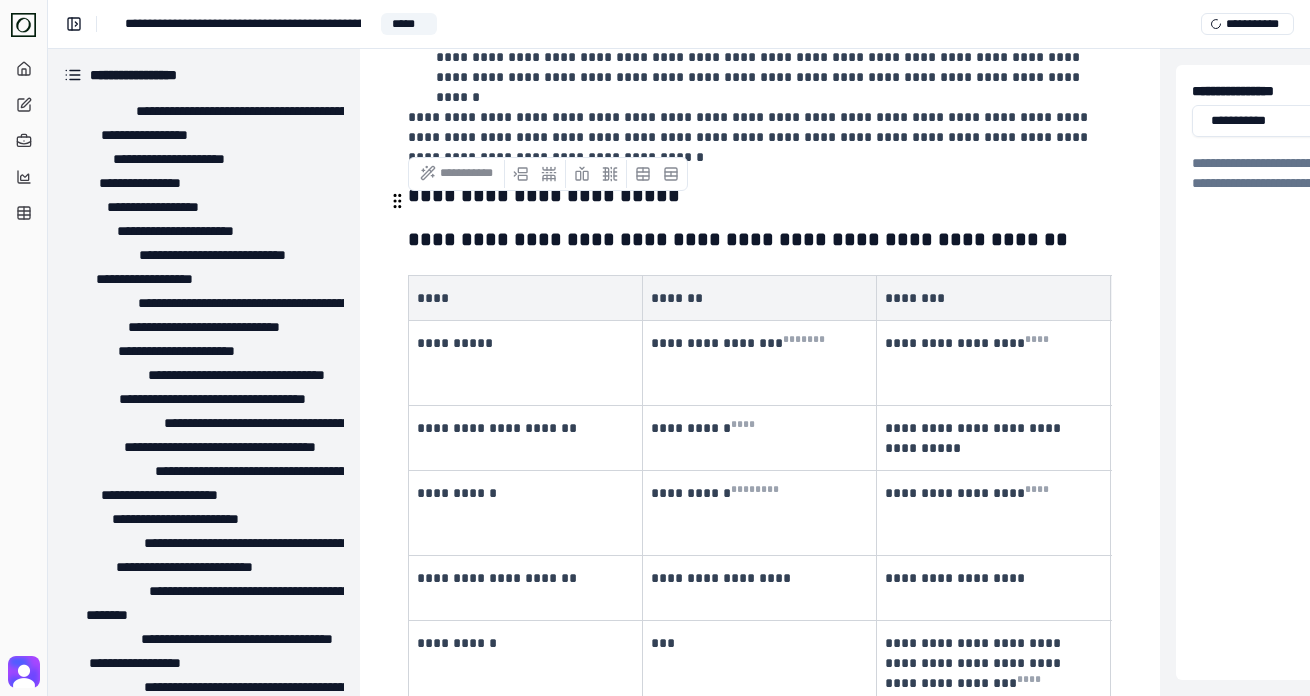 click on "**********" at bounding box center [523, 343] 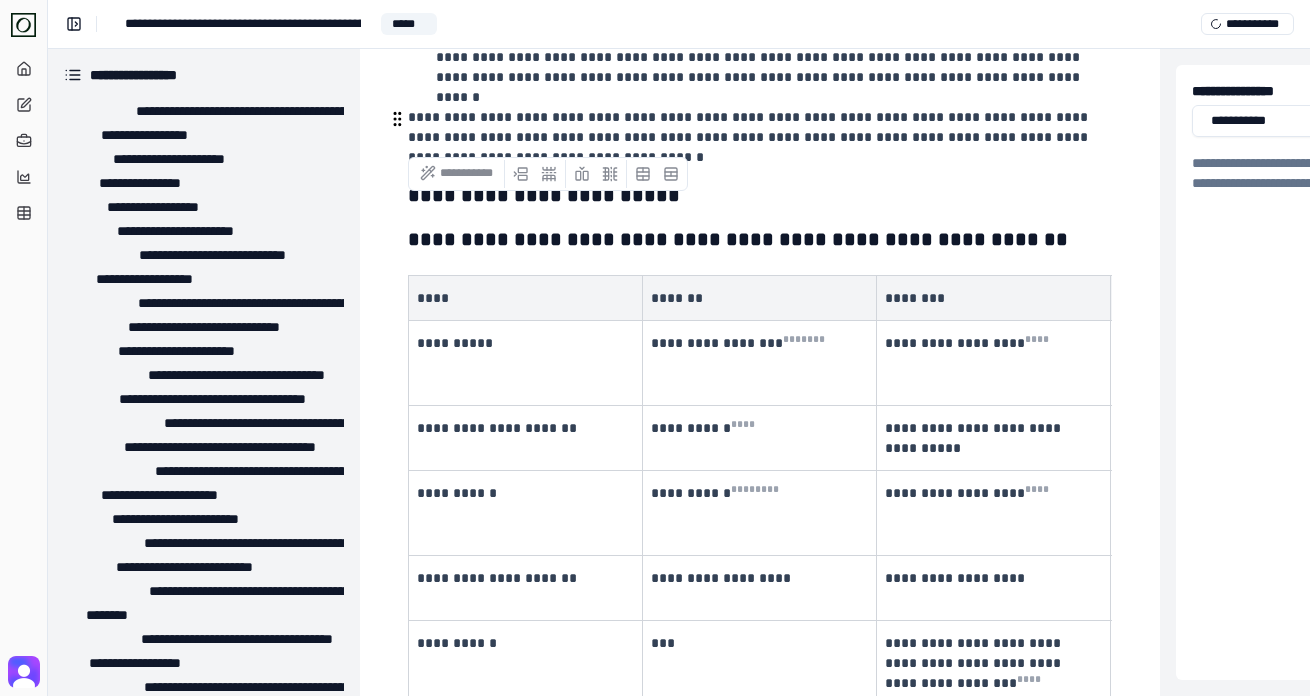 click on "**********" at bounding box center (760, 195) 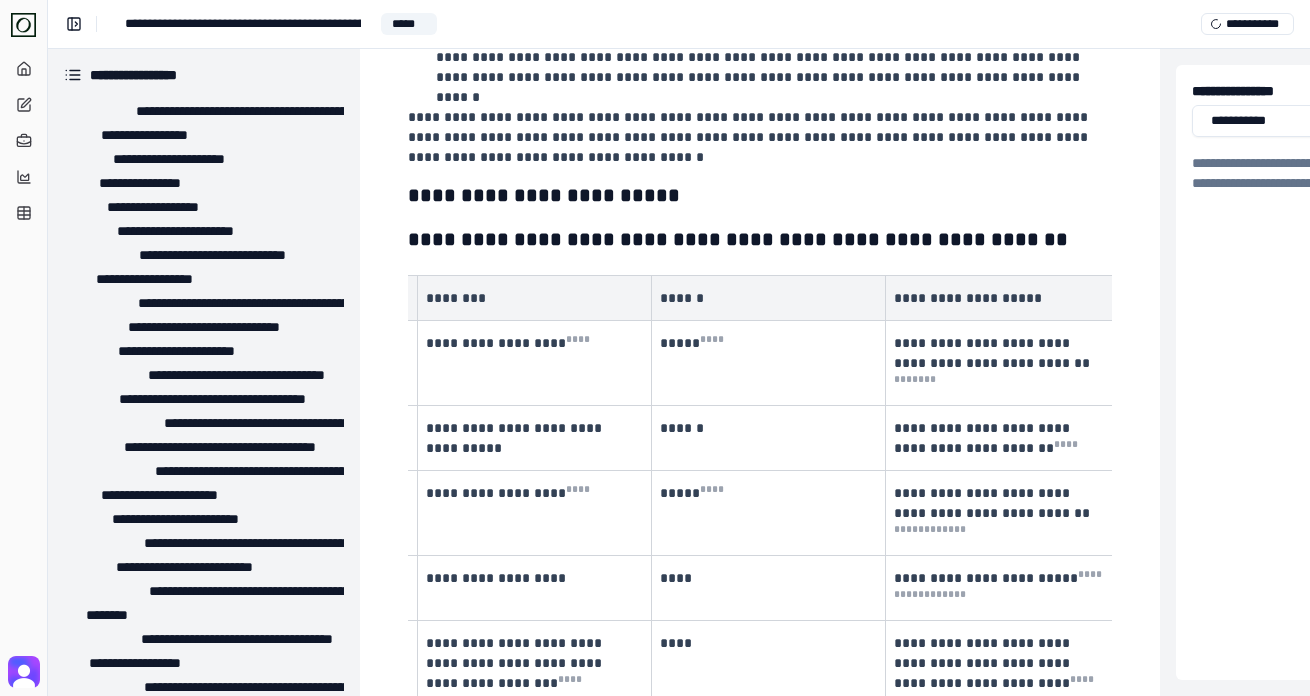 scroll, scrollTop: 0, scrollLeft: 467, axis: horizontal 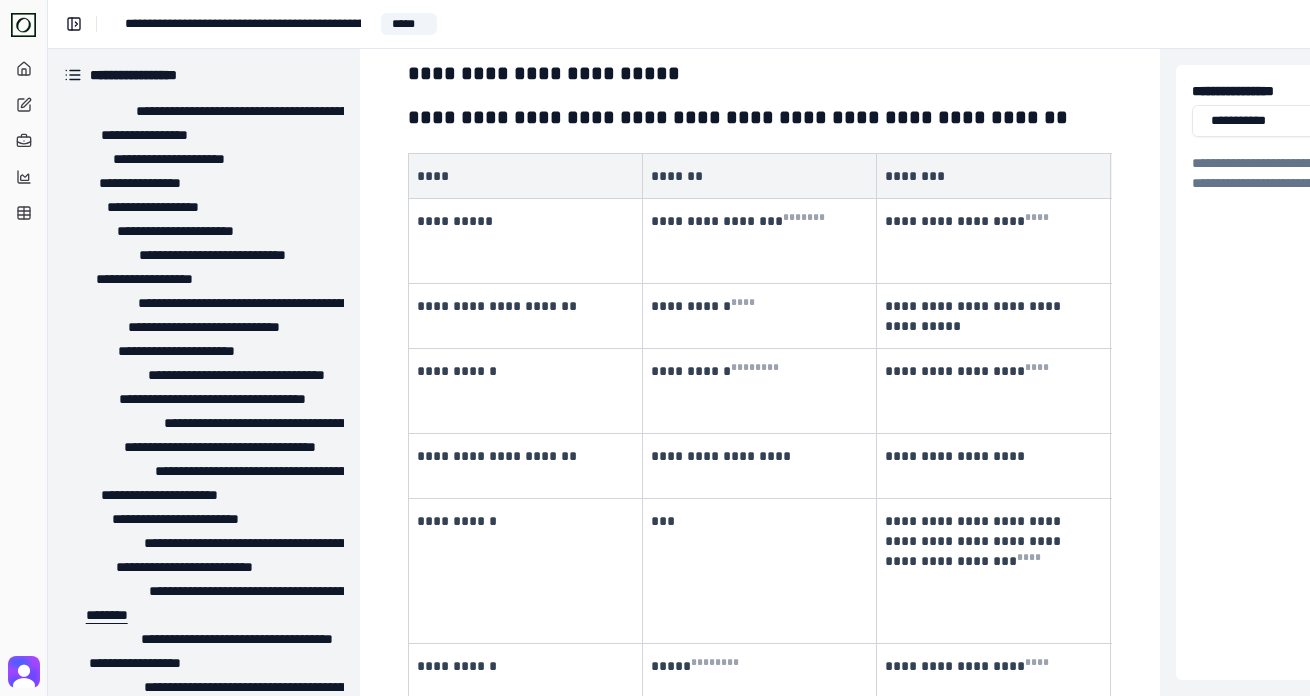 click on "********" at bounding box center [98, 615] 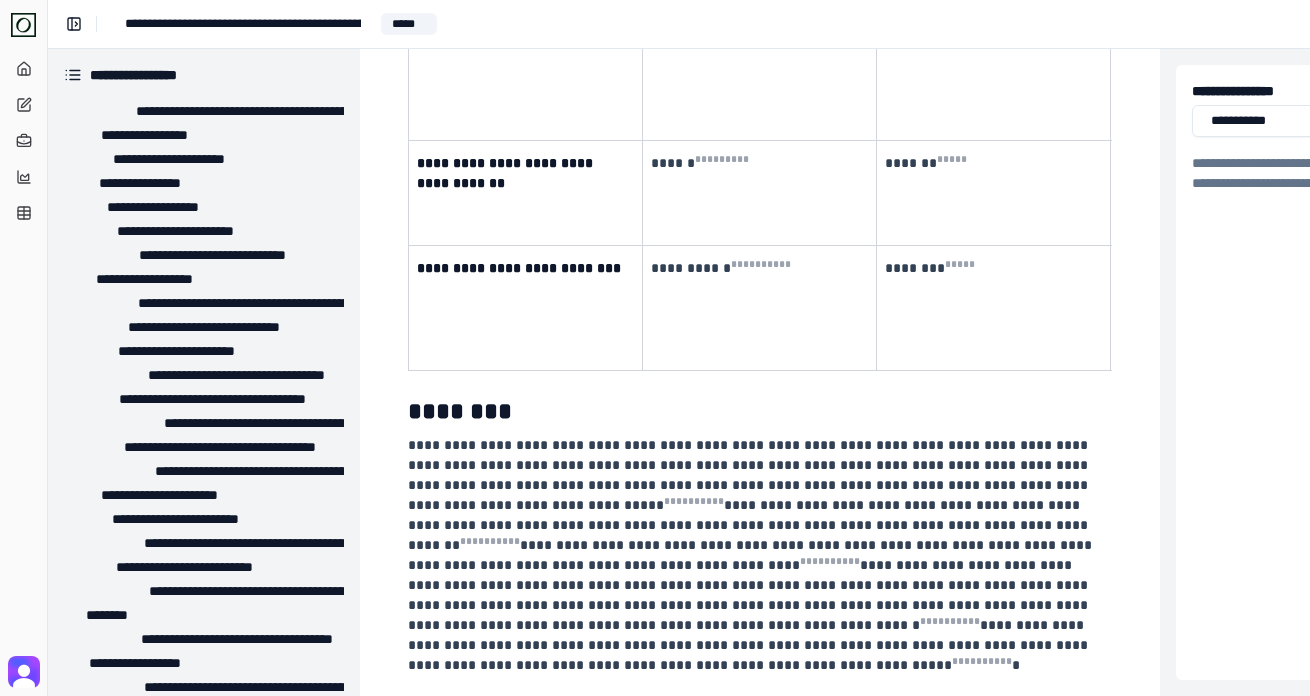 scroll, scrollTop: 11630, scrollLeft: 0, axis: vertical 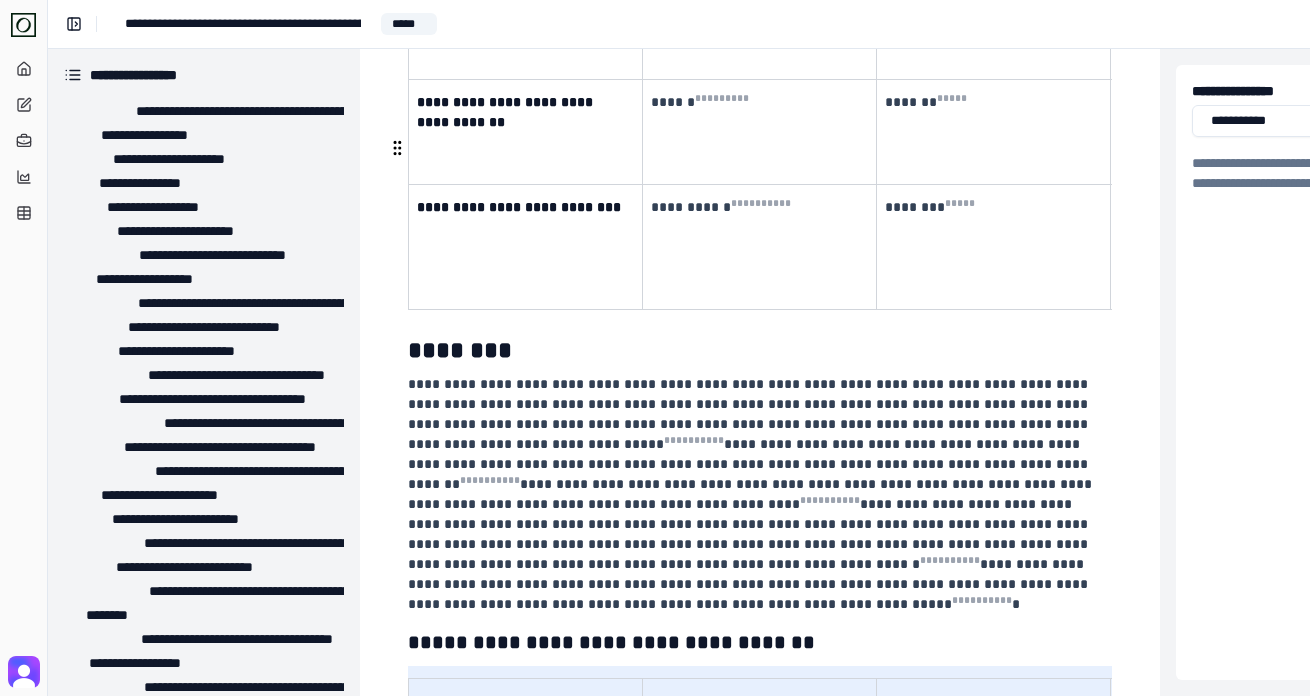 click on "**********" at bounding box center [752, 494] 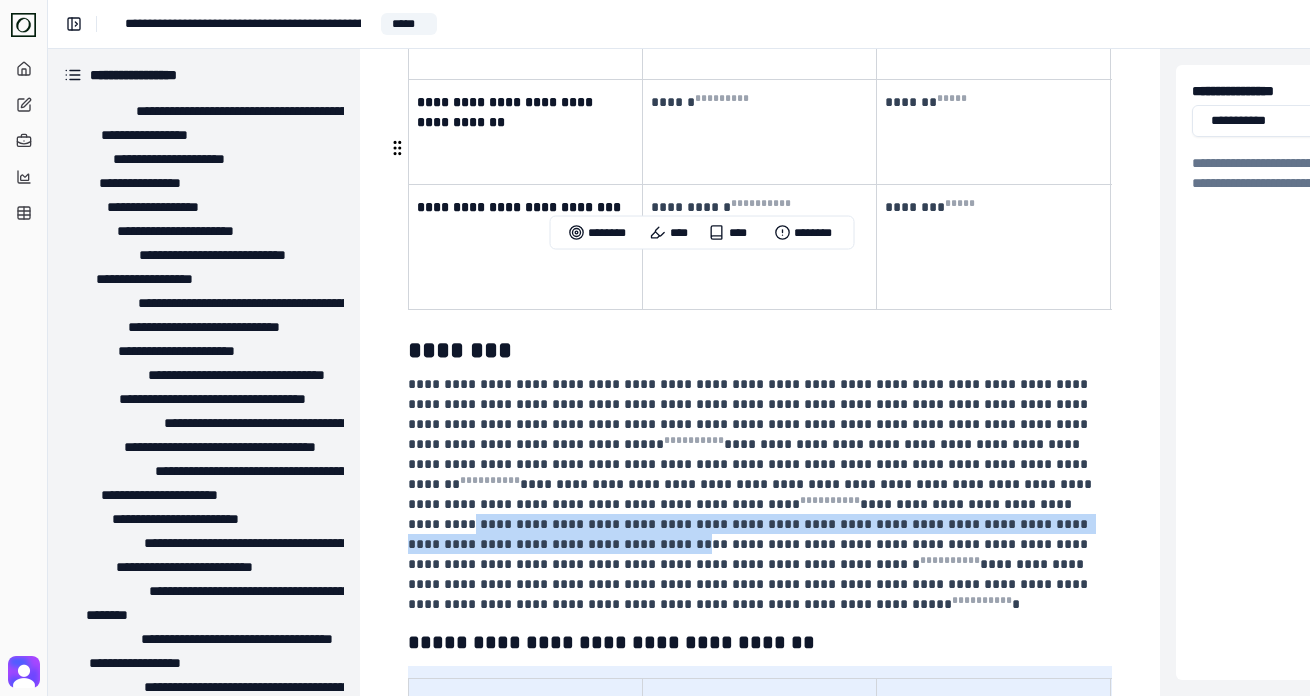drag, startPoint x: 631, startPoint y: 268, endPoint x: 778, endPoint y: 295, distance: 149.45903 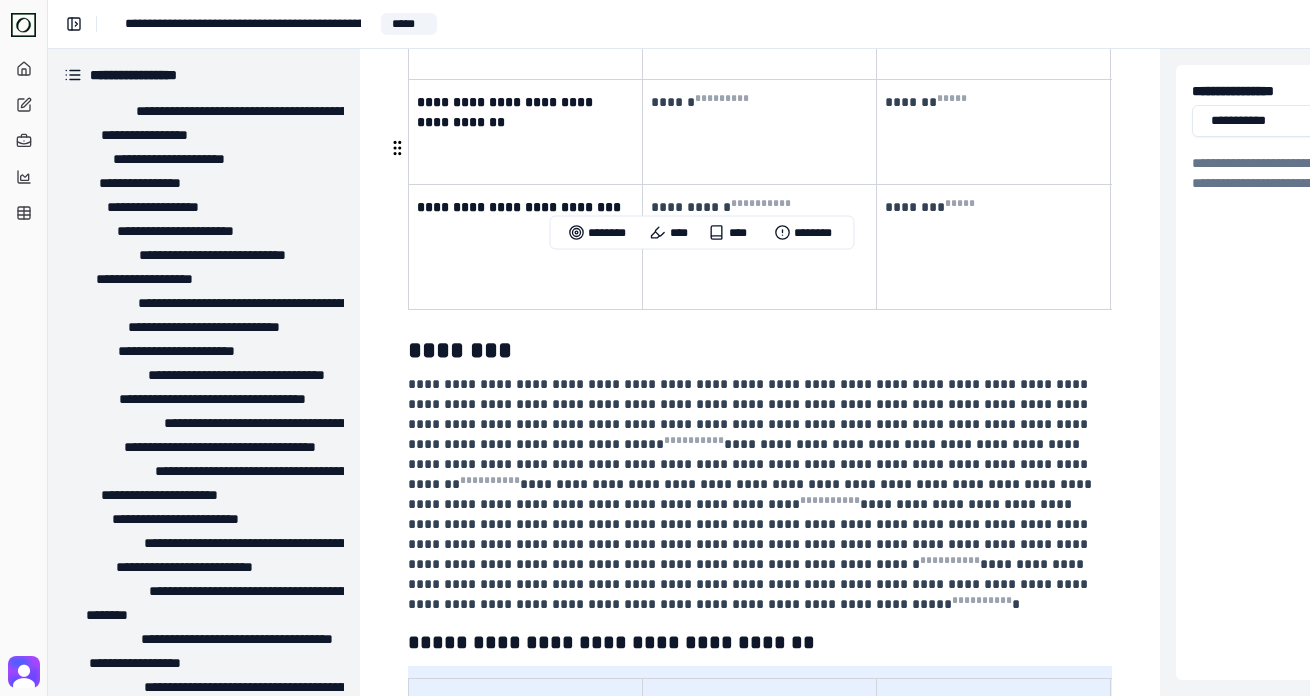 click on "**********" at bounding box center (752, 494) 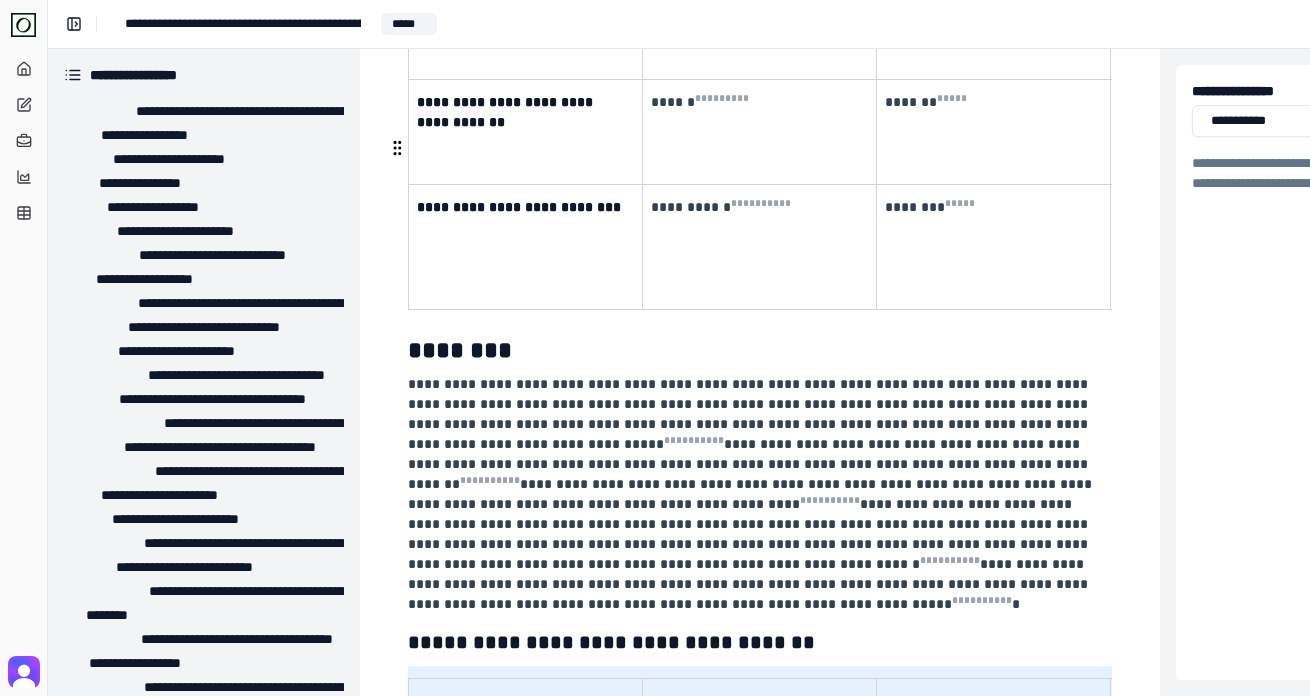 click on "**********" at bounding box center [752, 494] 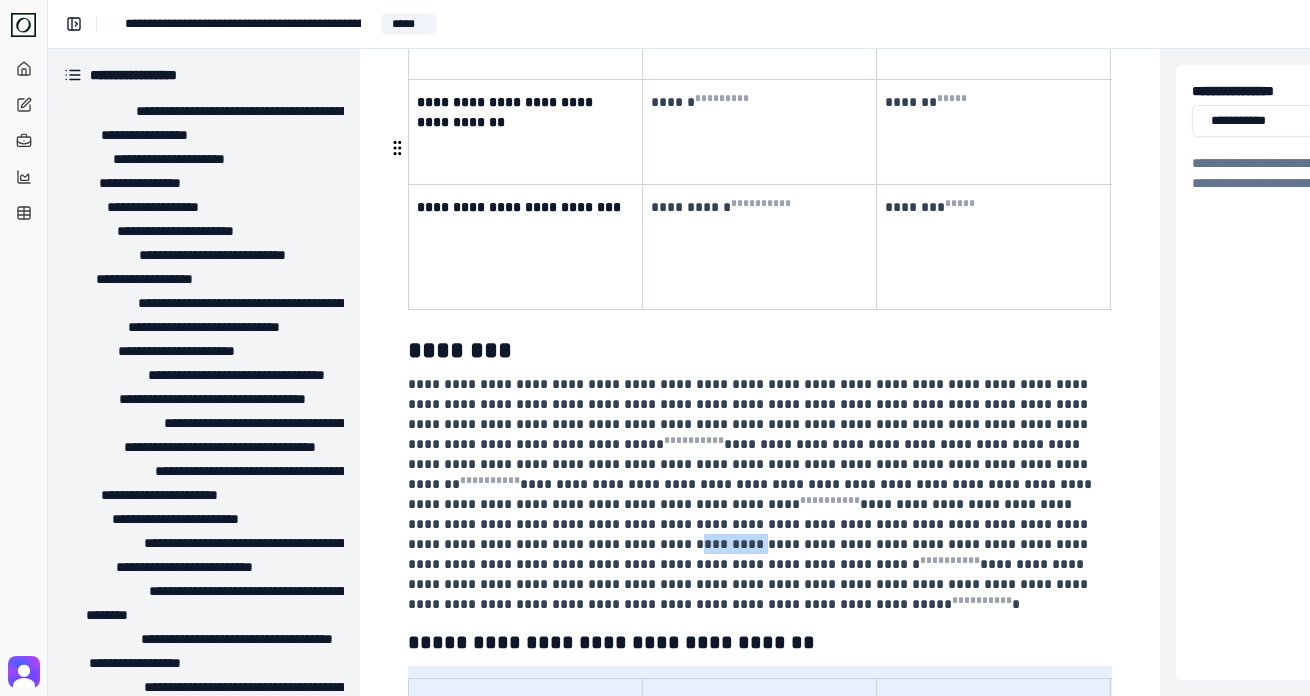 click on "**********" at bounding box center (752, 494) 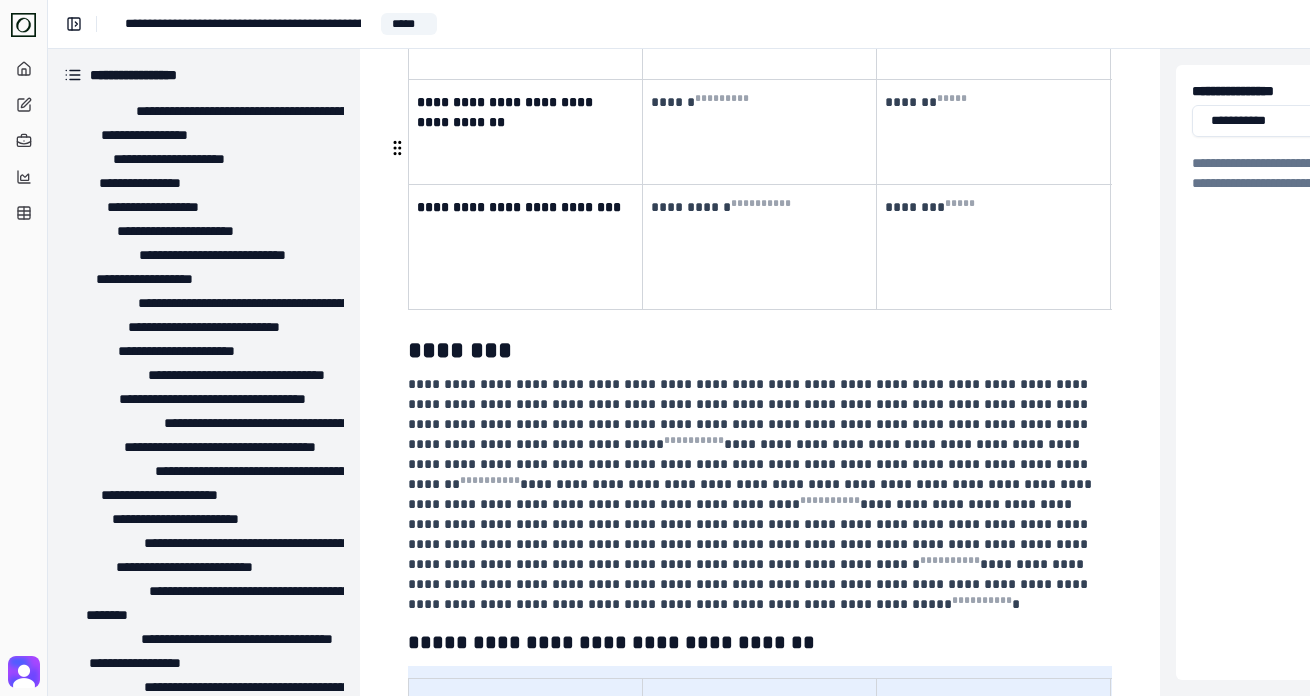 click on "**********" at bounding box center [758, 494] 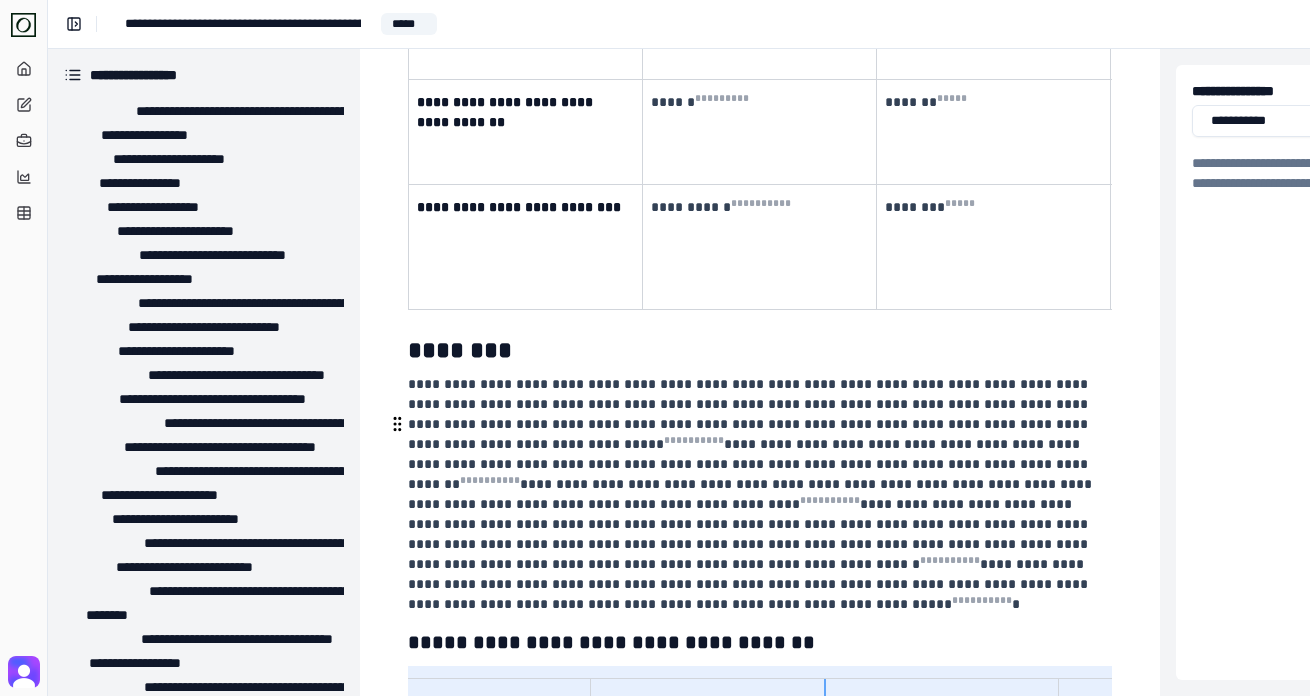 scroll, scrollTop: 0, scrollLeft: 6, axis: horizontal 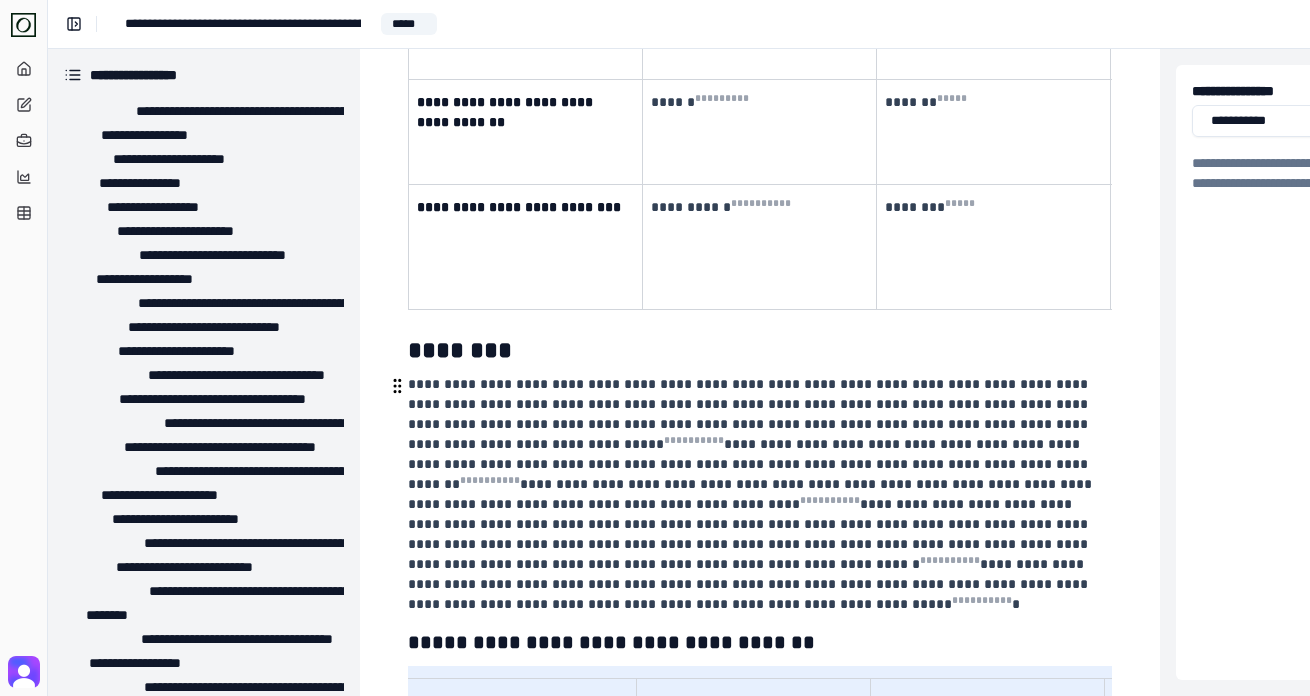 click on "**********" at bounding box center (758, 494) 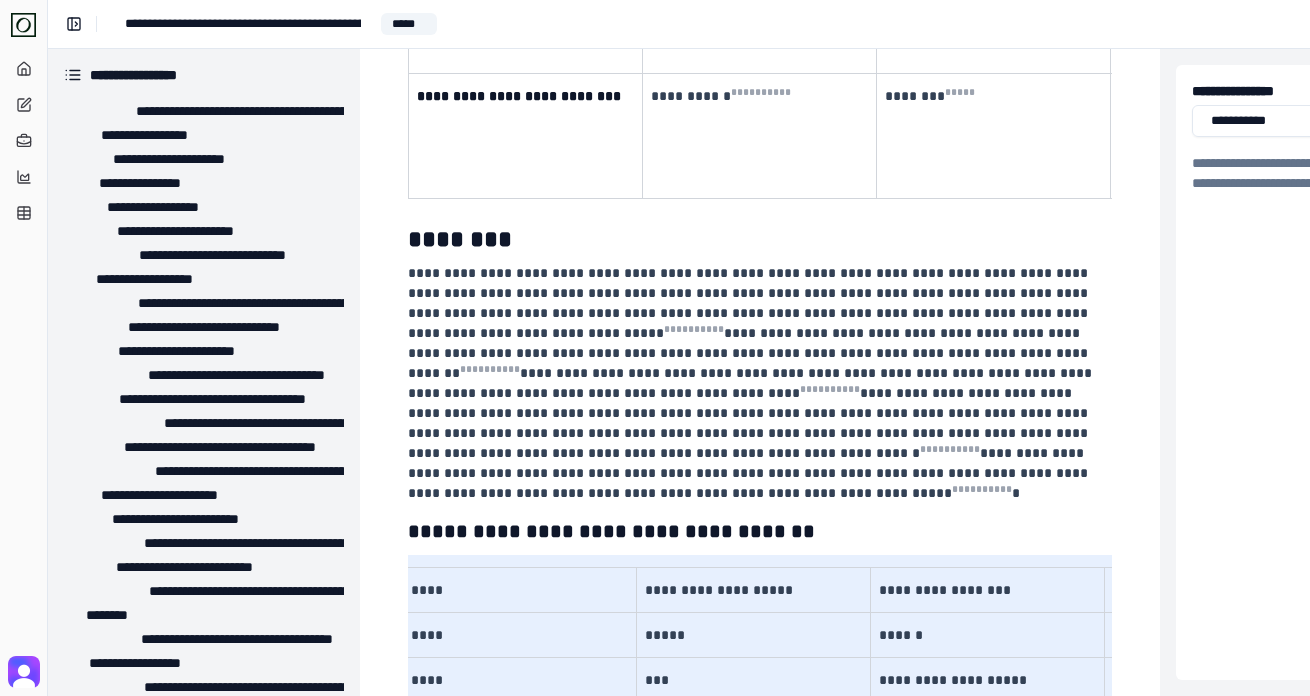 scroll, scrollTop: 11762, scrollLeft: 0, axis: vertical 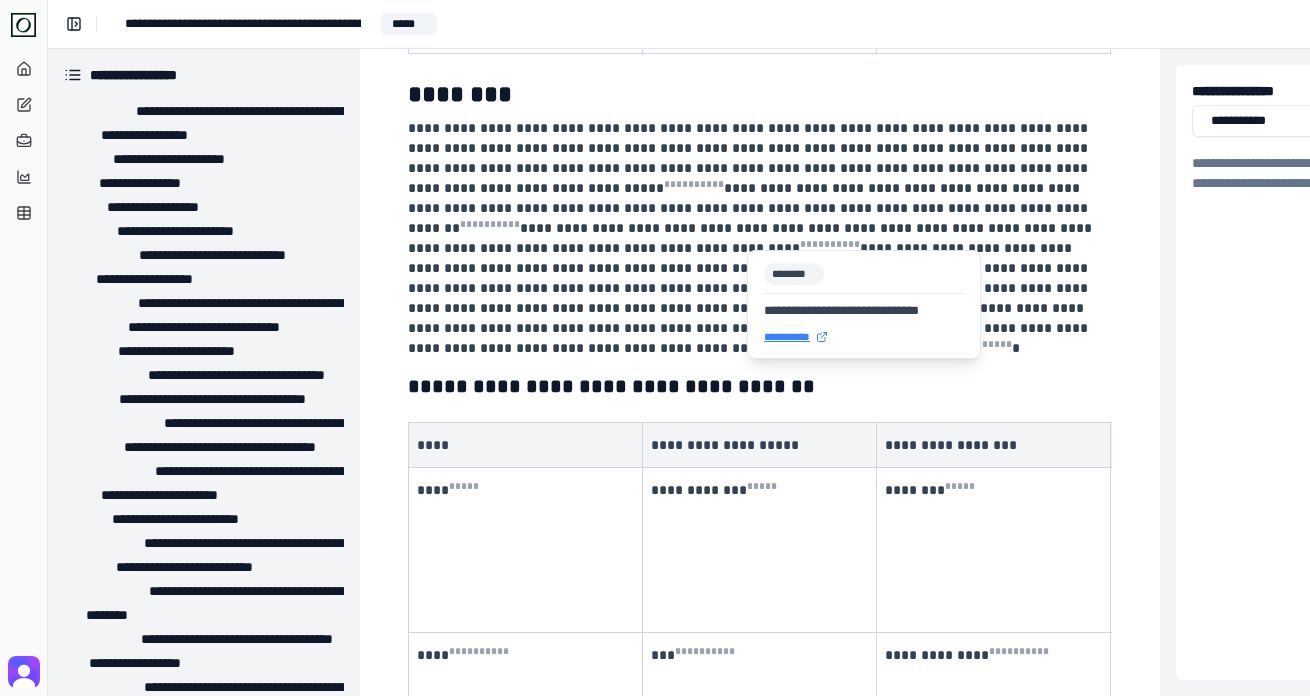 click on "**********" at bounding box center (864, 337) 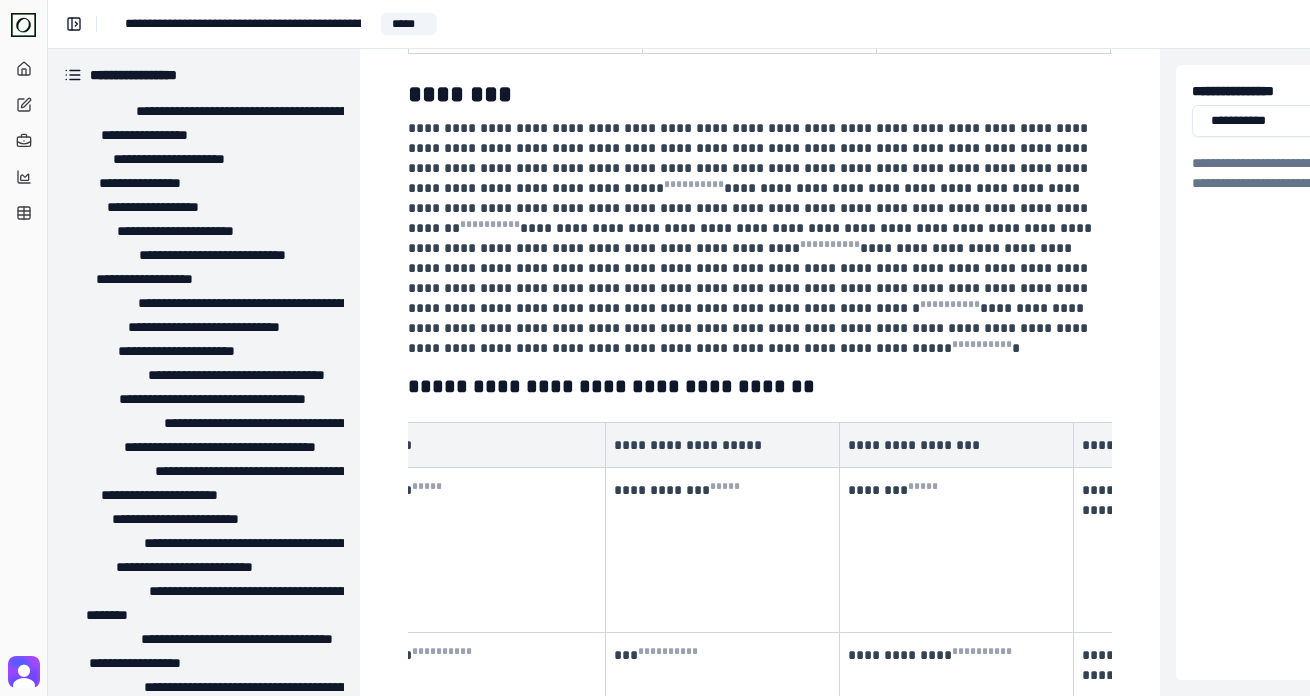 scroll, scrollTop: 0, scrollLeft: 40, axis: horizontal 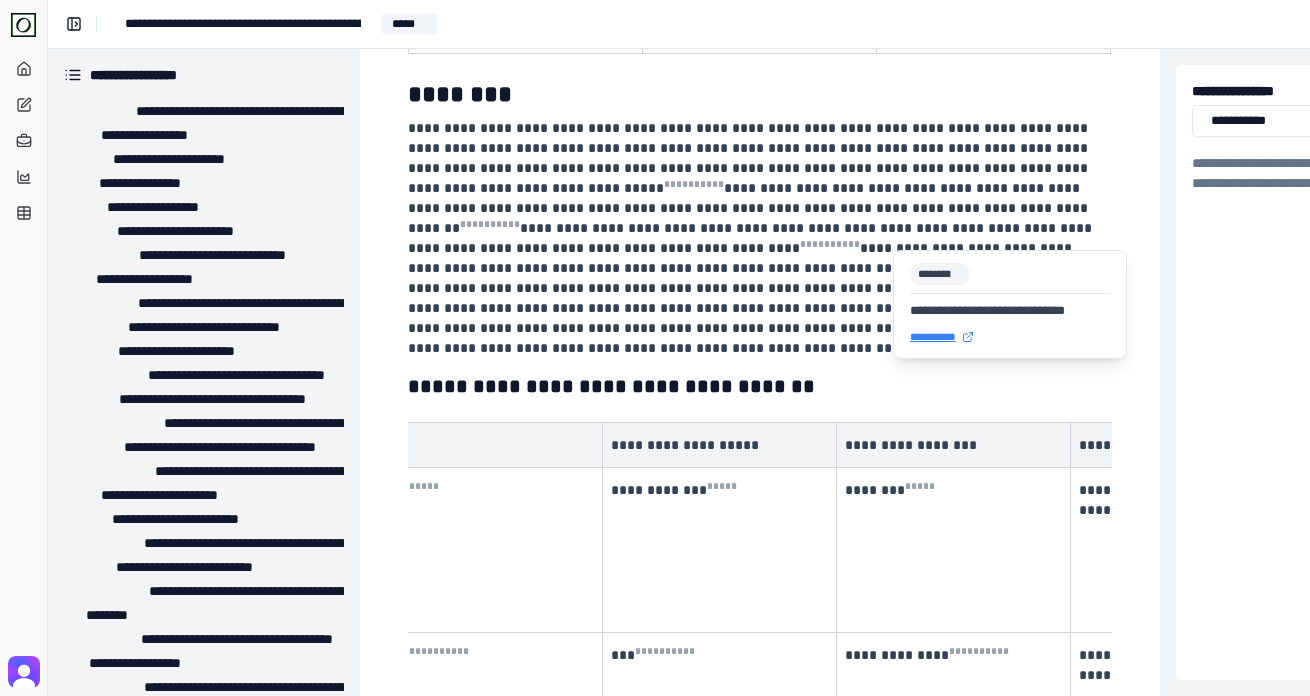 click on "**********" at bounding box center (1010, 337) 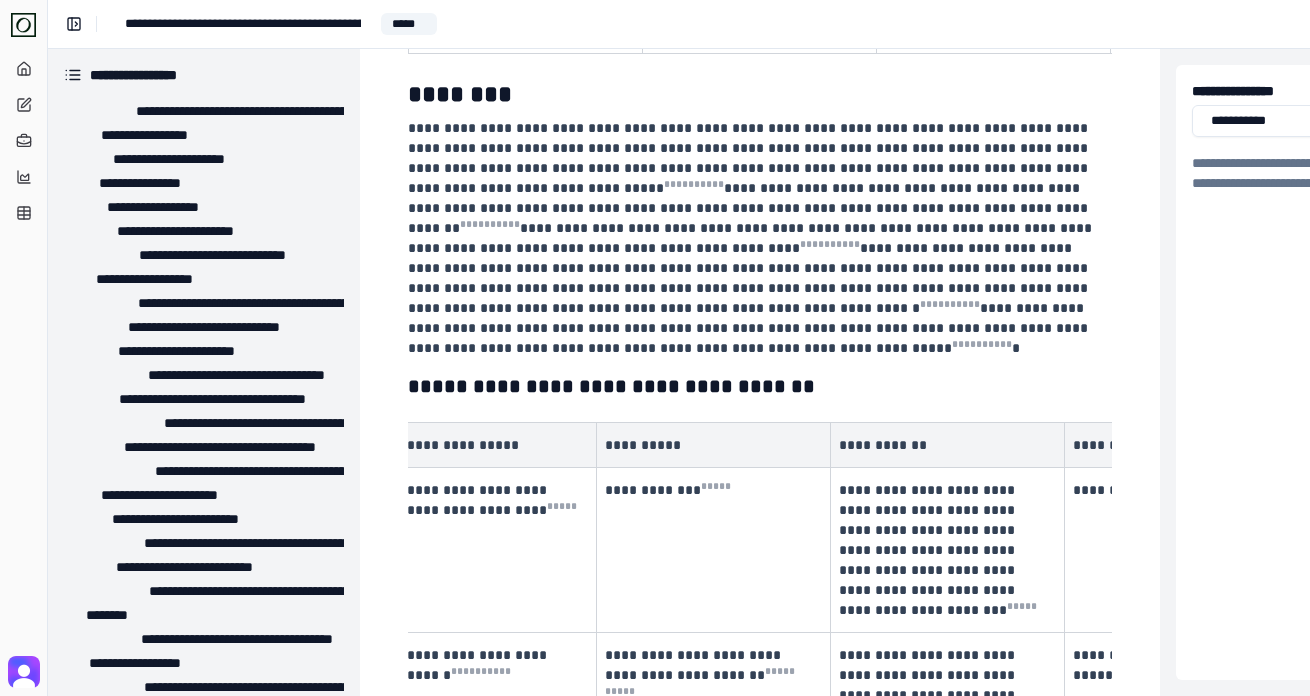 scroll, scrollTop: 0, scrollLeft: 770, axis: horizontal 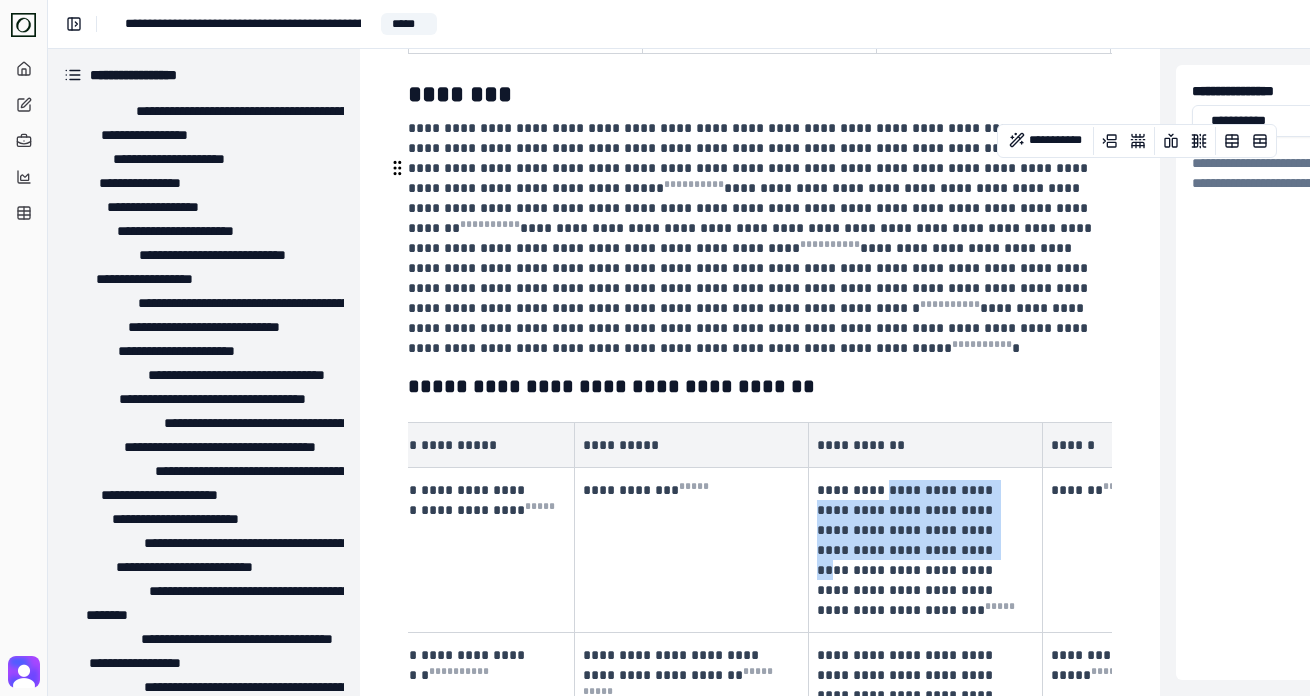 drag, startPoint x: 882, startPoint y: 237, endPoint x: 916, endPoint y: 303, distance: 74.24284 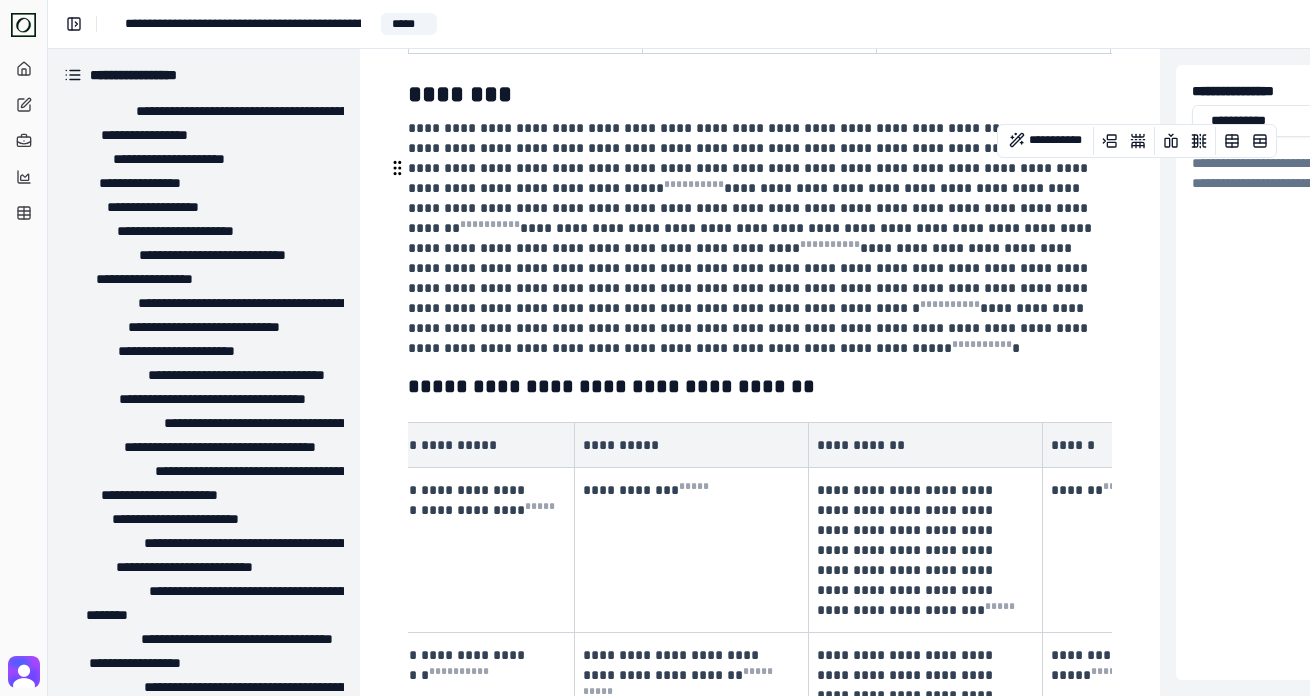 click on "**********" at bounding box center [907, 550] 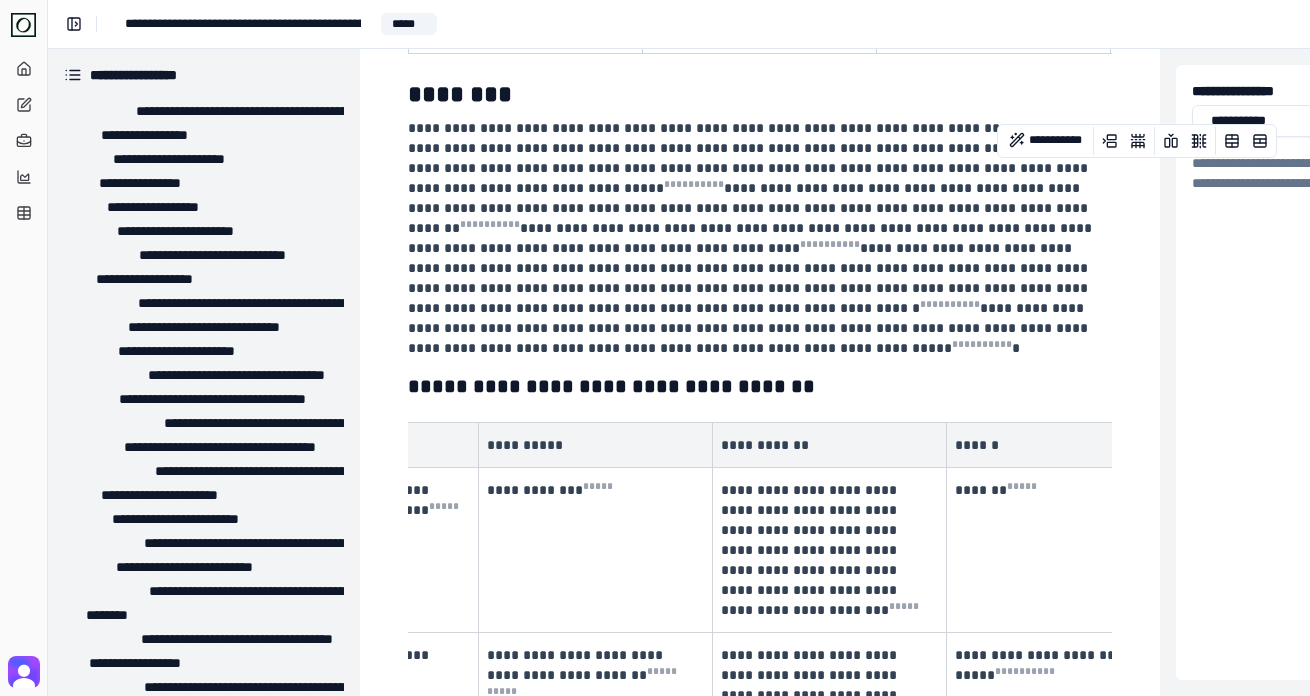 scroll, scrollTop: 0, scrollLeft: 935, axis: horizontal 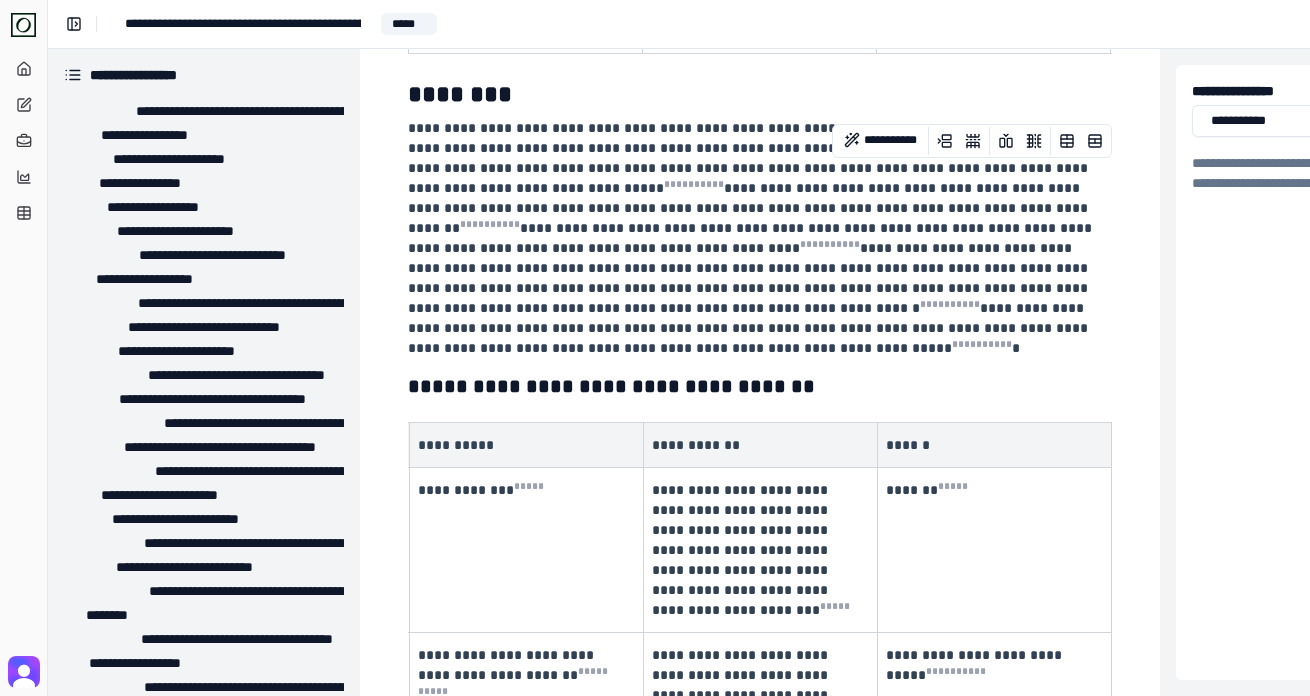 click on "******* * *** *" at bounding box center (995, 550) 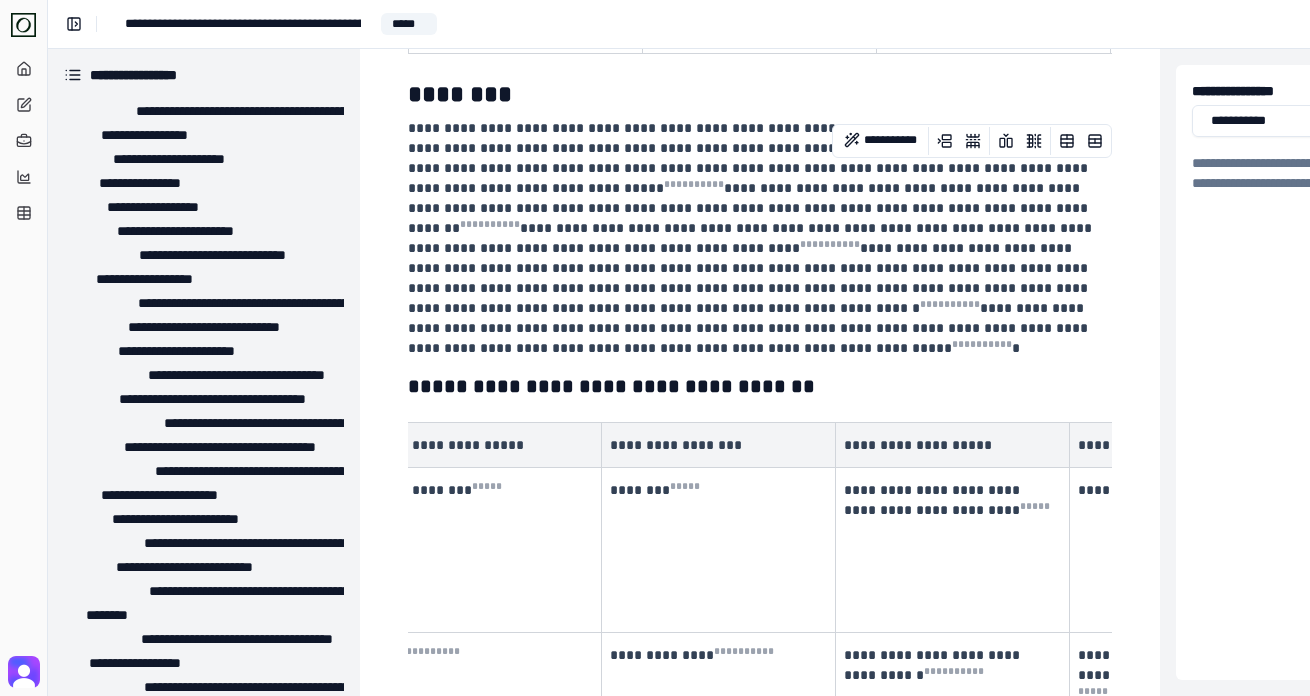scroll, scrollTop: 0, scrollLeft: 0, axis: both 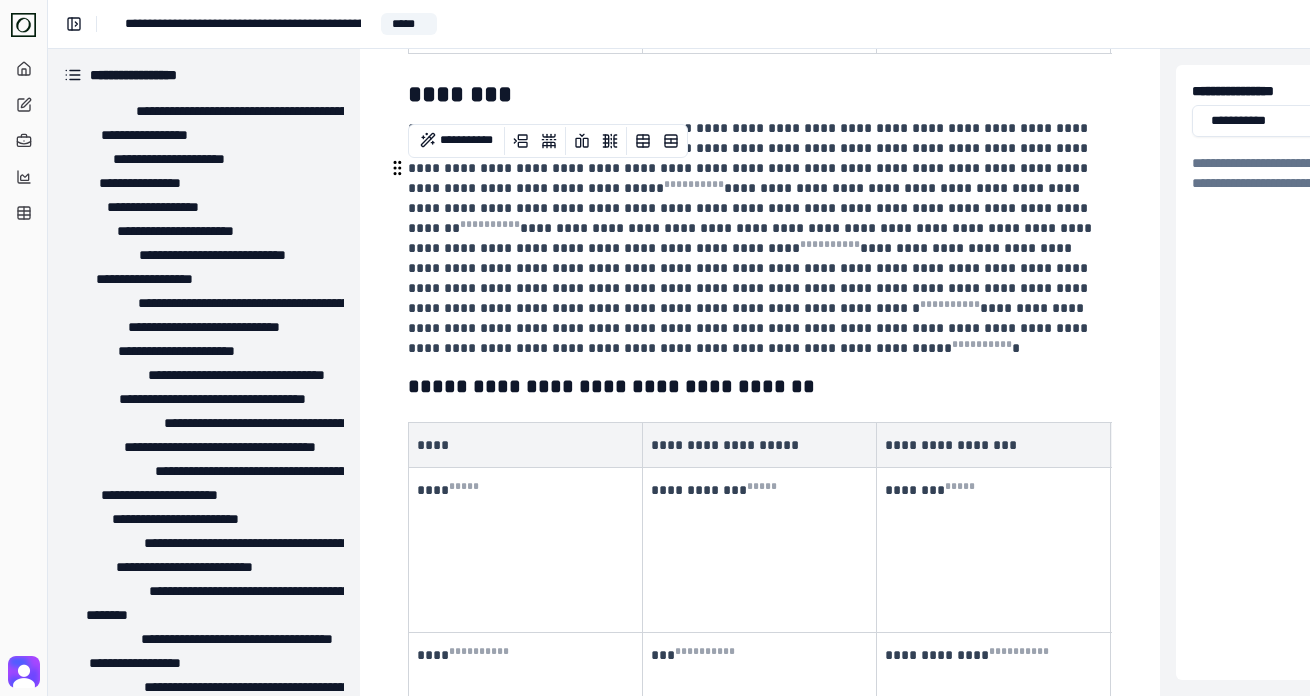 click on "**** * *** *" at bounding box center [526, 550] 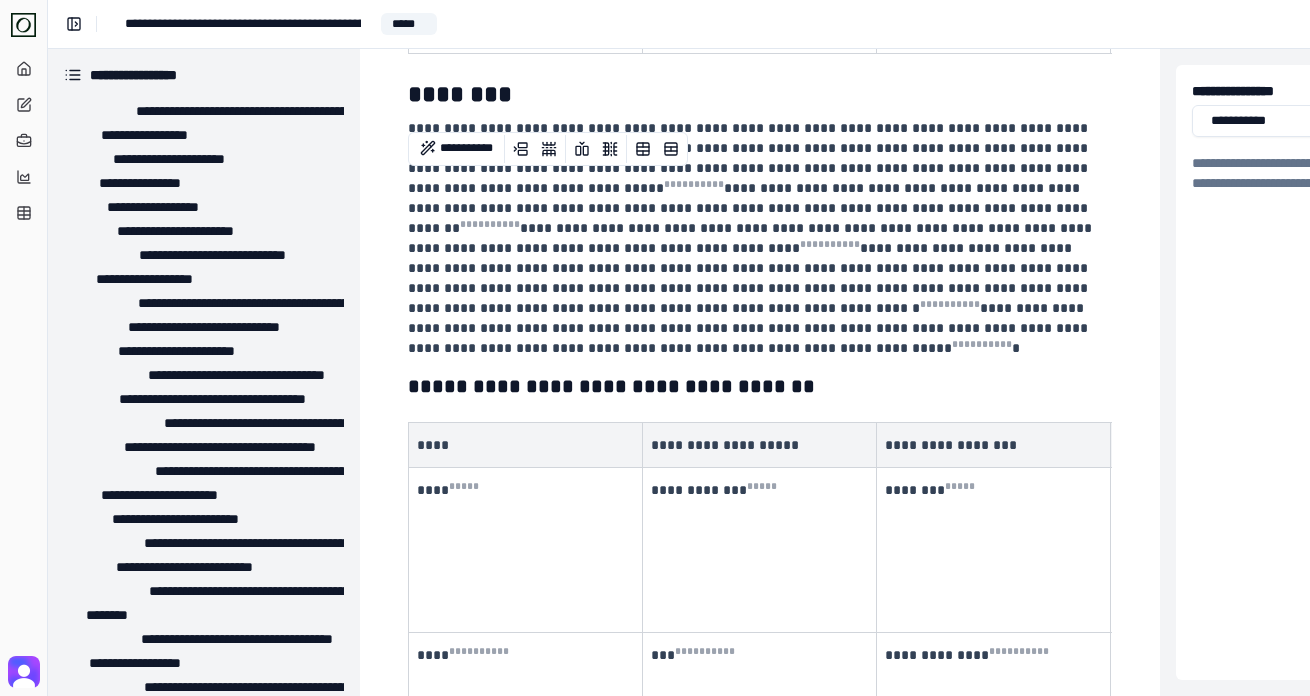 scroll, scrollTop: 11853, scrollLeft: 0, axis: vertical 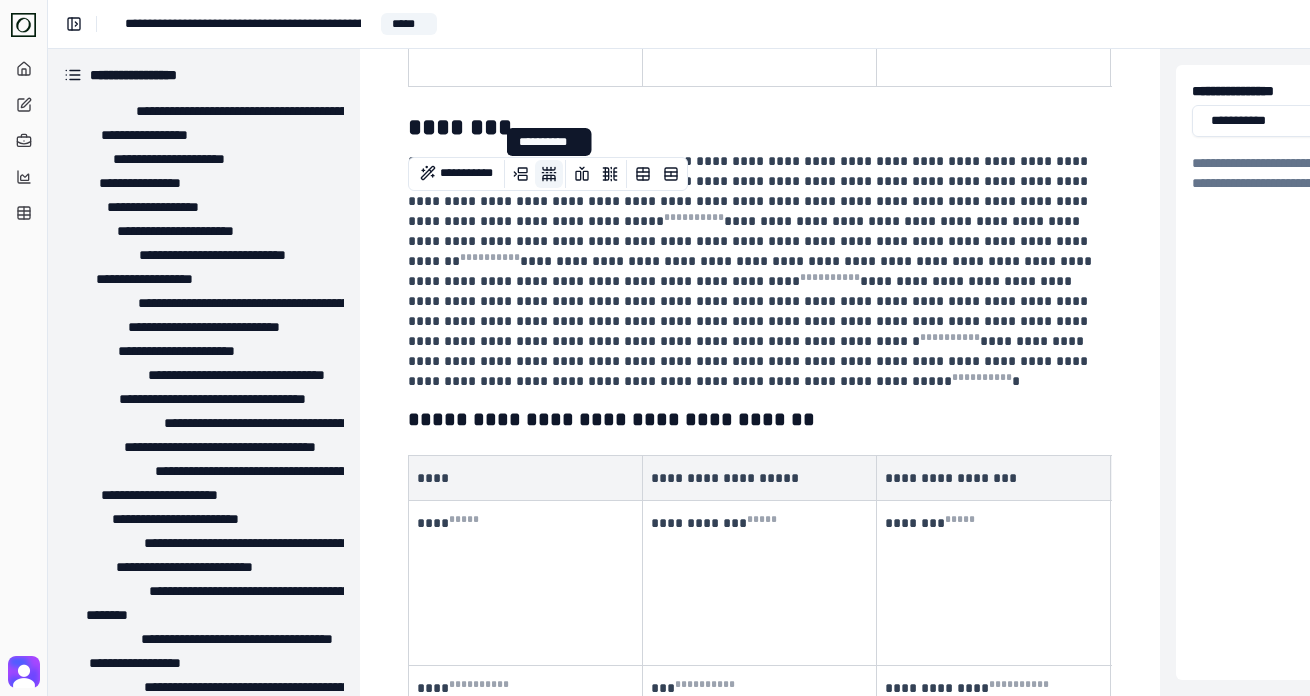 click at bounding box center [549, 174] 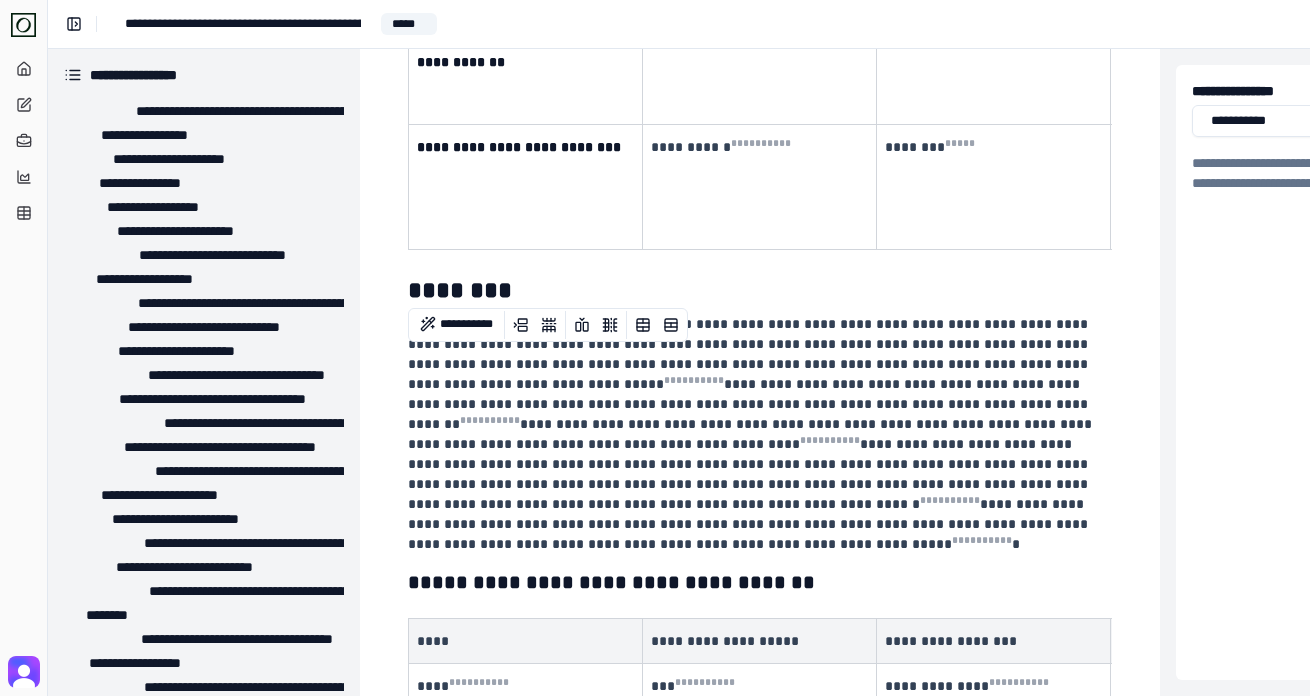 scroll, scrollTop: 11702, scrollLeft: 0, axis: vertical 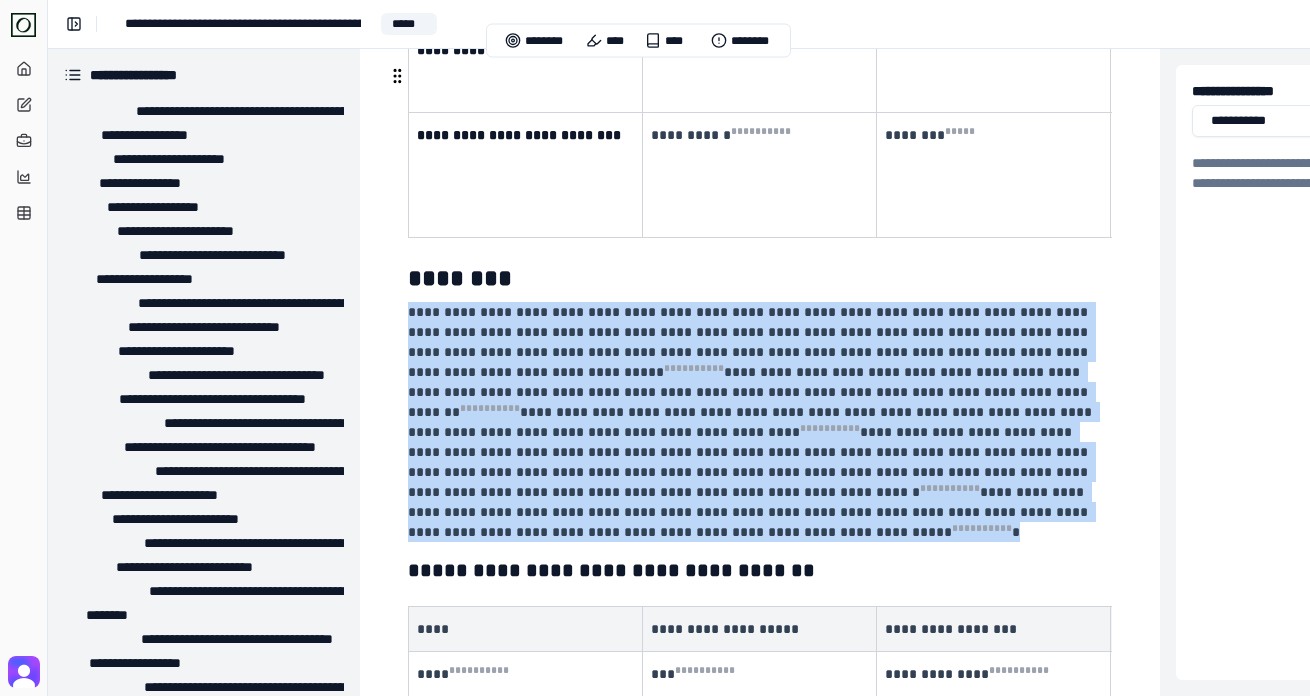drag, startPoint x: 887, startPoint y: 275, endPoint x: 408, endPoint y: 68, distance: 521.81415 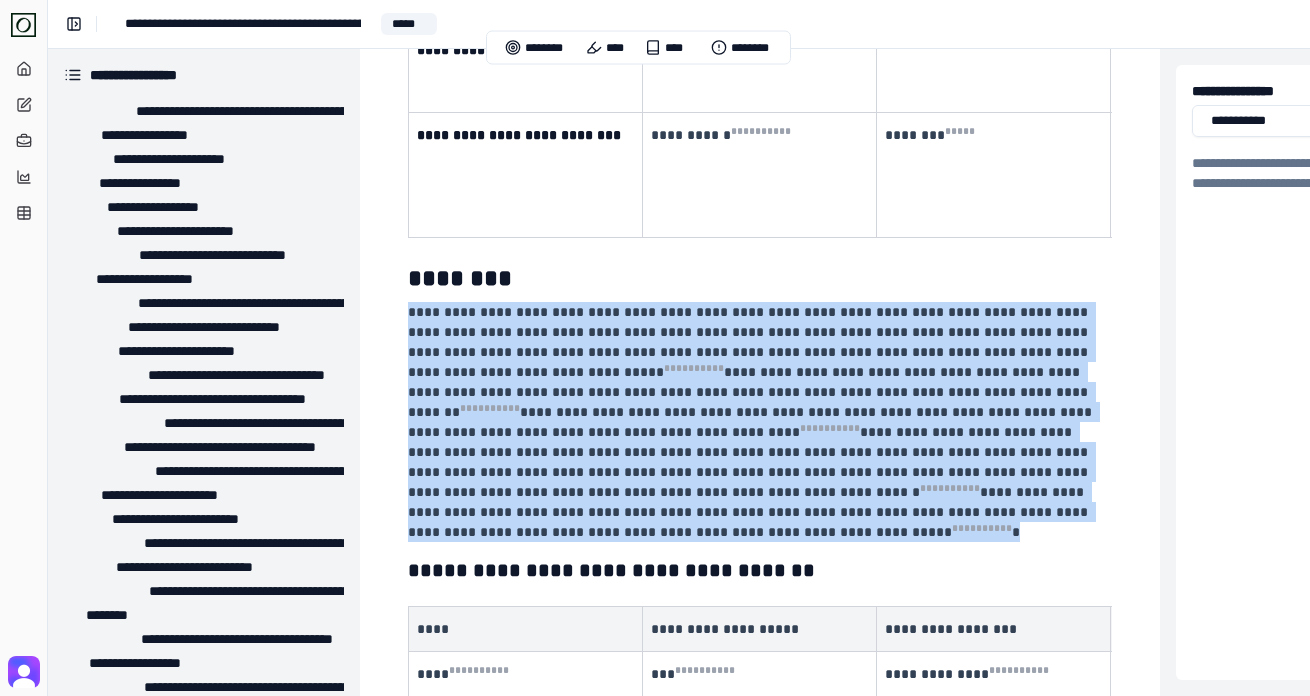 scroll, scrollTop: 11613, scrollLeft: 0, axis: vertical 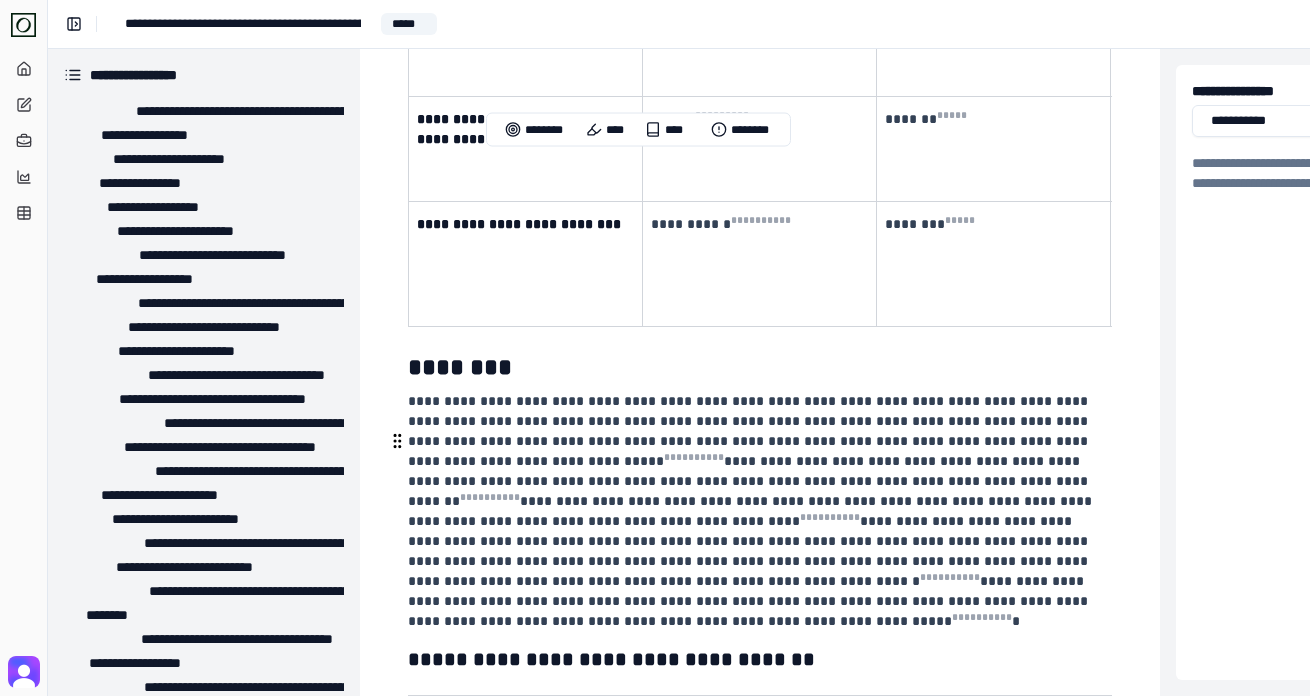 click on "**** * *** * * *** *" at bounding box center (526, 823) 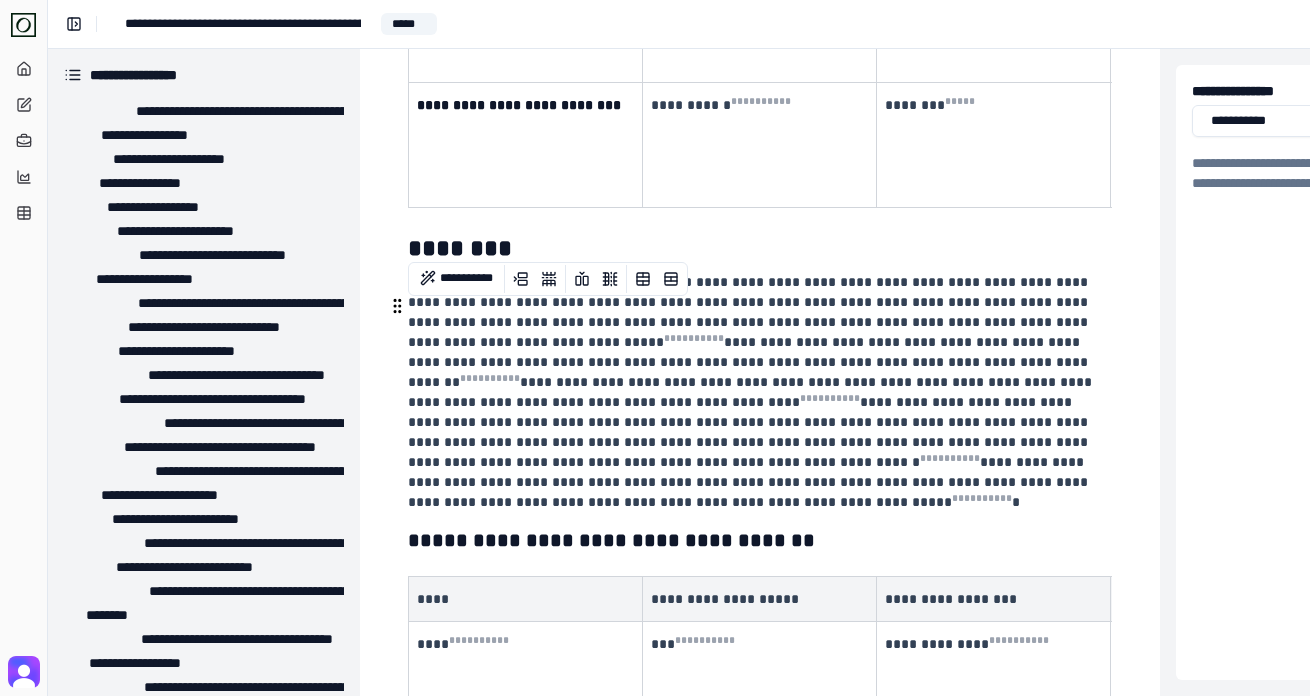 scroll, scrollTop: 11748, scrollLeft: 0, axis: vertical 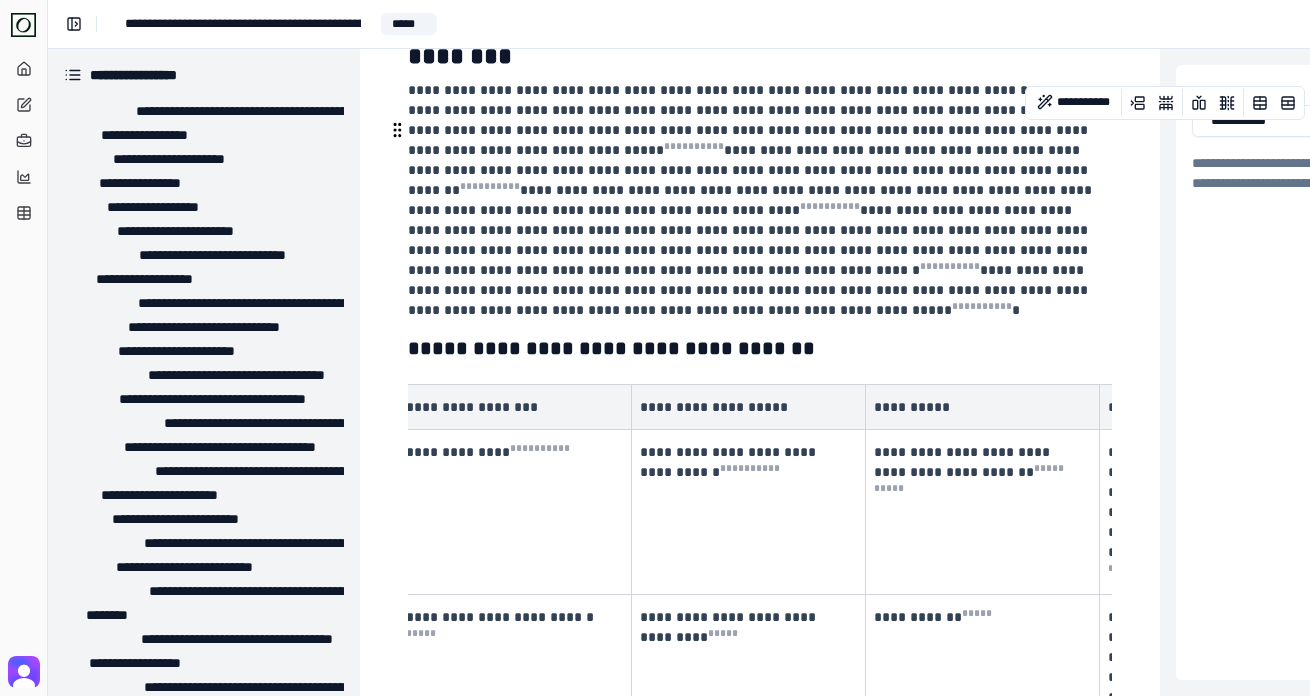 click on "**********" at bounding box center (728, 742) 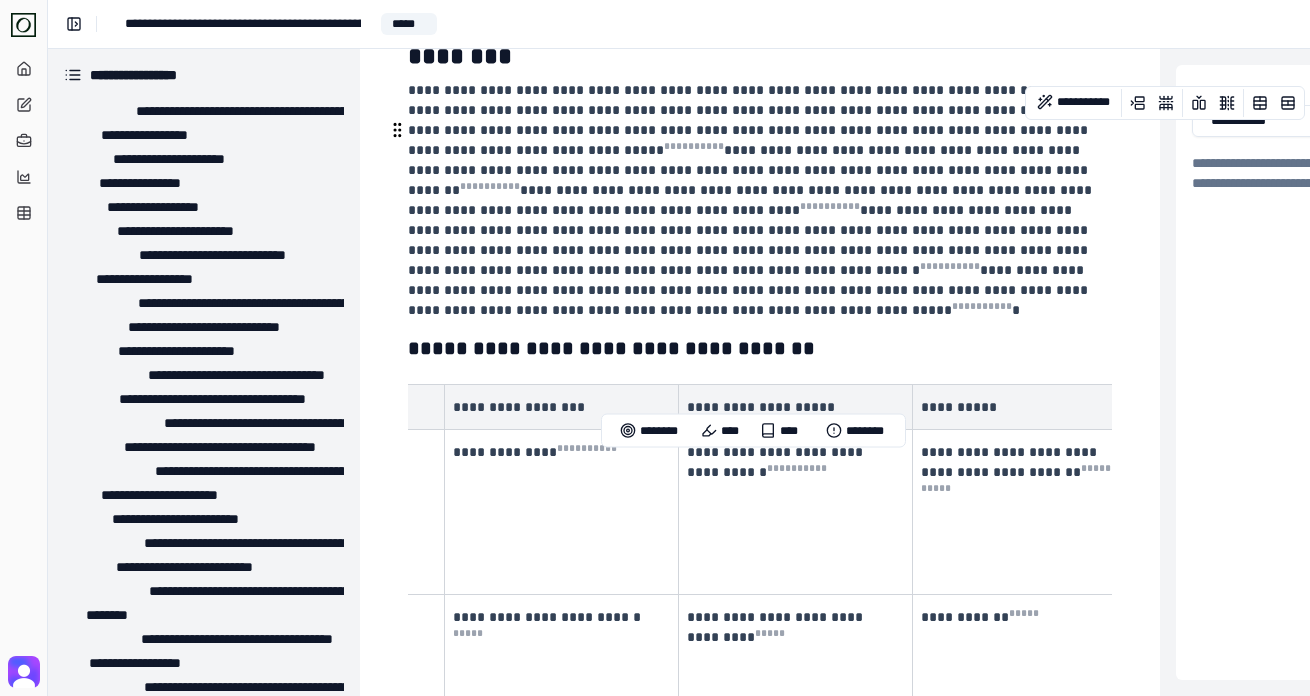 click on "**********" at bounding box center (515, 742) 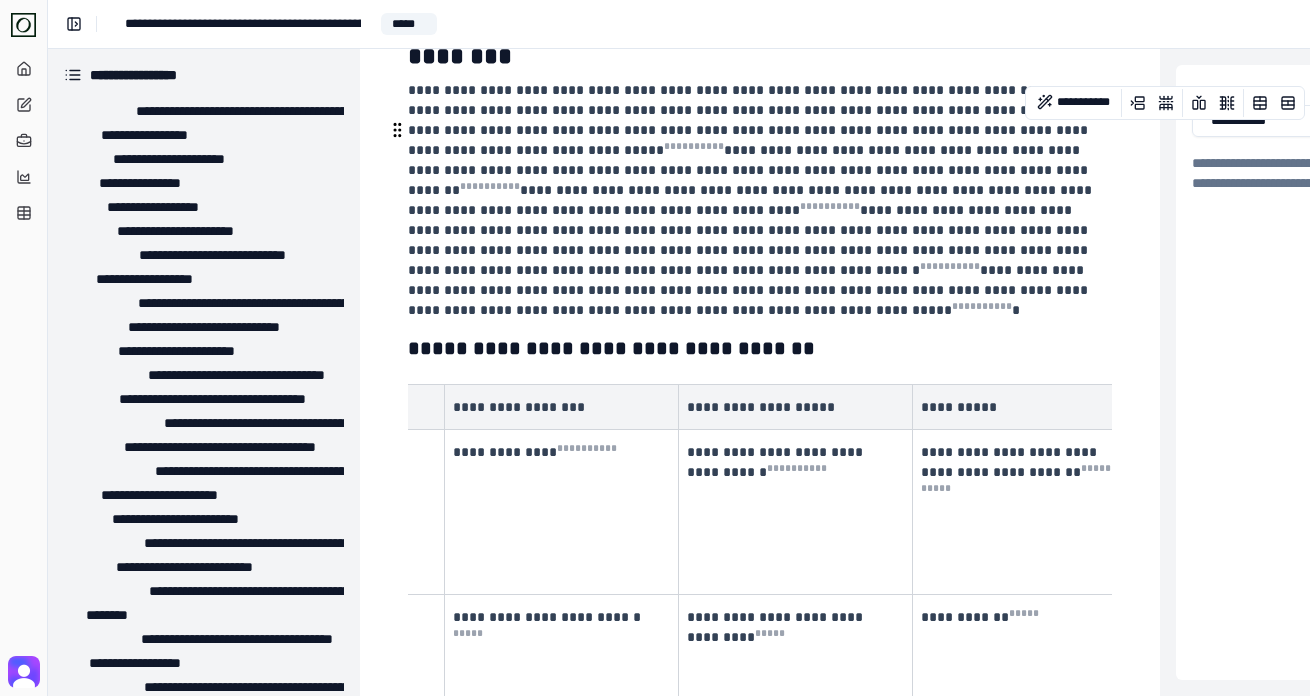 click on "**********" at bounding box center [515, 742] 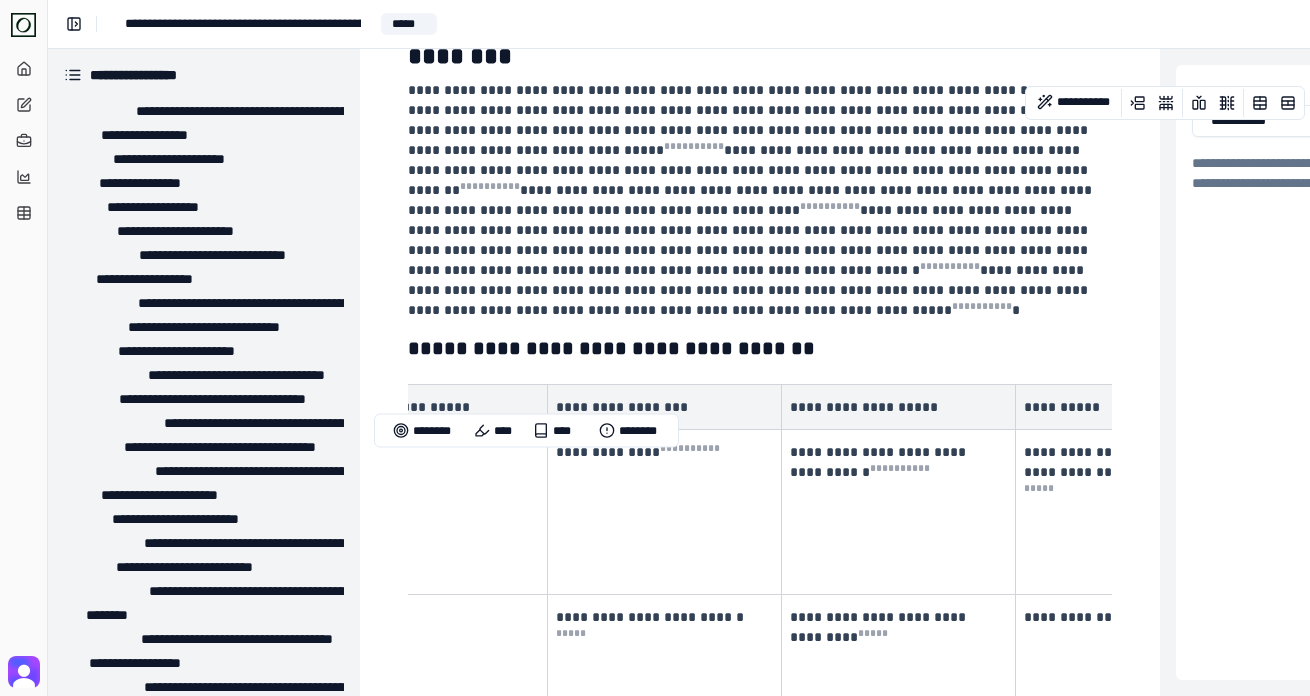 scroll, scrollTop: 0, scrollLeft: 270, axis: horizontal 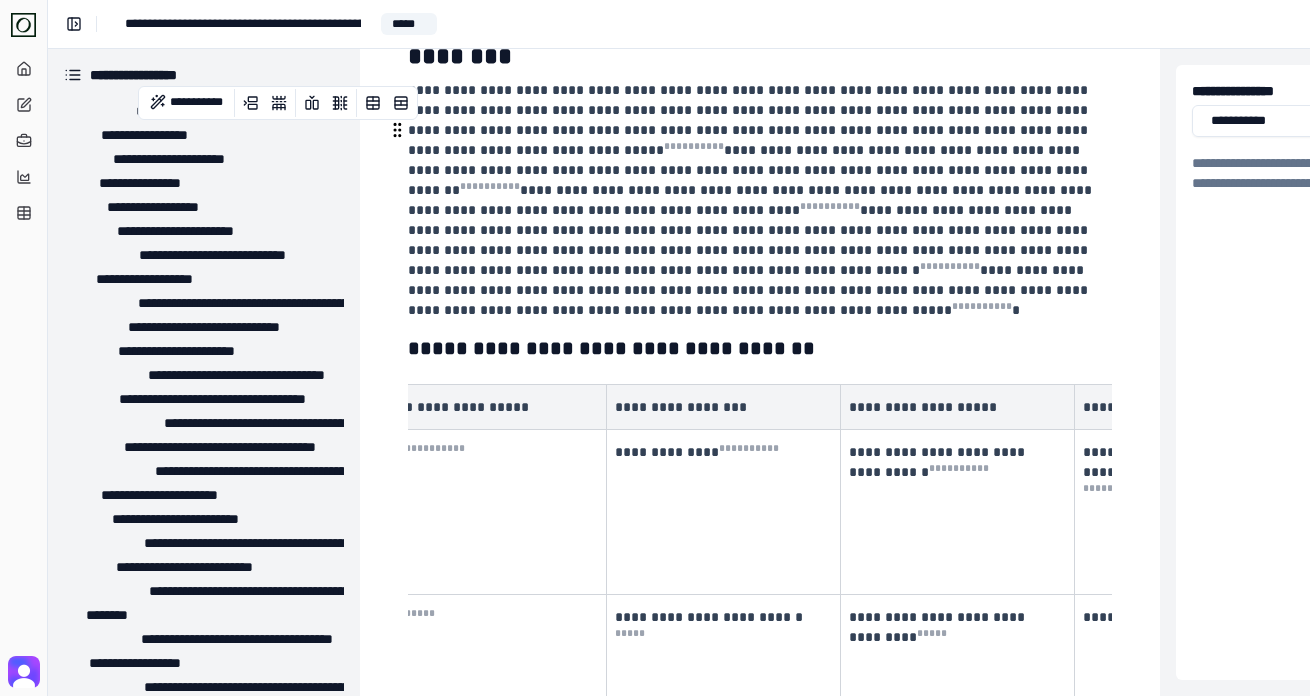 click on "*** * *** *" at bounding box center (490, 657) 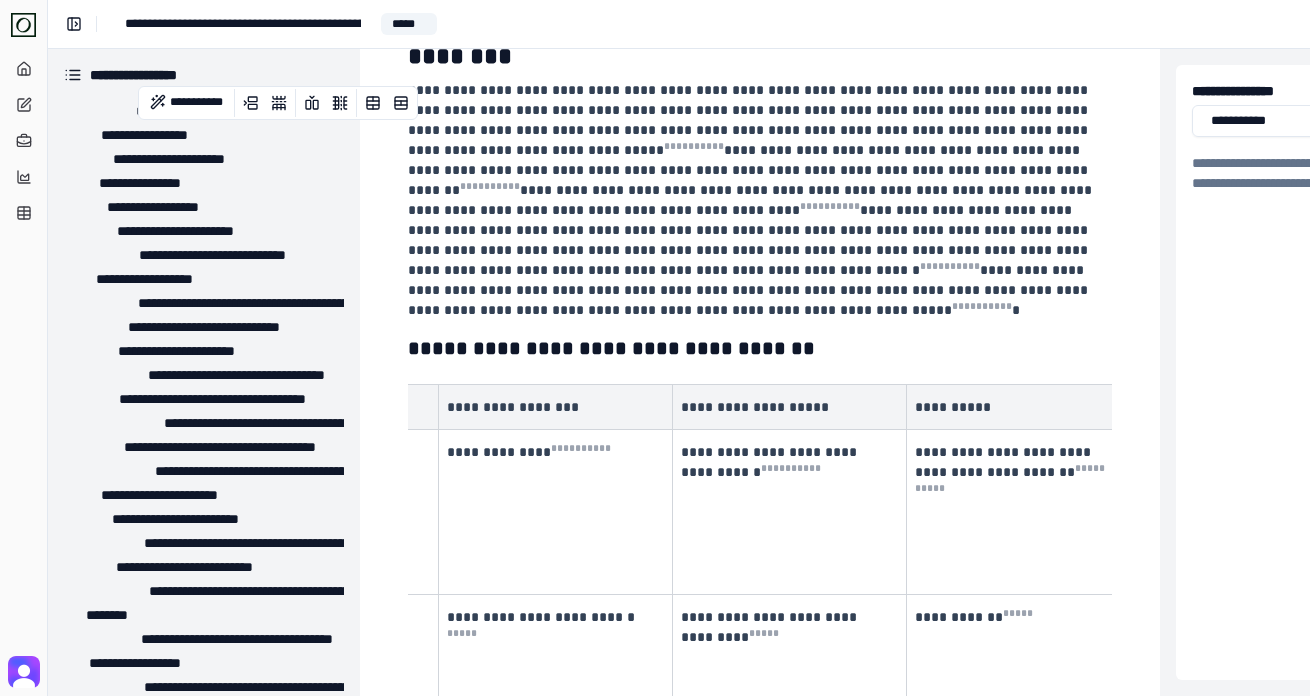 scroll, scrollTop: 0, scrollLeft: 440, axis: horizontal 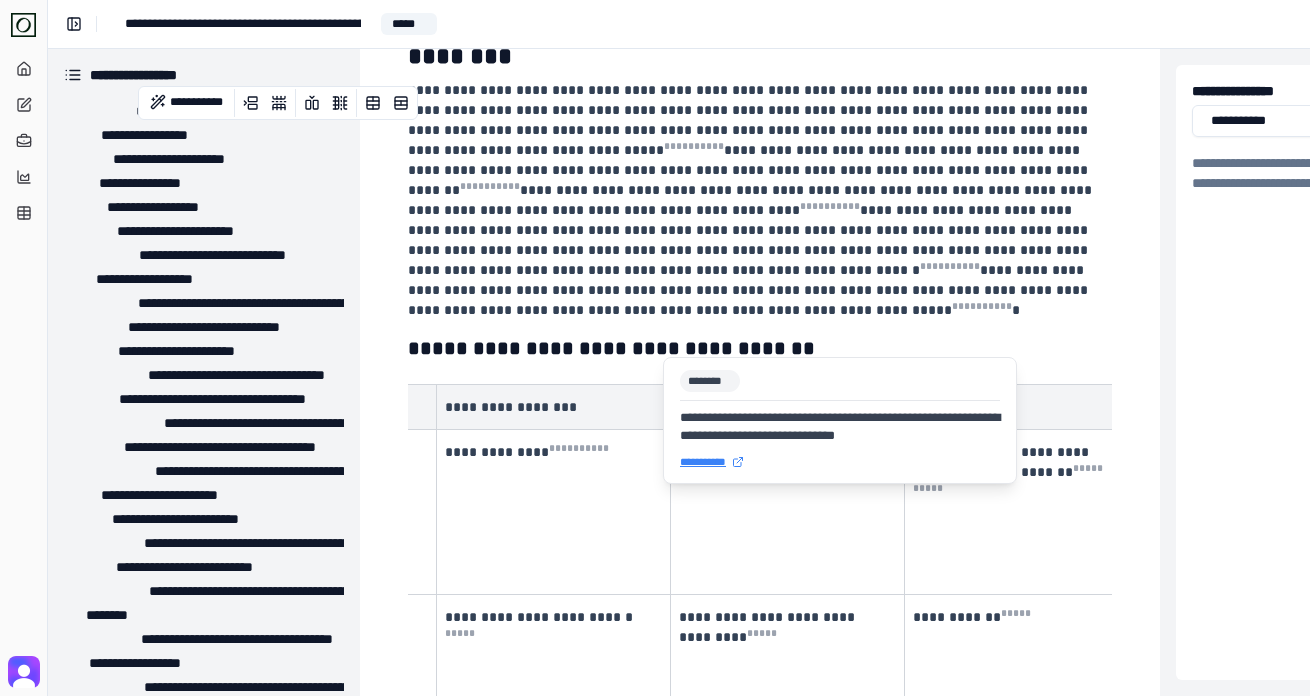 click on "**********" at bounding box center (840, 462) 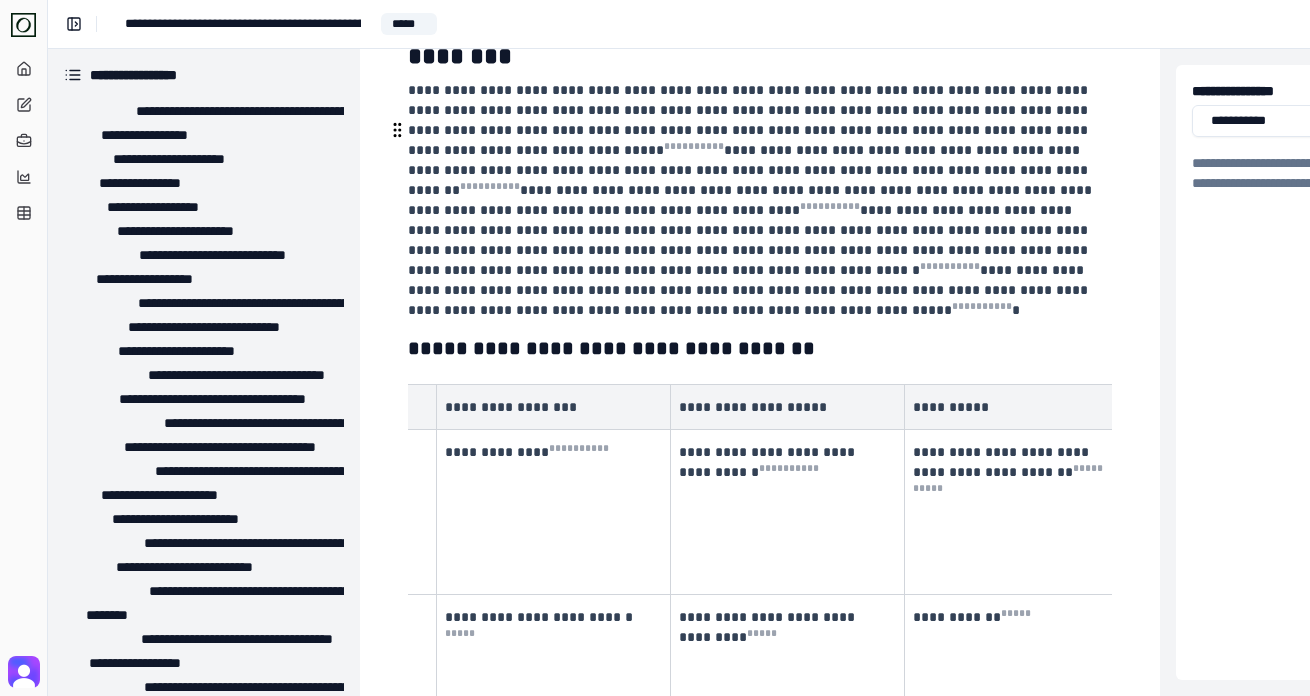 click on "**********" at bounding box center (769, 627) 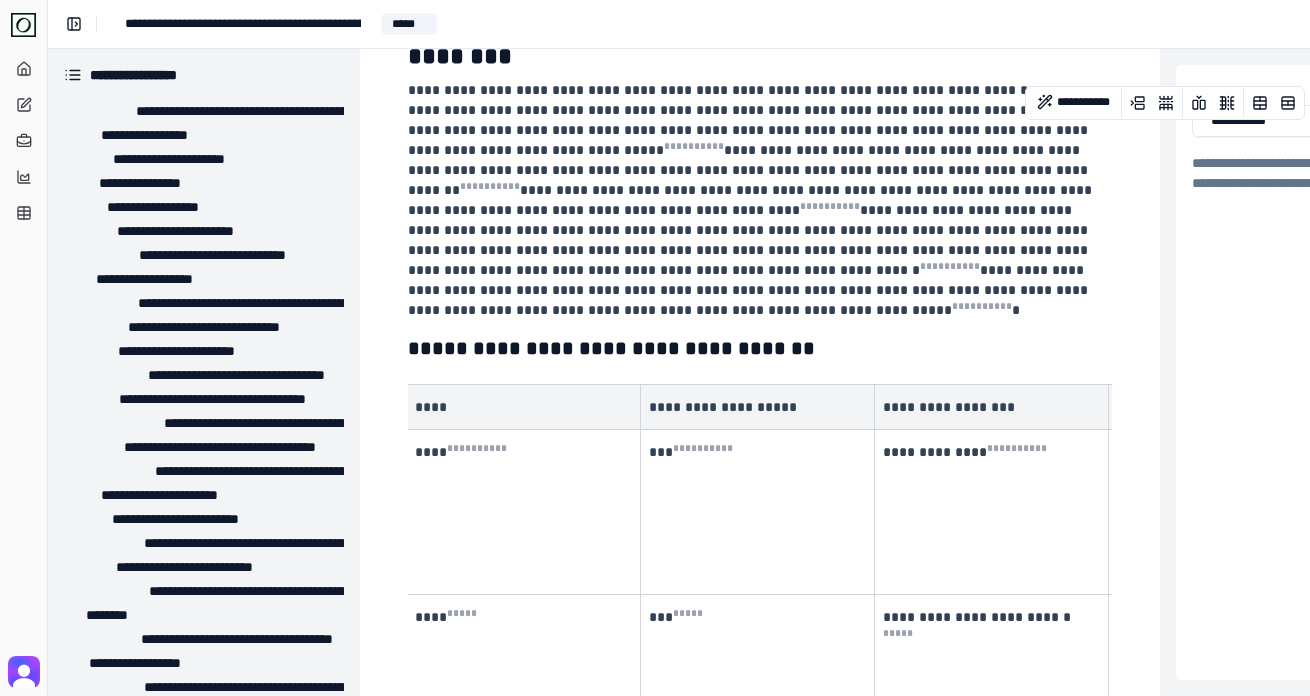 scroll, scrollTop: 0, scrollLeft: 0, axis: both 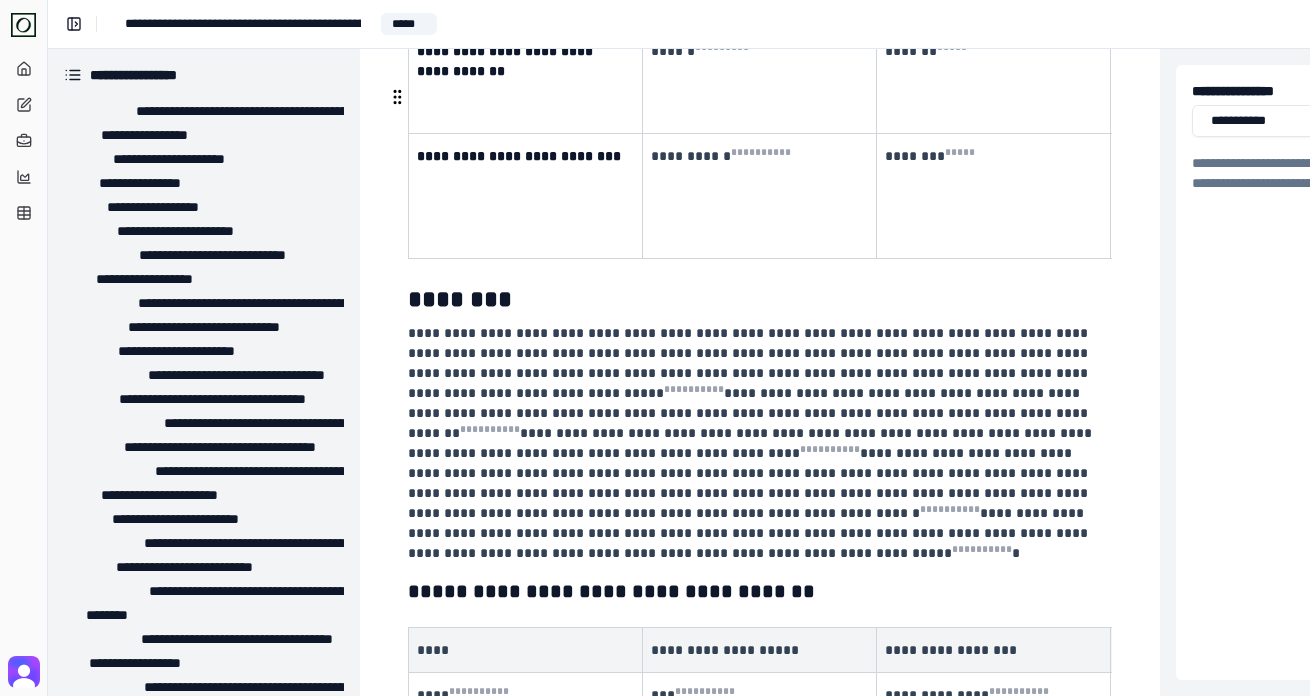 click on "**********" at bounding box center [758, 443] 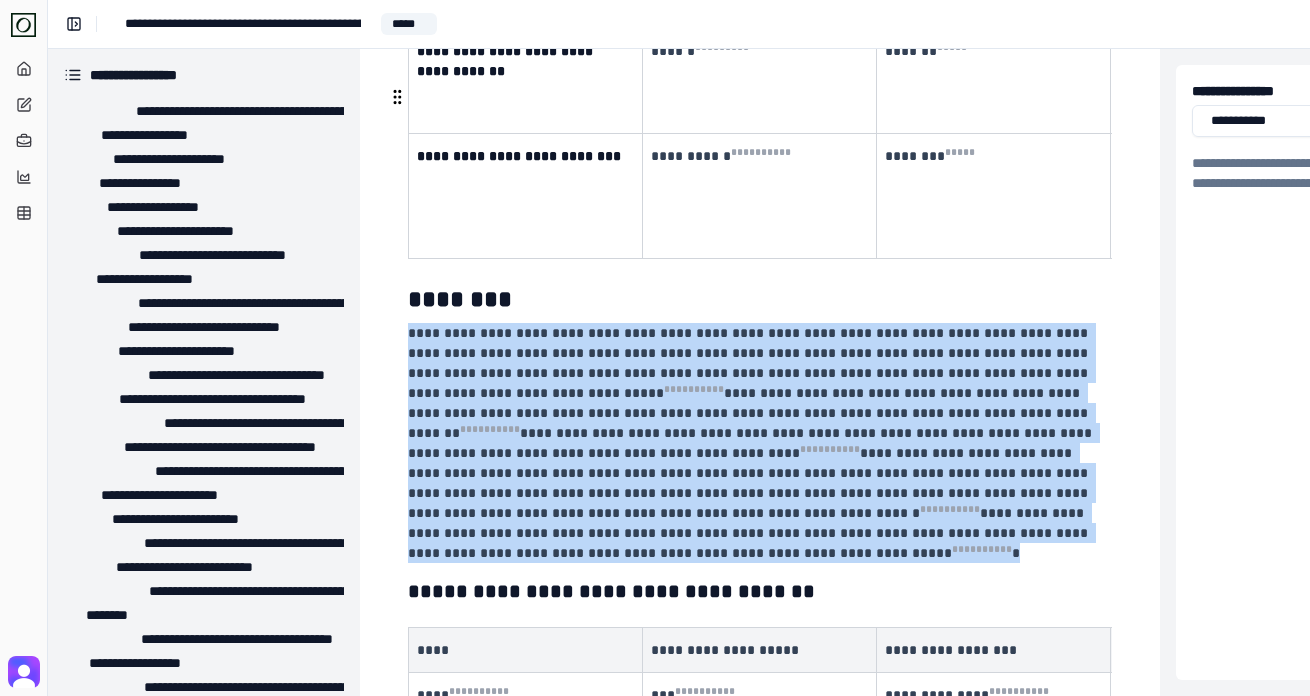 drag, startPoint x: 895, startPoint y: 297, endPoint x: 391, endPoint y: 87, distance: 546 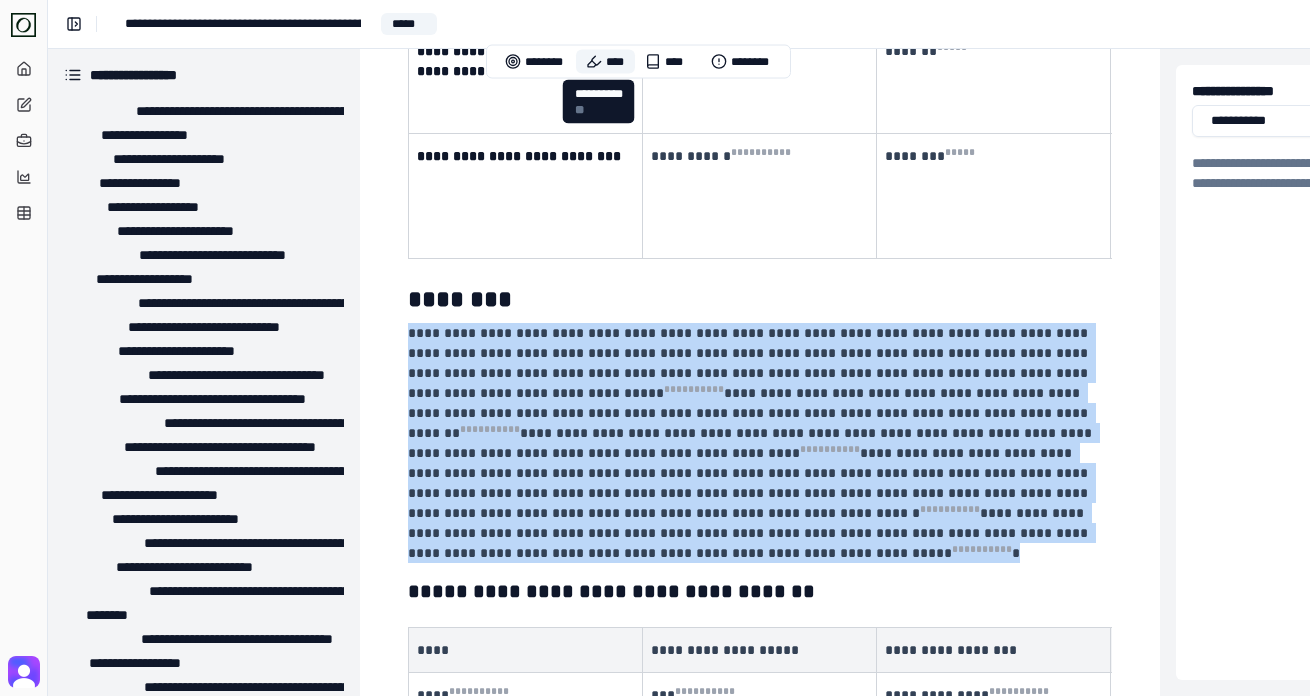 click on "****" at bounding box center (605, 62) 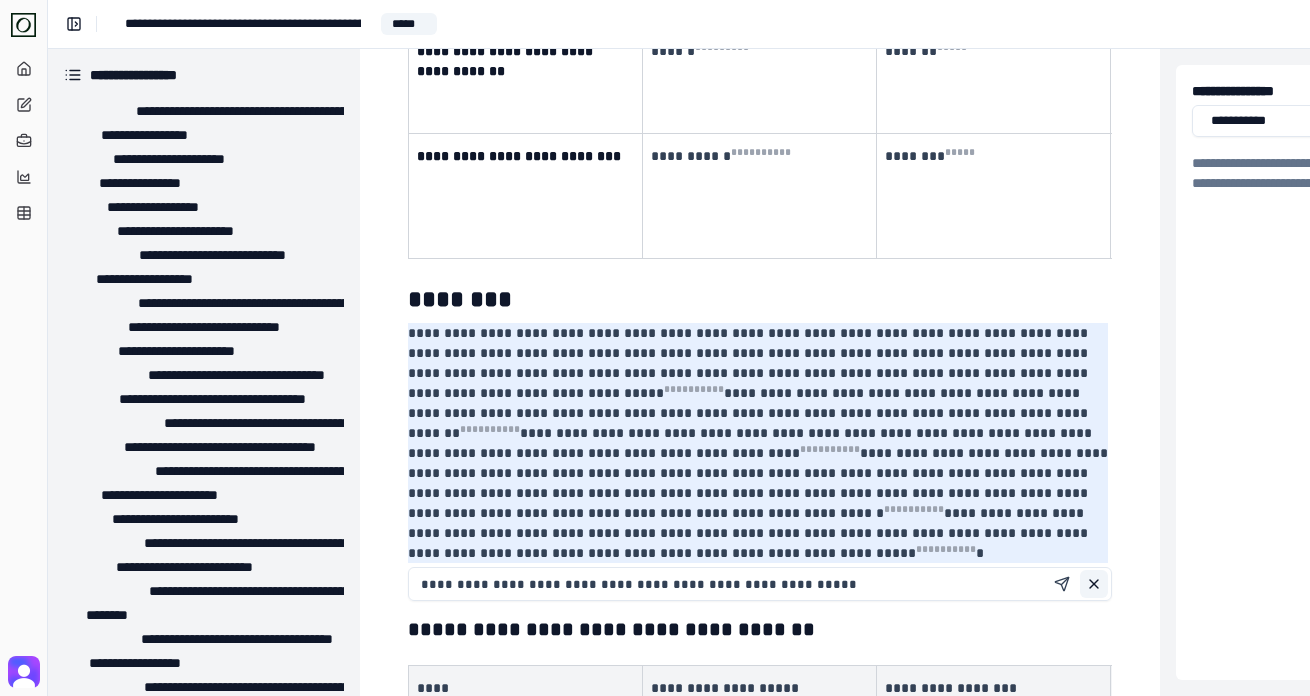type on "**********" 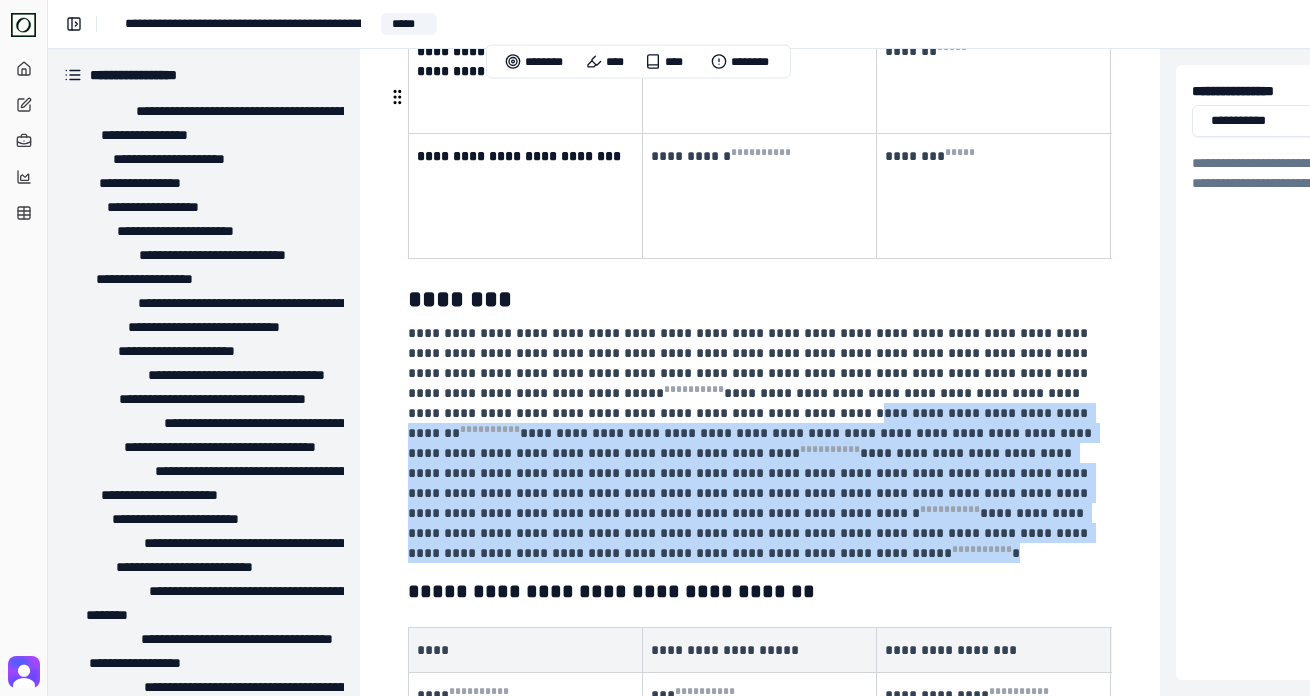 drag, startPoint x: 908, startPoint y: 294, endPoint x: 583, endPoint y: 182, distance: 343.75717 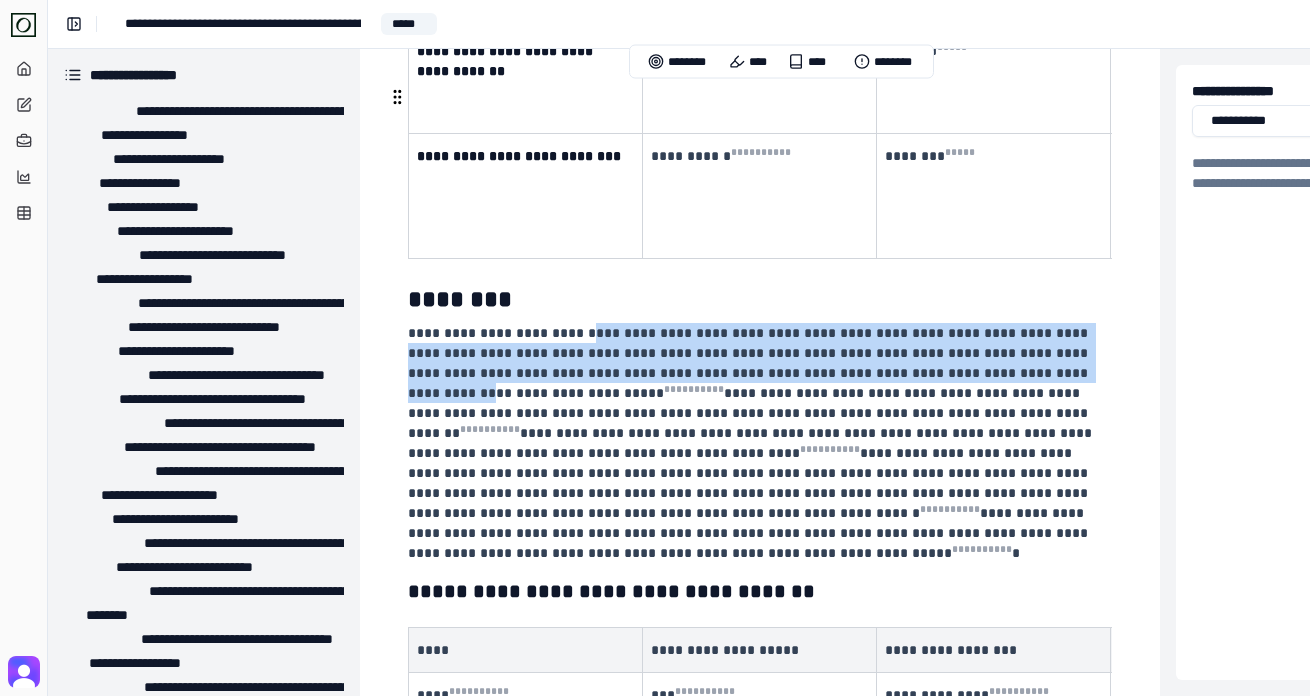 drag, startPoint x: 570, startPoint y: 95, endPoint x: 992, endPoint y: 134, distance: 423.7983 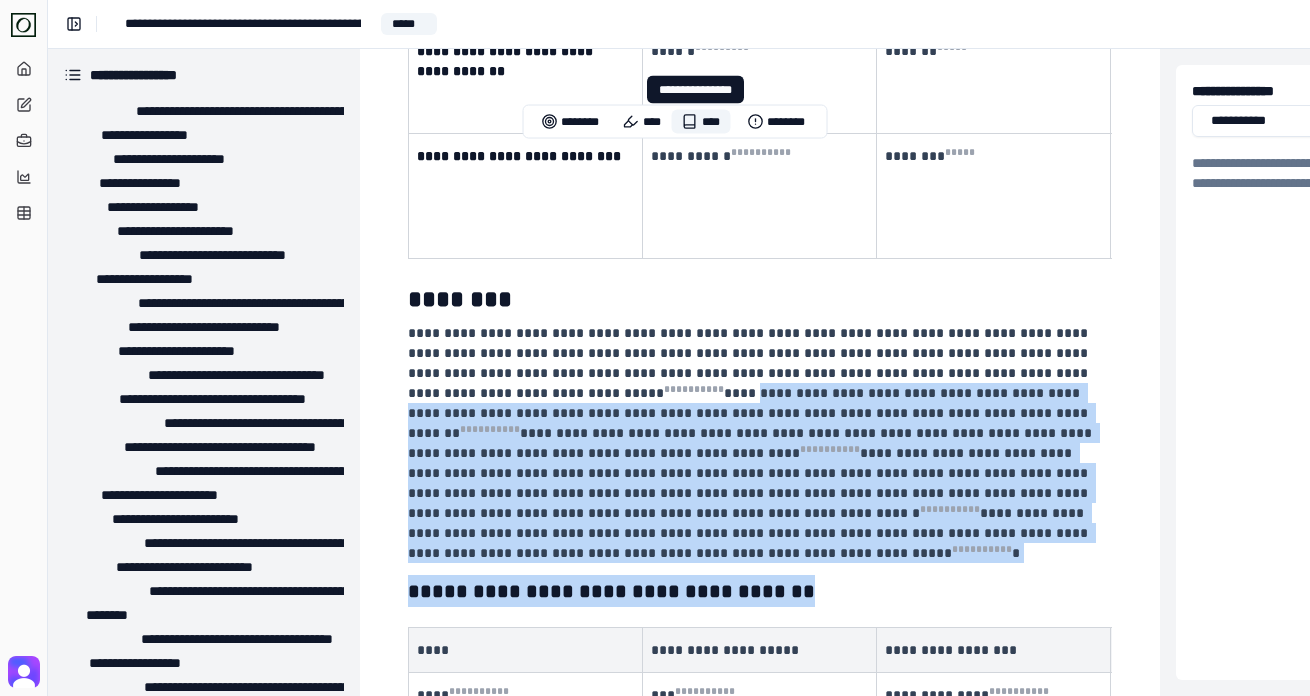 drag, startPoint x: 526, startPoint y: 162, endPoint x: 674, endPoint y: 130, distance: 151.41995 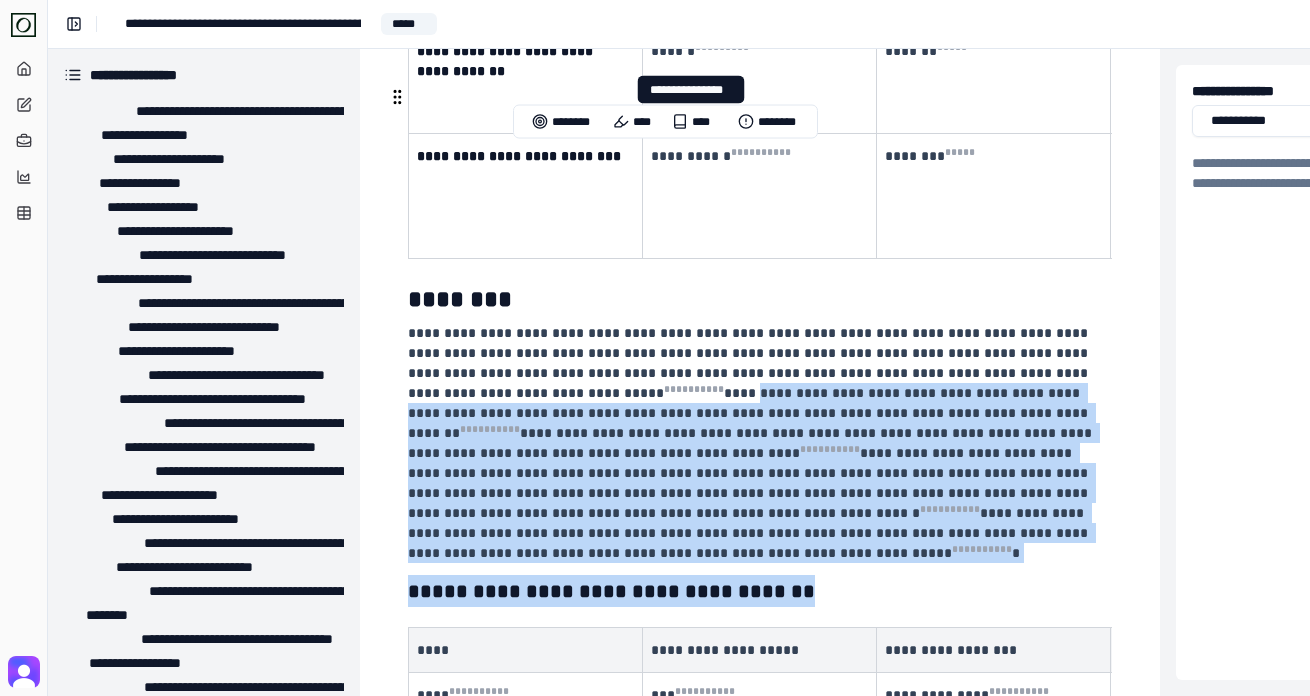 click on "**********" at bounding box center (752, 443) 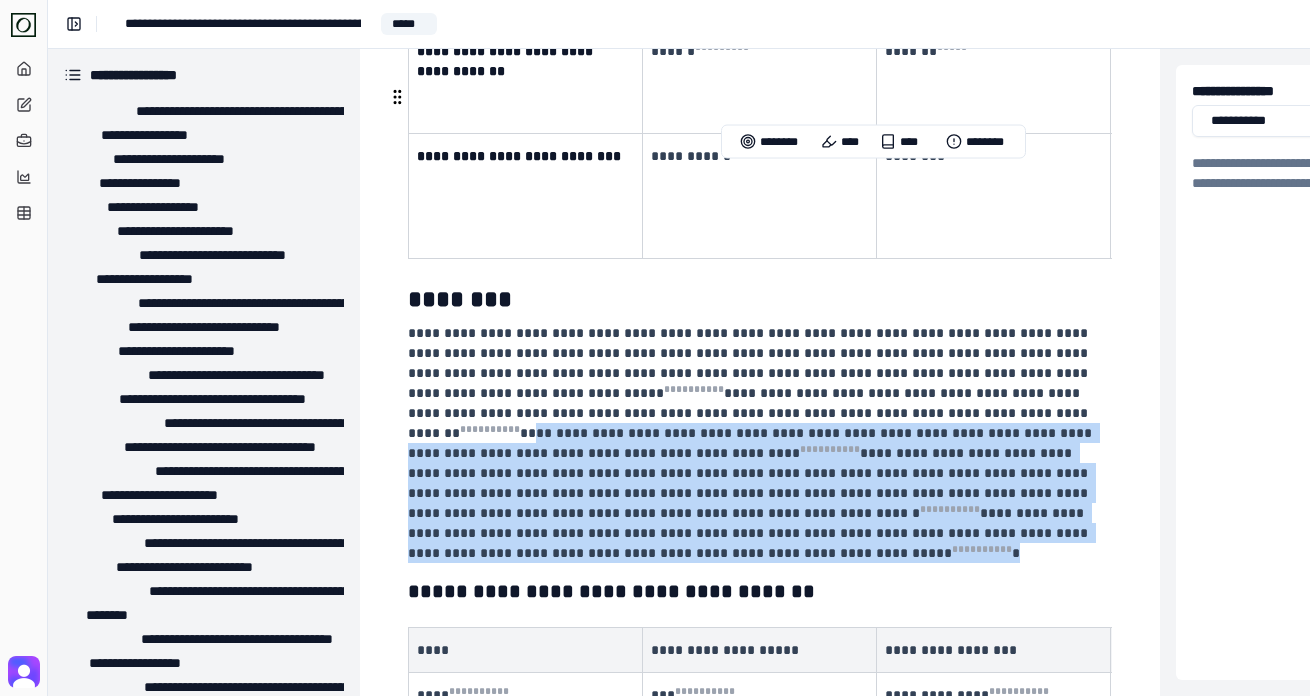 drag, startPoint x: 878, startPoint y: 176, endPoint x: 890, endPoint y: 303, distance: 127.56567 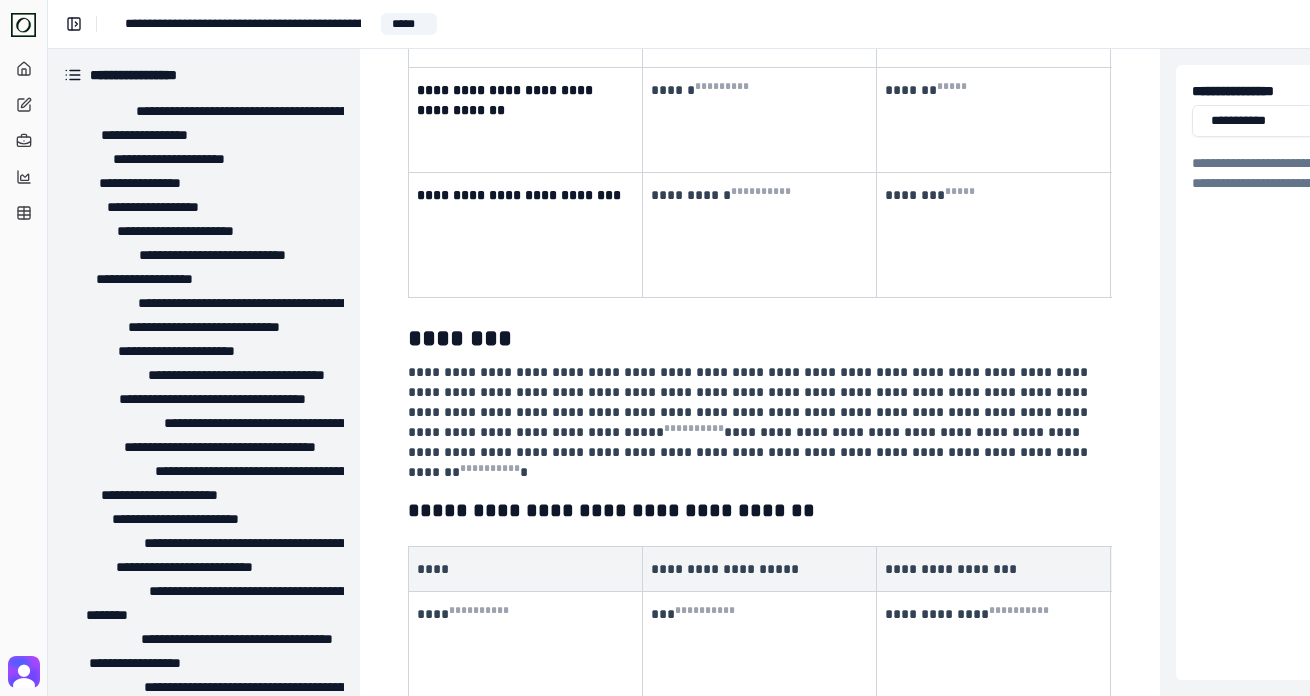 scroll, scrollTop: 11637, scrollLeft: 0, axis: vertical 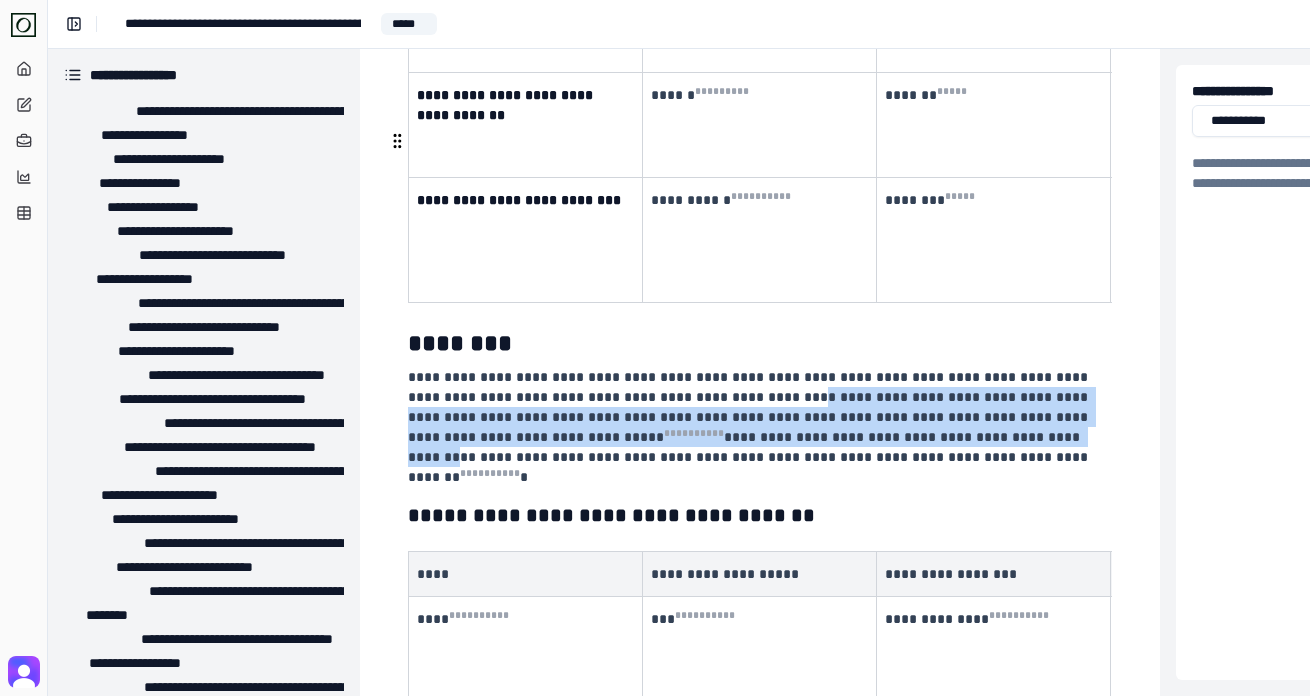 drag, startPoint x: 863, startPoint y: 194, endPoint x: 750, endPoint y: 167, distance: 116.18089 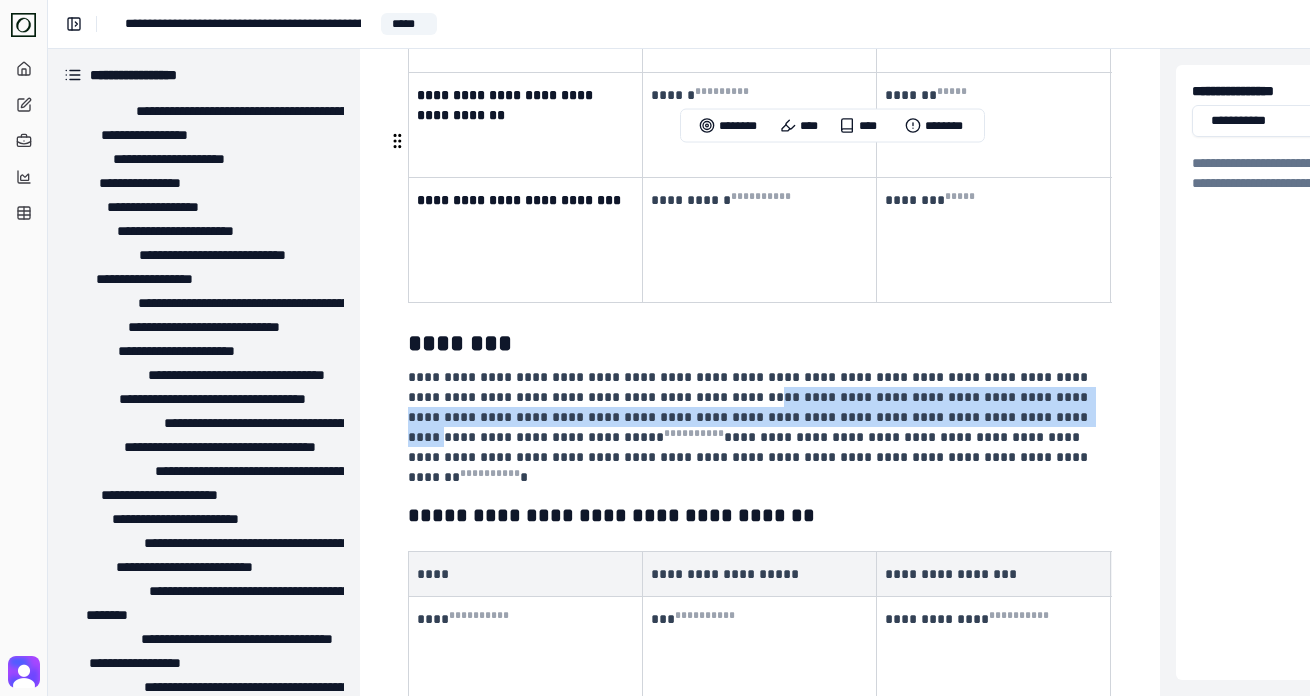 drag, startPoint x: 712, startPoint y: 152, endPoint x: 951, endPoint y: 190, distance: 242.00206 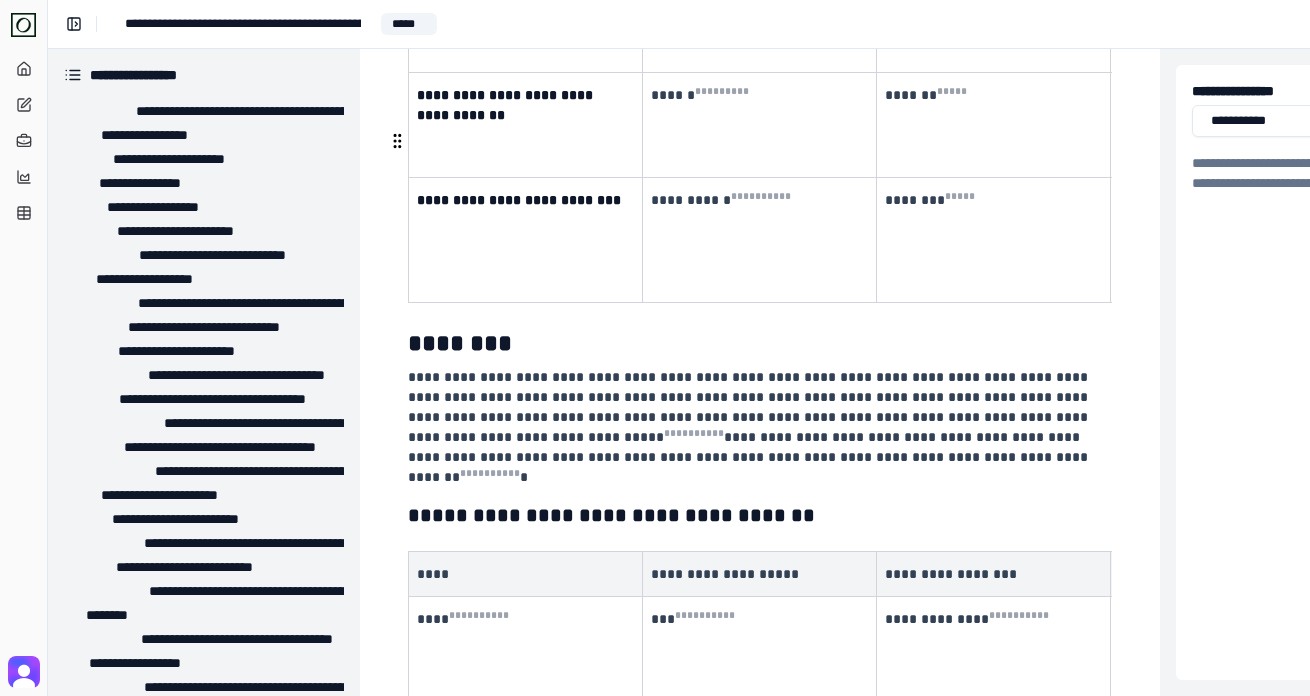 click on "**********" at bounding box center (750, 427) 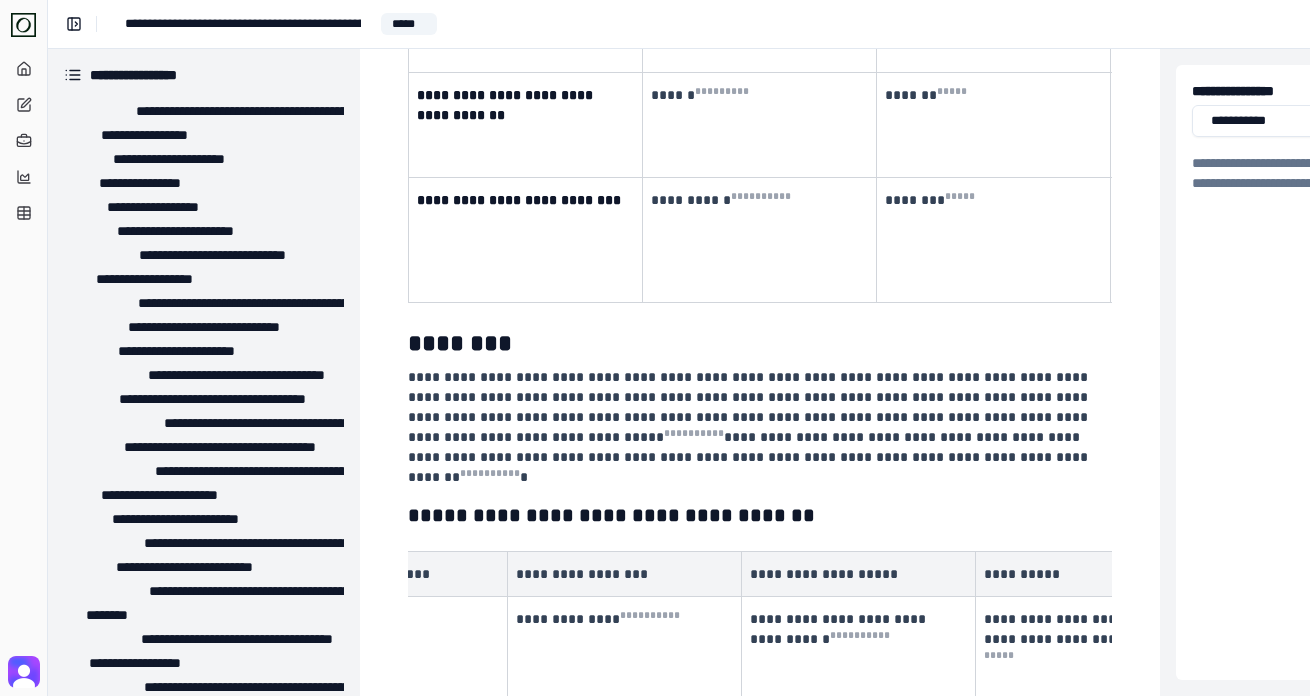 scroll, scrollTop: 0, scrollLeft: 0, axis: both 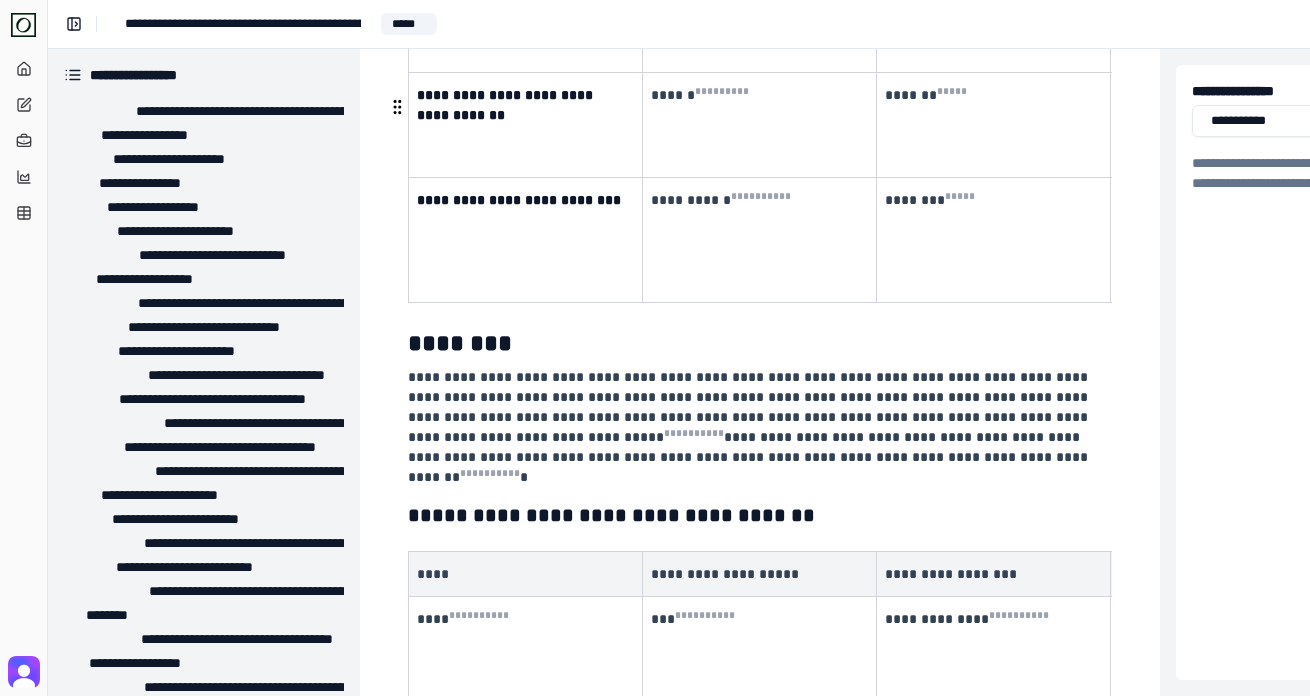click on "********" at bounding box center (760, 343) 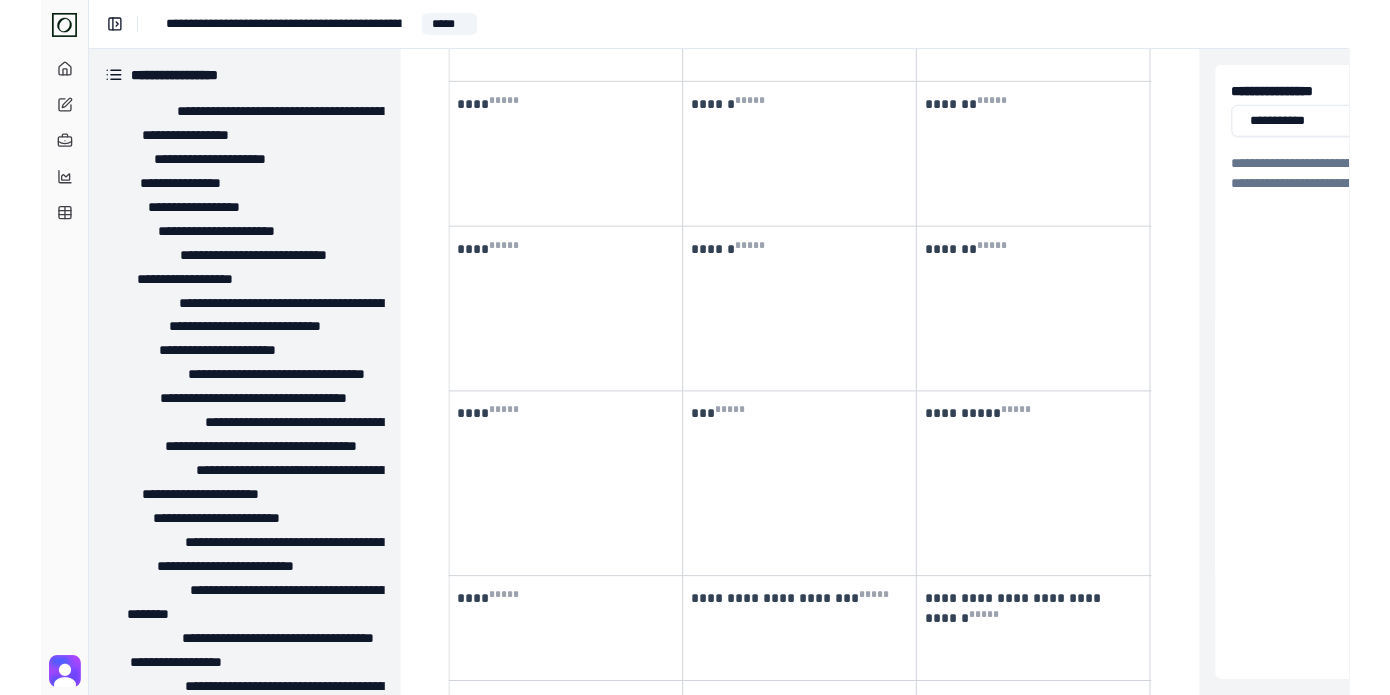 scroll, scrollTop: 12610, scrollLeft: 0, axis: vertical 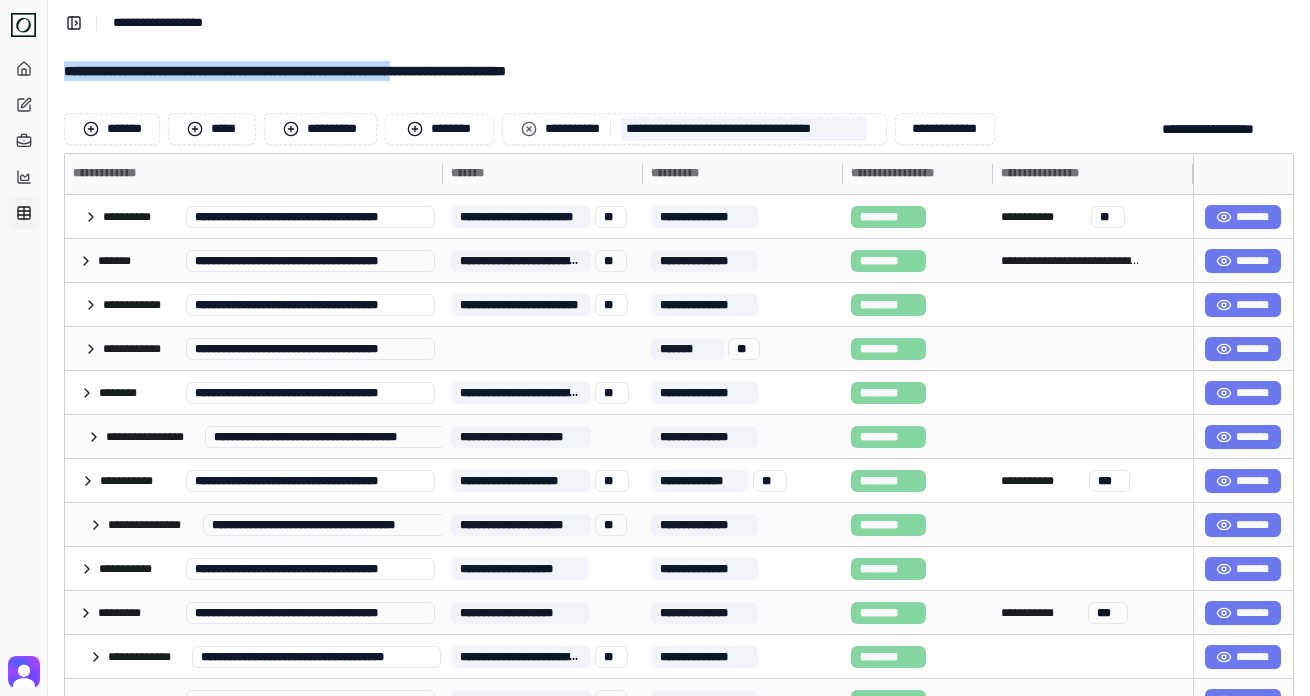 drag, startPoint x: 334, startPoint y: 55, endPoint x: 510, endPoint y: 80, distance: 177.76671 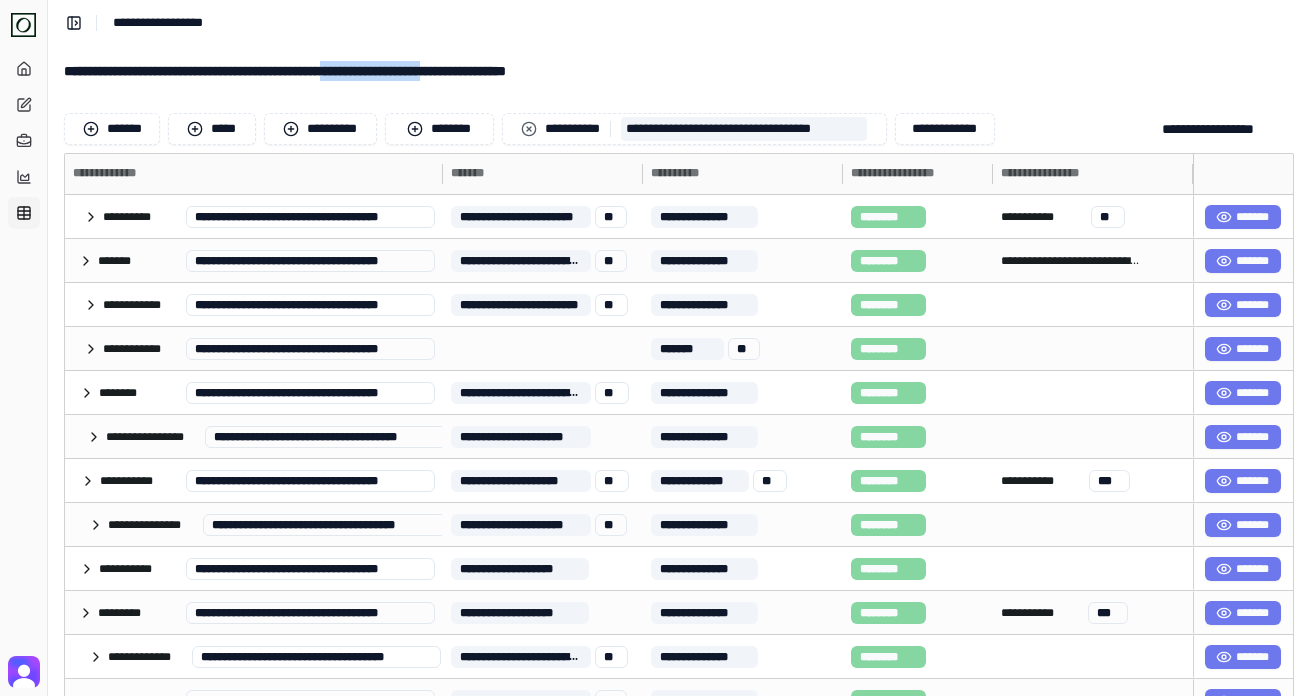 drag, startPoint x: 510, startPoint y: 80, endPoint x: 405, endPoint y: 61, distance: 106.7052 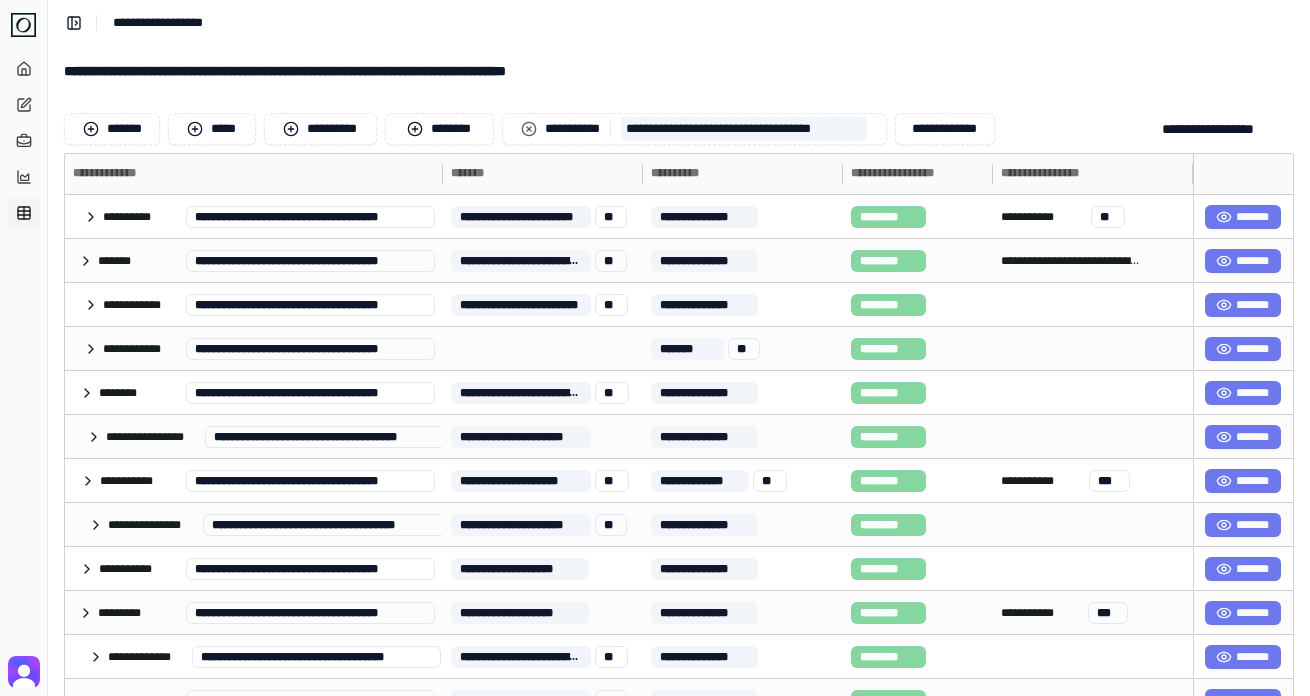 click on "**********" at bounding box center [679, 71] 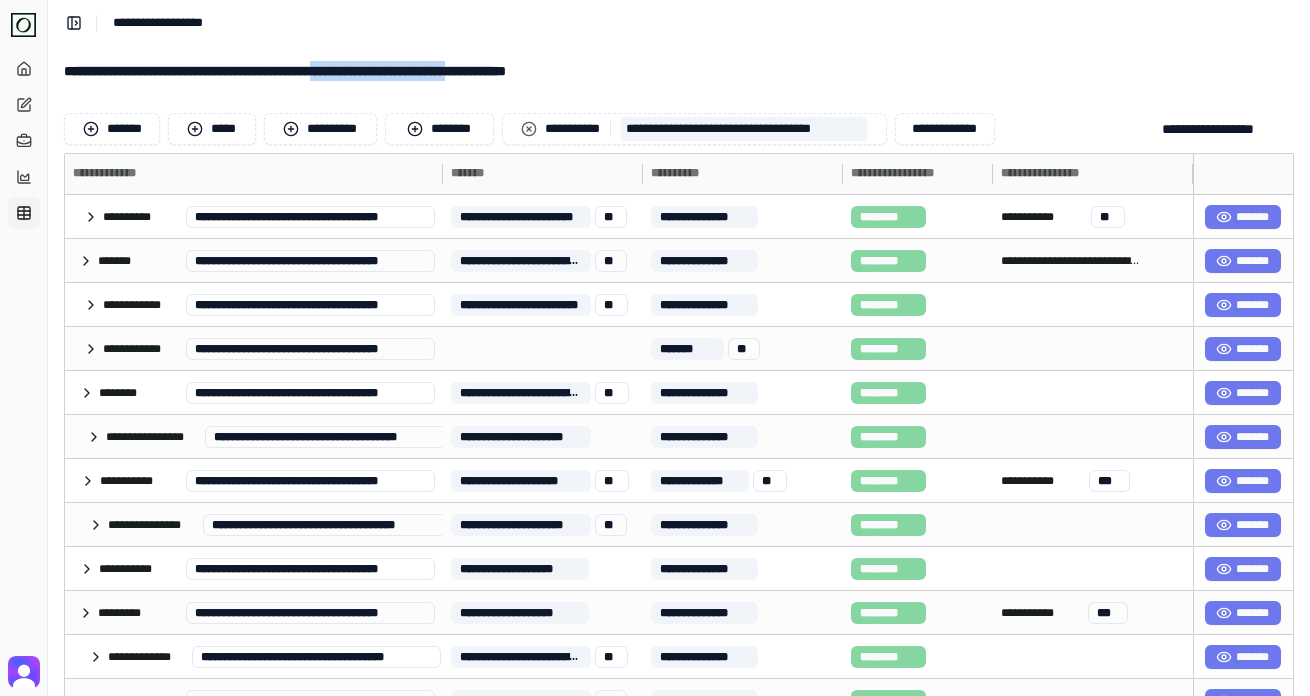 drag, startPoint x: 405, startPoint y: 61, endPoint x: 576, endPoint y: 74, distance: 171.49344 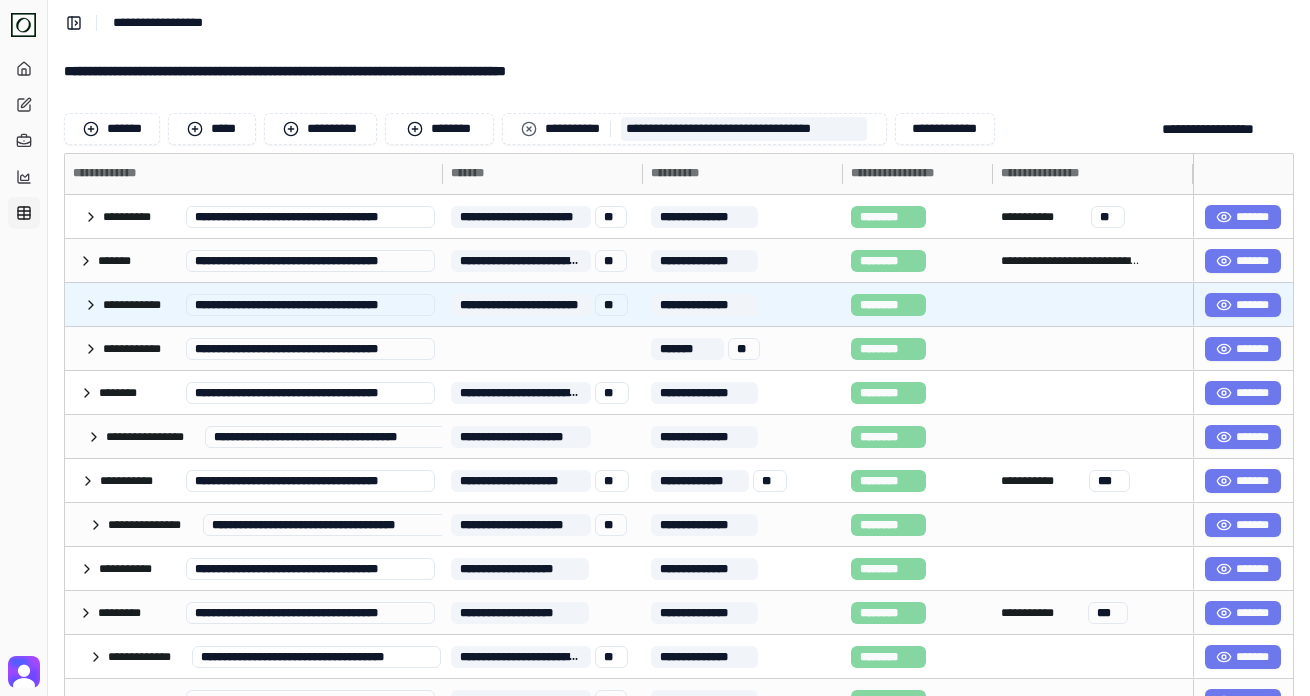 scroll, scrollTop: 120, scrollLeft: 0, axis: vertical 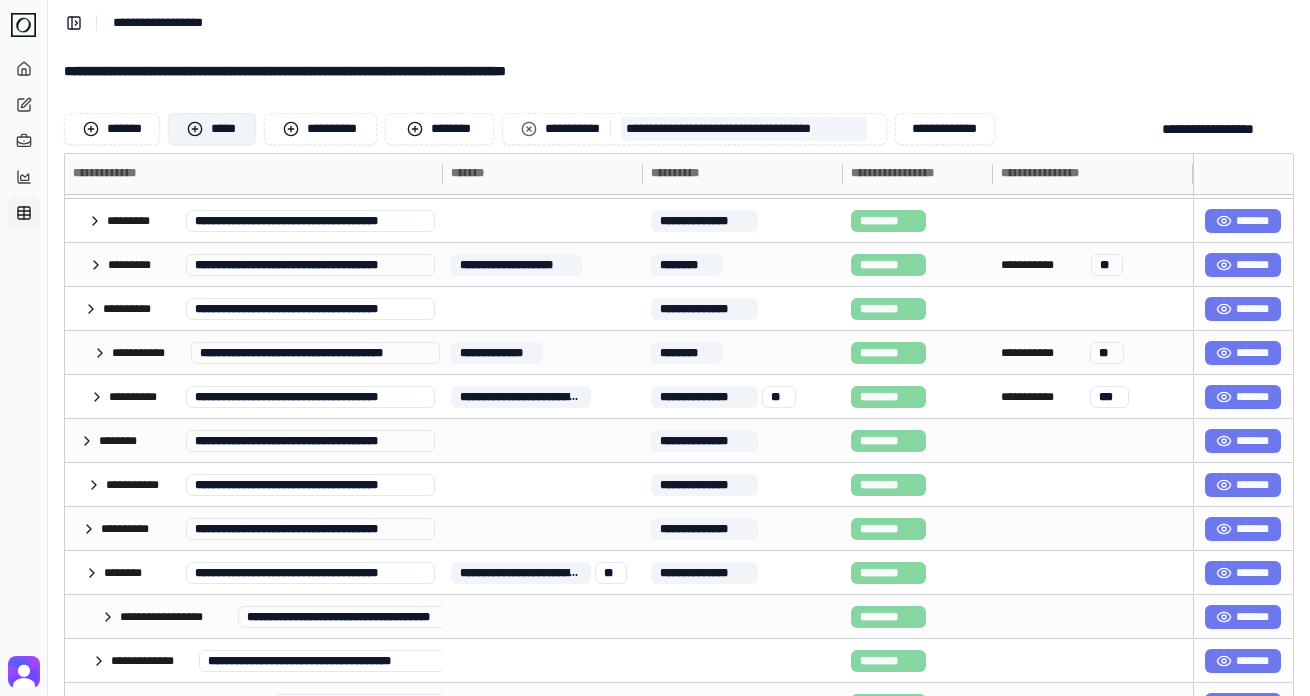 click on "*****" at bounding box center [211, 129] 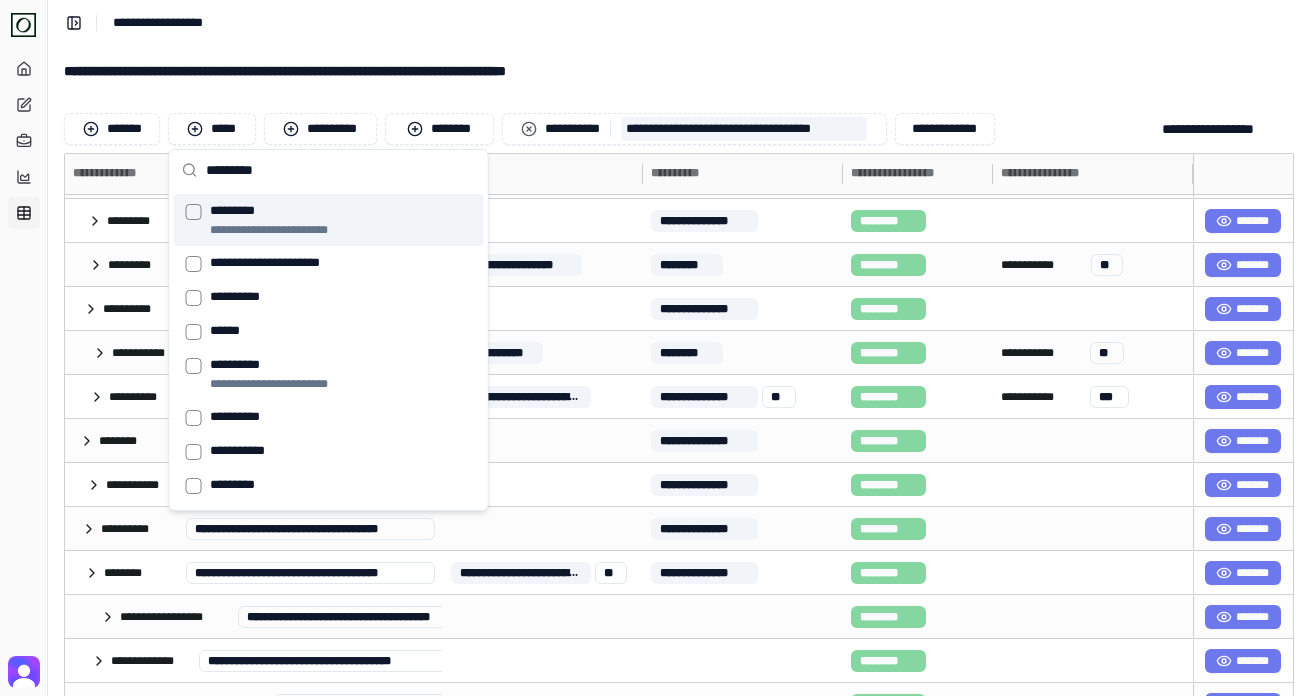 type on "*********" 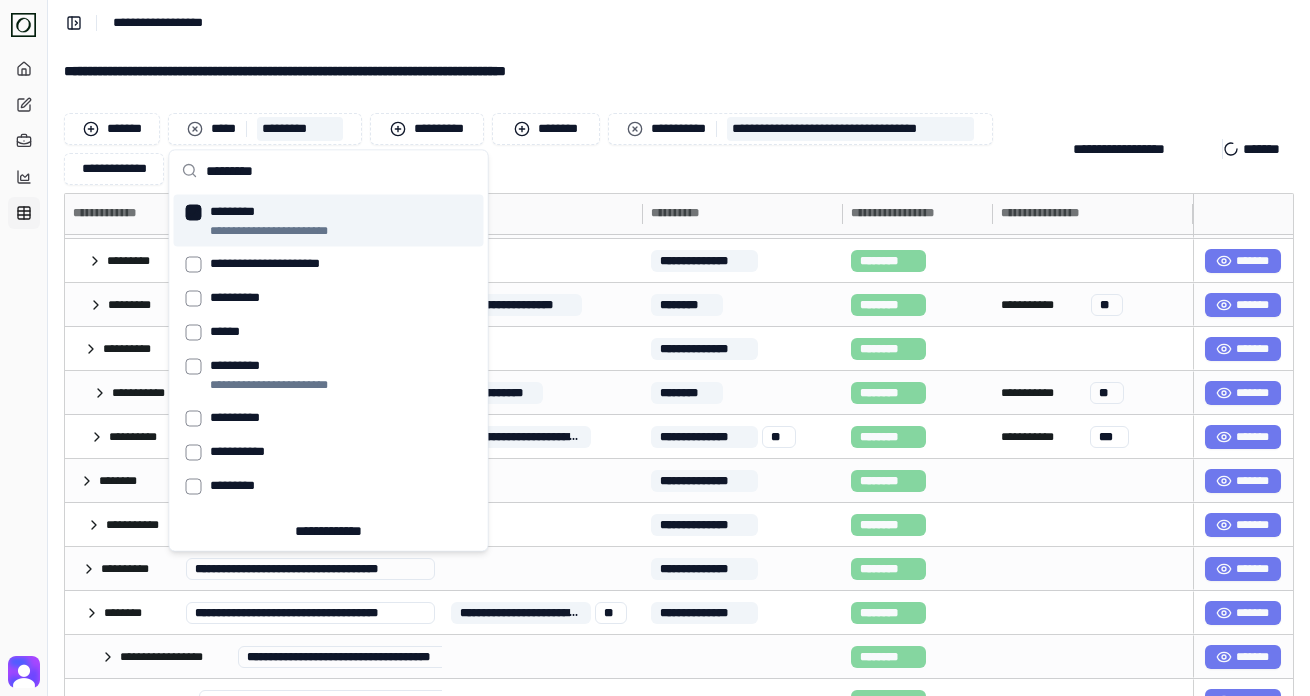 click on "**********" at bounding box center [679, 71] 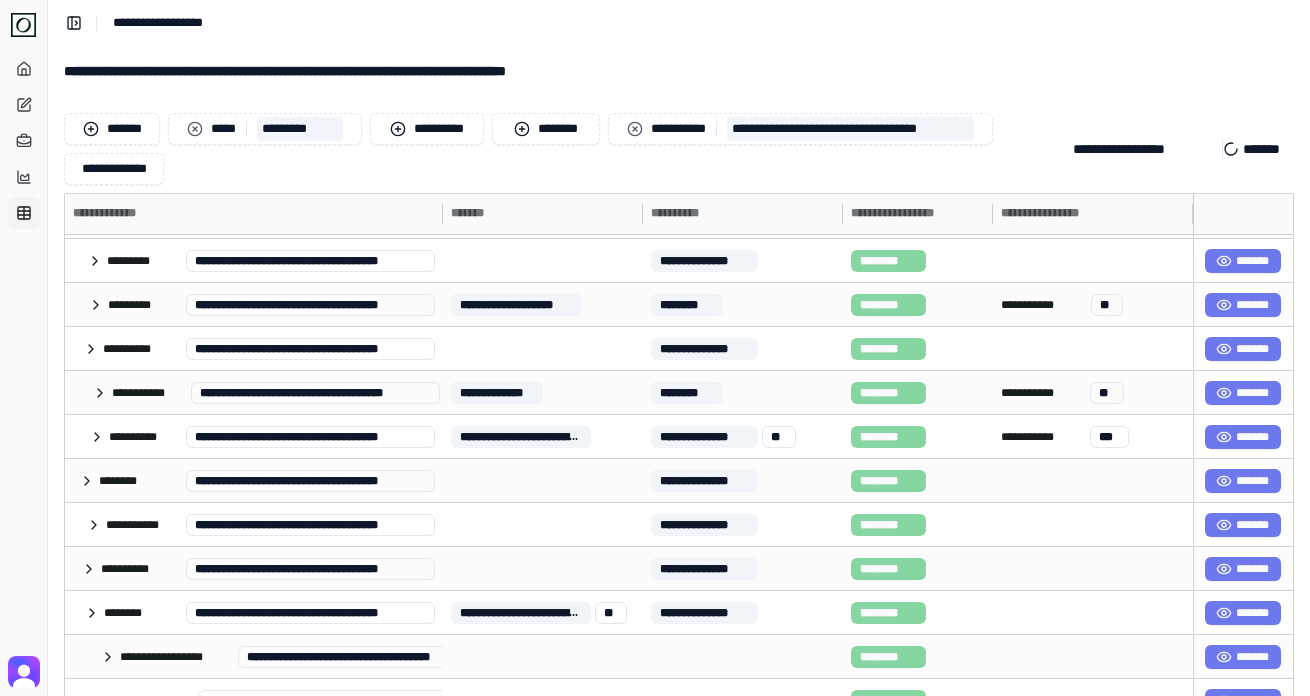 click on "**********" at bounding box center [679, 71] 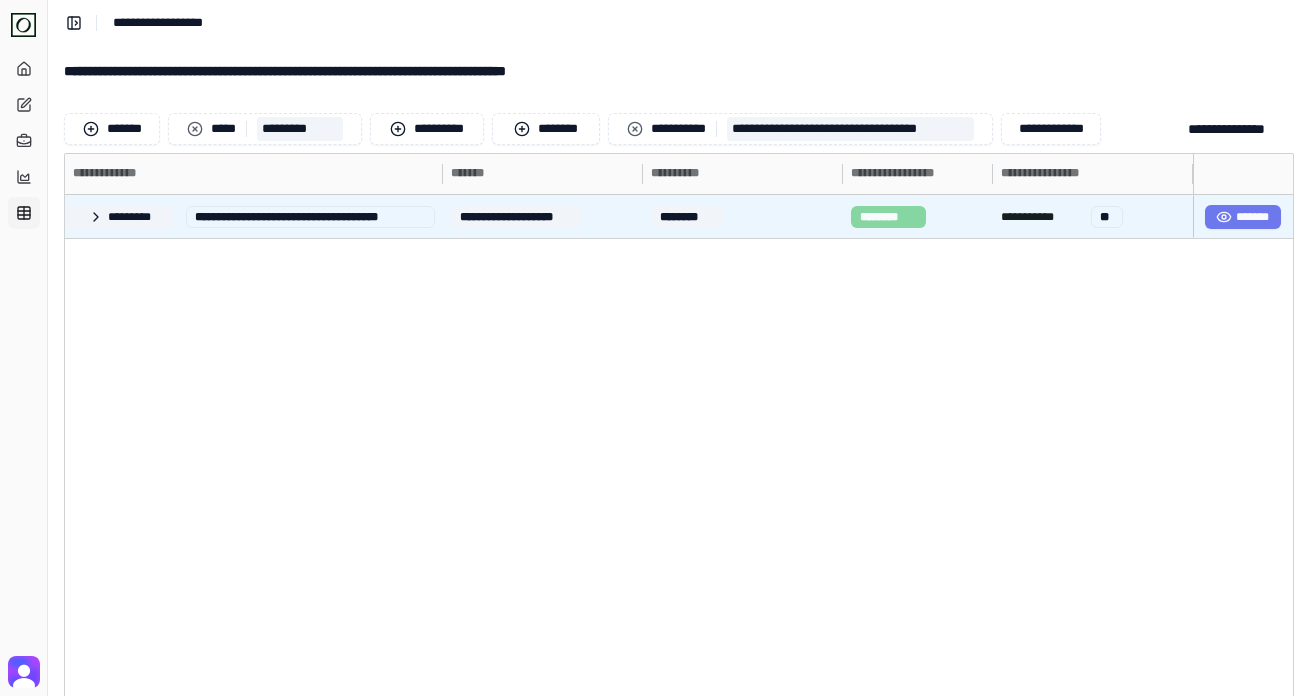 click on "*********" at bounding box center [120, 217] 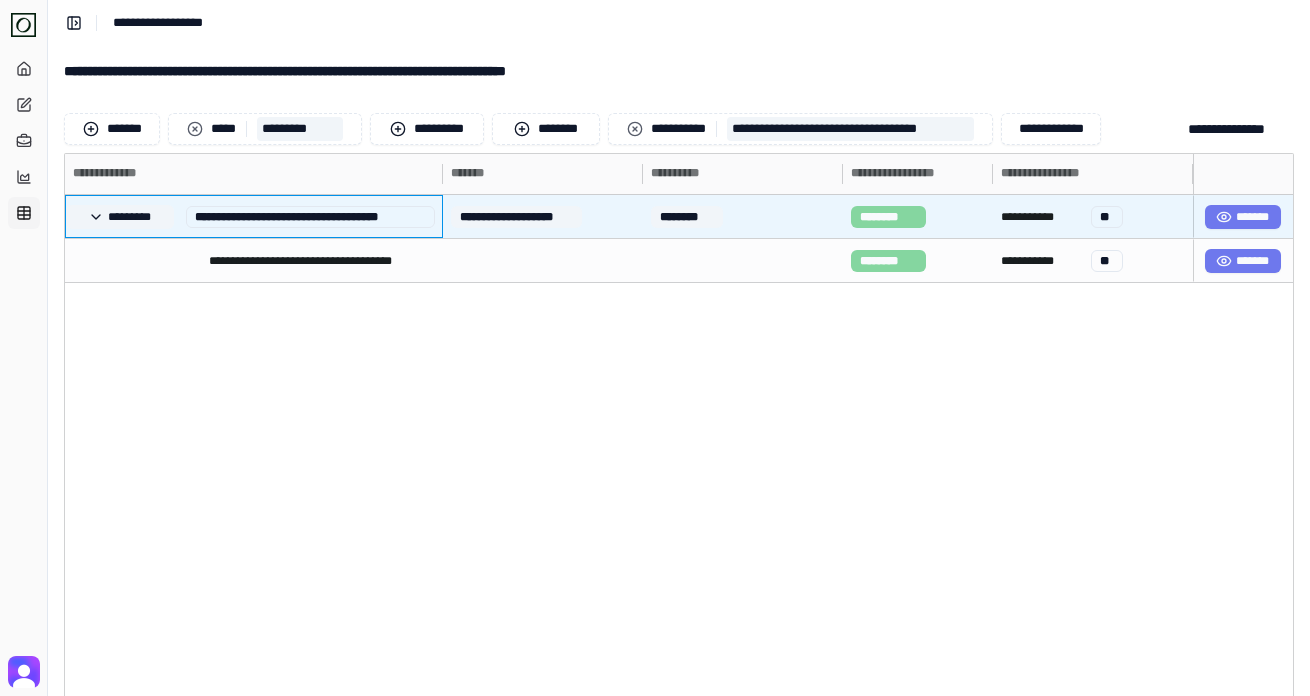 click on "*********" at bounding box center [120, 217] 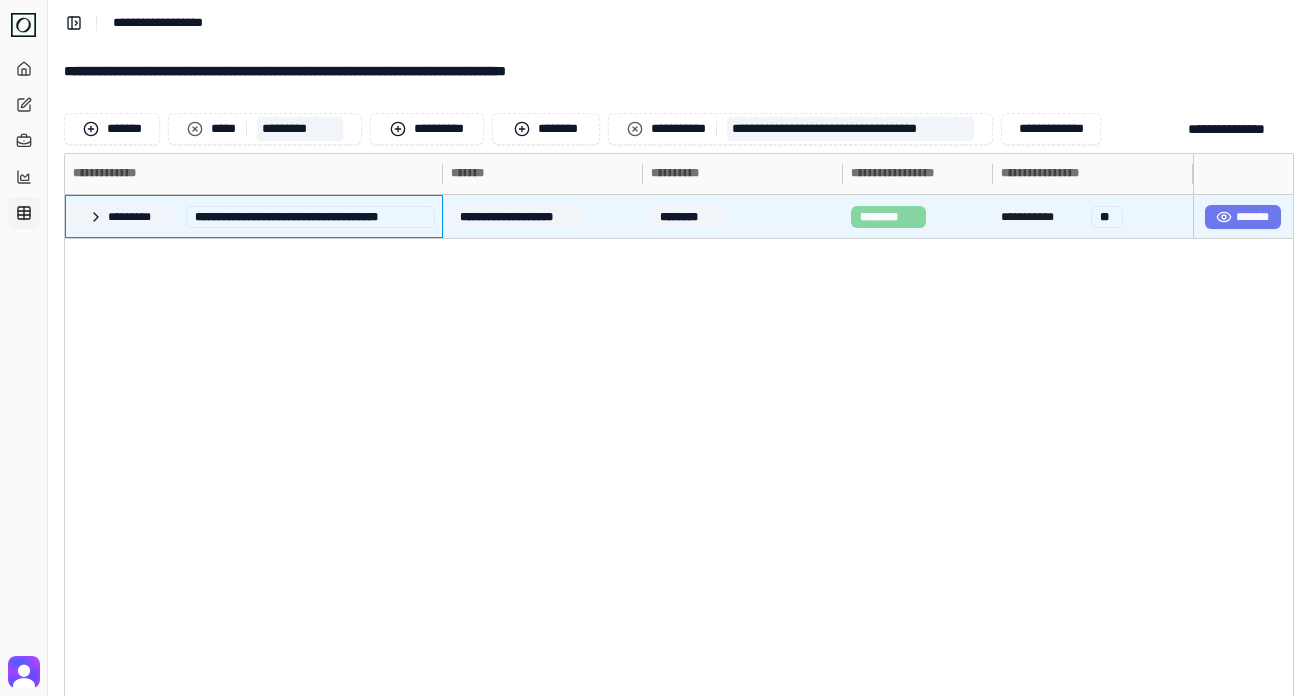 click on "*********" at bounding box center [120, 217] 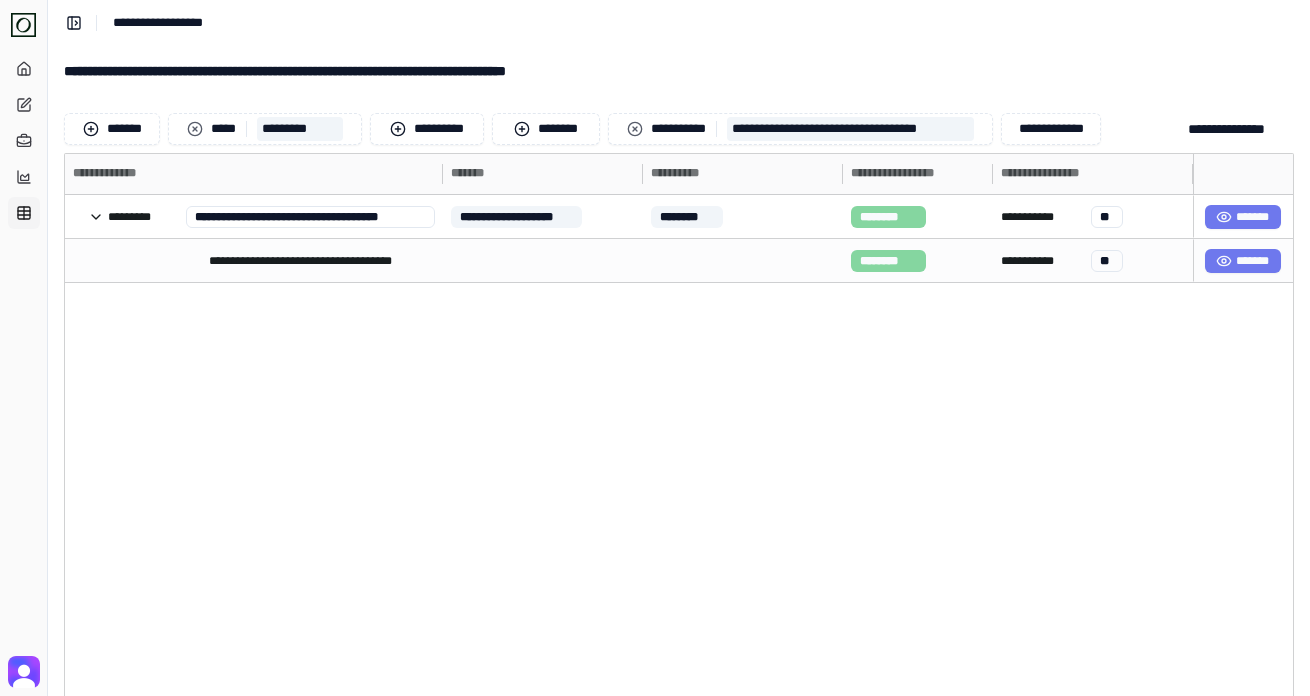 click on "**********" at bounding box center (629, 473) 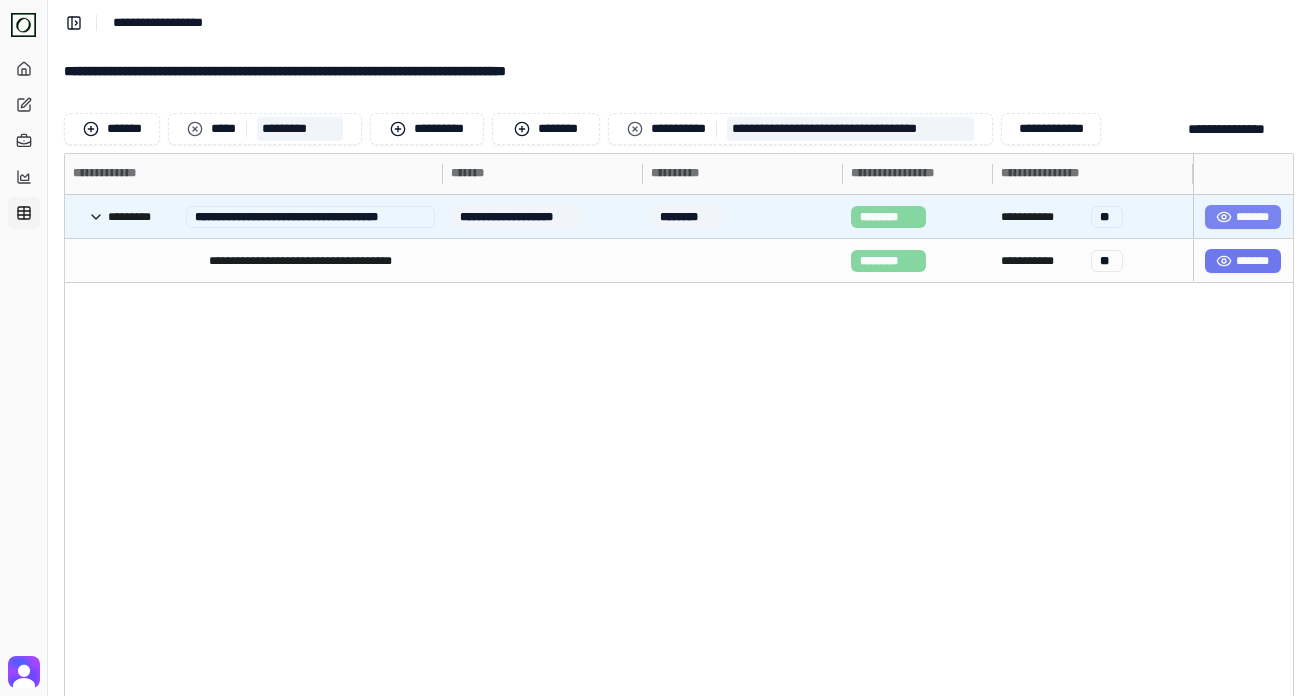 click on "*******" at bounding box center (1243, 217) 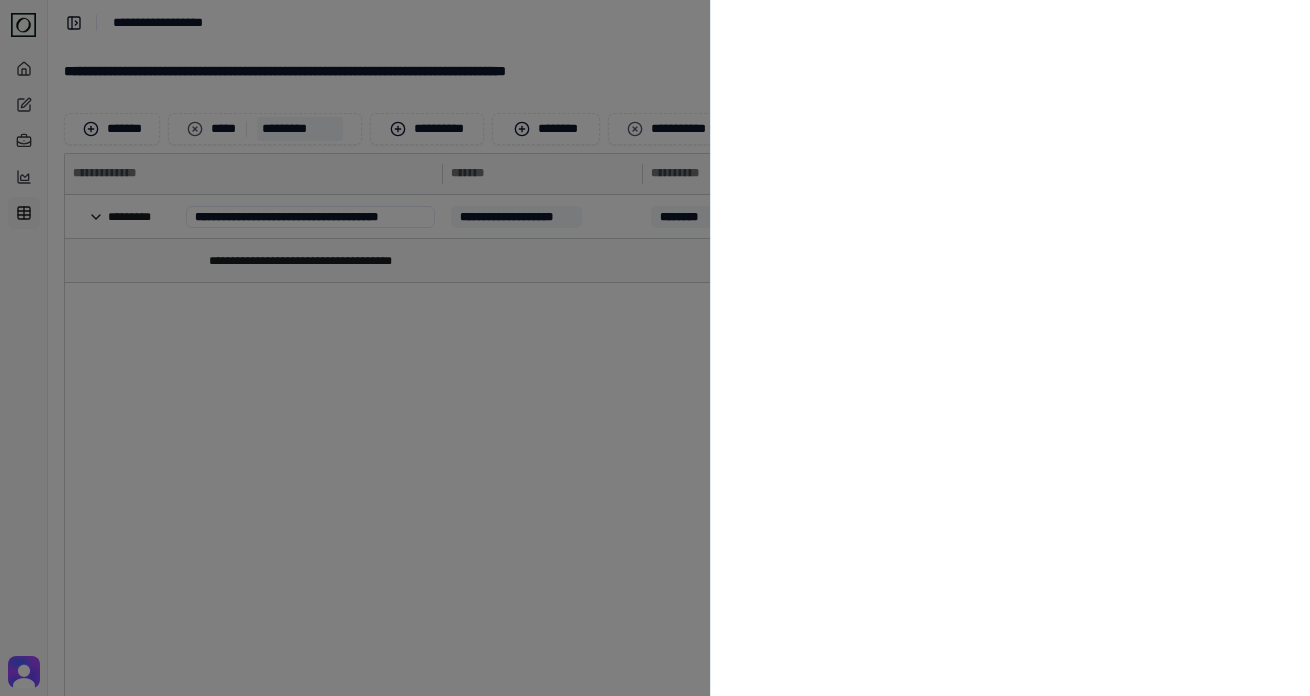 click at bounding box center (655, 348) 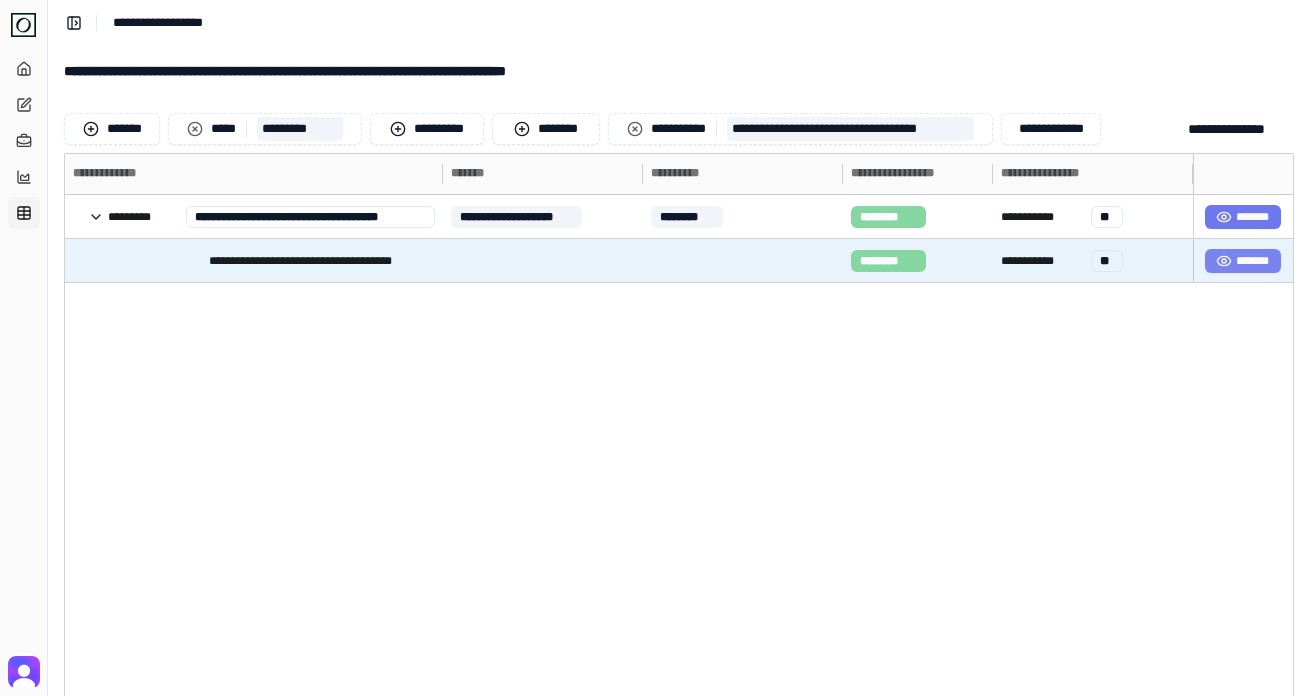 click on "*******" at bounding box center (1243, 261) 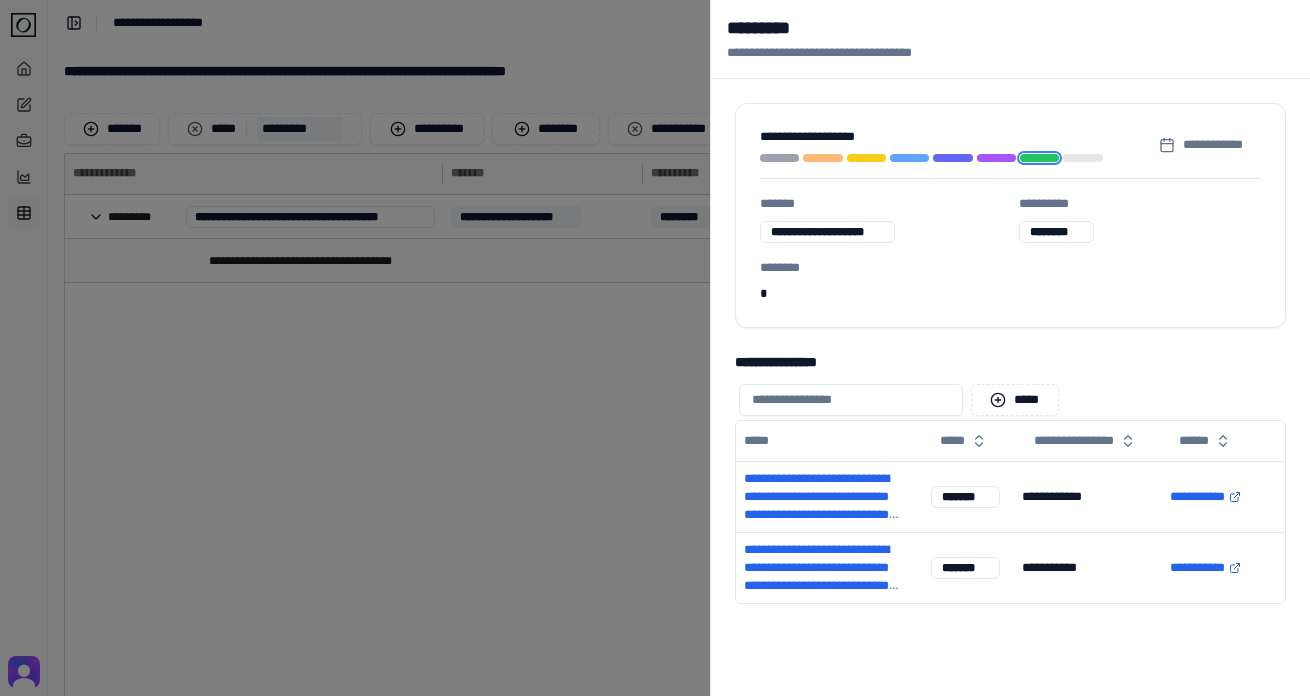 click at bounding box center (655, 348) 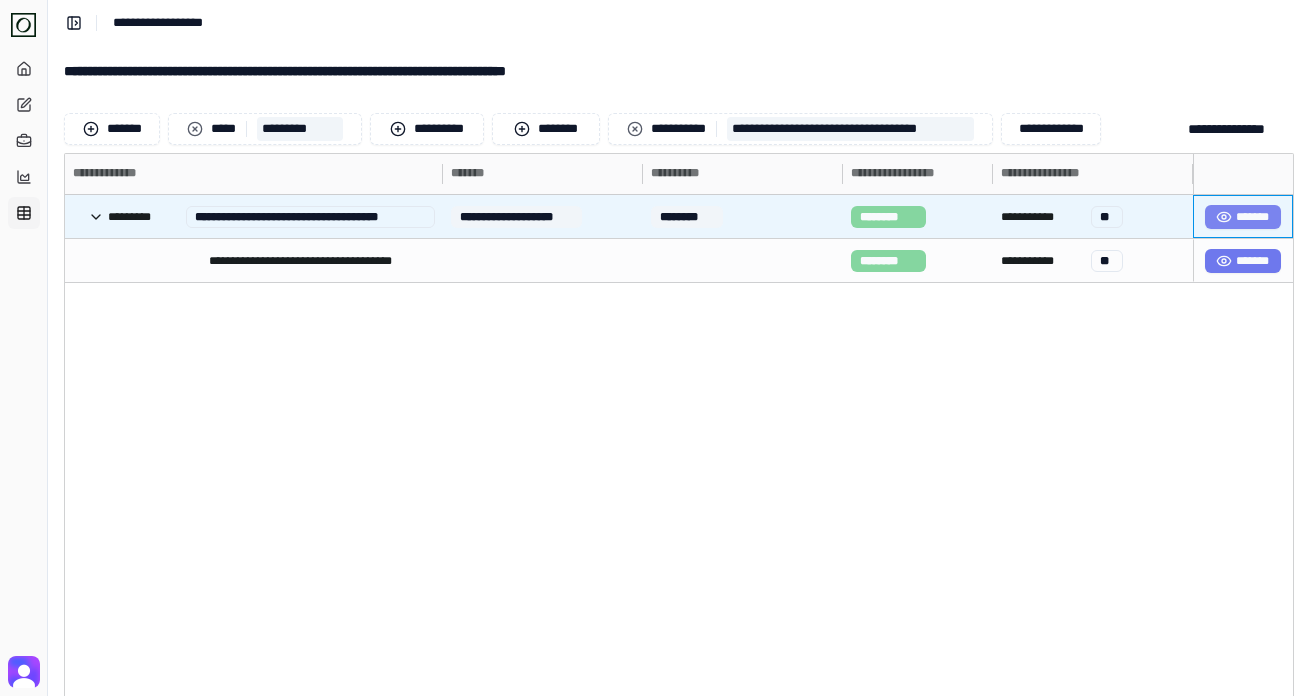 click on "*******" at bounding box center (1243, 217) 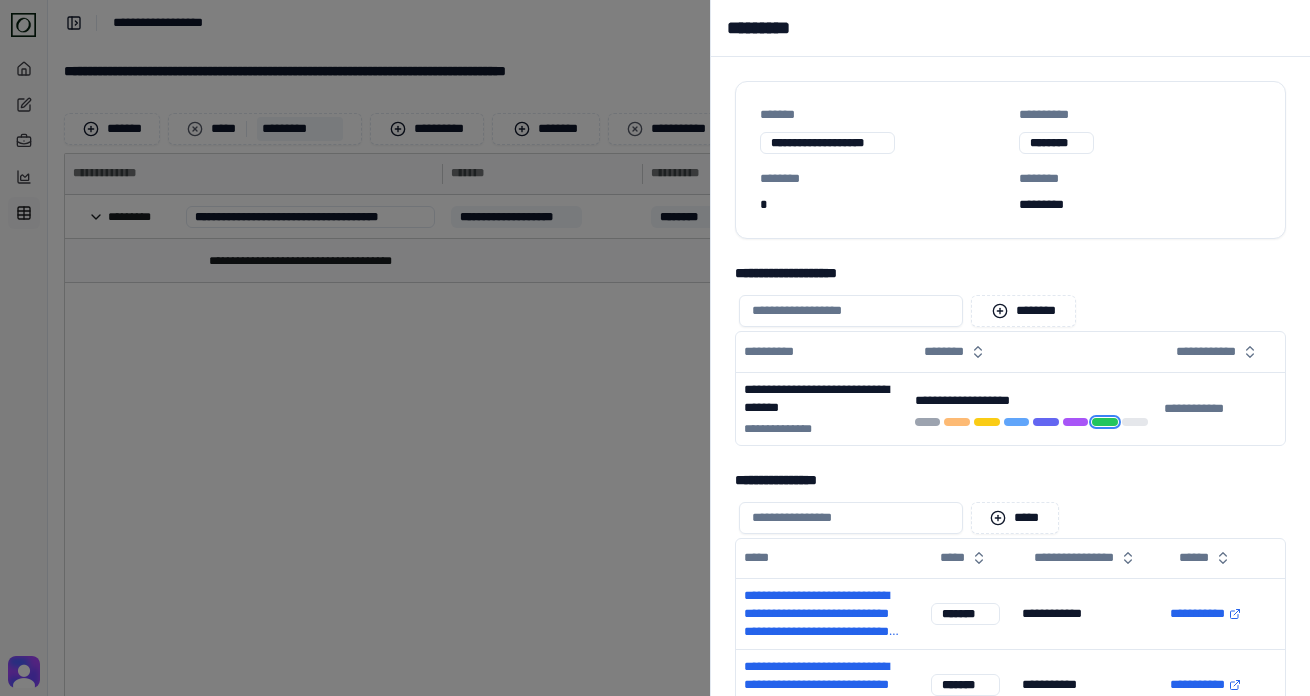 click at bounding box center [655, 348] 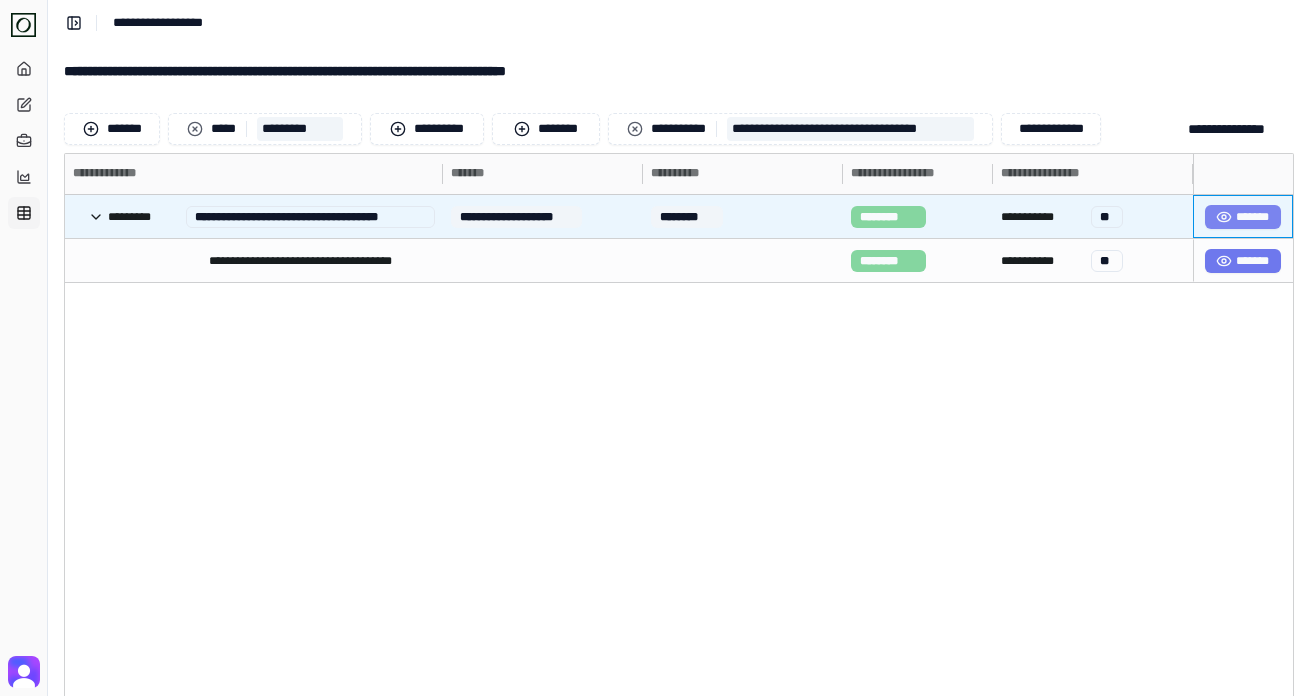 click on "*******" at bounding box center (1243, 217) 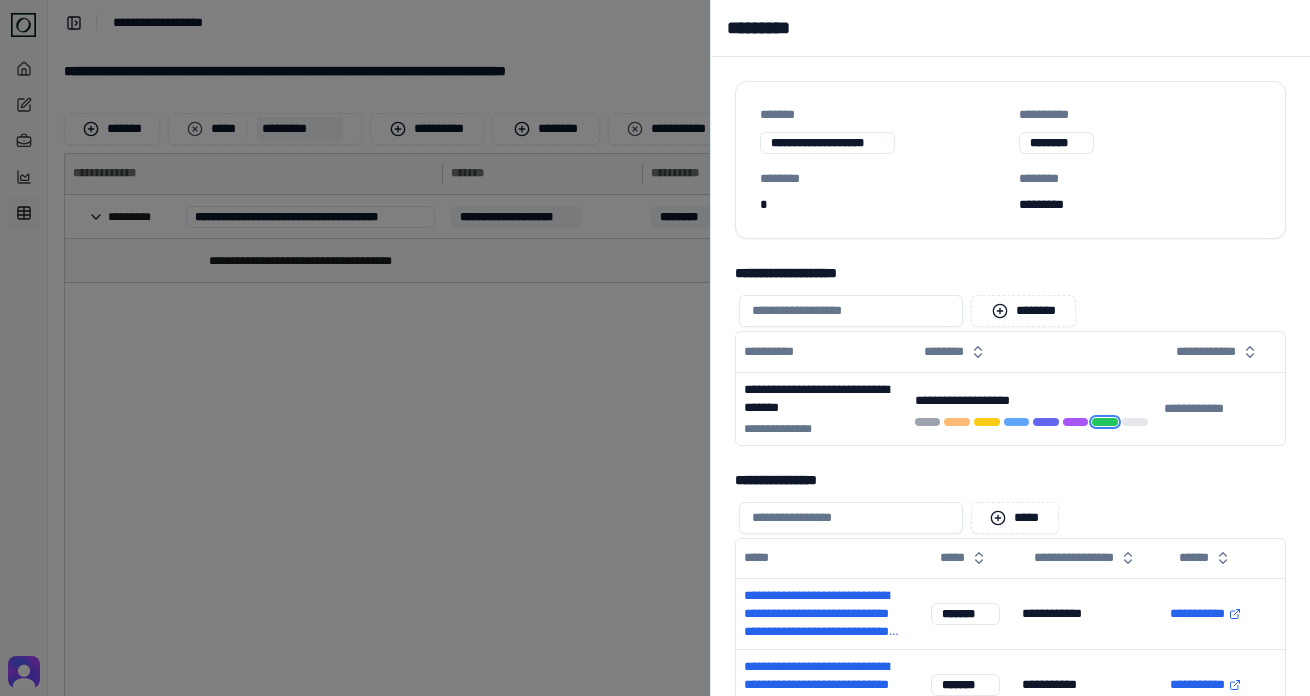 click at bounding box center (655, 348) 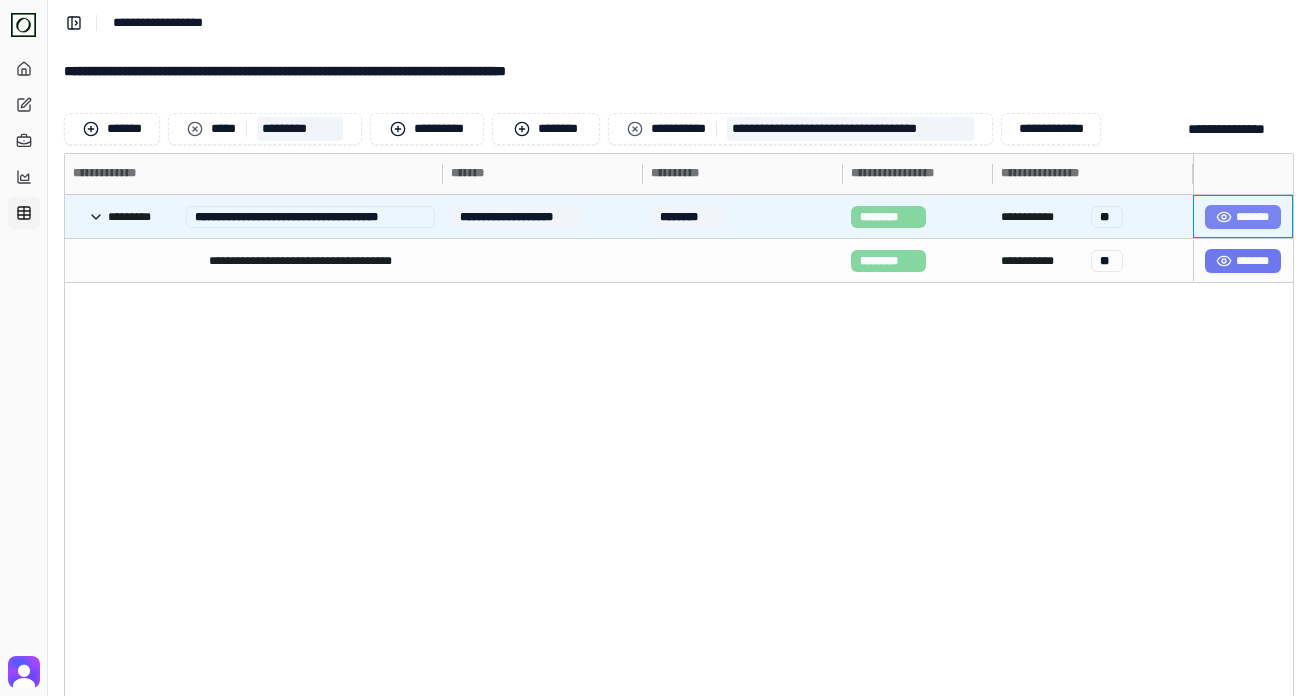 click on "*******" at bounding box center (1243, 217) 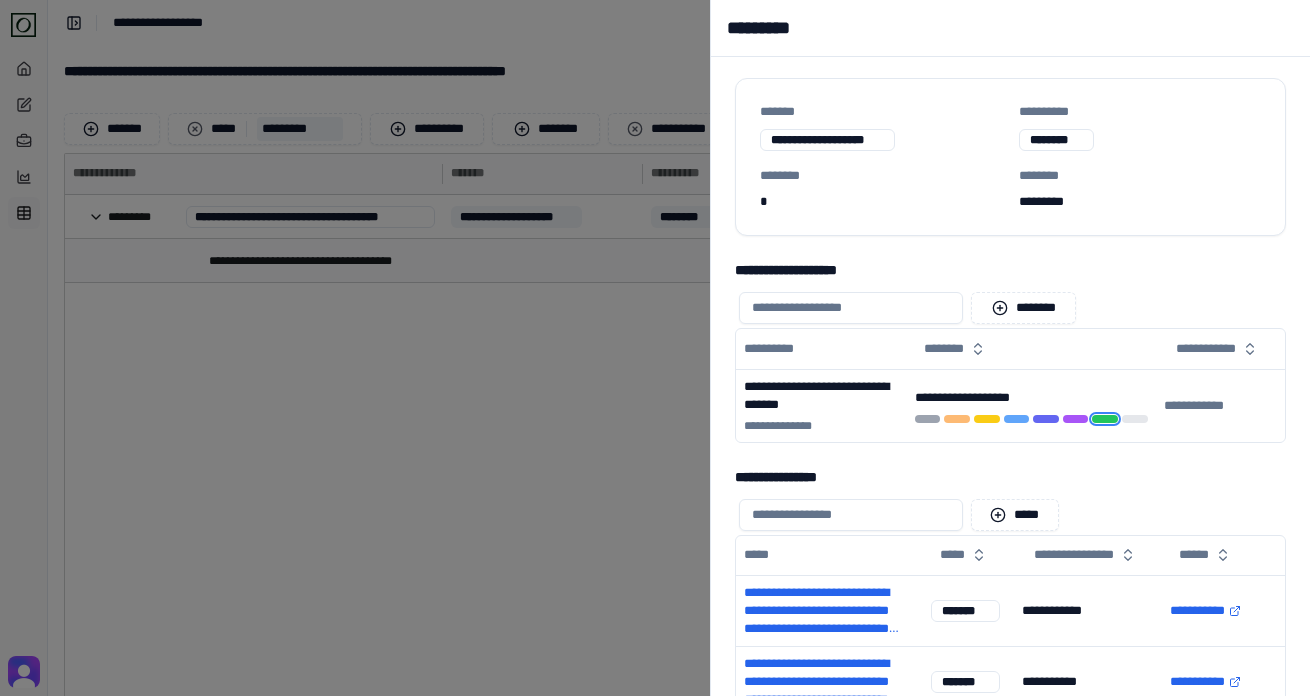 scroll, scrollTop: 0, scrollLeft: 0, axis: both 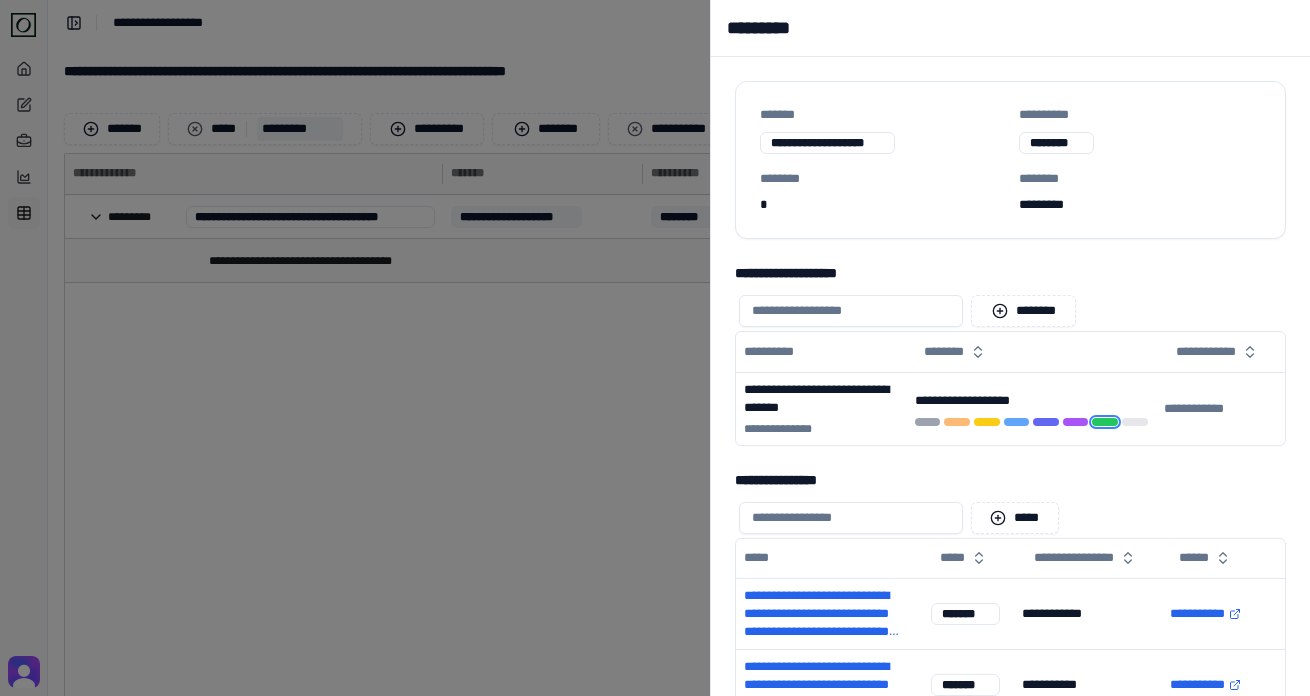 click at bounding box center (655, 348) 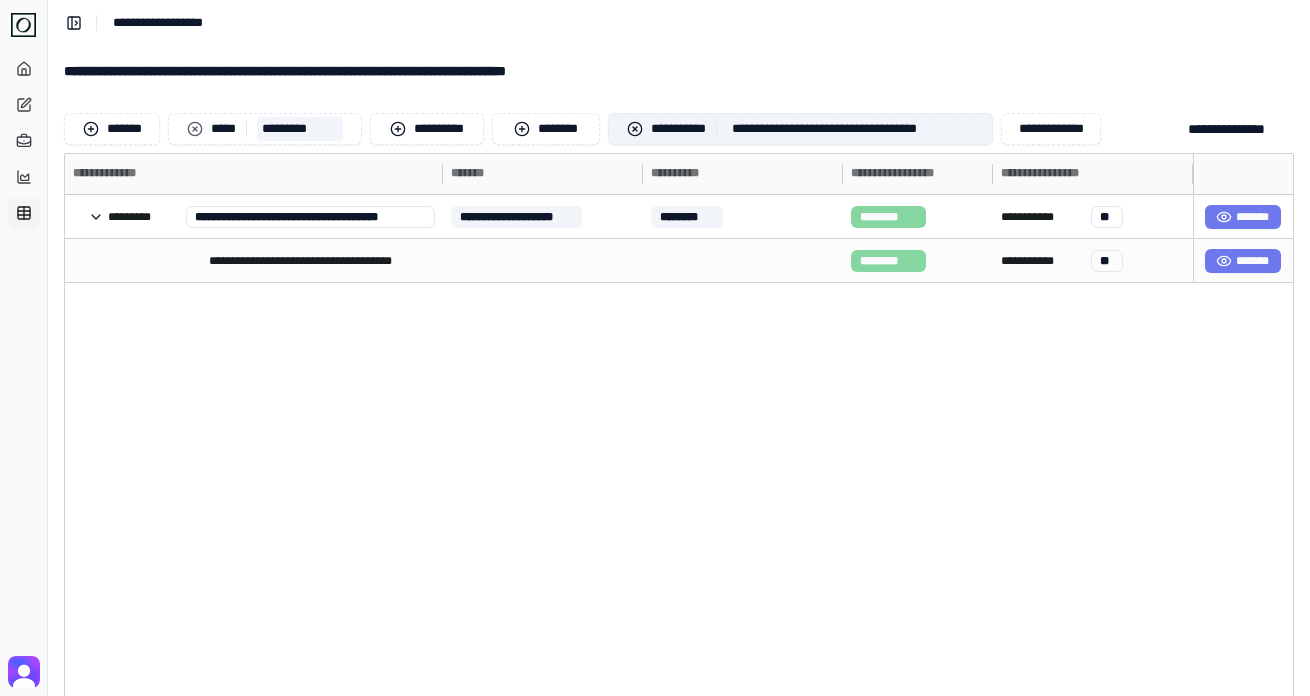 click at bounding box center (635, 129) 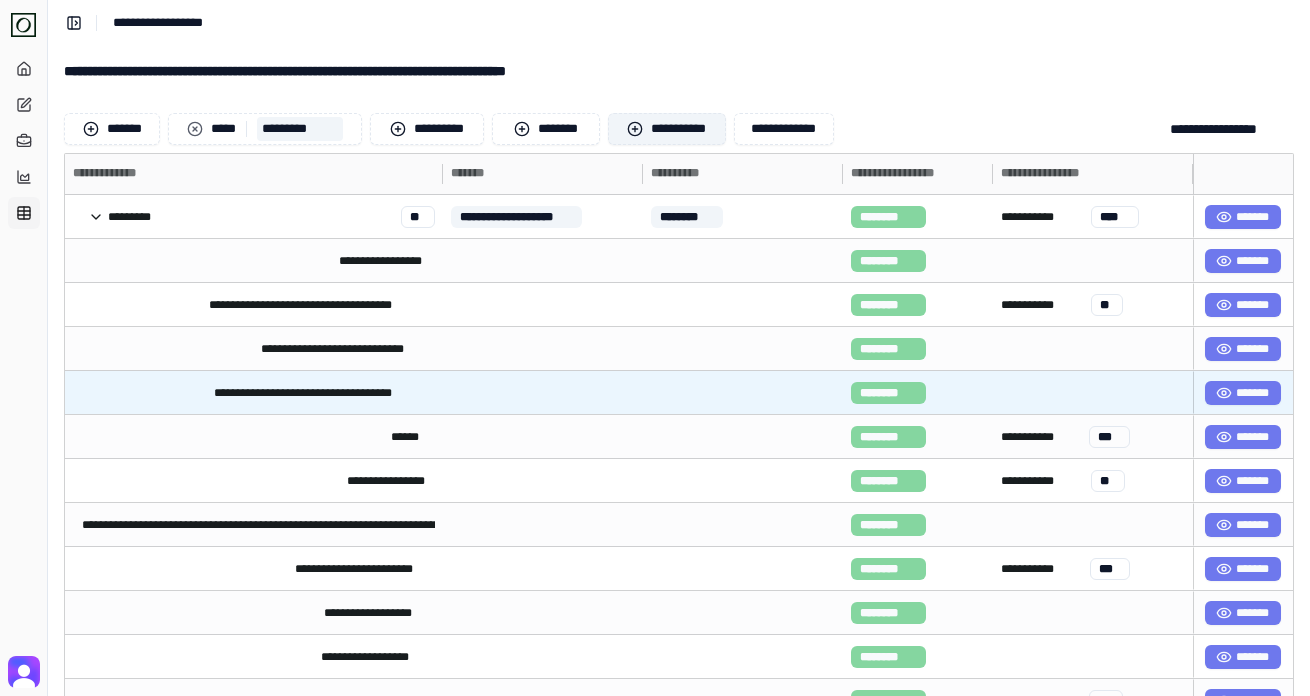 scroll, scrollTop: 109, scrollLeft: 0, axis: vertical 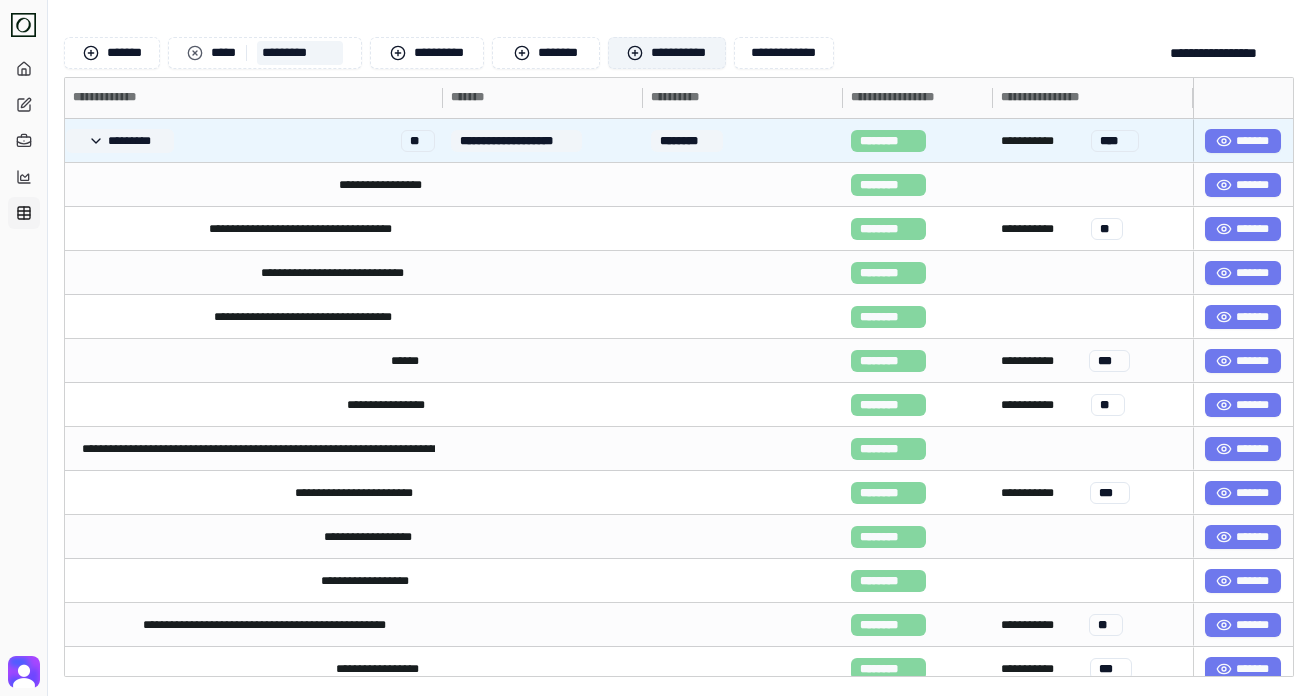 click on "*********" at bounding box center [120, 141] 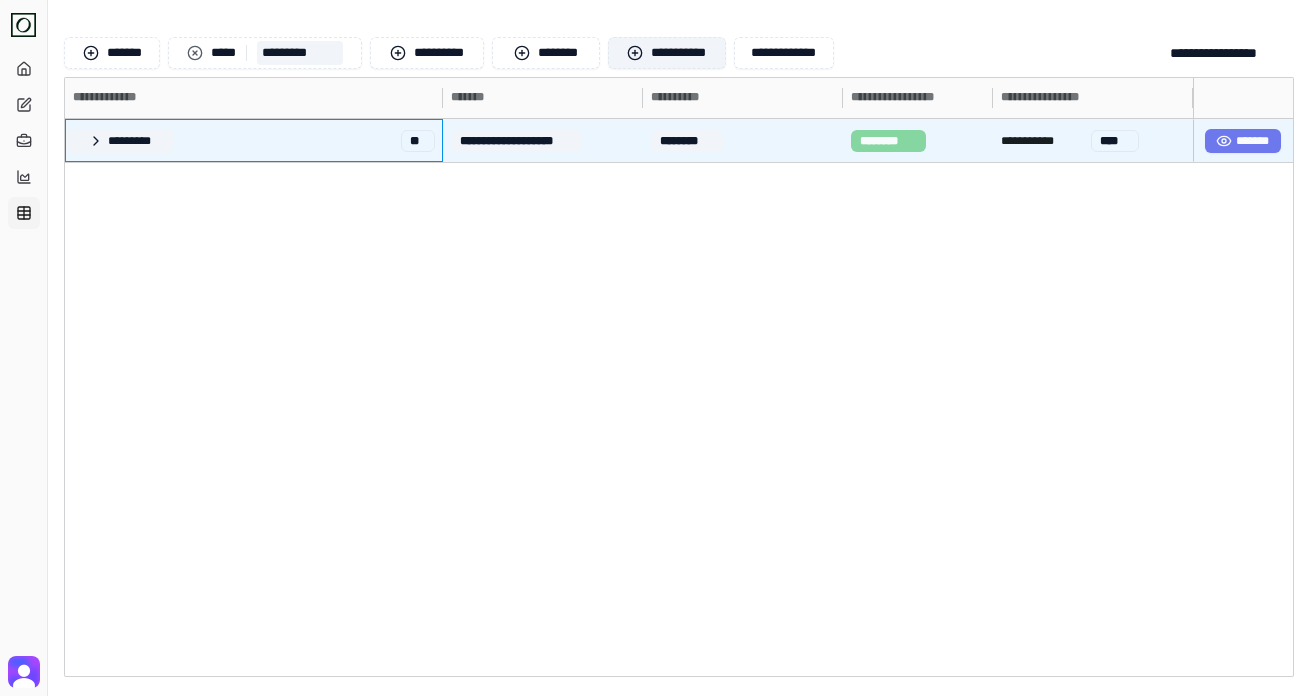 click on "*********" at bounding box center [120, 141] 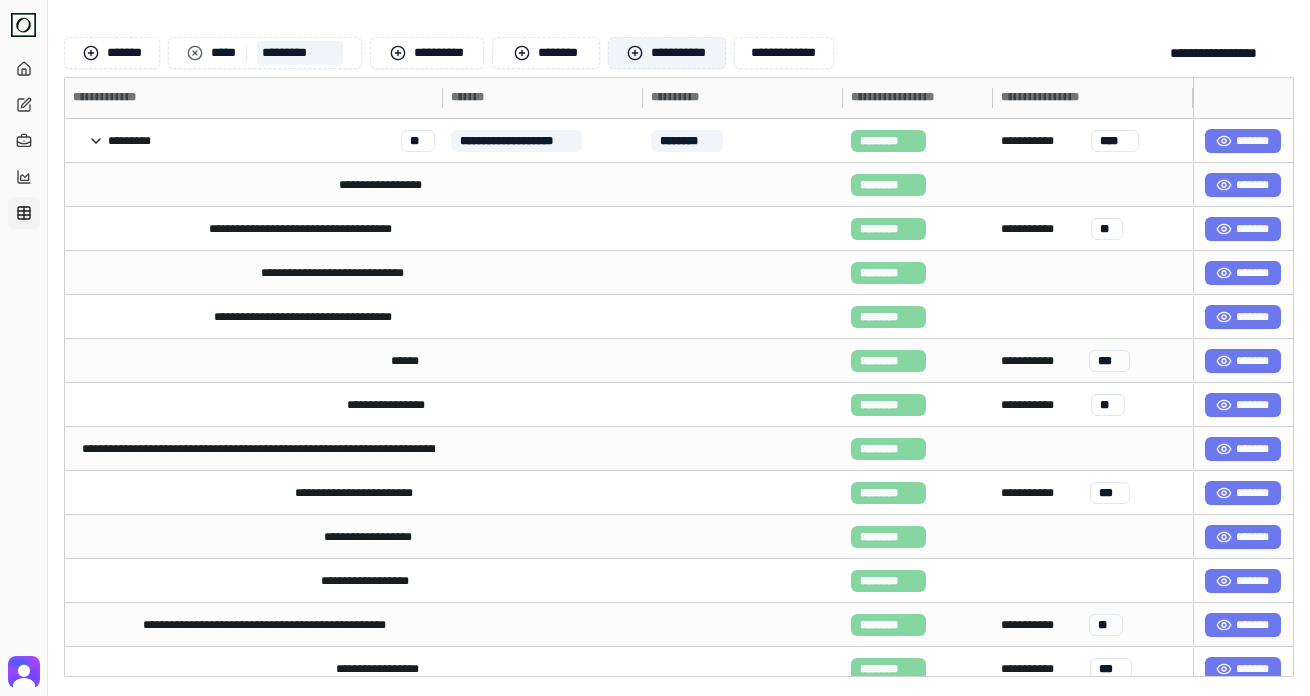 click on "**********" at bounding box center [617, 53] 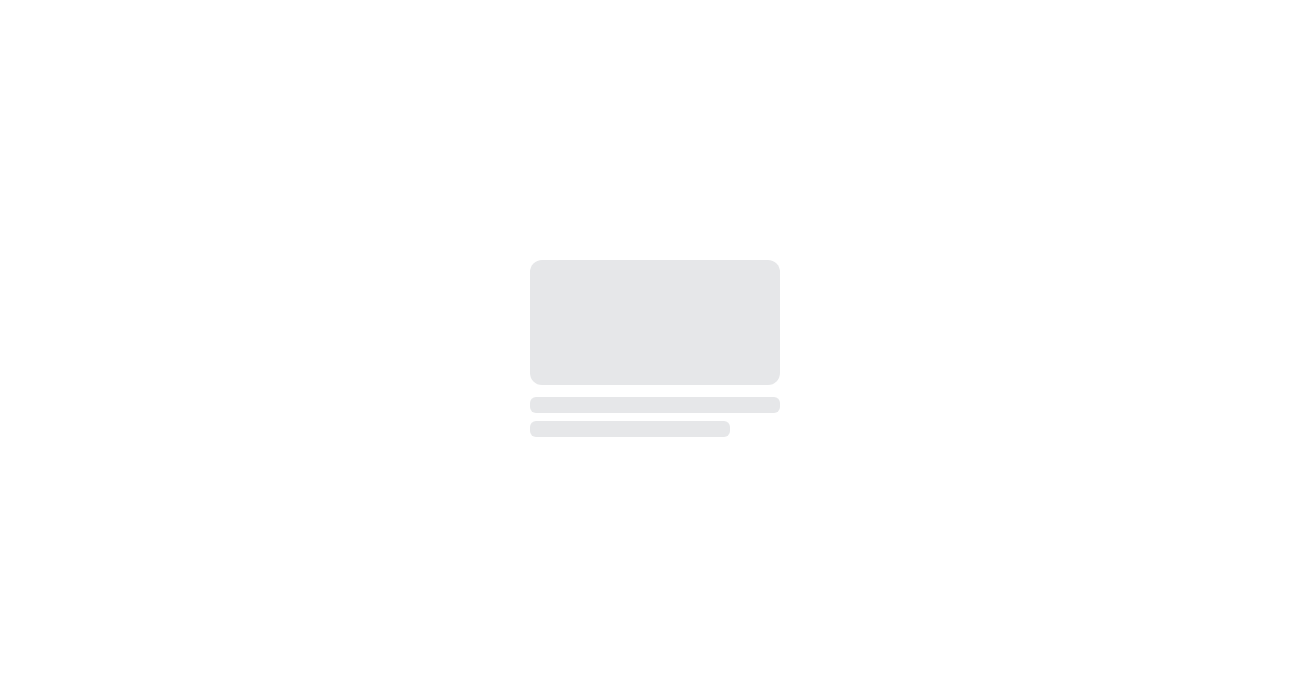 scroll, scrollTop: 0, scrollLeft: 0, axis: both 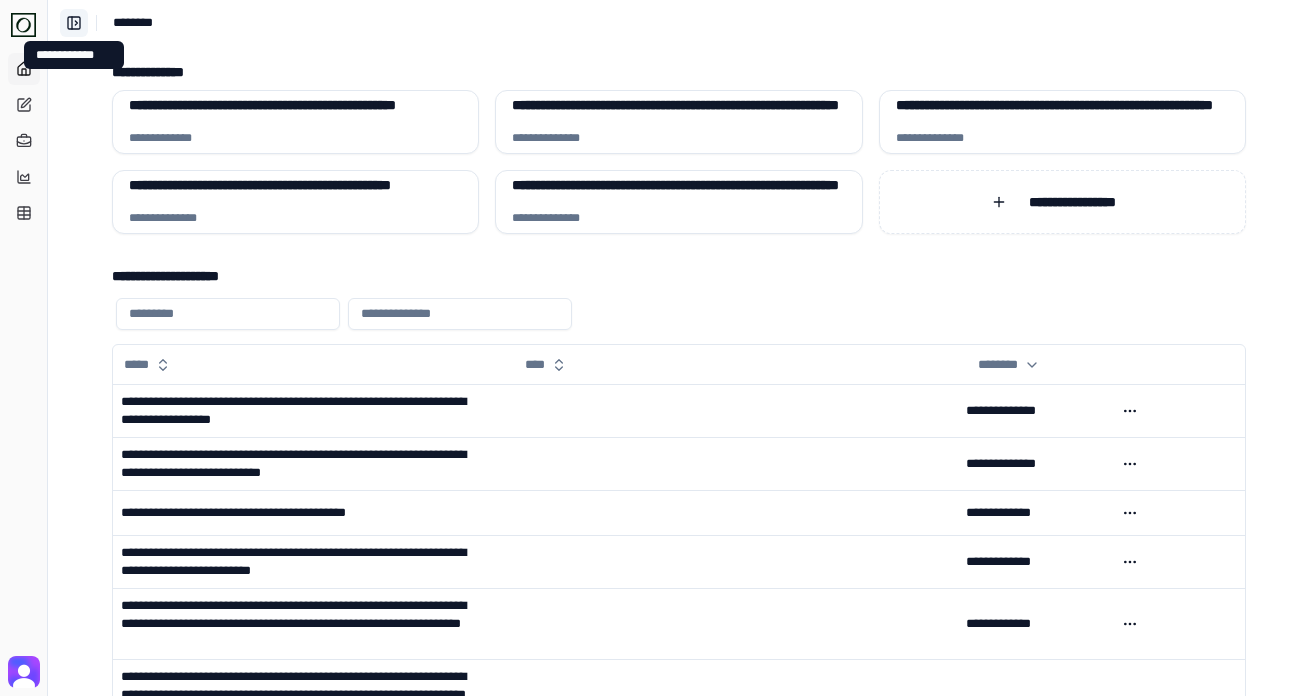 click on "**********" at bounding box center [74, 23] 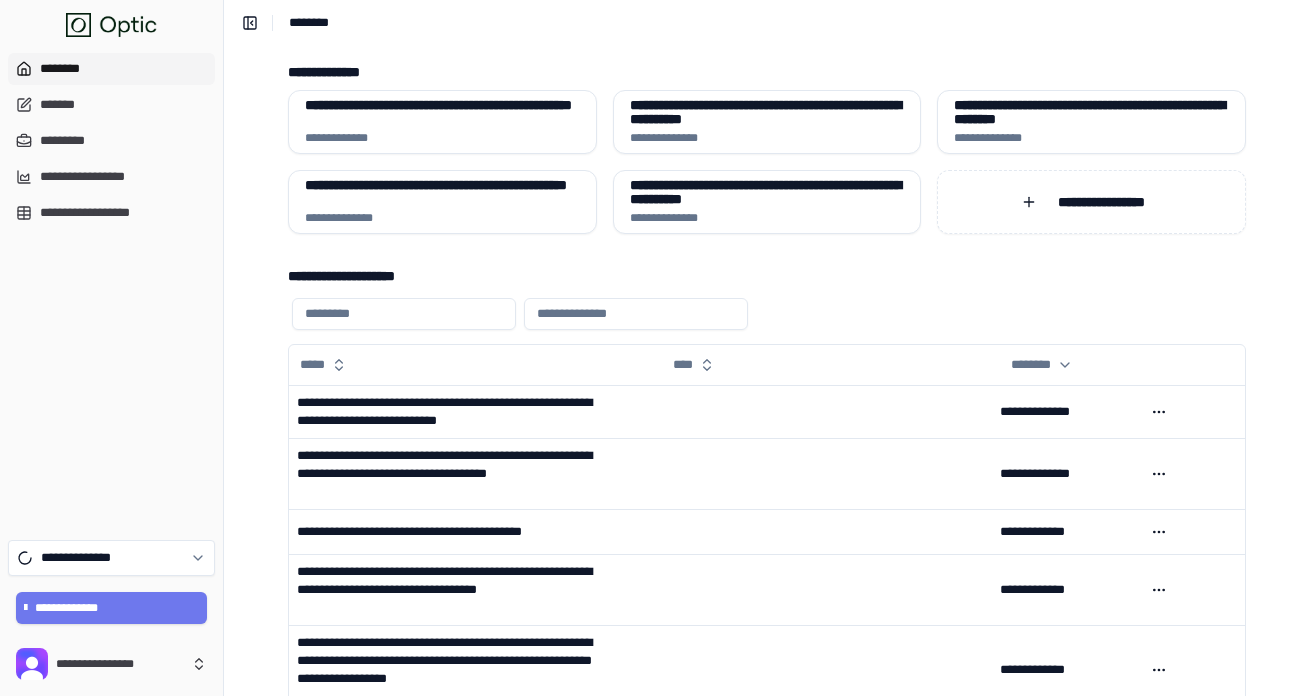click on "**********" at bounding box center [111, 288] 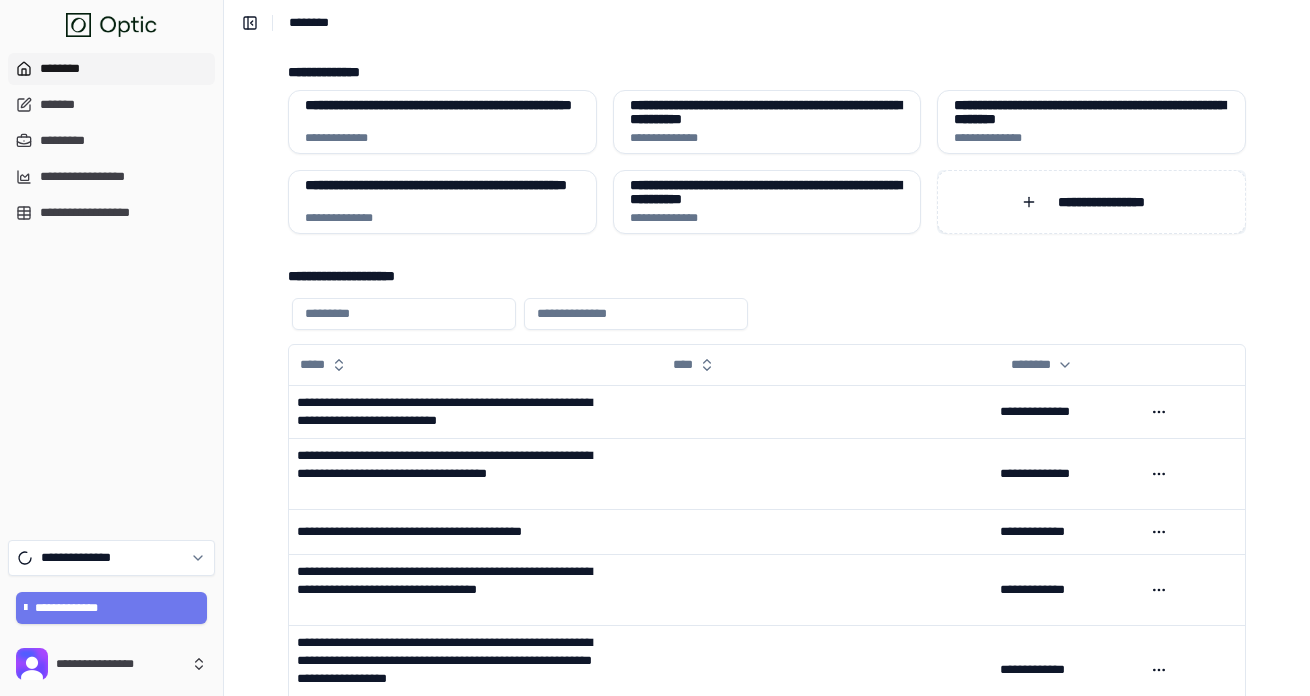 click on "**********" at bounding box center [1091, 202] 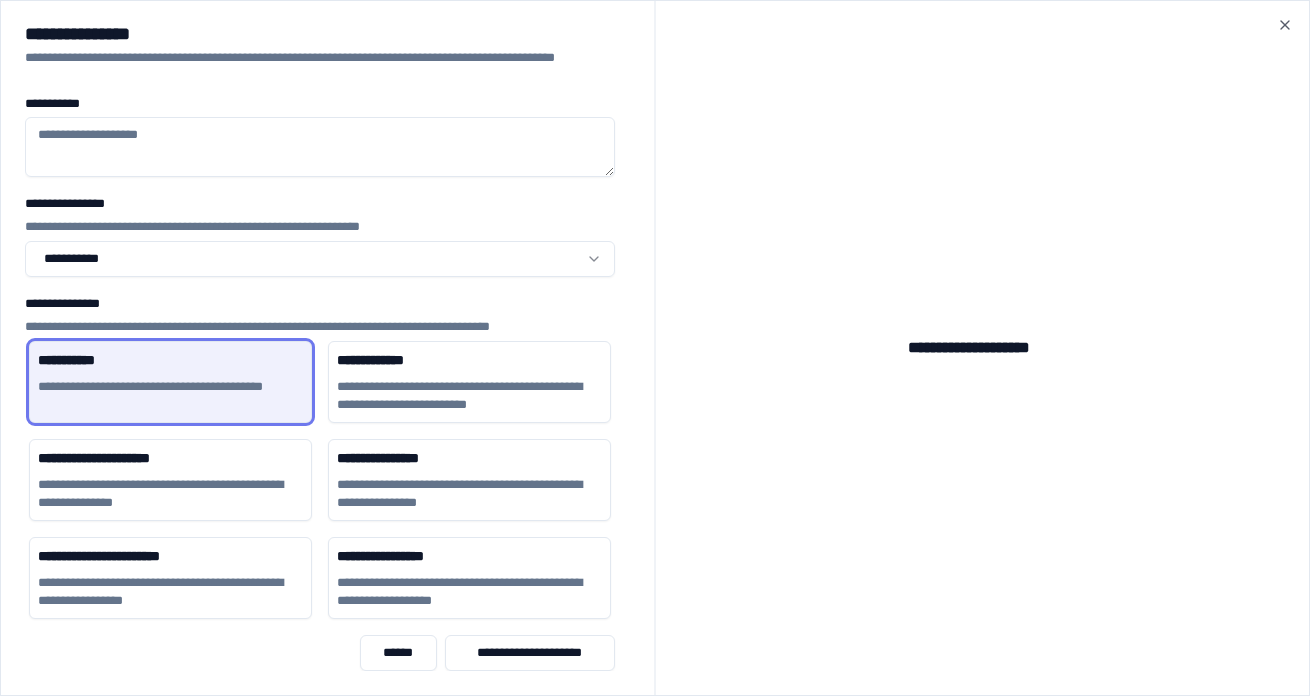 click on "****** [NAME] [NAME]" at bounding box center (320, 645) 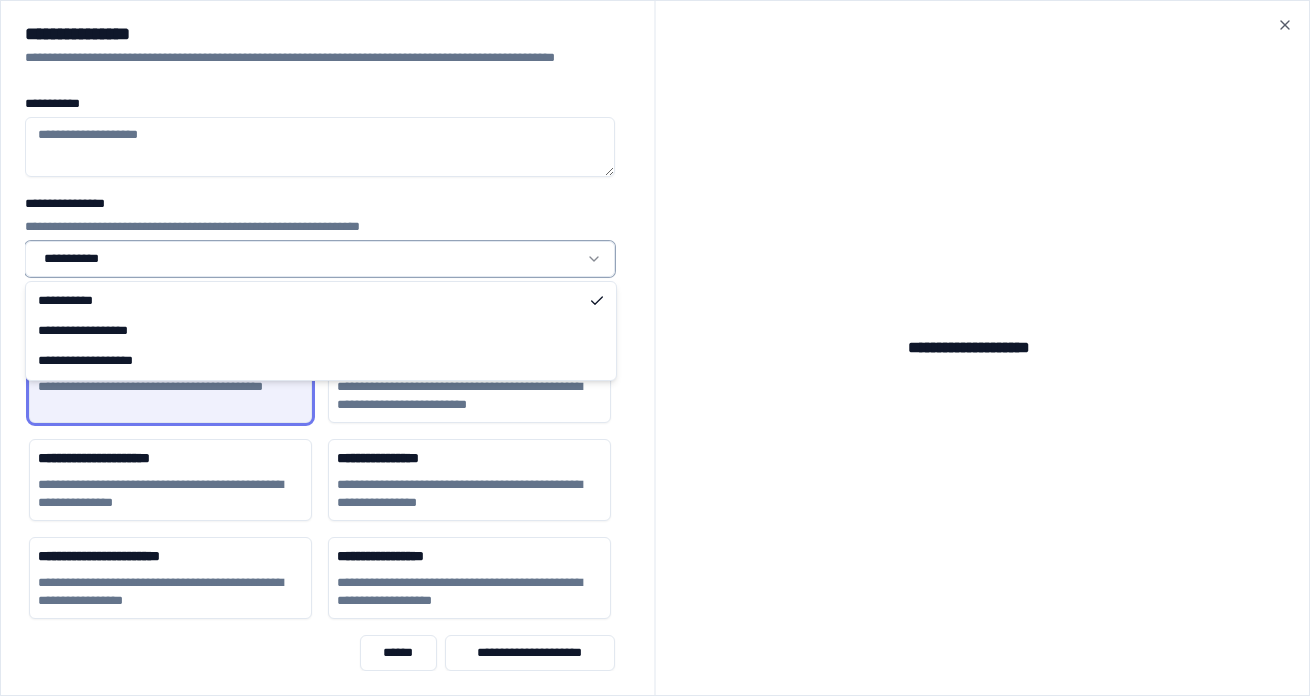 click on "**********" at bounding box center (655, 565) 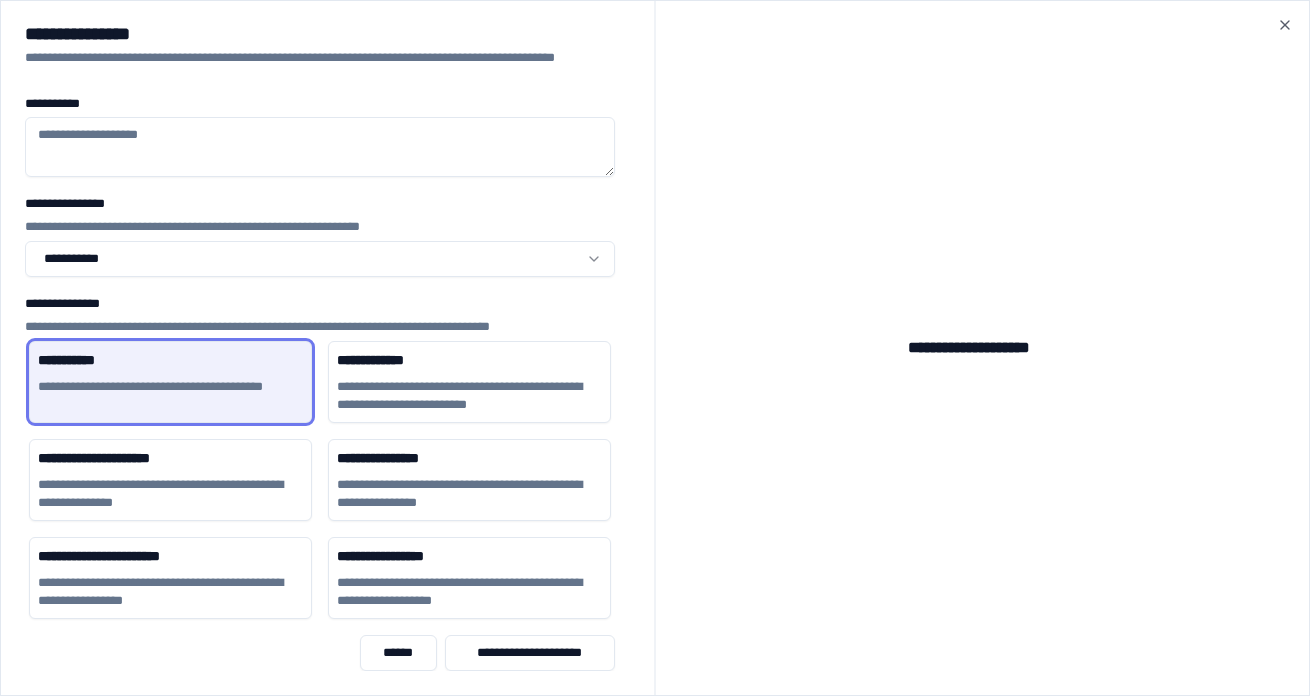 click on "**********" at bounding box center [655, 565] 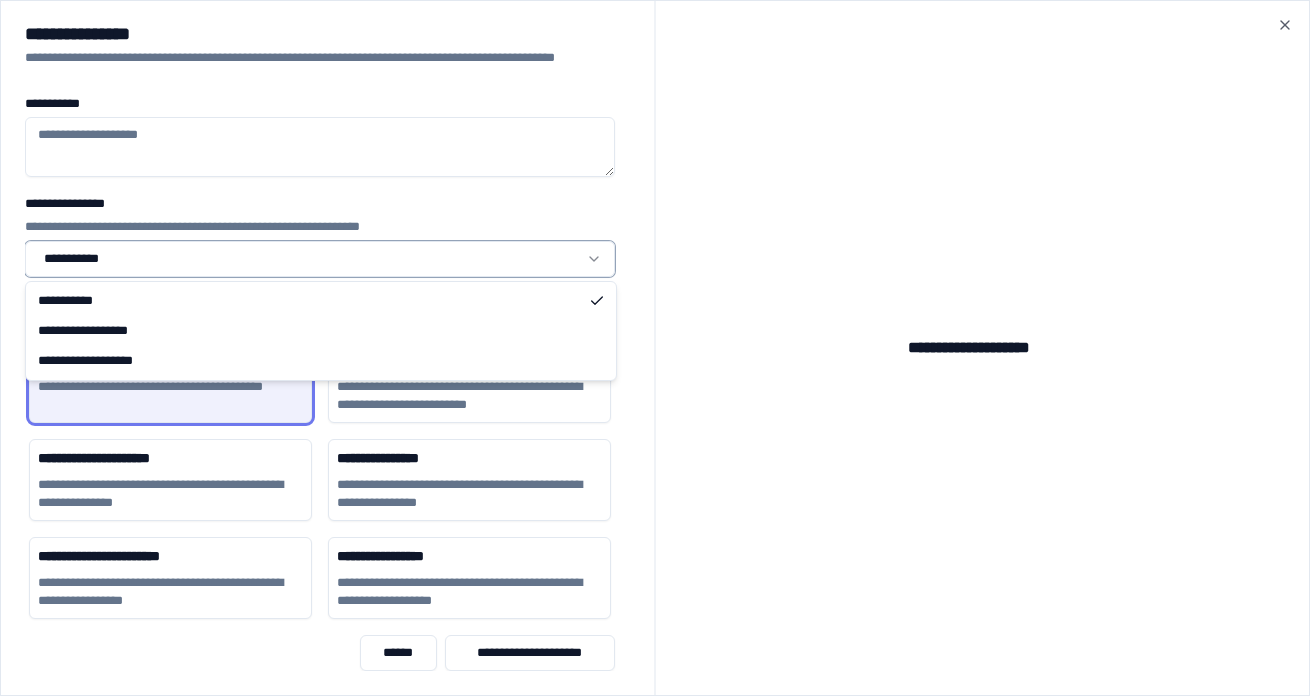 click on "**********" at bounding box center (655, 565) 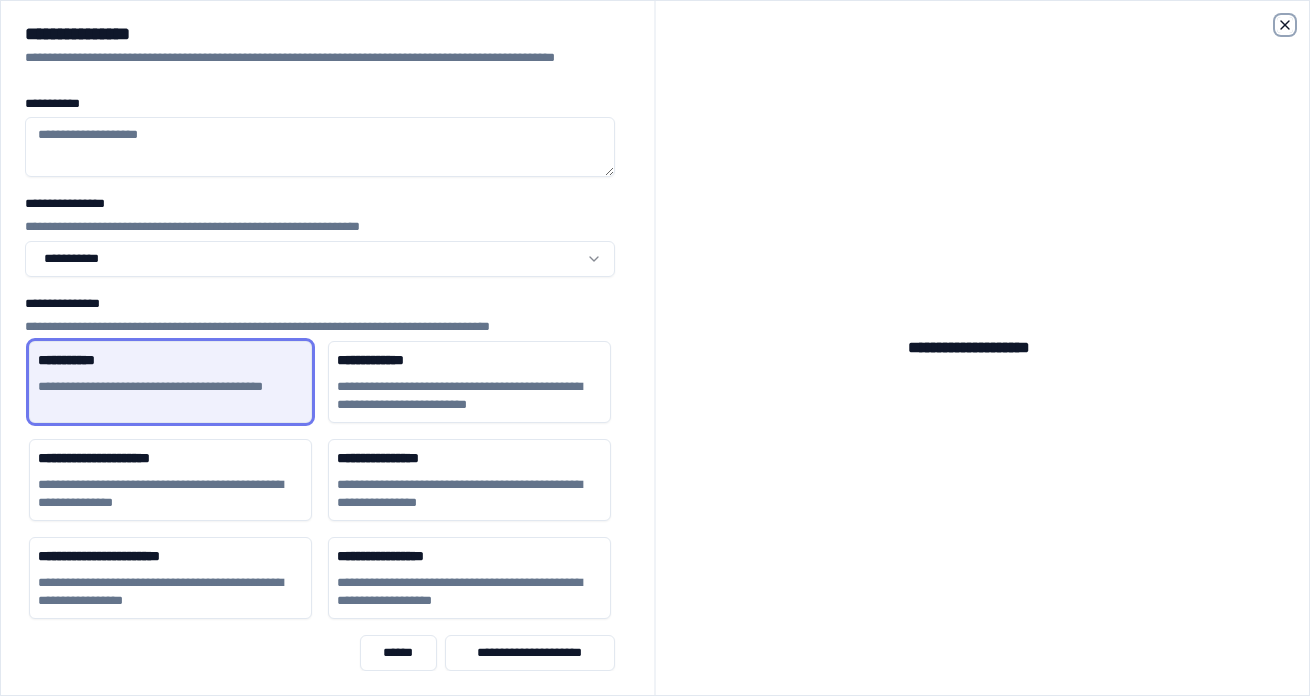 click 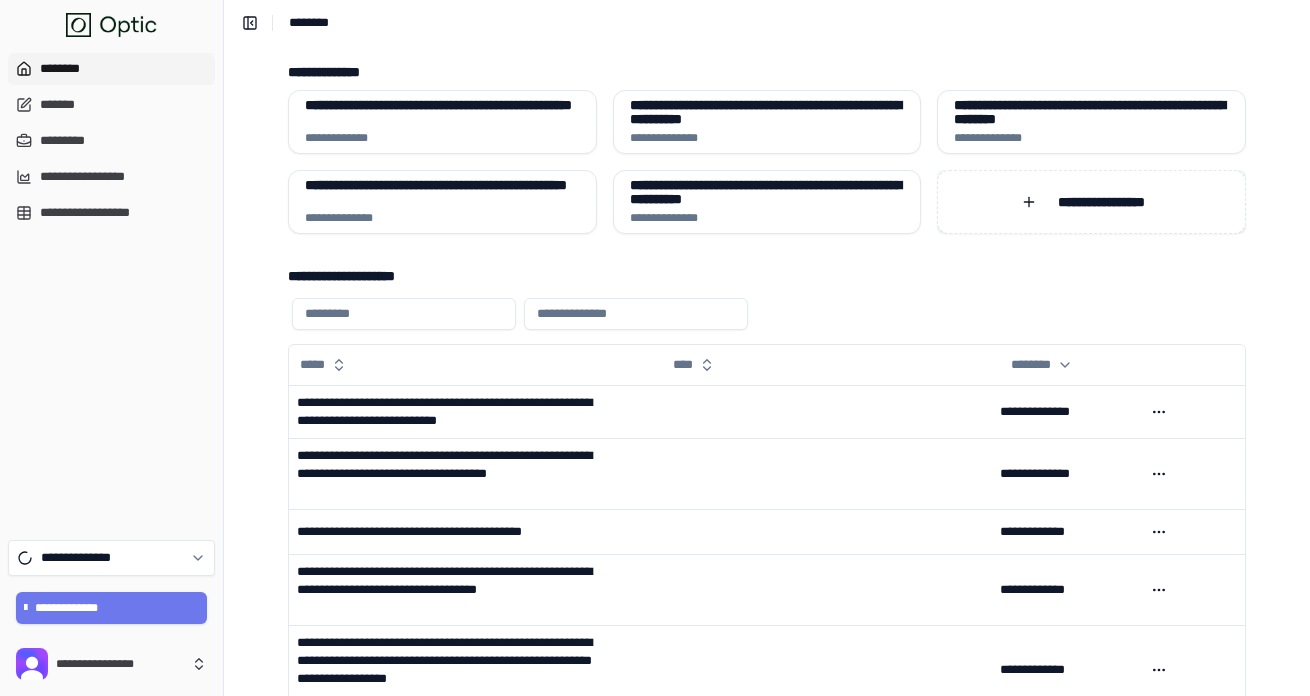 click on "**********" at bounding box center (1091, 202) 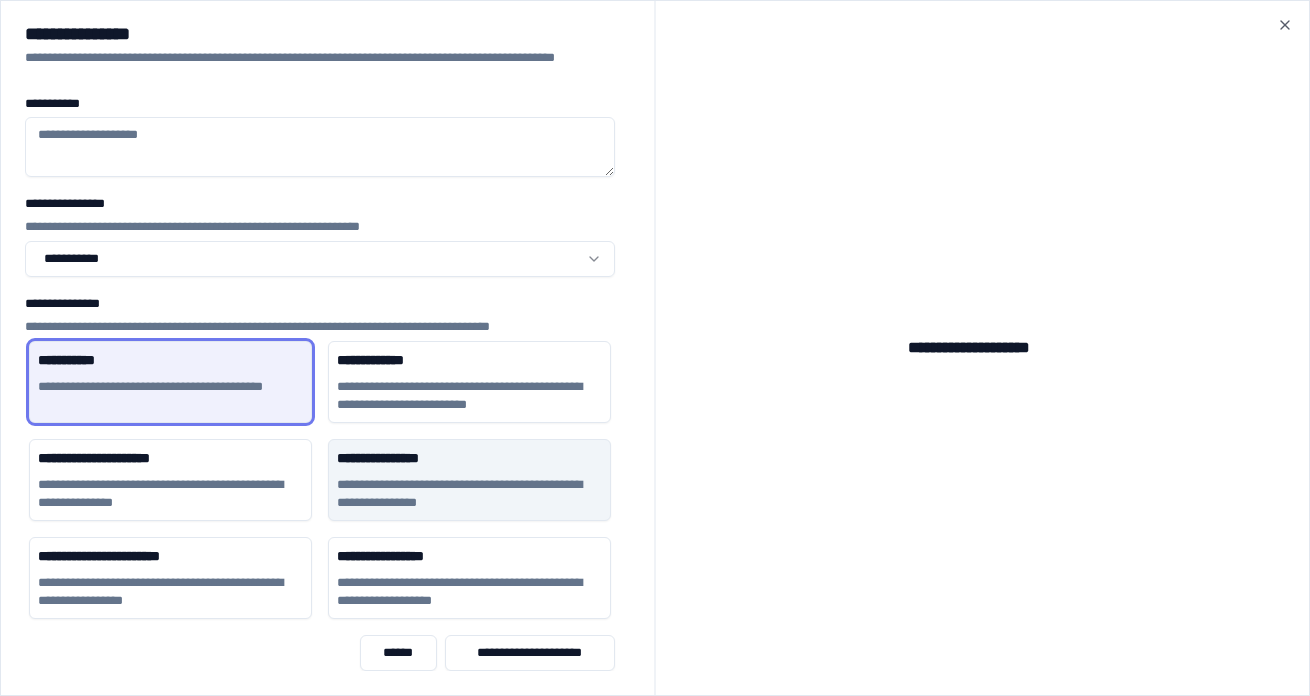click on "**********" at bounding box center [469, 480] 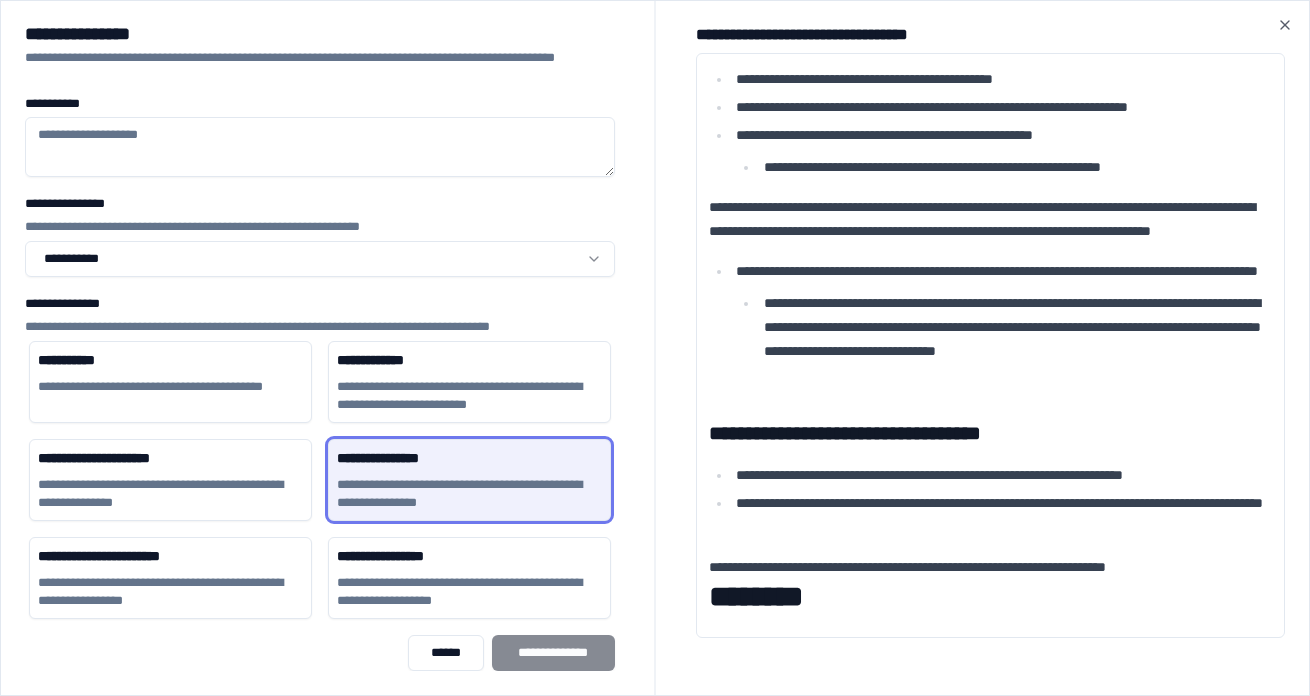 scroll, scrollTop: 2536, scrollLeft: 0, axis: vertical 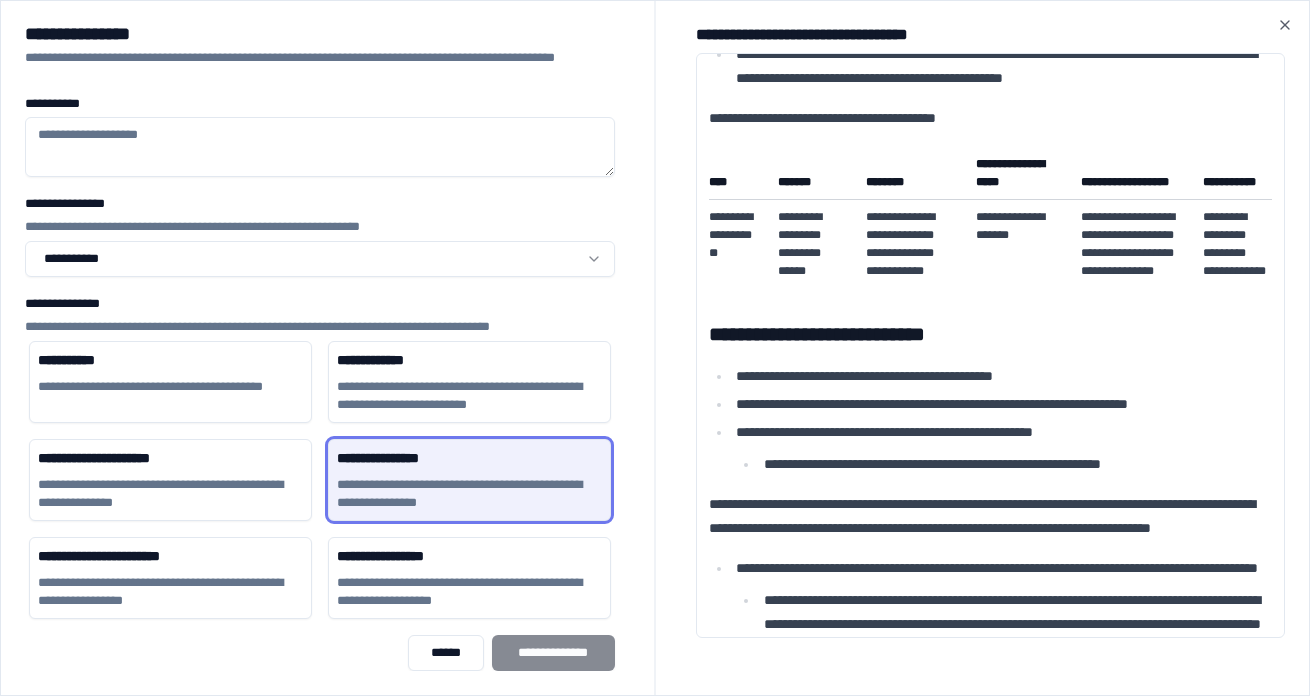 click on "**********" at bounding box center (320, 147) 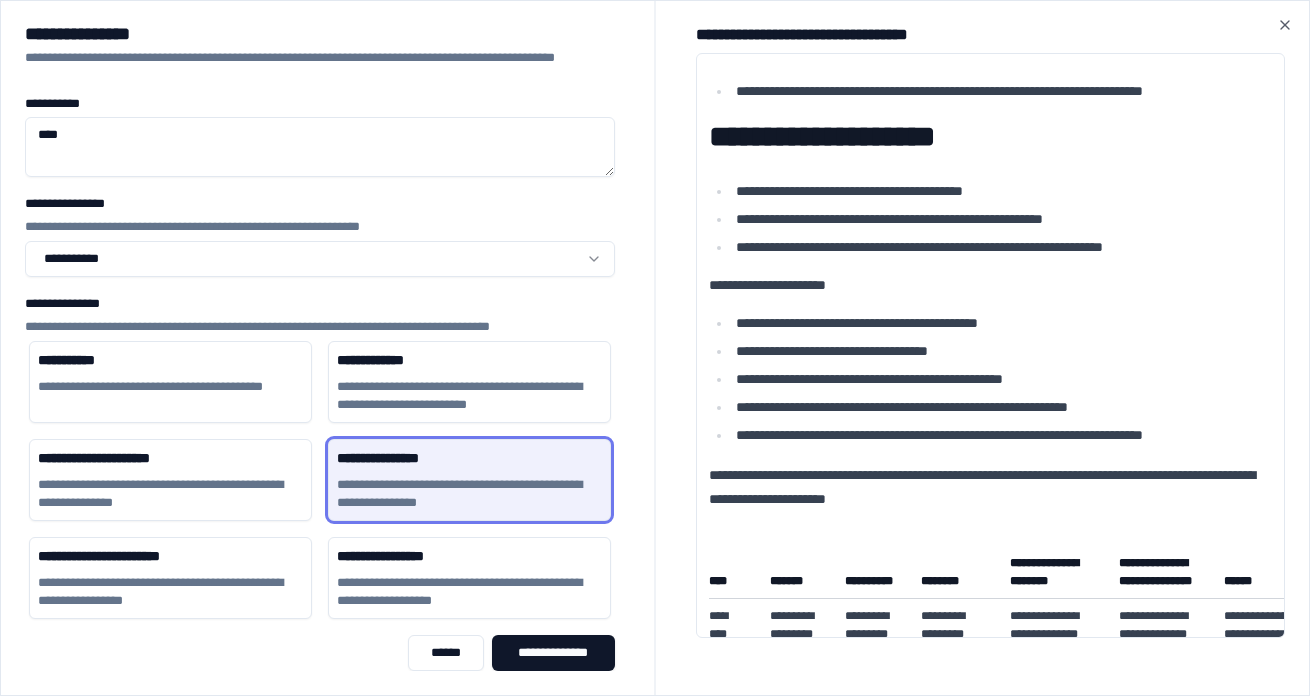 scroll, scrollTop: 0, scrollLeft: 0, axis: both 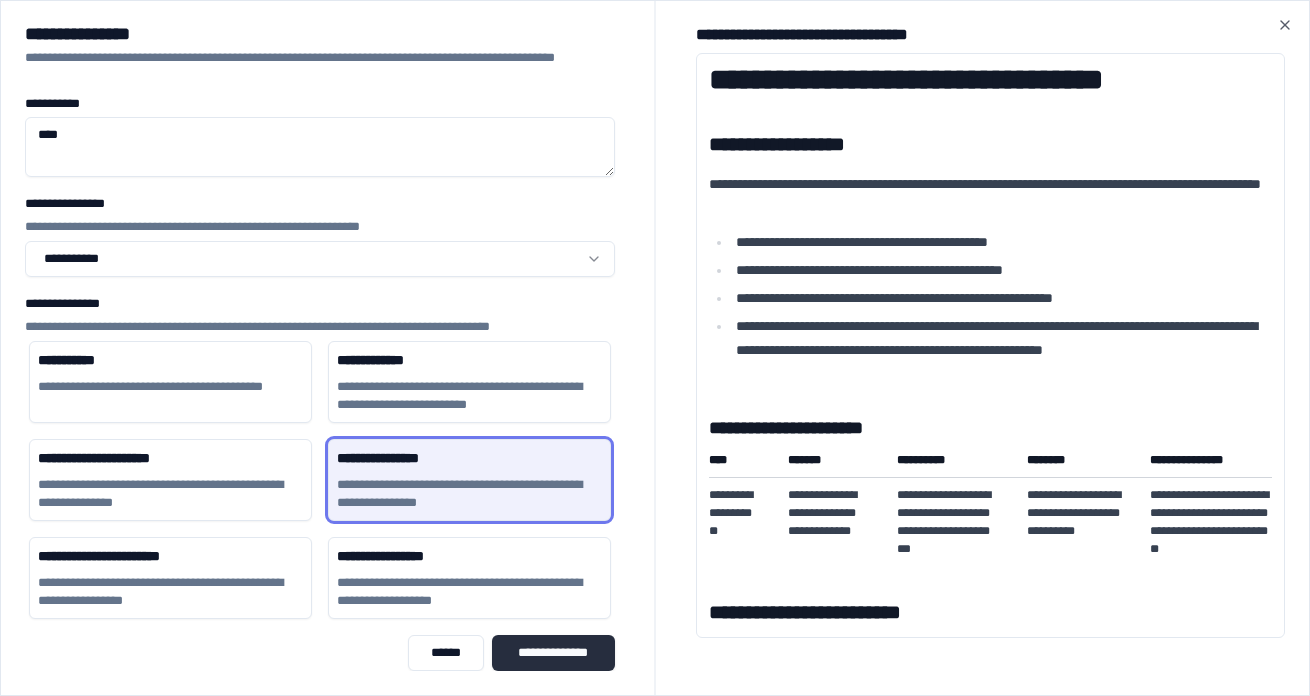 type on "****" 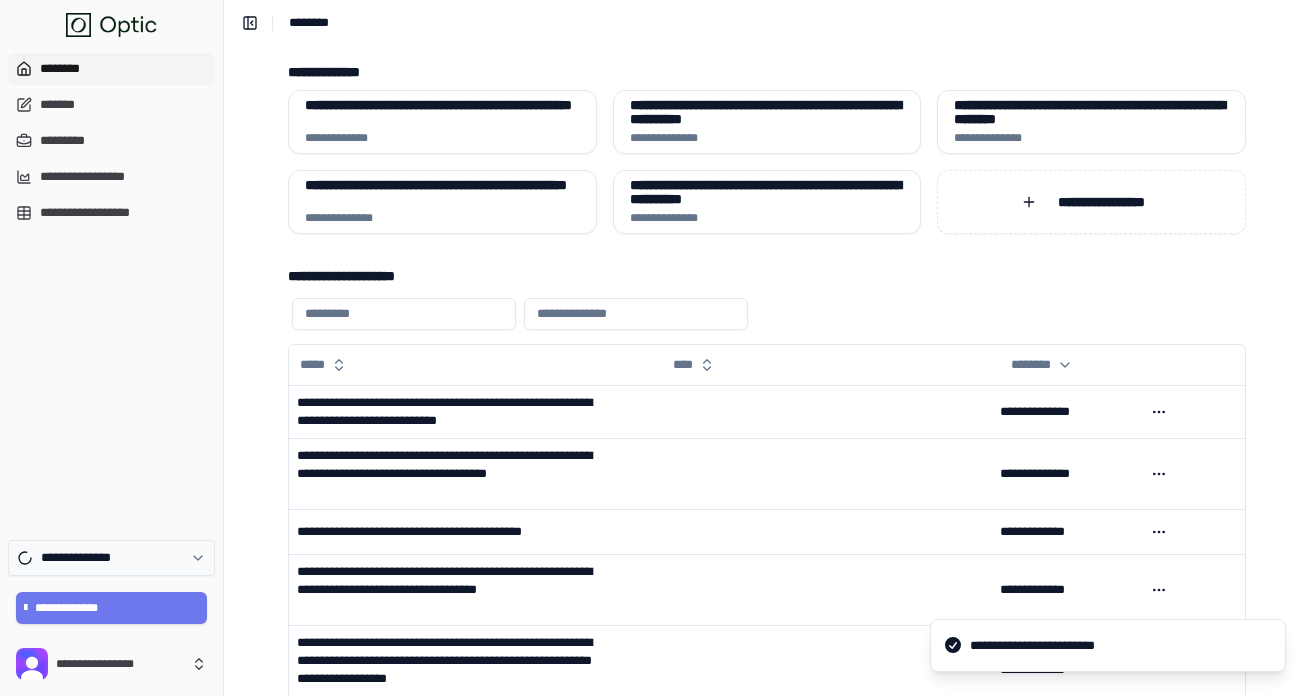 click 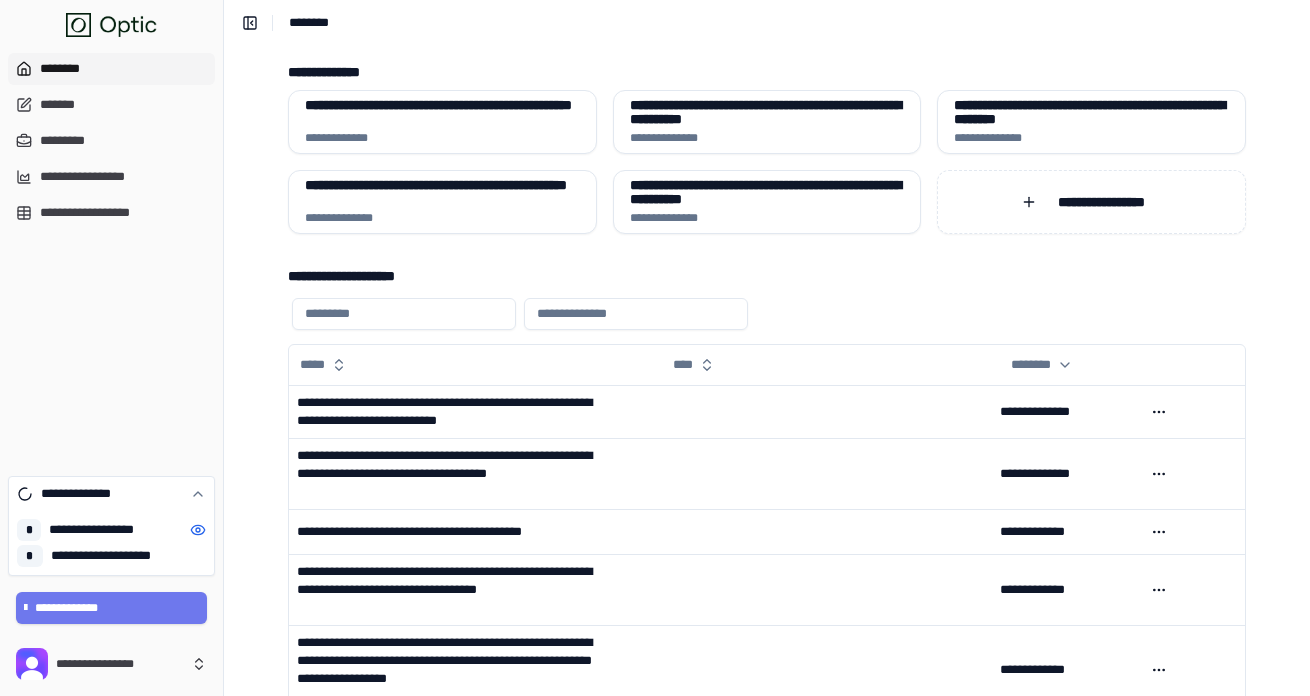 click 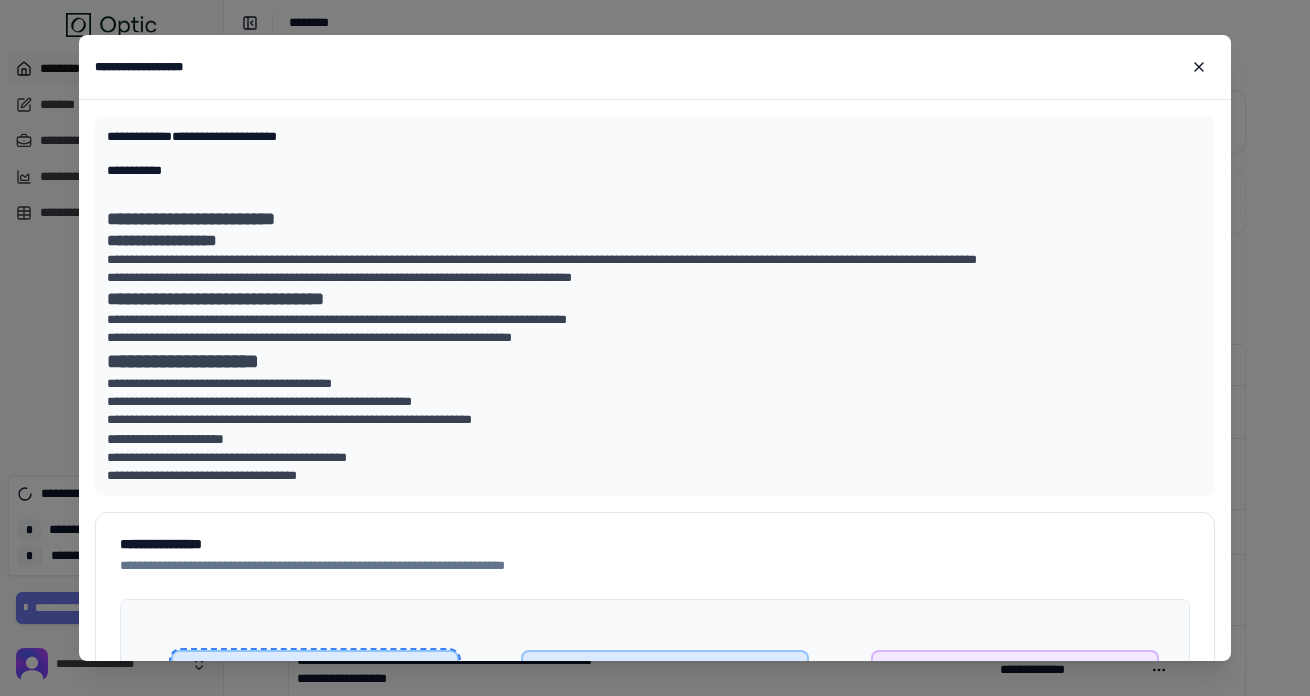 scroll, scrollTop: 250, scrollLeft: 0, axis: vertical 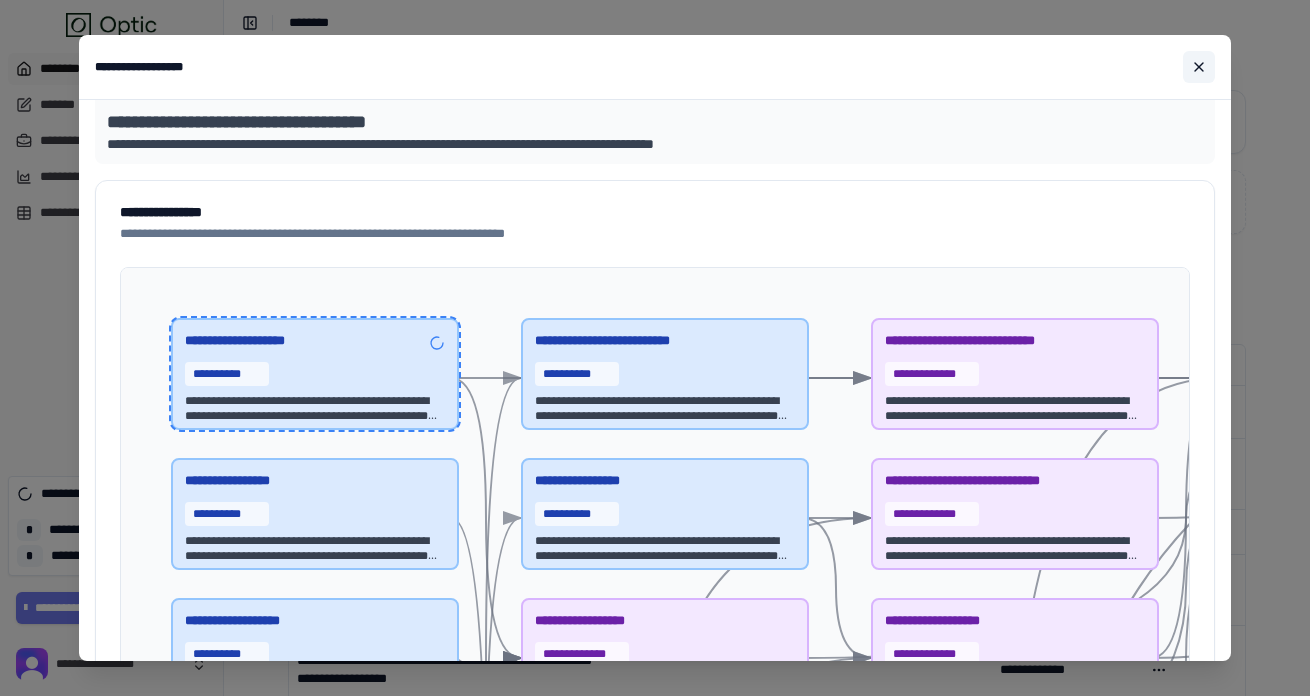 click at bounding box center [1199, 67] 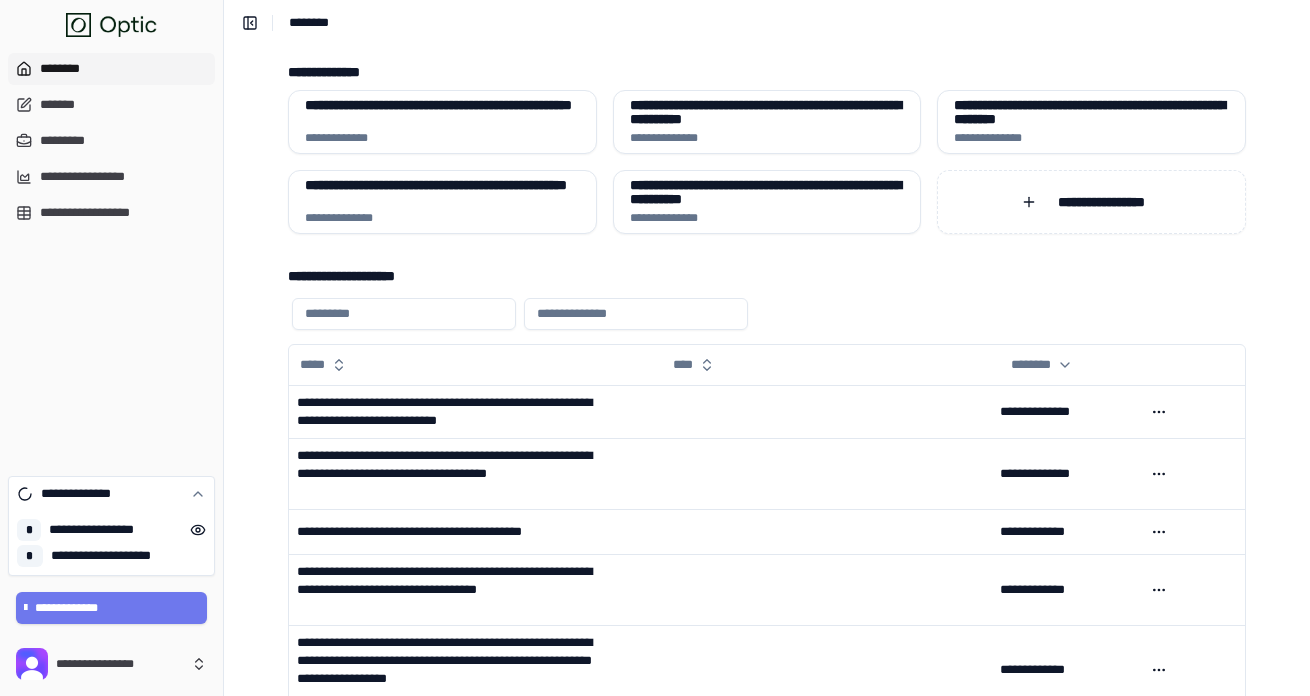 click on "**********" at bounding box center (111, 256) 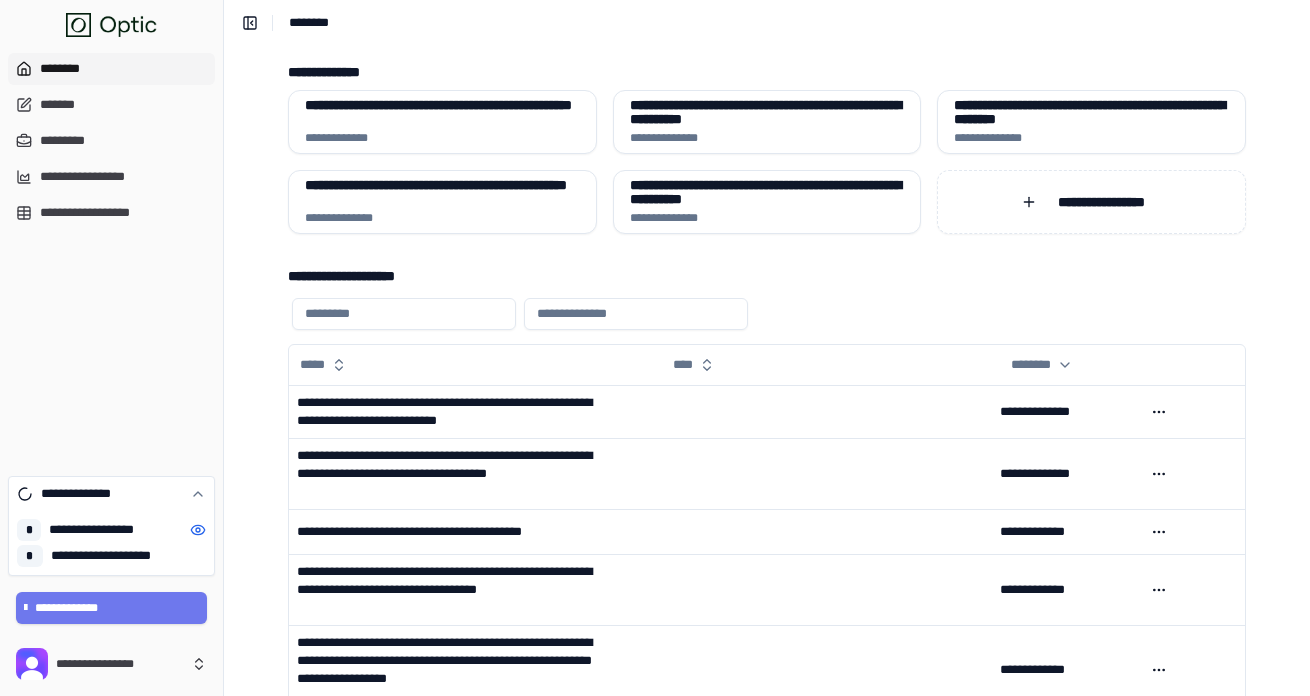 click 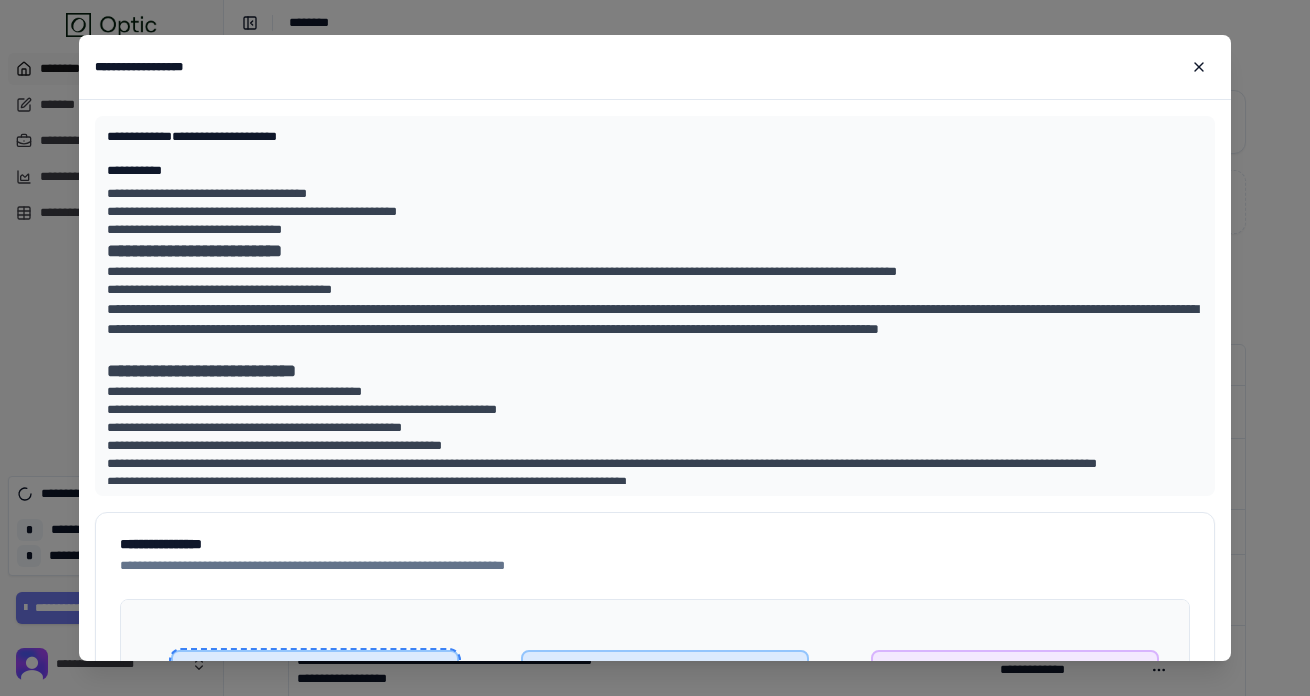 scroll, scrollTop: 1238, scrollLeft: 0, axis: vertical 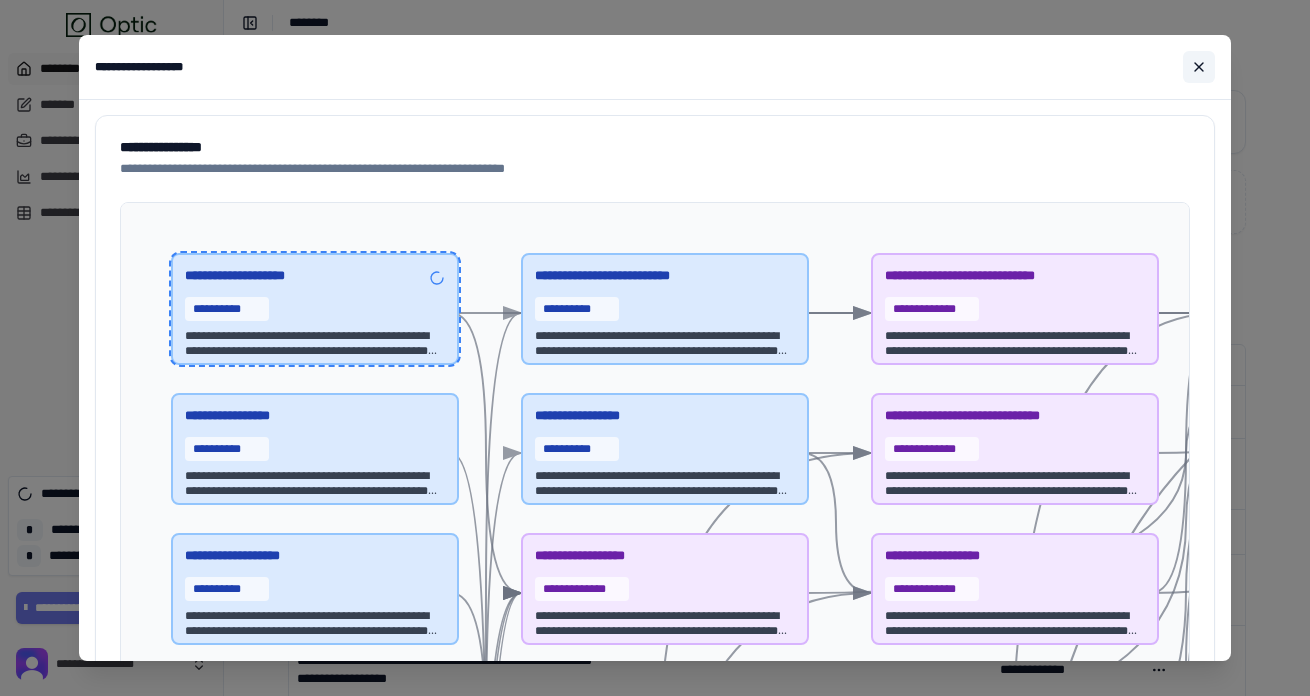 click at bounding box center [1199, 67] 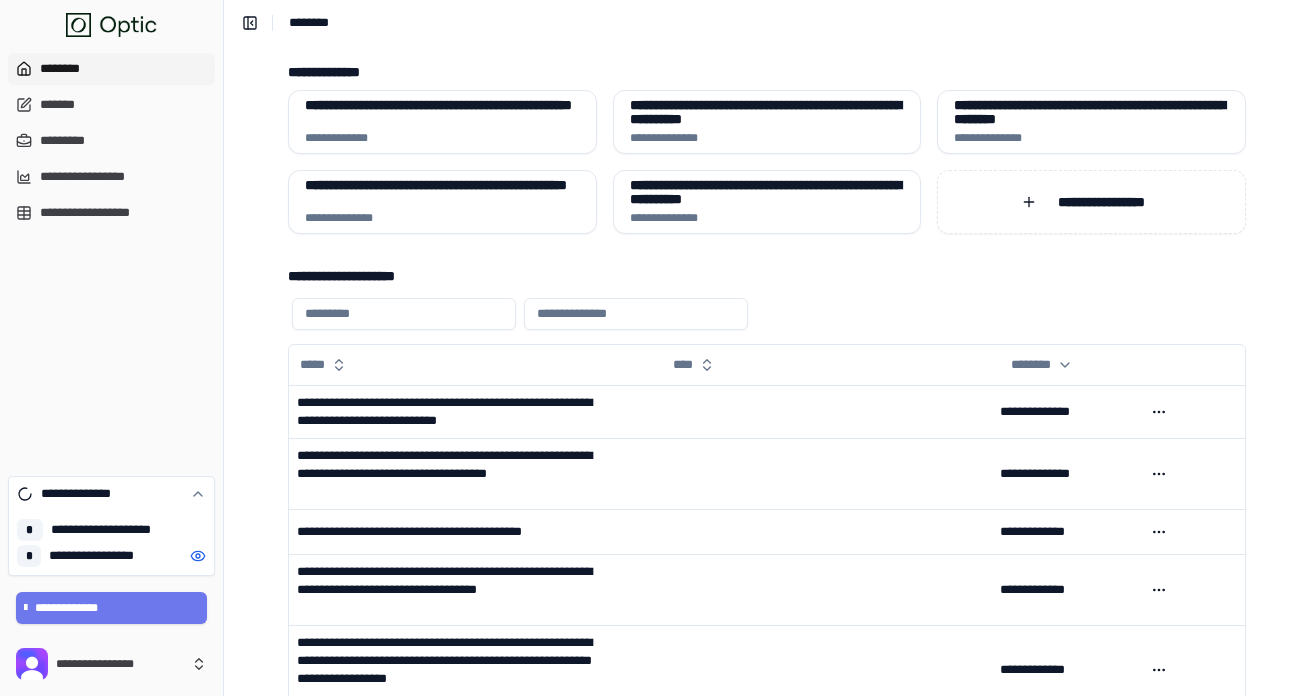click 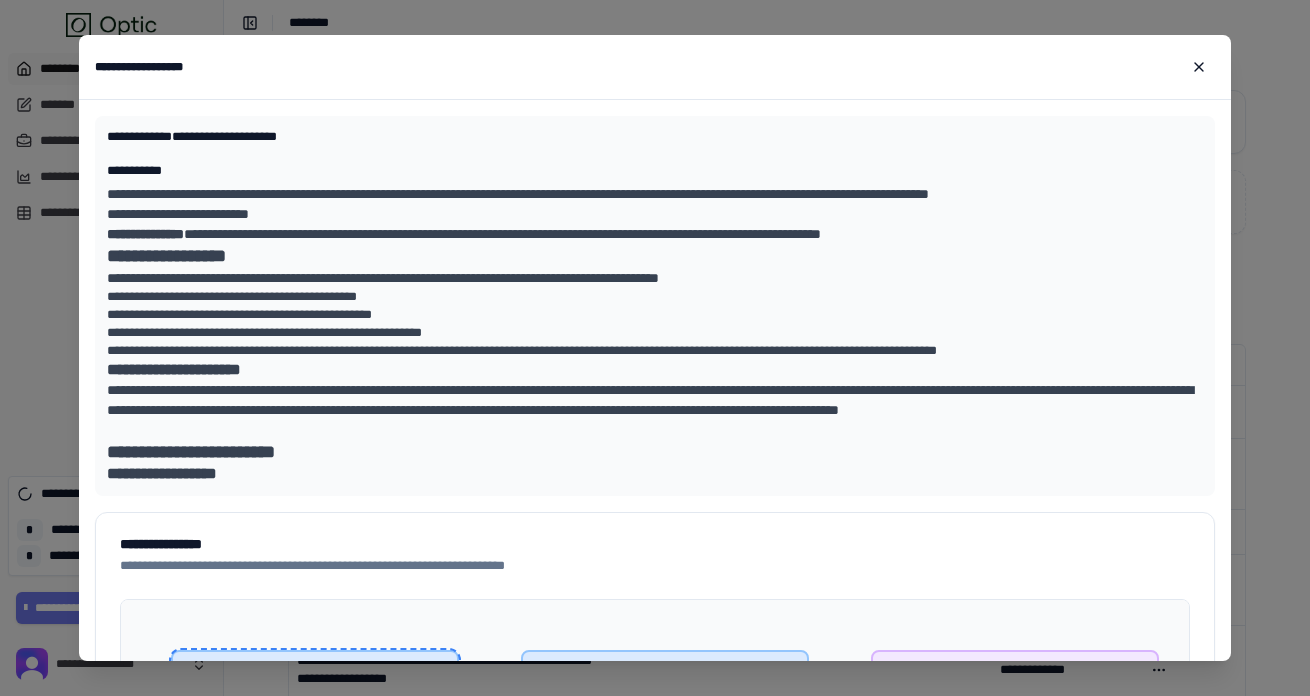 scroll, scrollTop: 349, scrollLeft: 0, axis: vertical 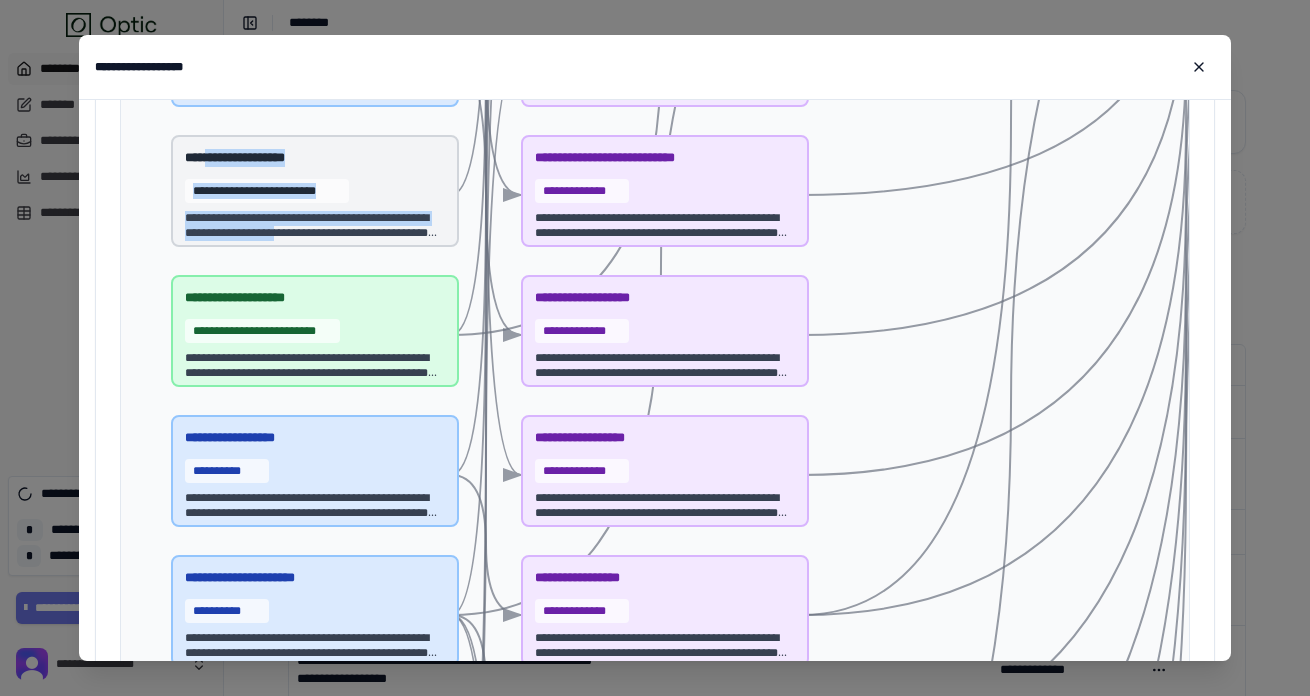 drag, startPoint x: 211, startPoint y: 159, endPoint x: 354, endPoint y: 240, distance: 164.3472 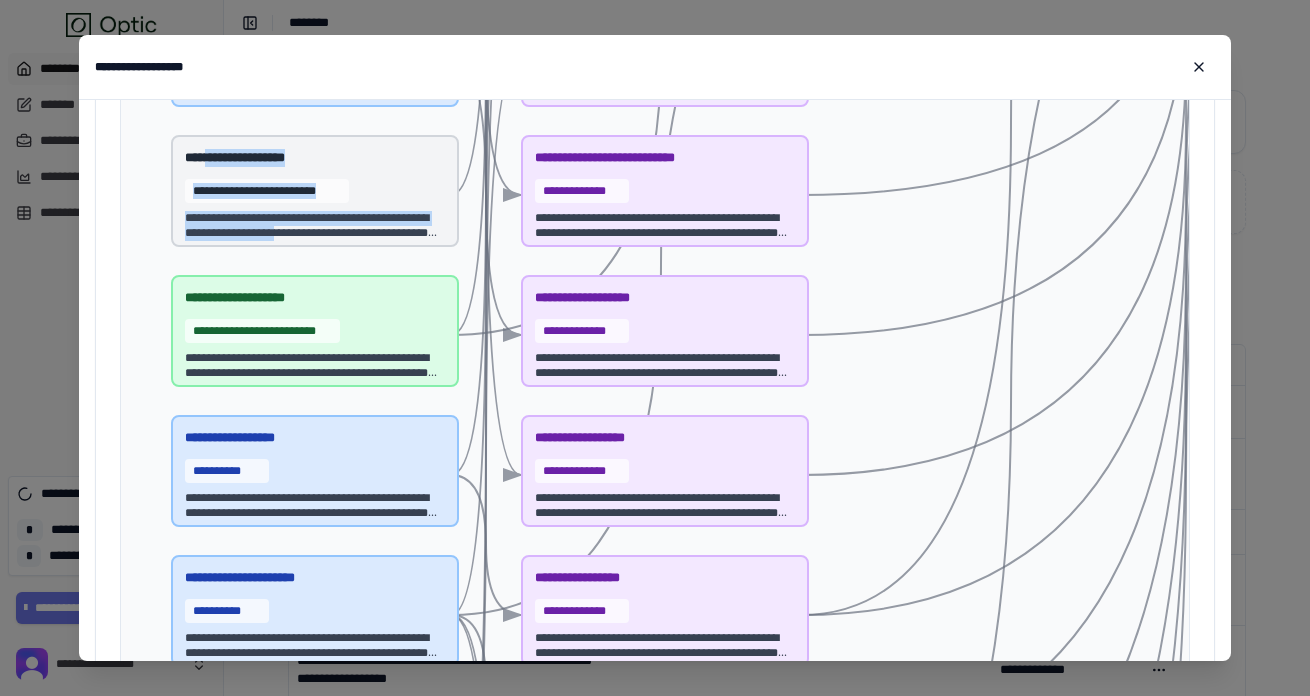 click on "**********" at bounding box center (315, 226) 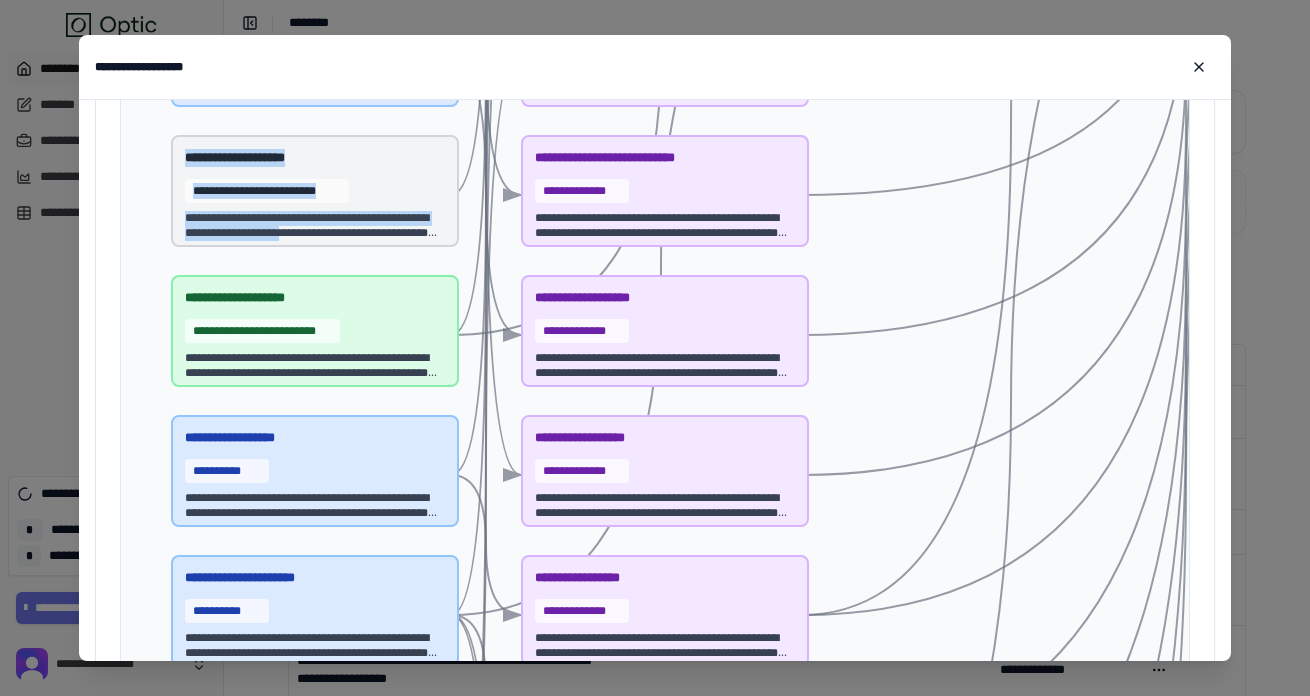 drag, startPoint x: 354, startPoint y: 240, endPoint x: 207, endPoint y: 152, distance: 171.32718 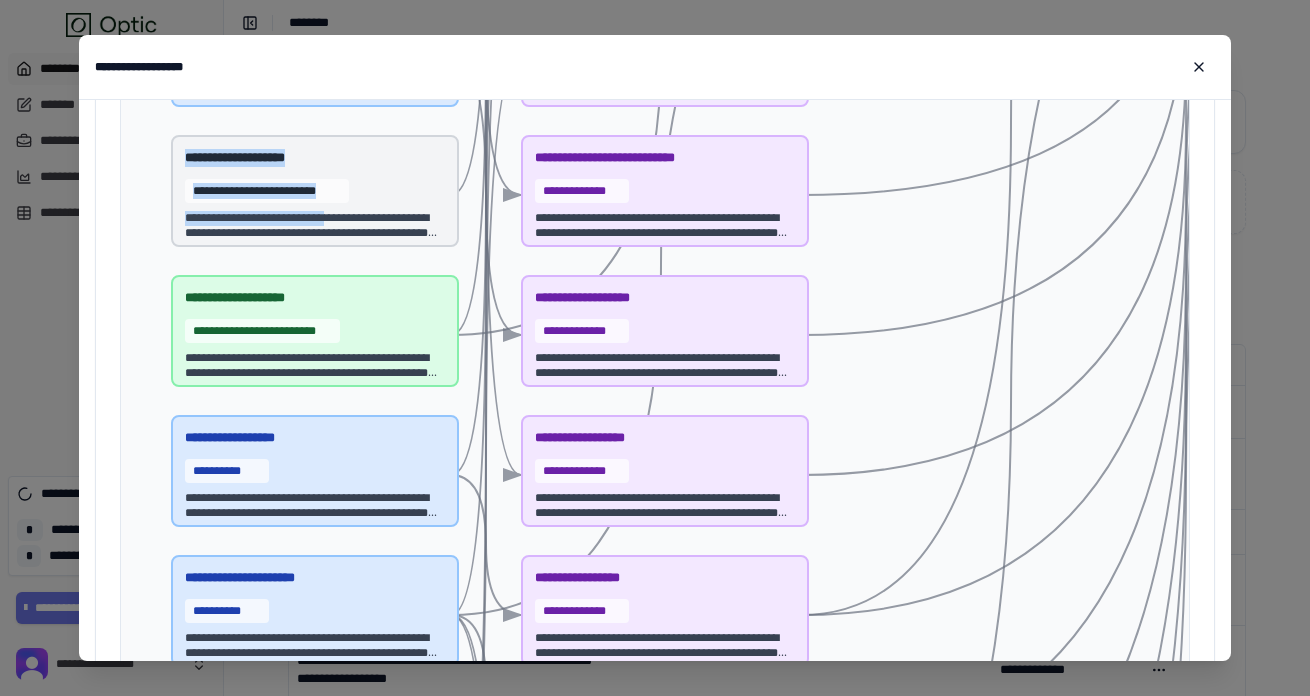 drag, startPoint x: 207, startPoint y: 152, endPoint x: 340, endPoint y: 225, distance: 151.71684 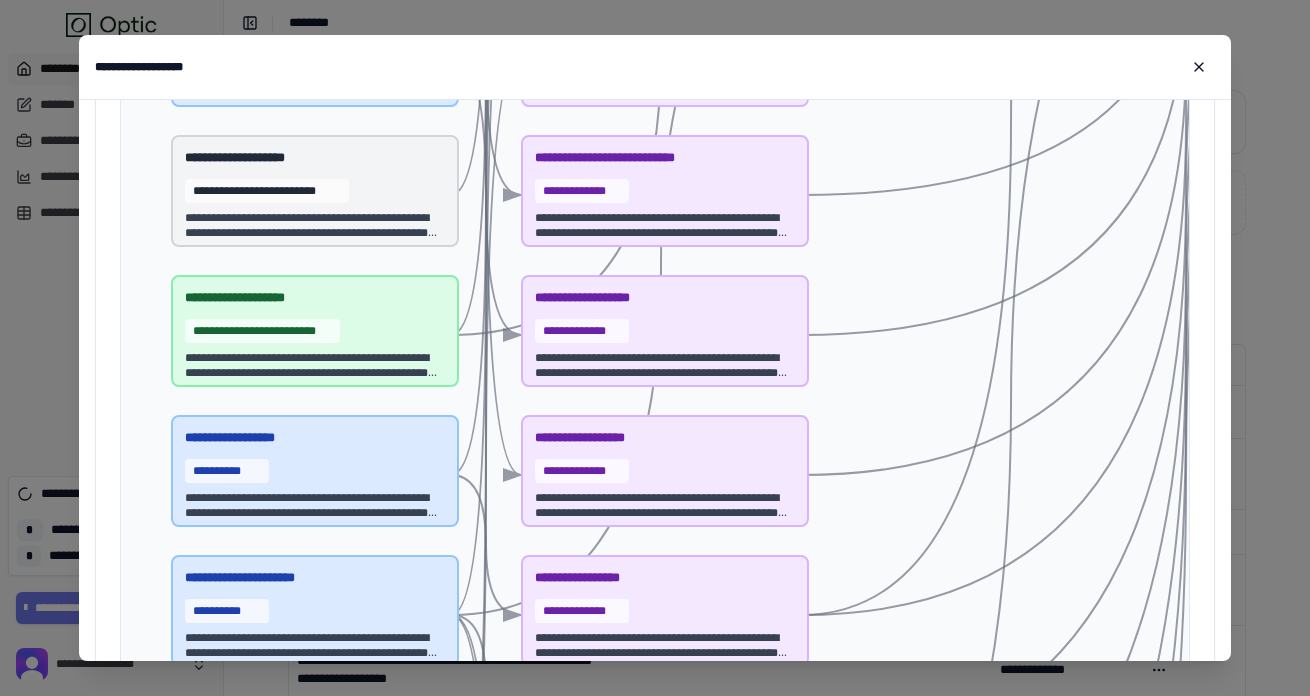 click on "**********" at bounding box center [315, 226] 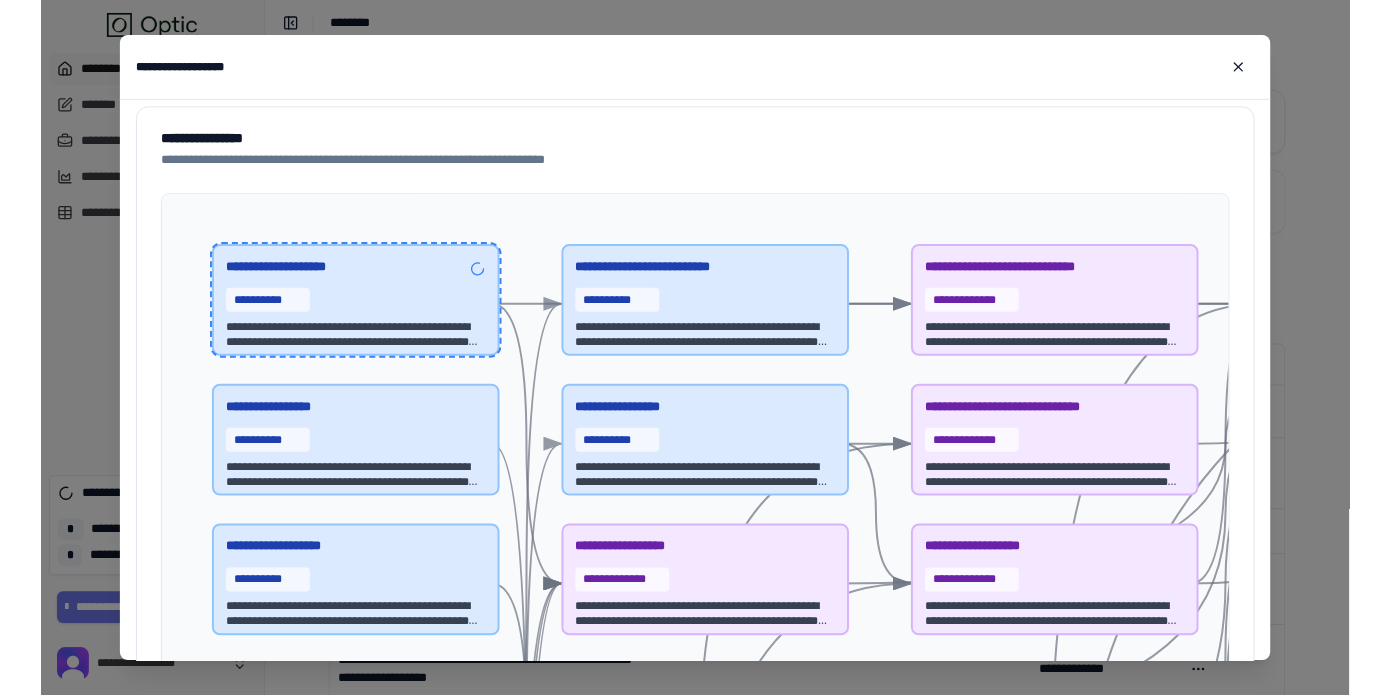 scroll, scrollTop: 356, scrollLeft: 0, axis: vertical 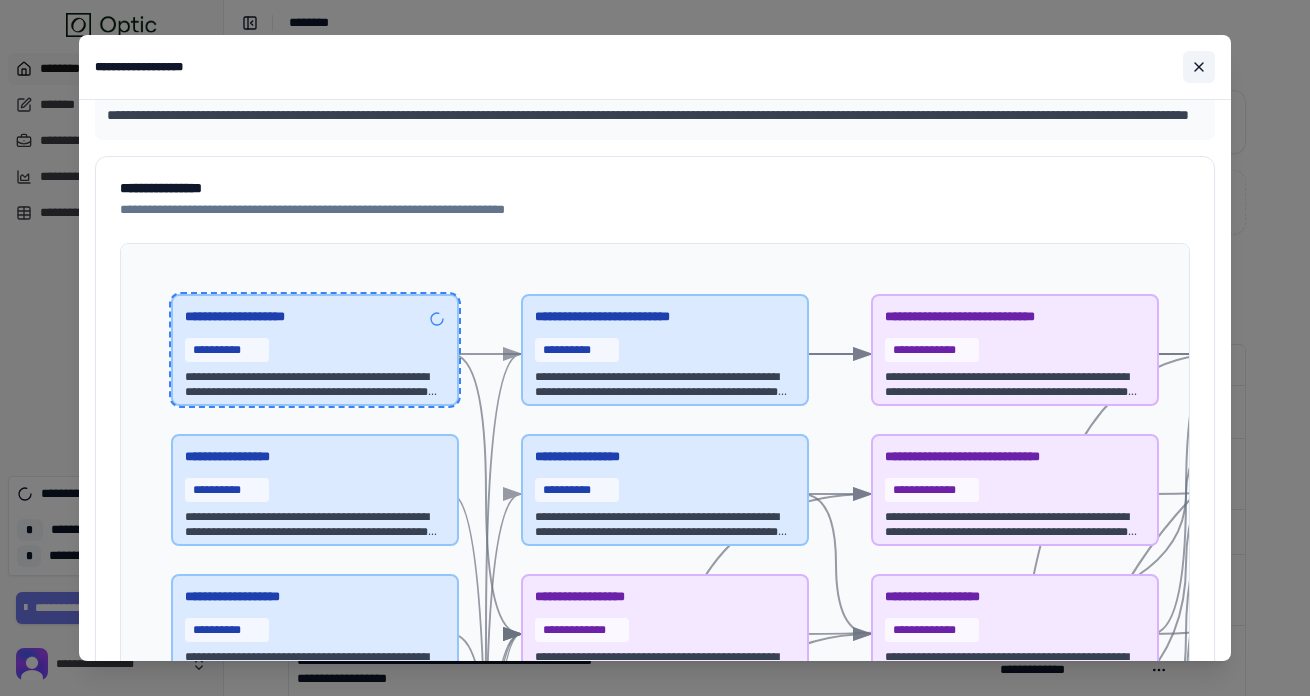 click at bounding box center [1199, 67] 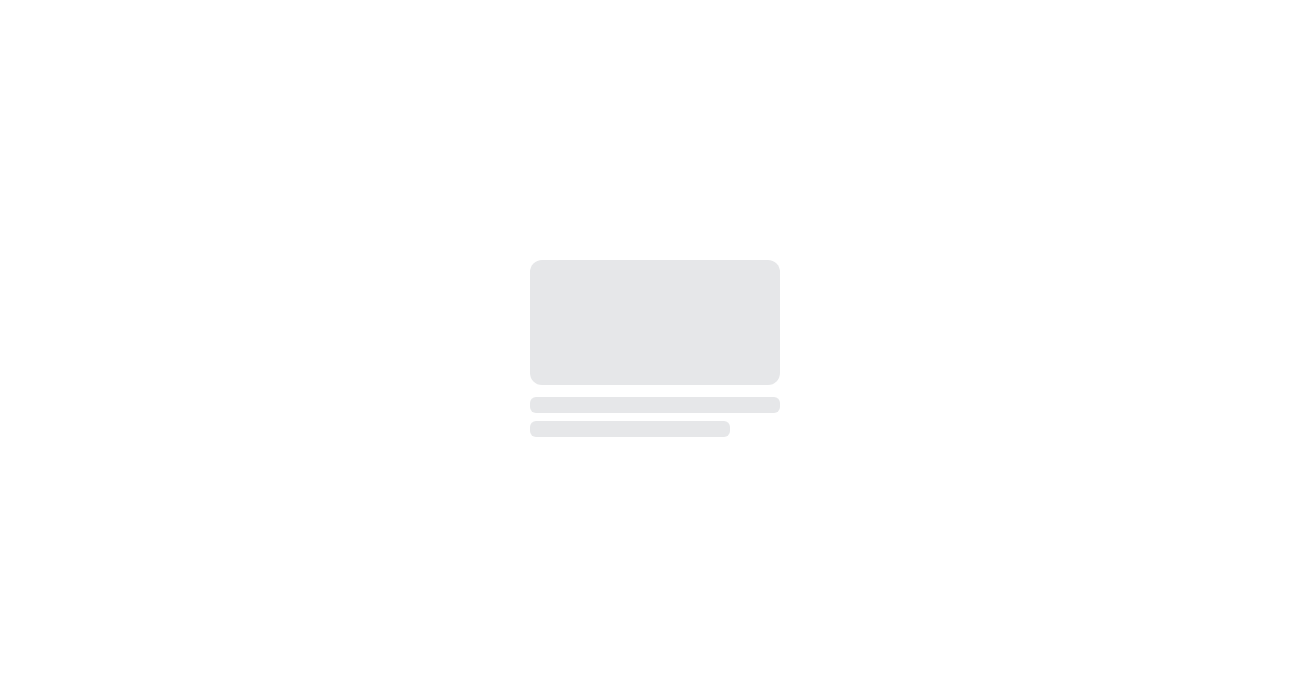 scroll, scrollTop: 0, scrollLeft: 0, axis: both 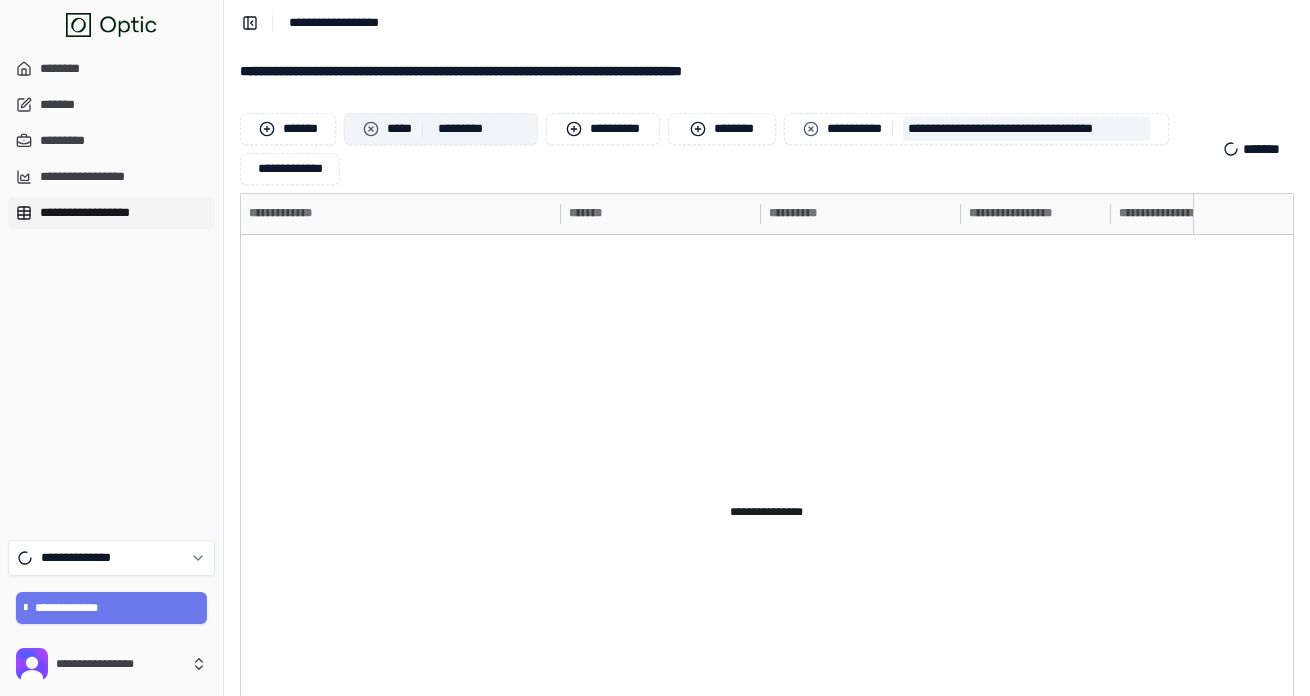 click on "***** * *********" at bounding box center [441, 129] 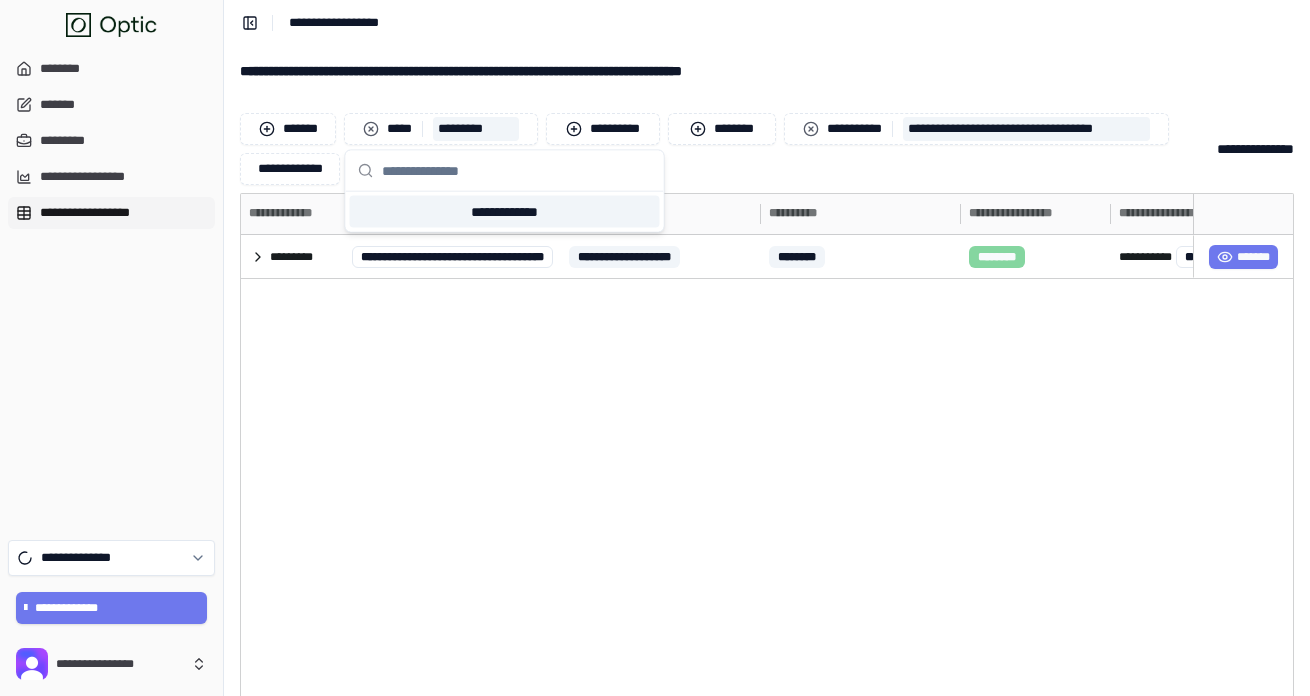 click on "**********" at bounding box center [505, 212] 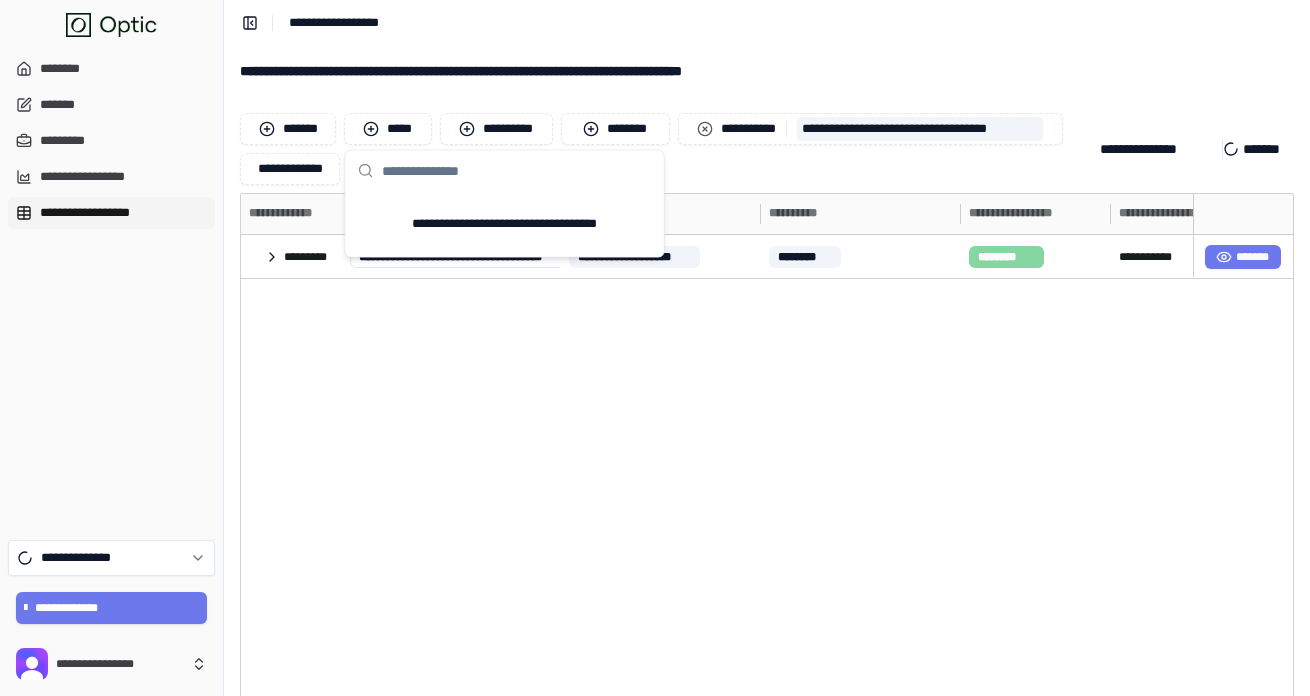 click on "**********" at bounding box center (767, 71) 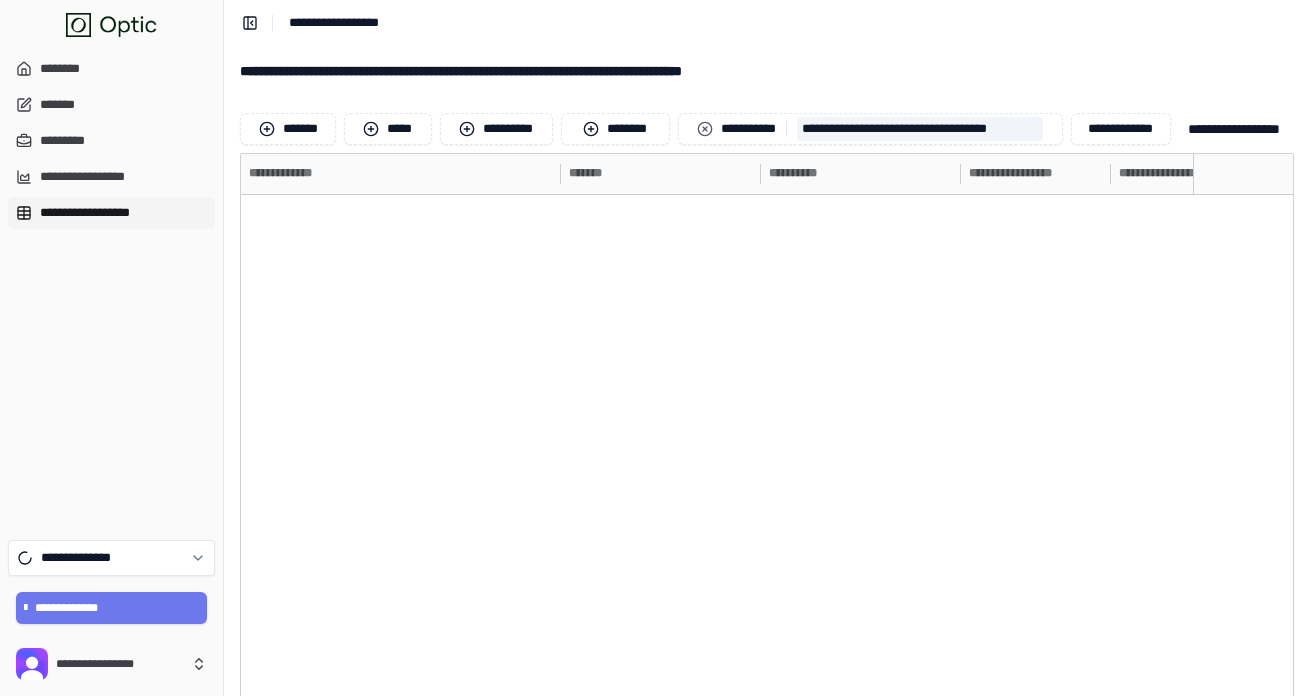 click on "**********" at bounding box center (767, 22) 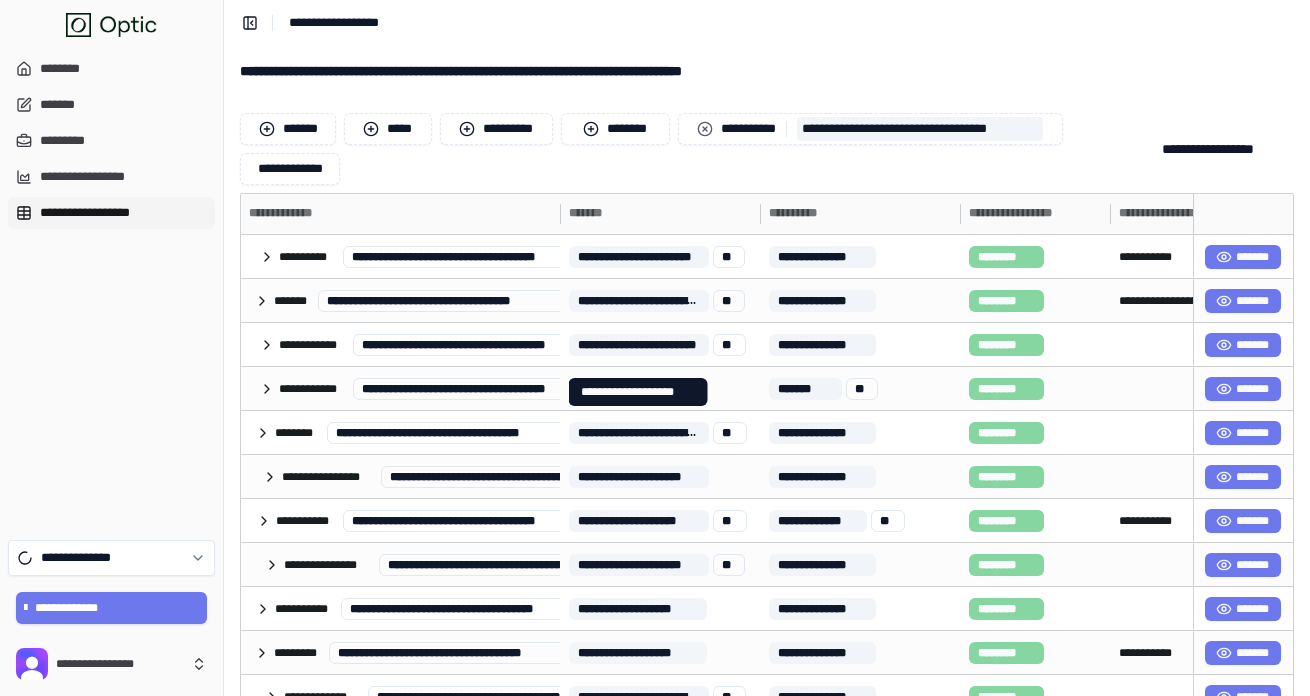 scroll, scrollTop: 387, scrollLeft: 0, axis: vertical 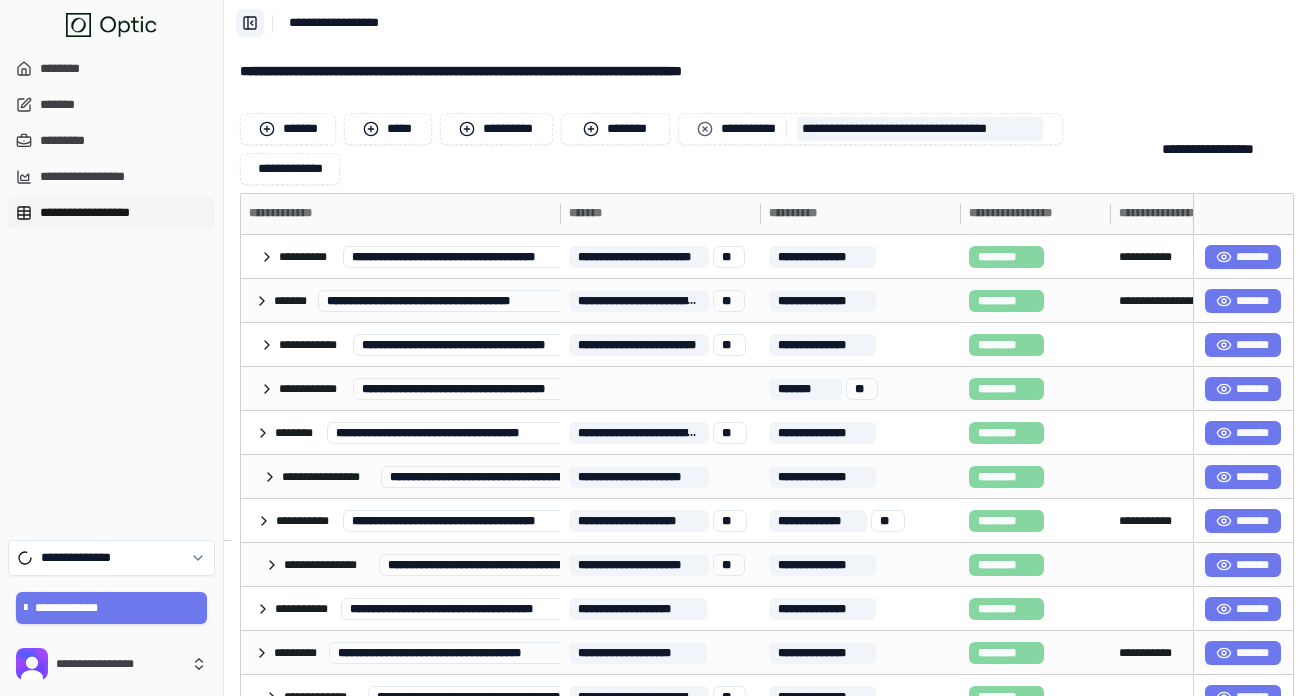 click on "**********" at bounding box center [250, 23] 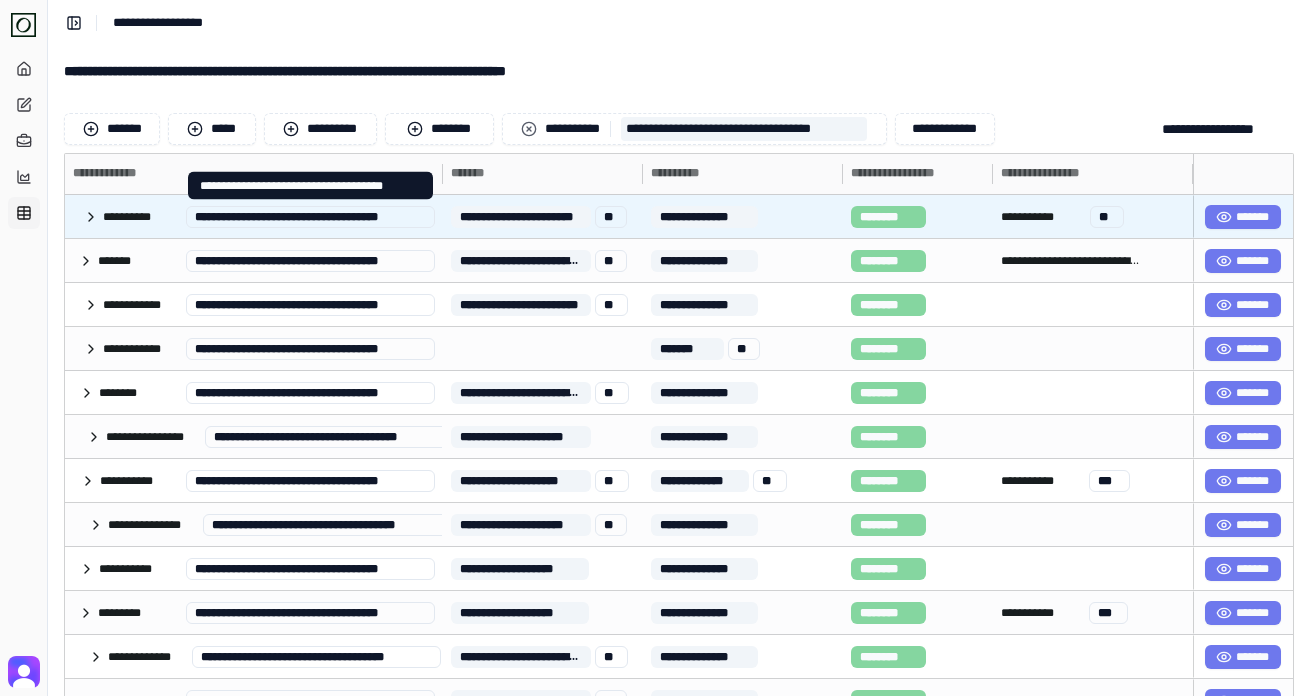 scroll, scrollTop: 27, scrollLeft: 0, axis: vertical 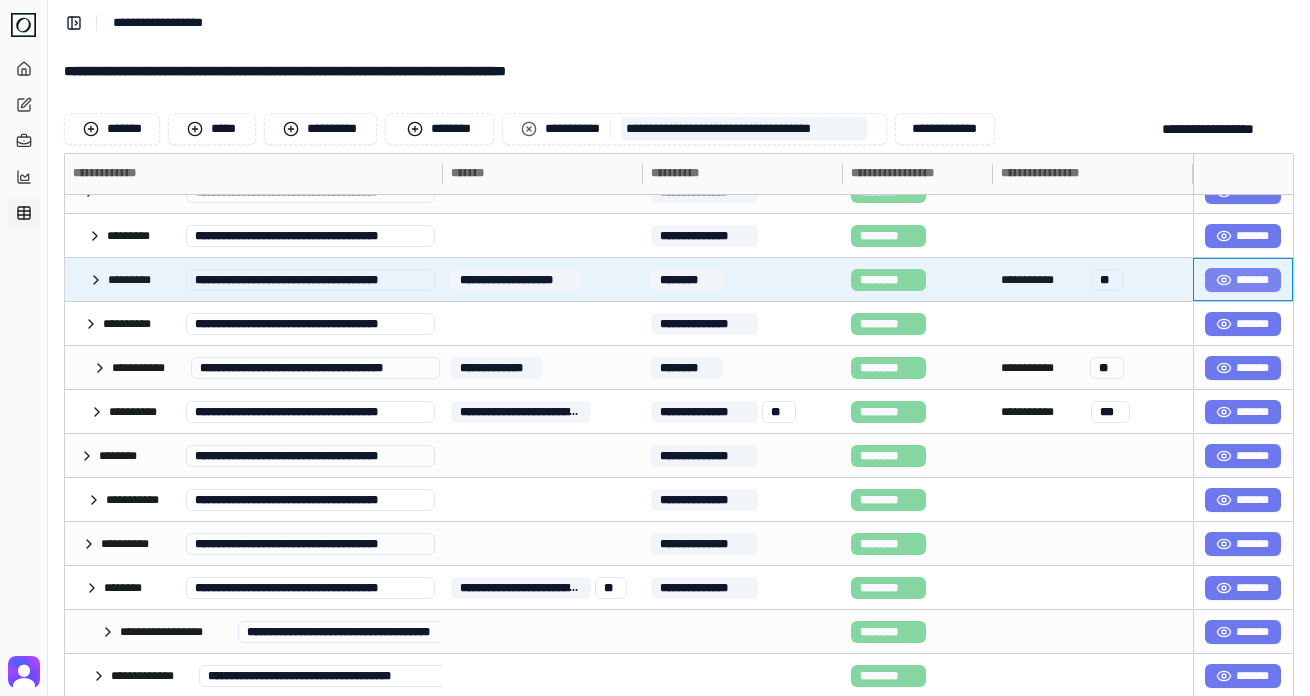 click on "*******" at bounding box center [1243, 280] 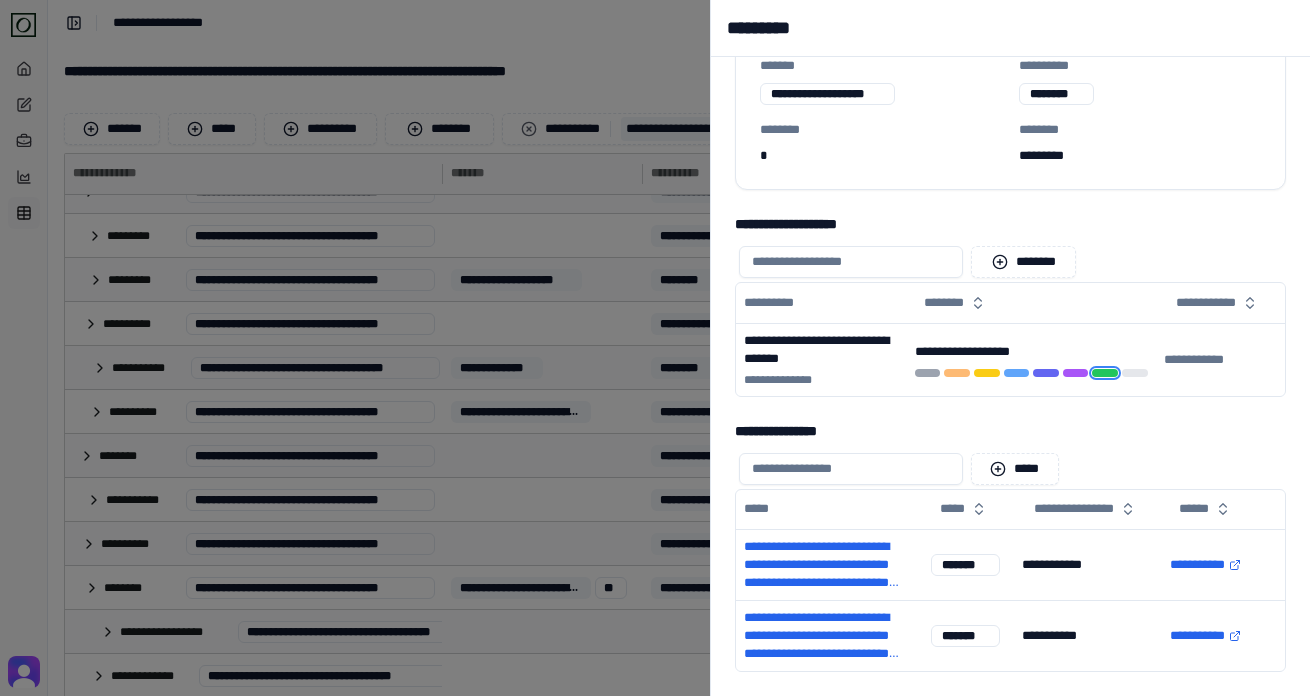 click on "**********" at bounding box center [1010, 547] 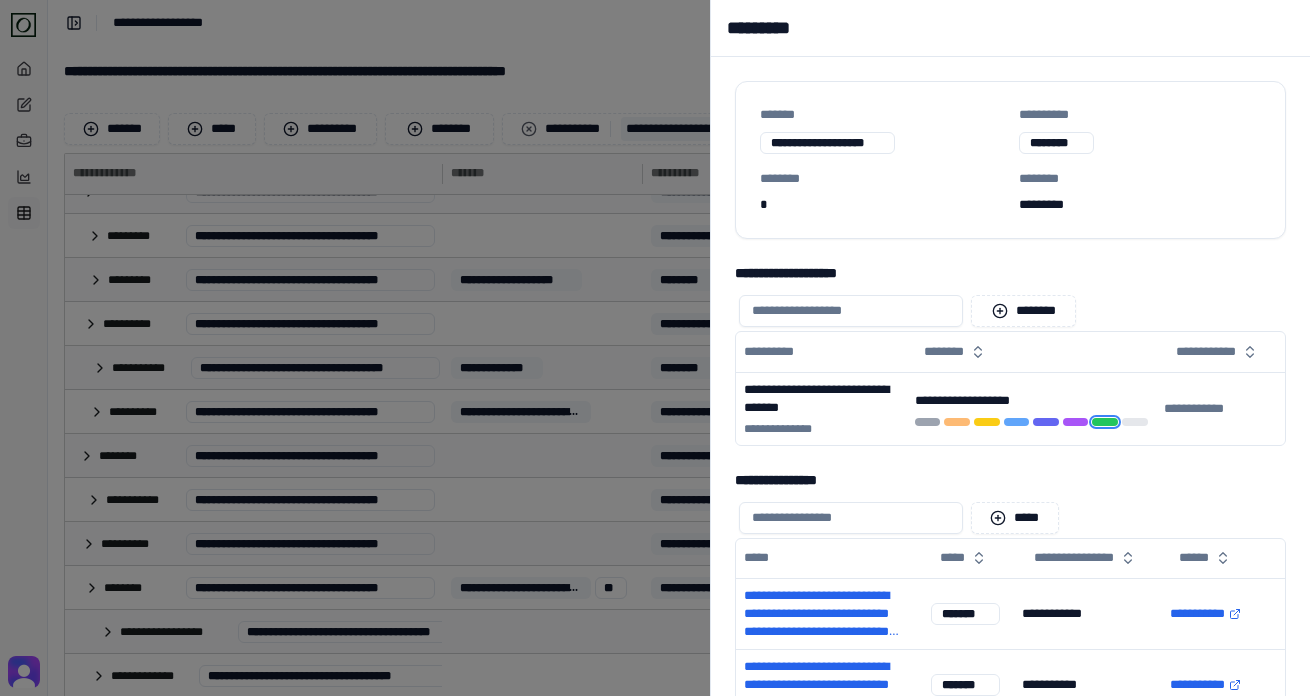 click on "**********" at bounding box center (1010, 401) 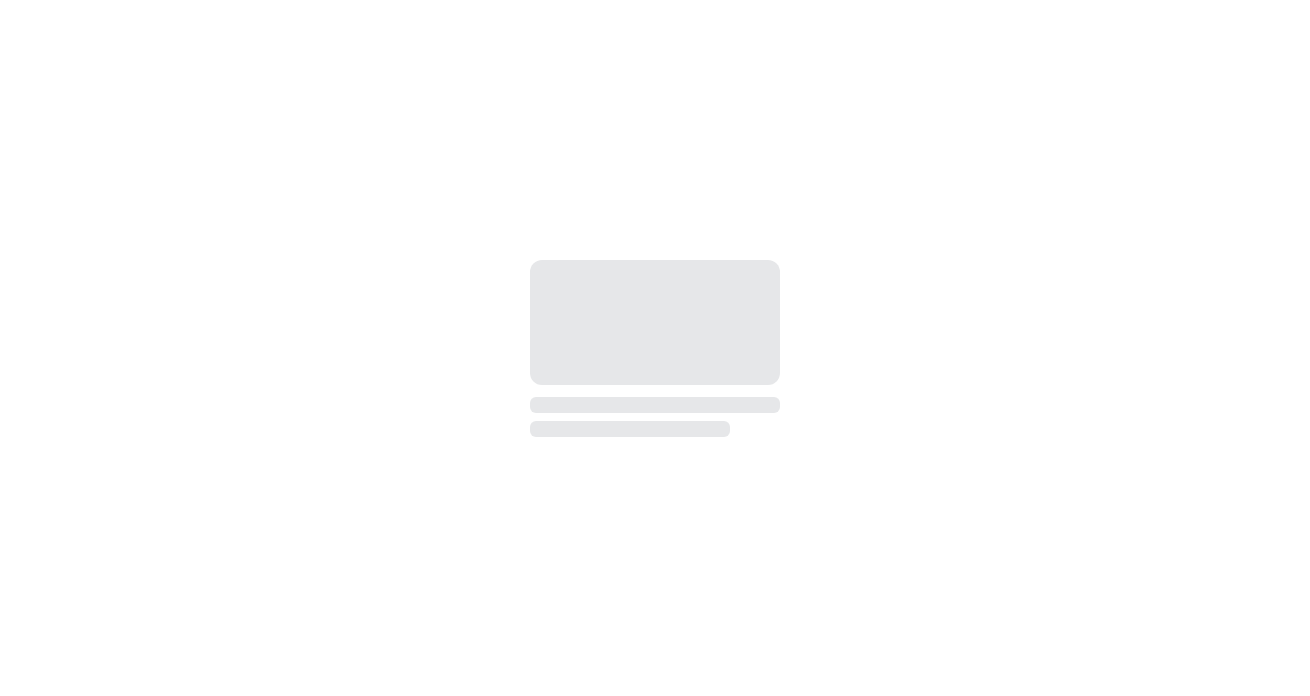 scroll, scrollTop: 0, scrollLeft: 0, axis: both 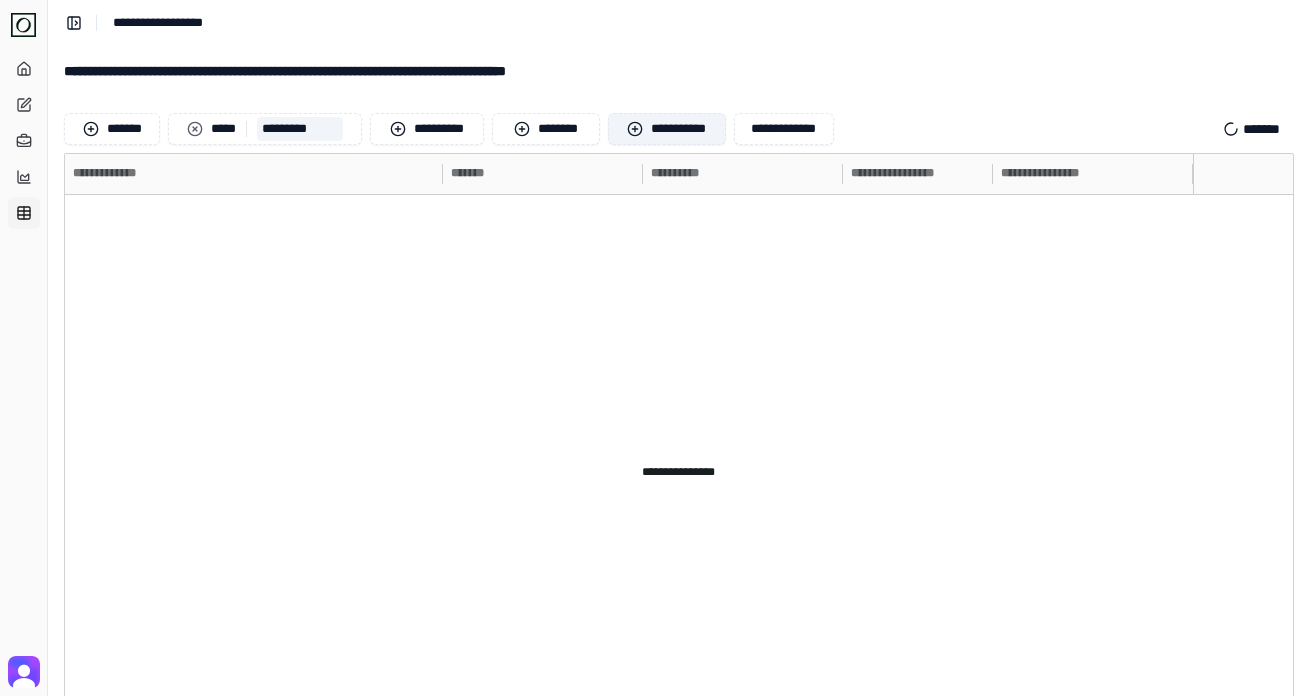 click on "**********" at bounding box center [667, 129] 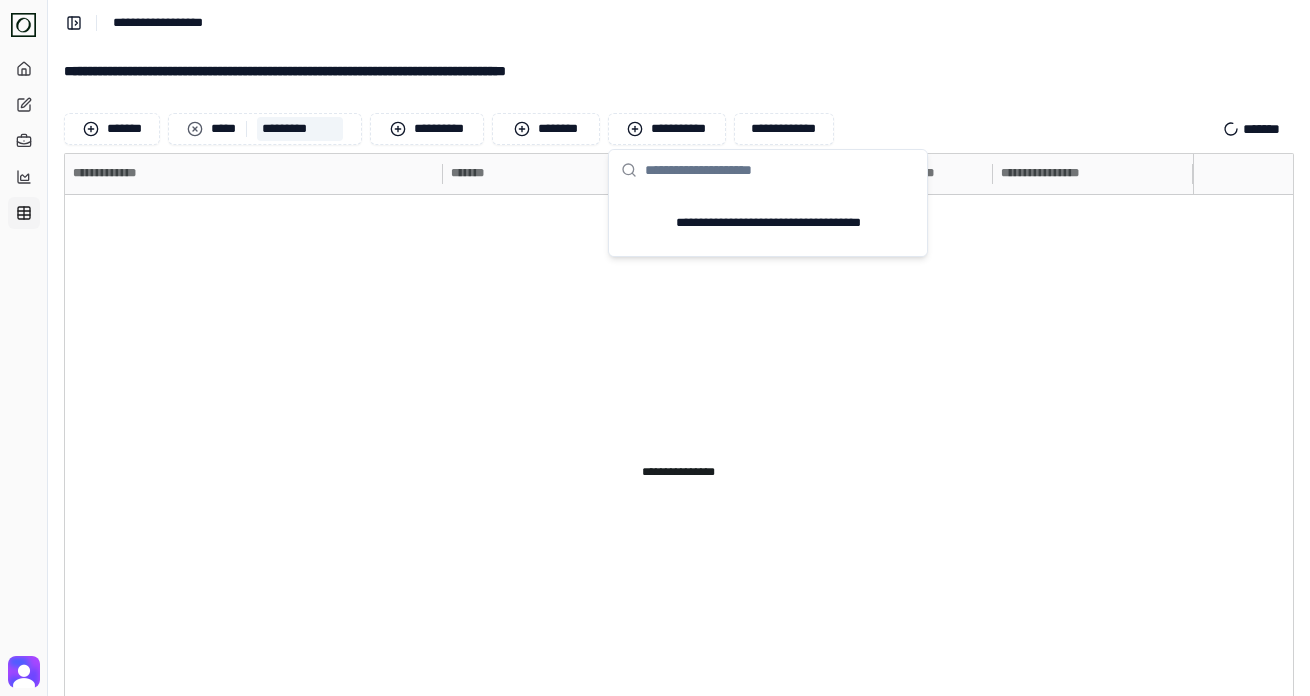 click at bounding box center [780, 170] 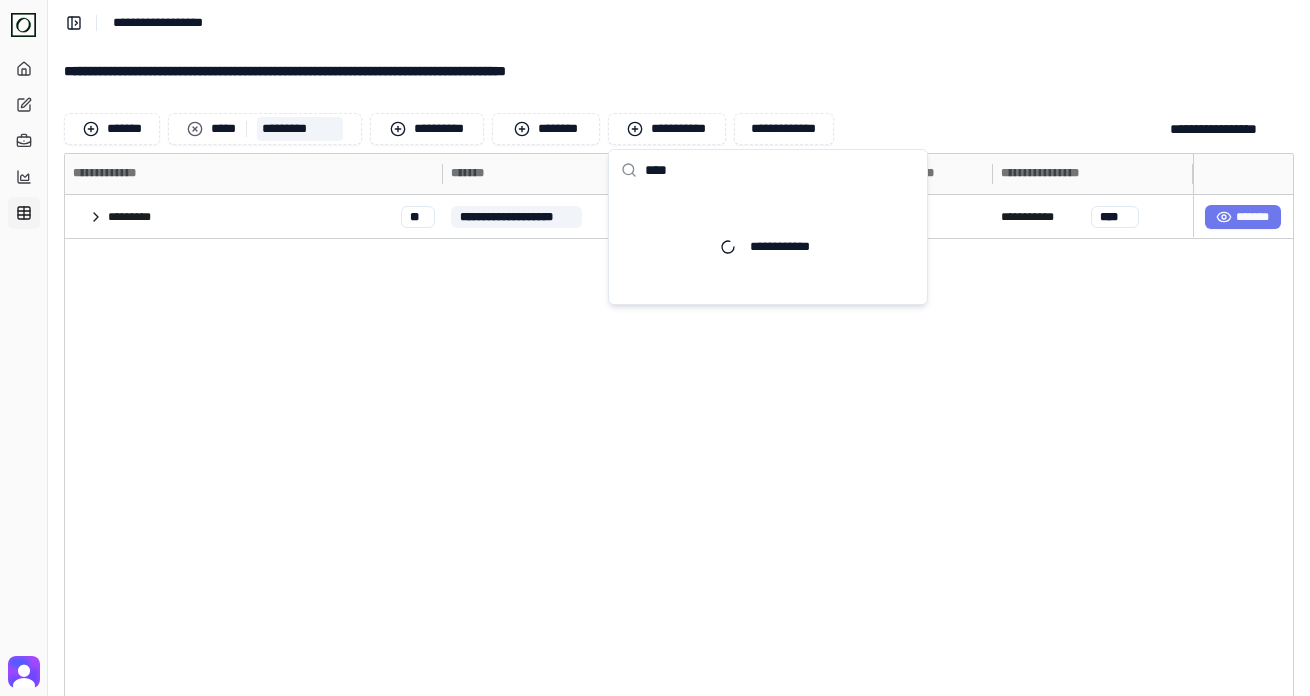 drag, startPoint x: 711, startPoint y: 175, endPoint x: 608, endPoint y: 150, distance: 105.99056 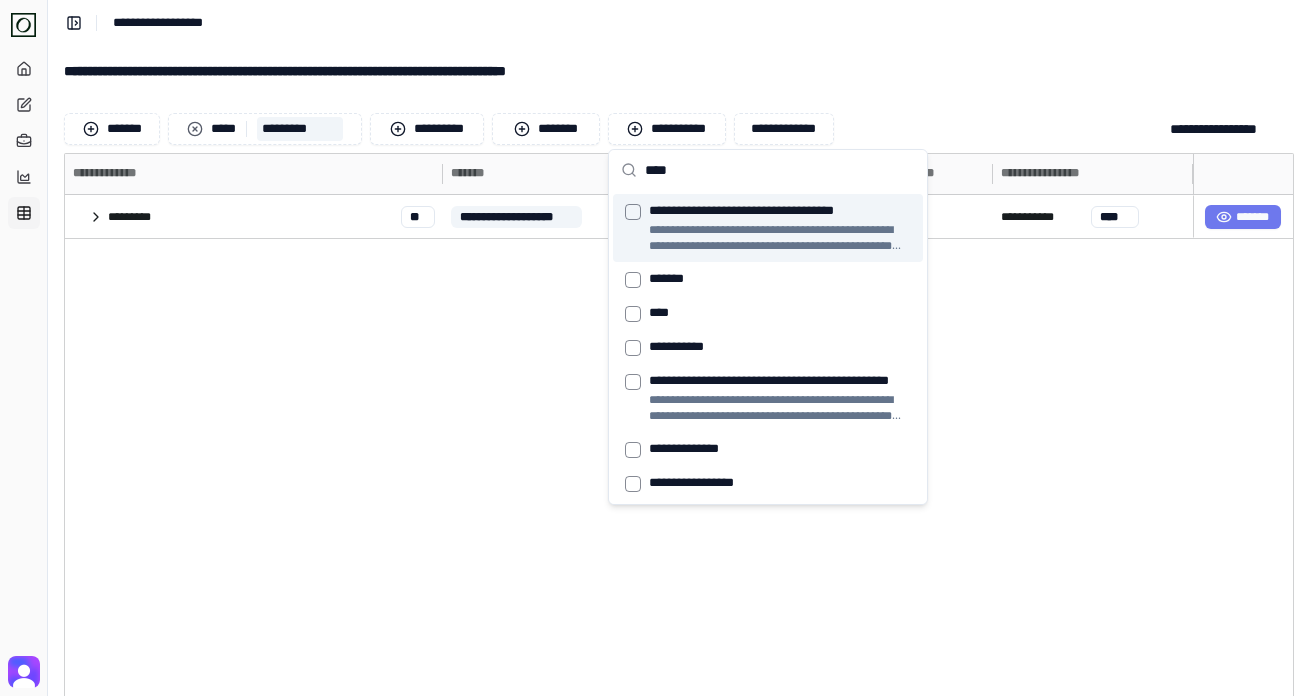 type on "****" 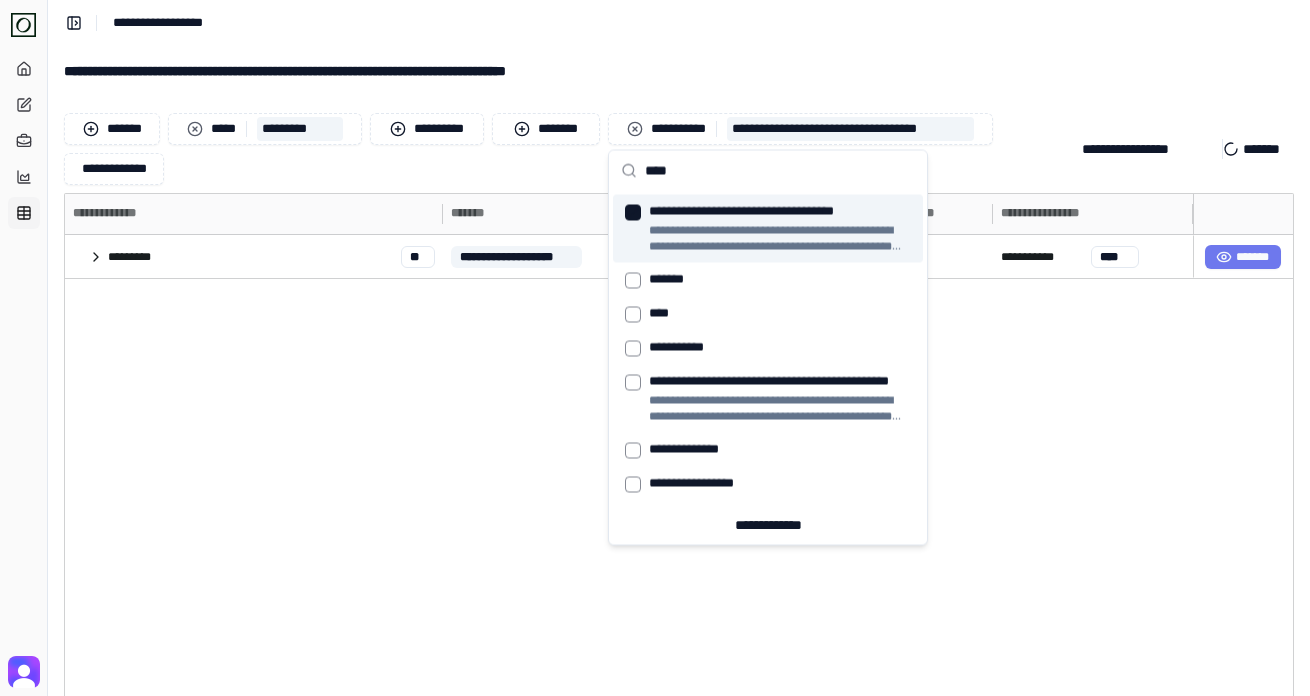 click on "**********" at bounding box center [679, 71] 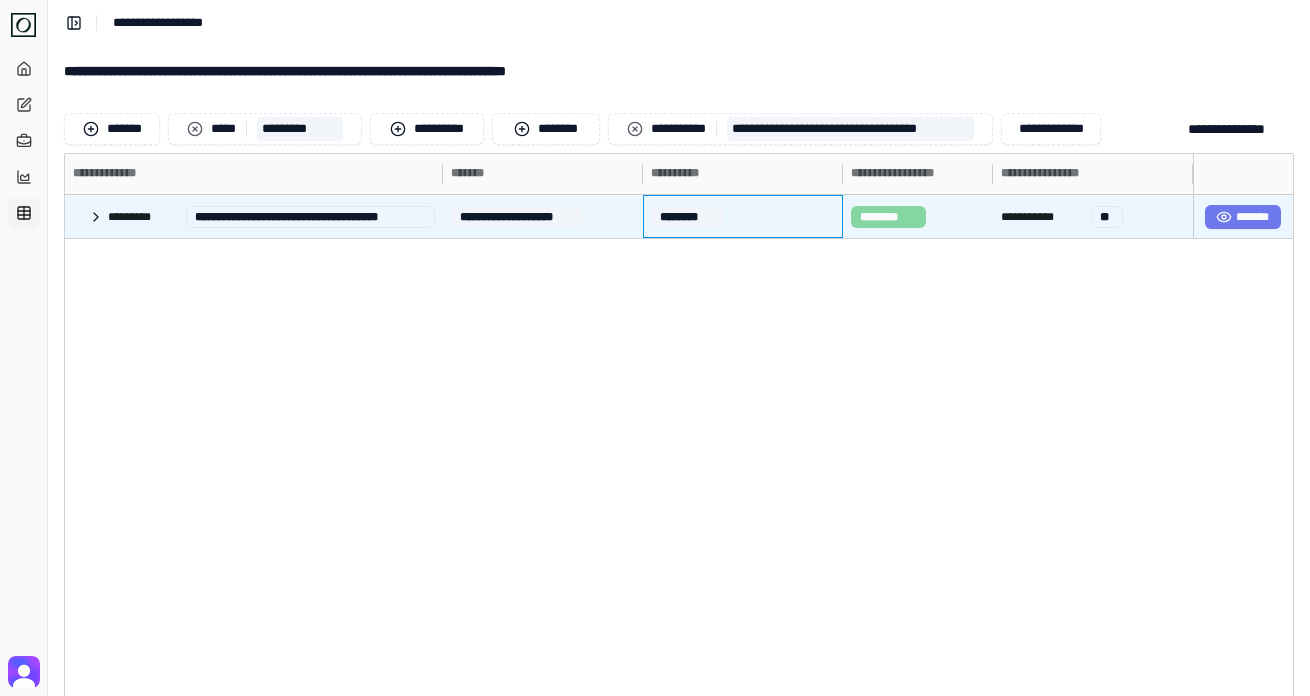 click on "********" at bounding box center [743, 216] 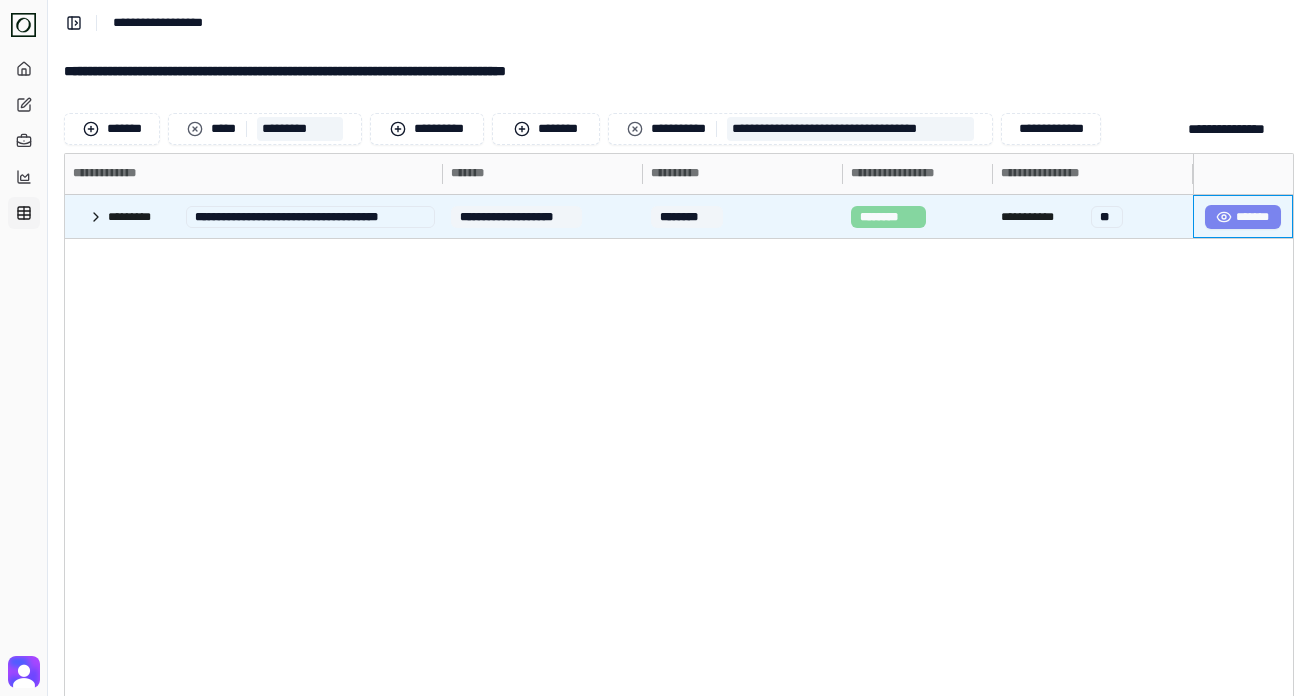 click on "*******" at bounding box center (1243, 217) 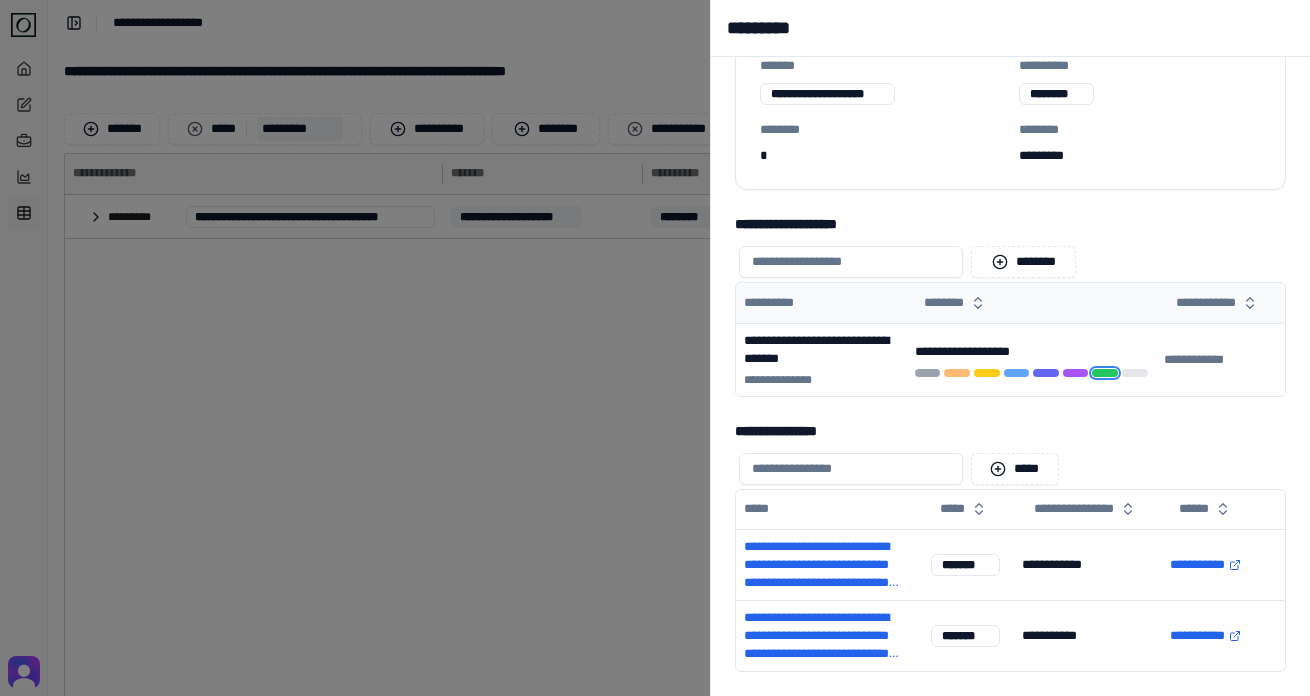 scroll, scrollTop: 0, scrollLeft: 0, axis: both 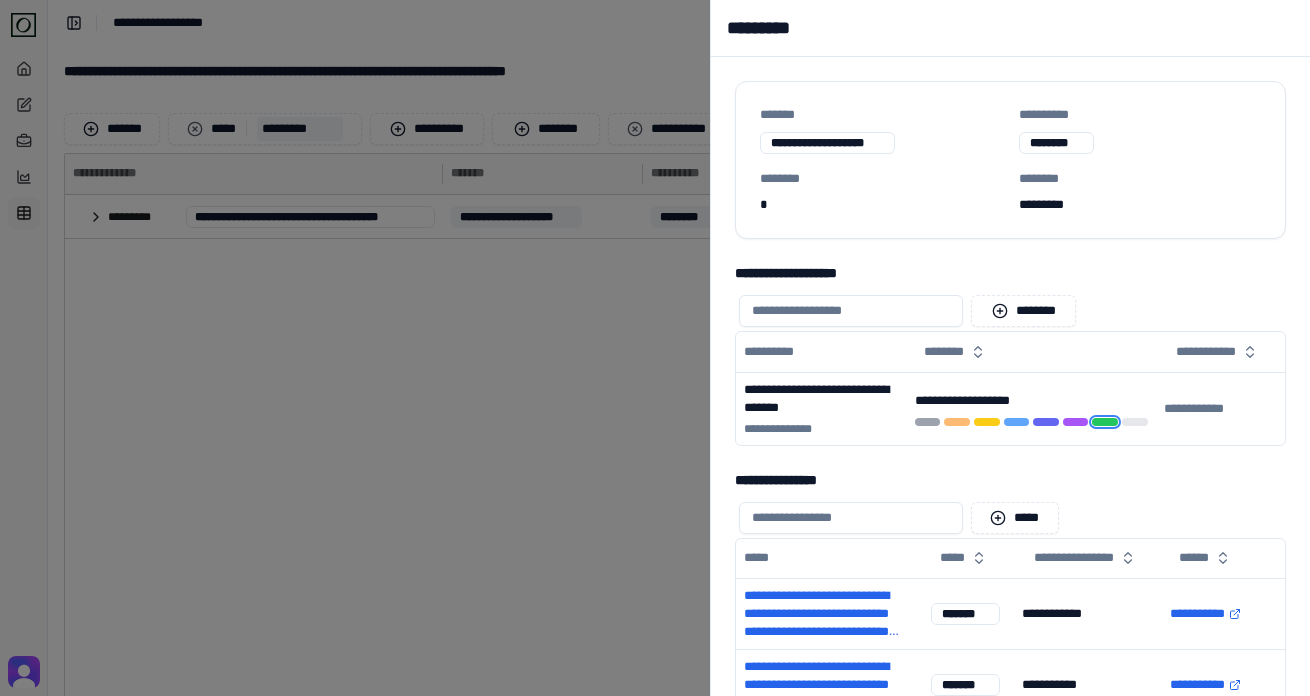 click at bounding box center [655, 348] 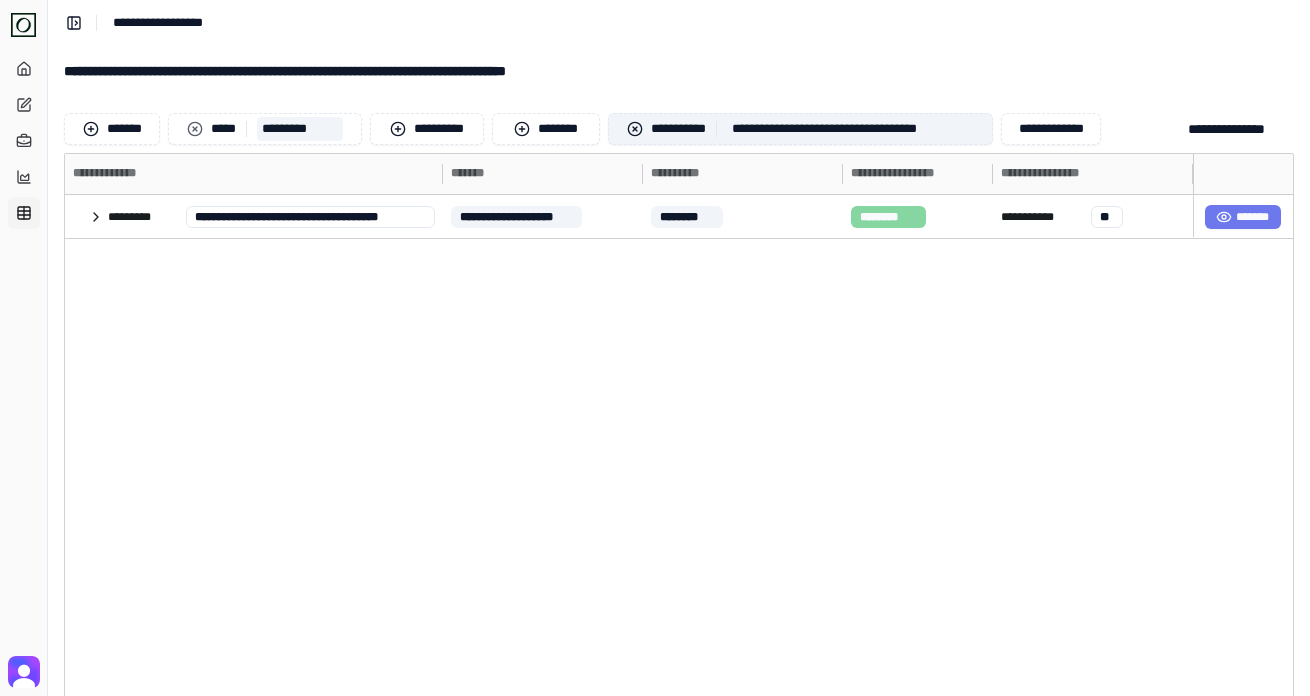 click at bounding box center (635, 129) 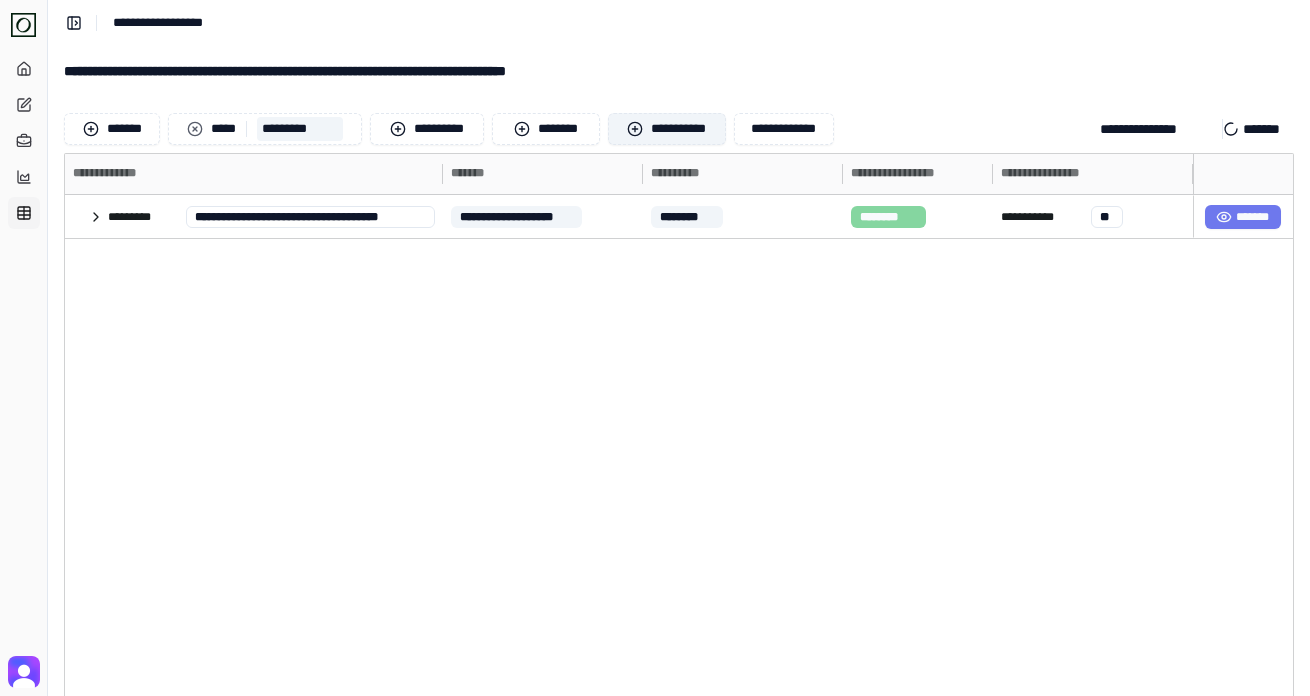 click on "**********" at bounding box center (679, 408) 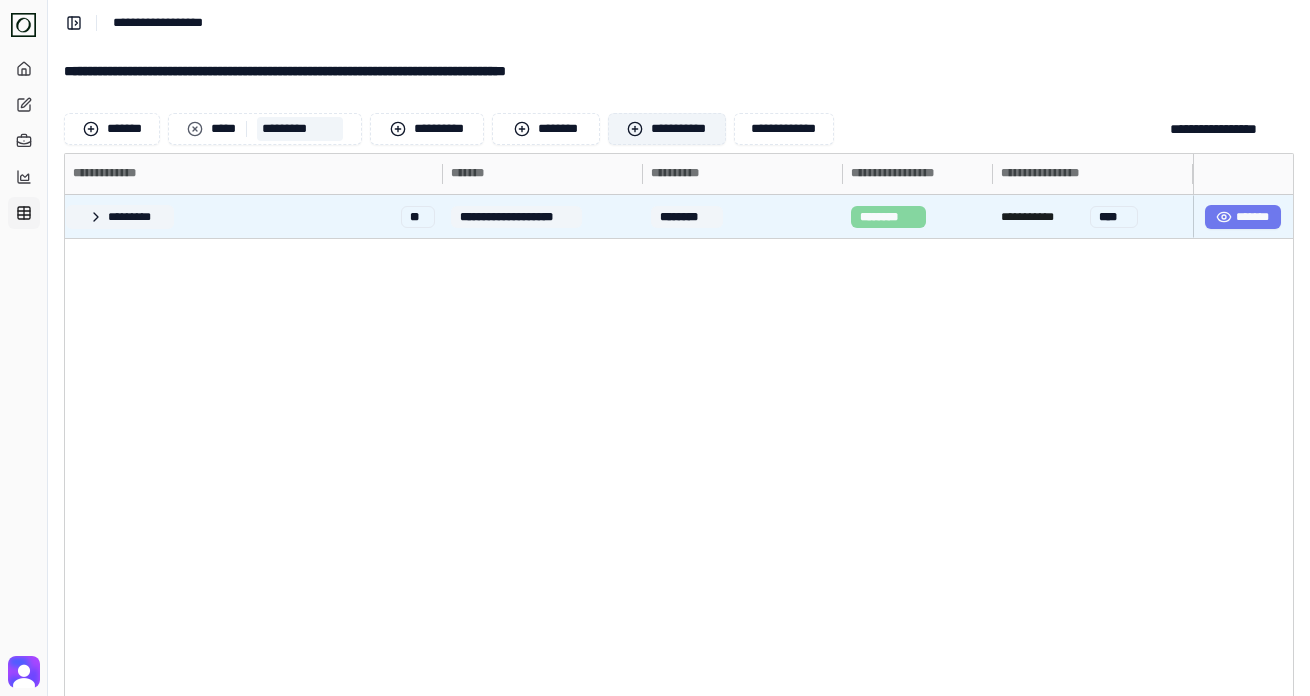 click on "*********" at bounding box center [120, 217] 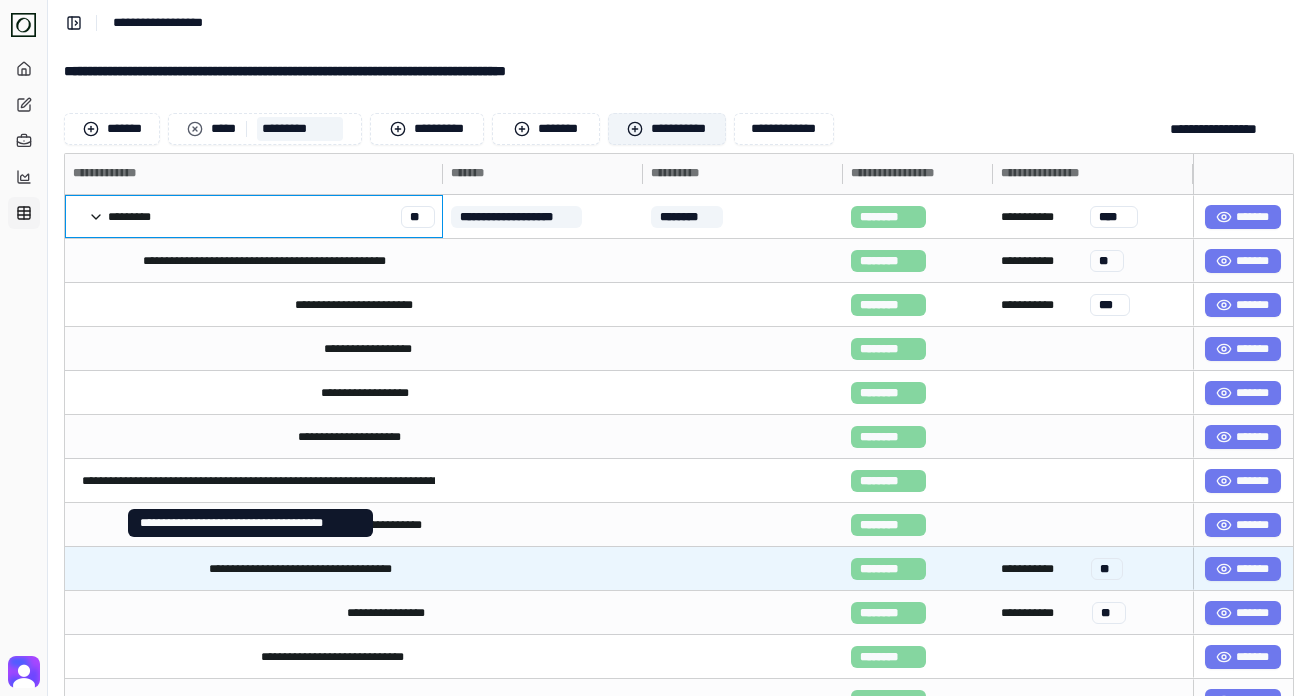 scroll, scrollTop: 20, scrollLeft: 0, axis: vertical 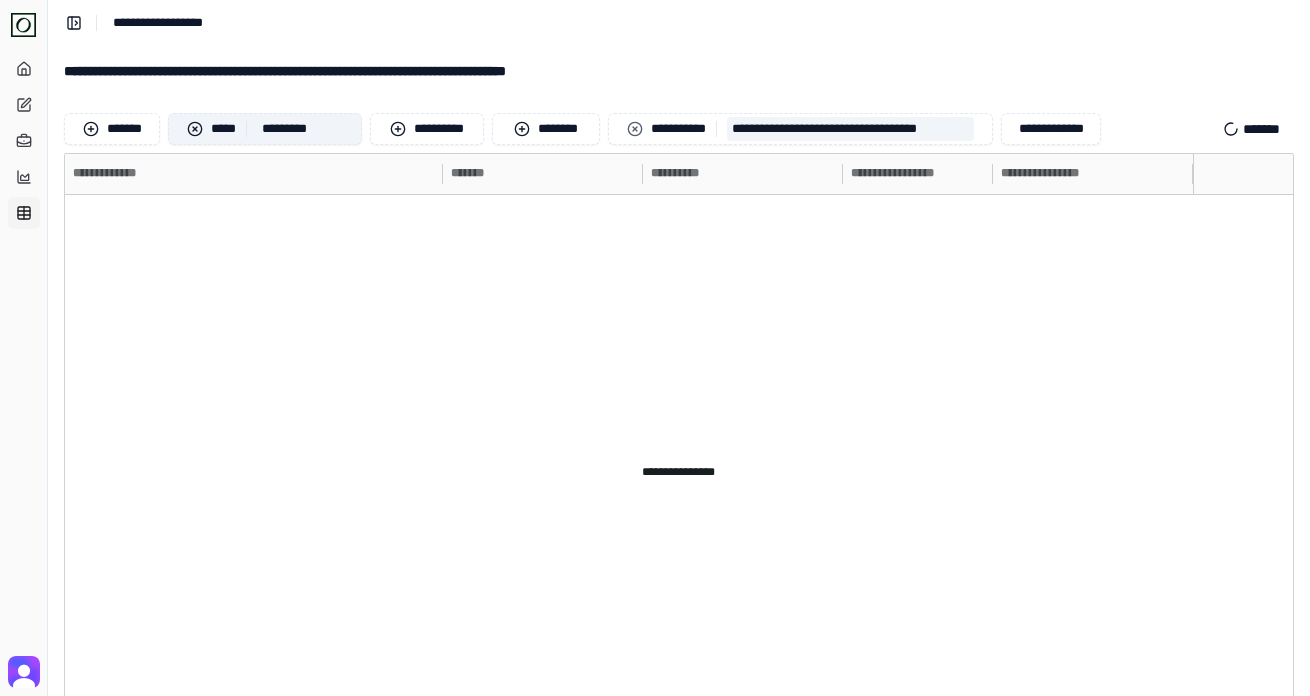 click at bounding box center (195, 129) 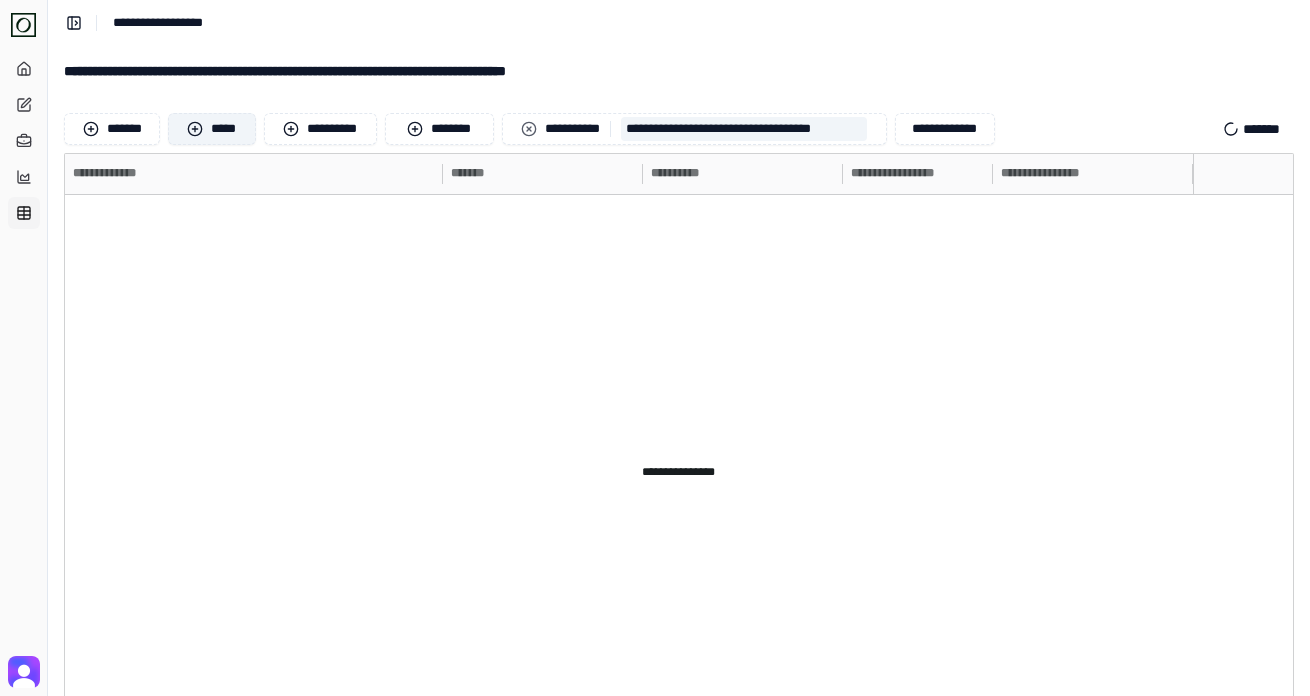 click on "**********" at bounding box center (679, 407) 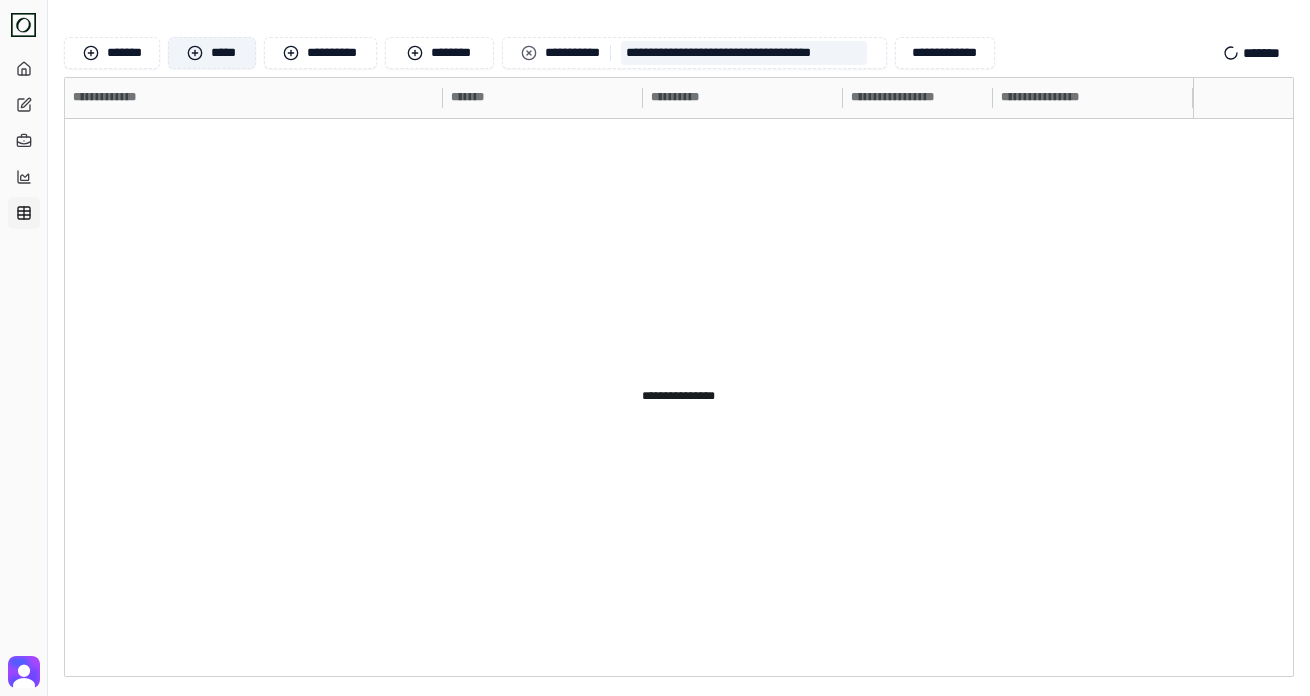 scroll, scrollTop: 0, scrollLeft: 0, axis: both 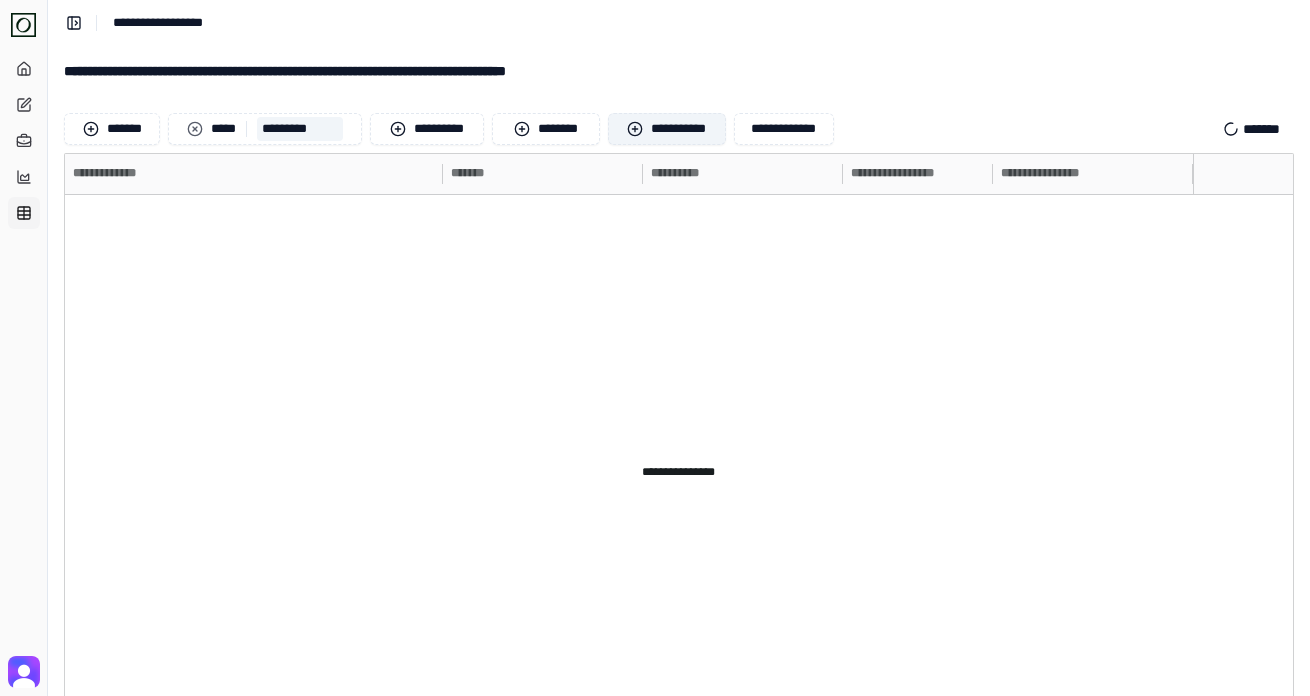 click on "**********" at bounding box center (667, 129) 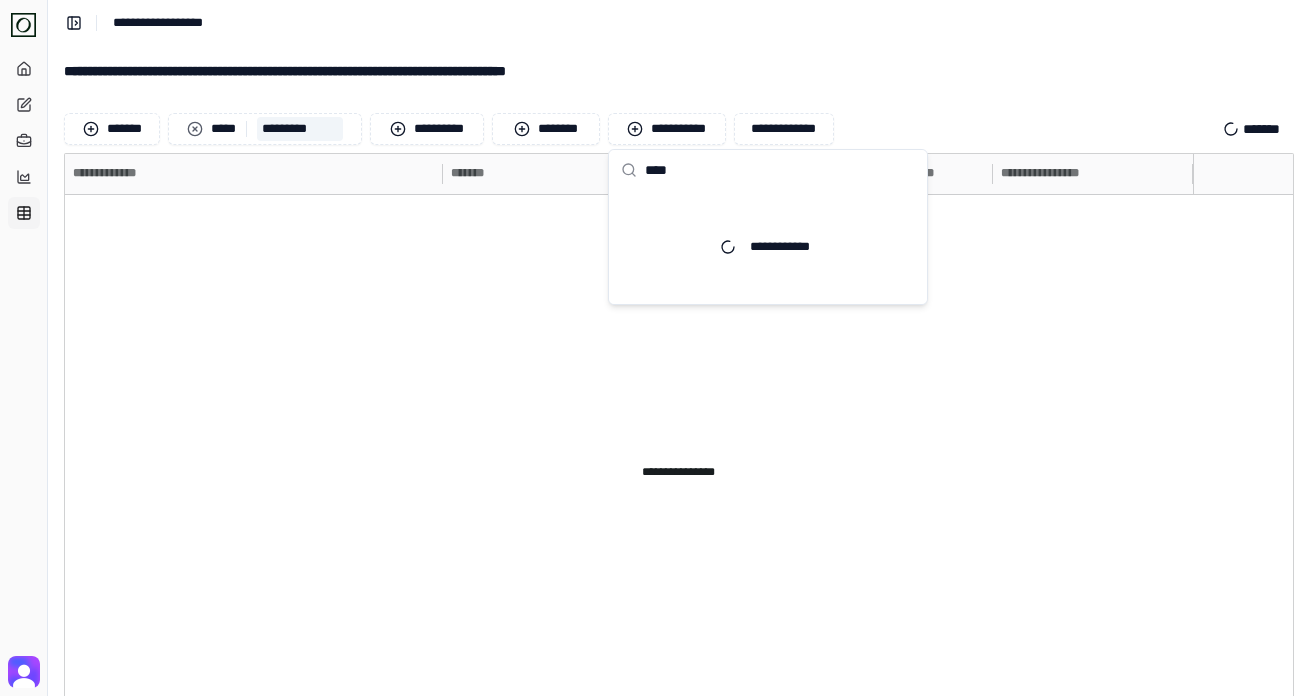 type on "****" 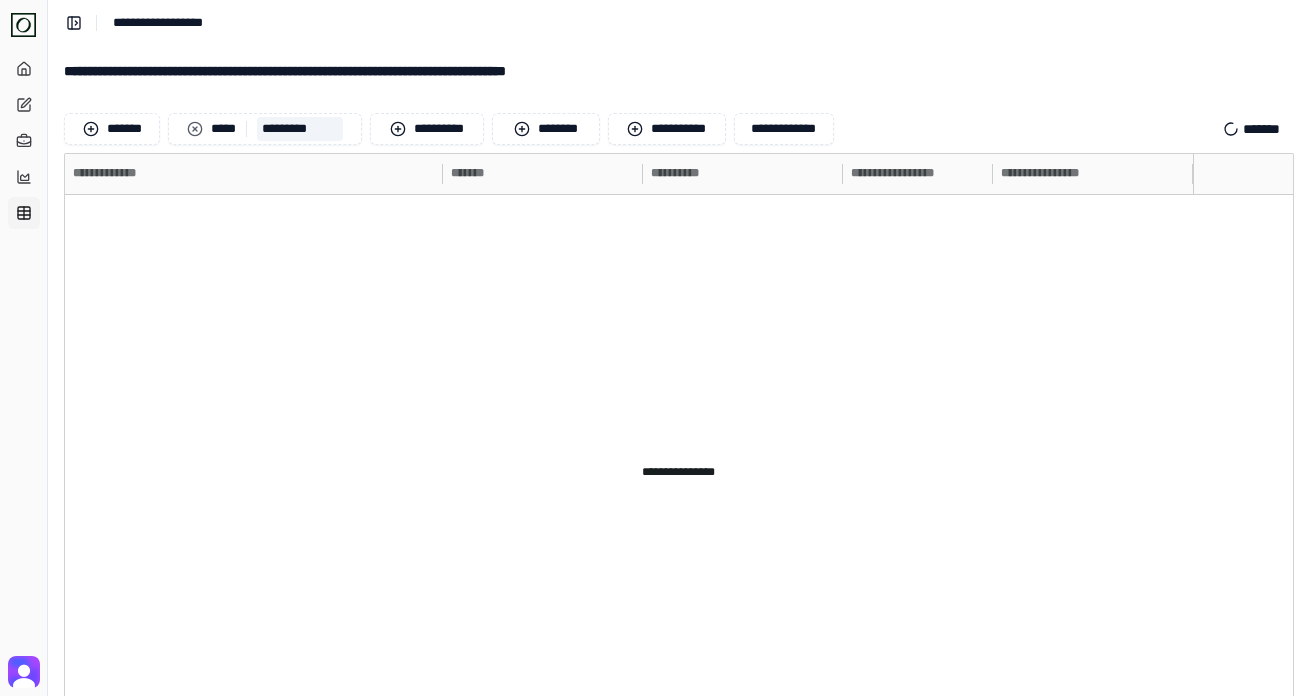 click on "**********" at bounding box center (679, 407) 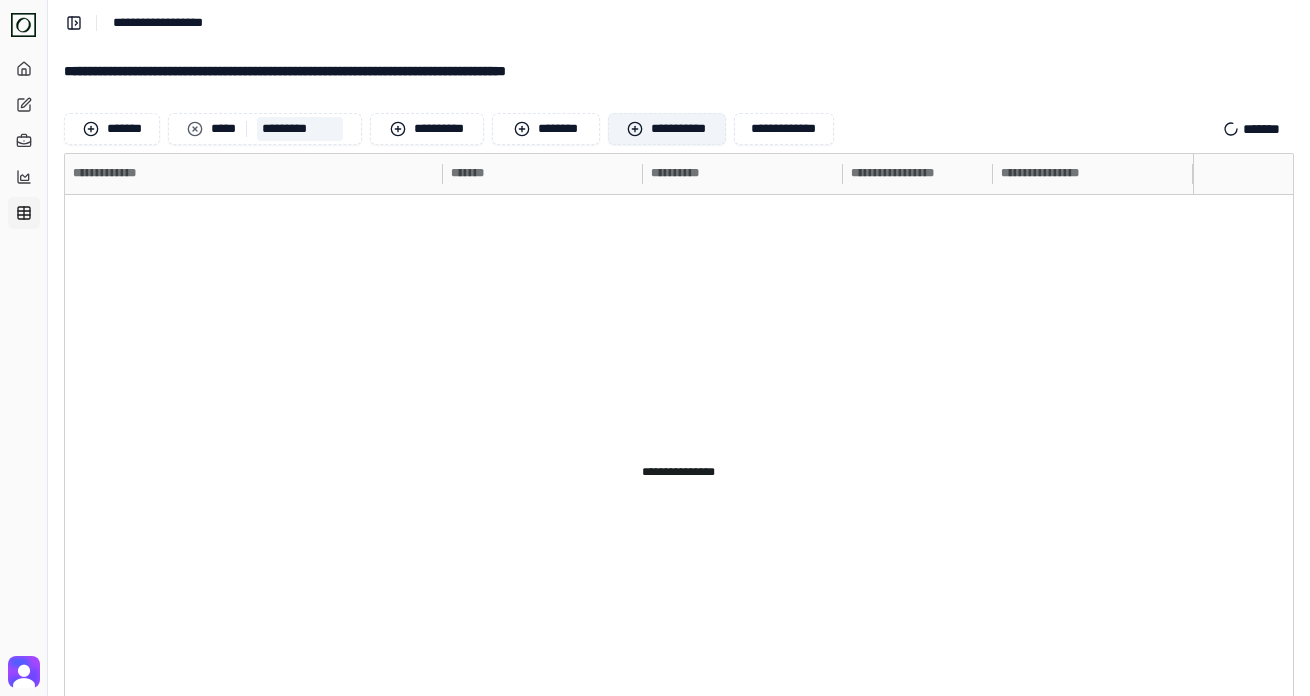 click on "**********" at bounding box center (667, 129) 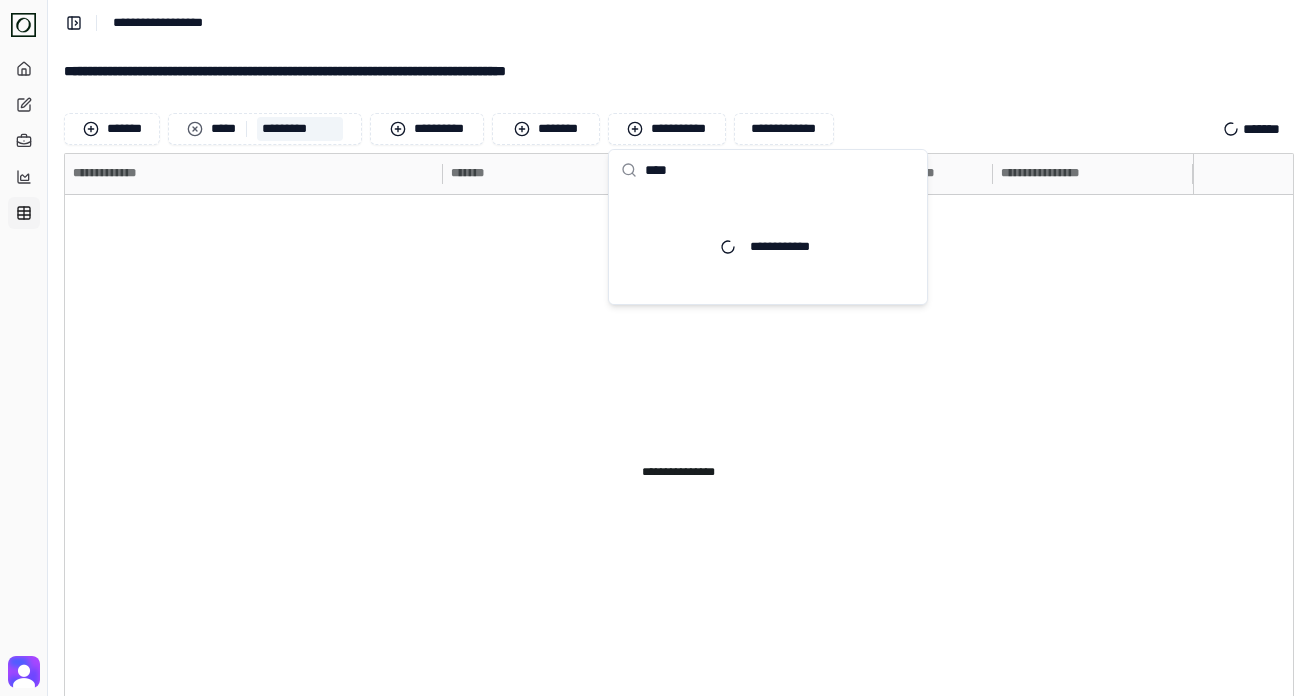 click on "****" at bounding box center (780, 170) 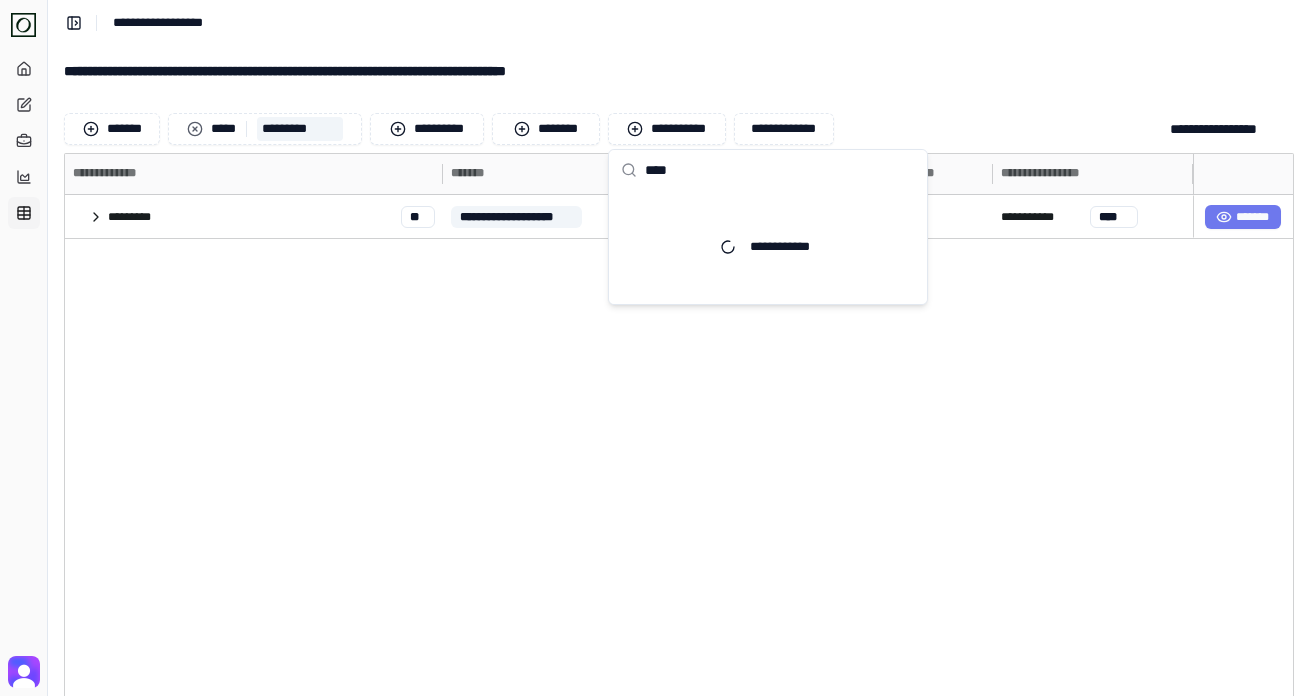 click on "****" at bounding box center [780, 170] 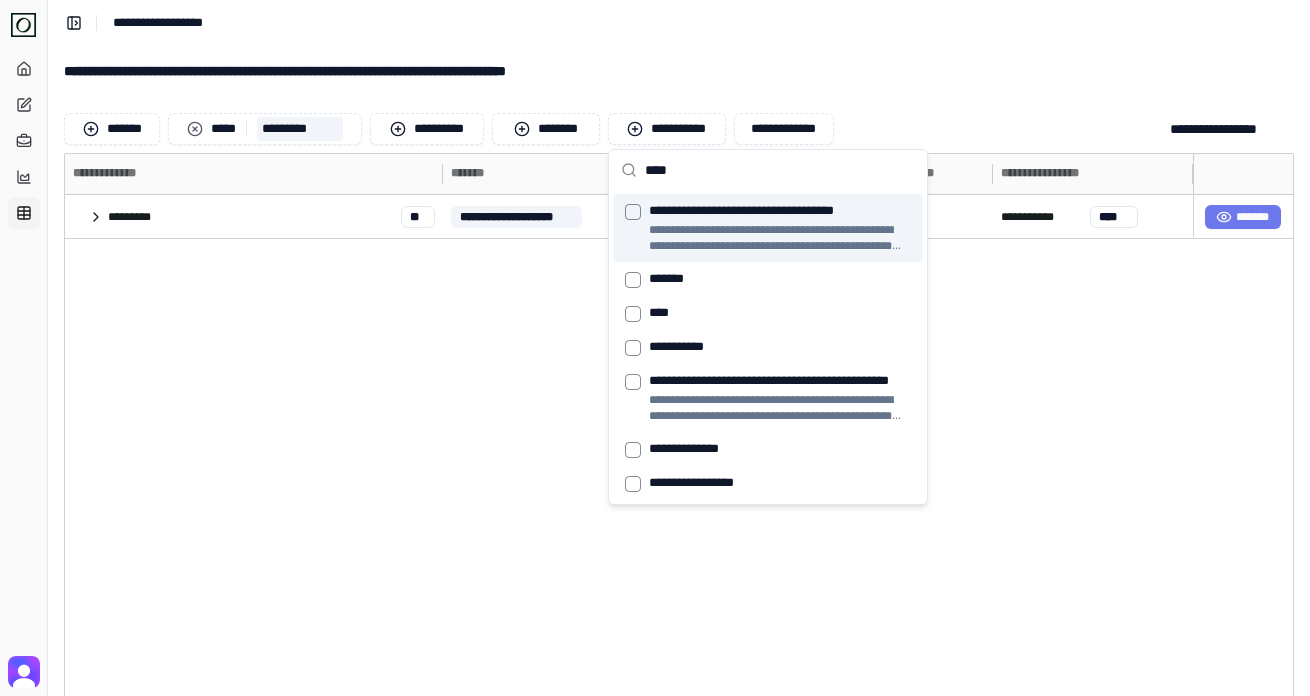 click at bounding box center (633, 212) 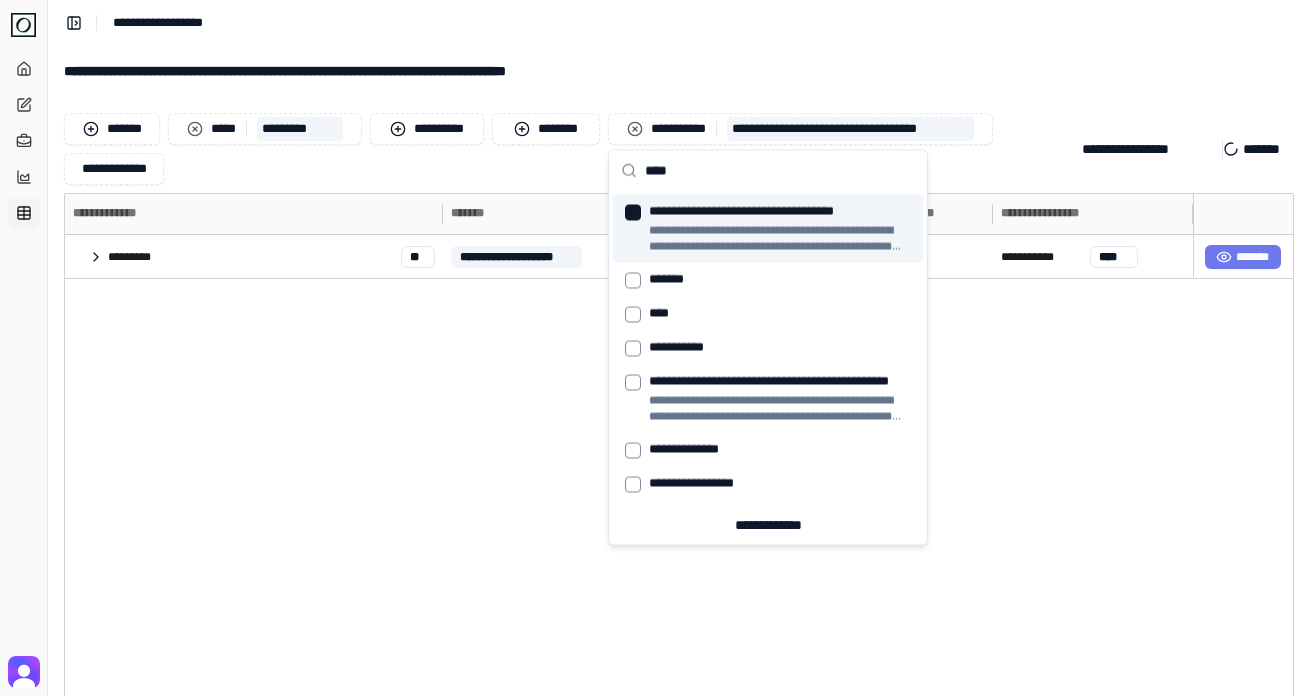 click on "**********" at bounding box center [679, 427] 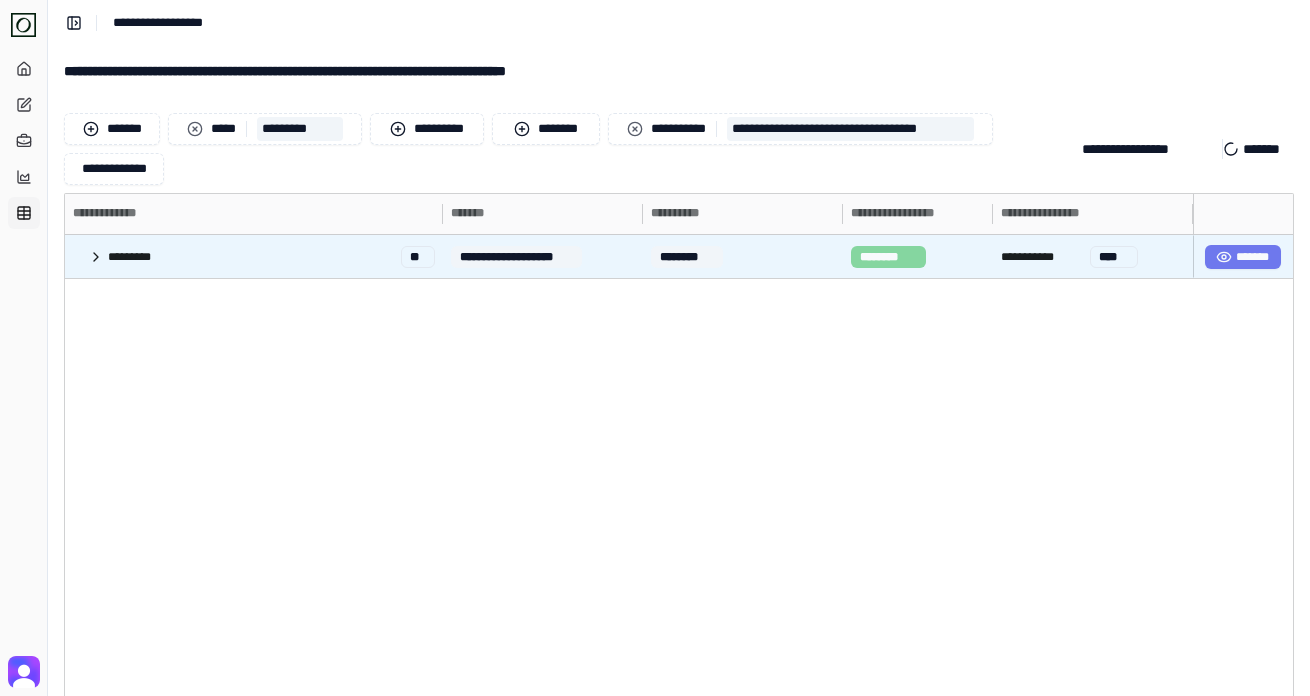 click on "********* **" at bounding box center [250, 256] 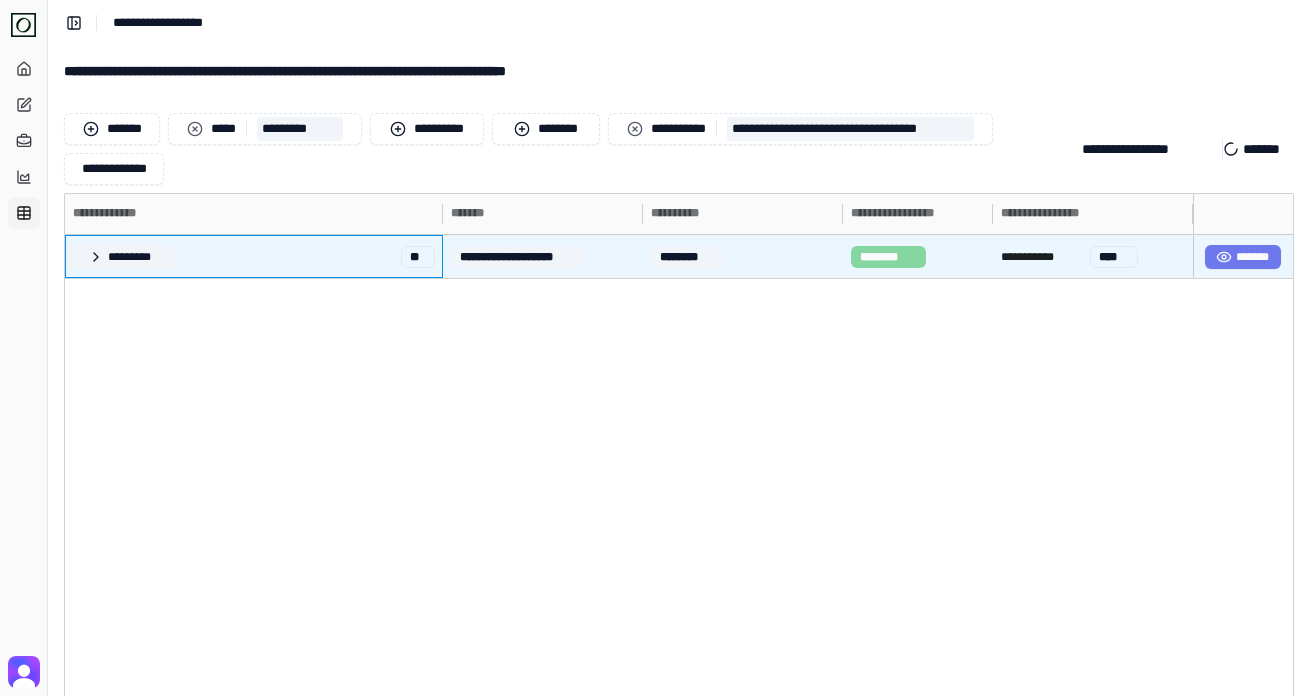 click on "*********" at bounding box center (120, 257) 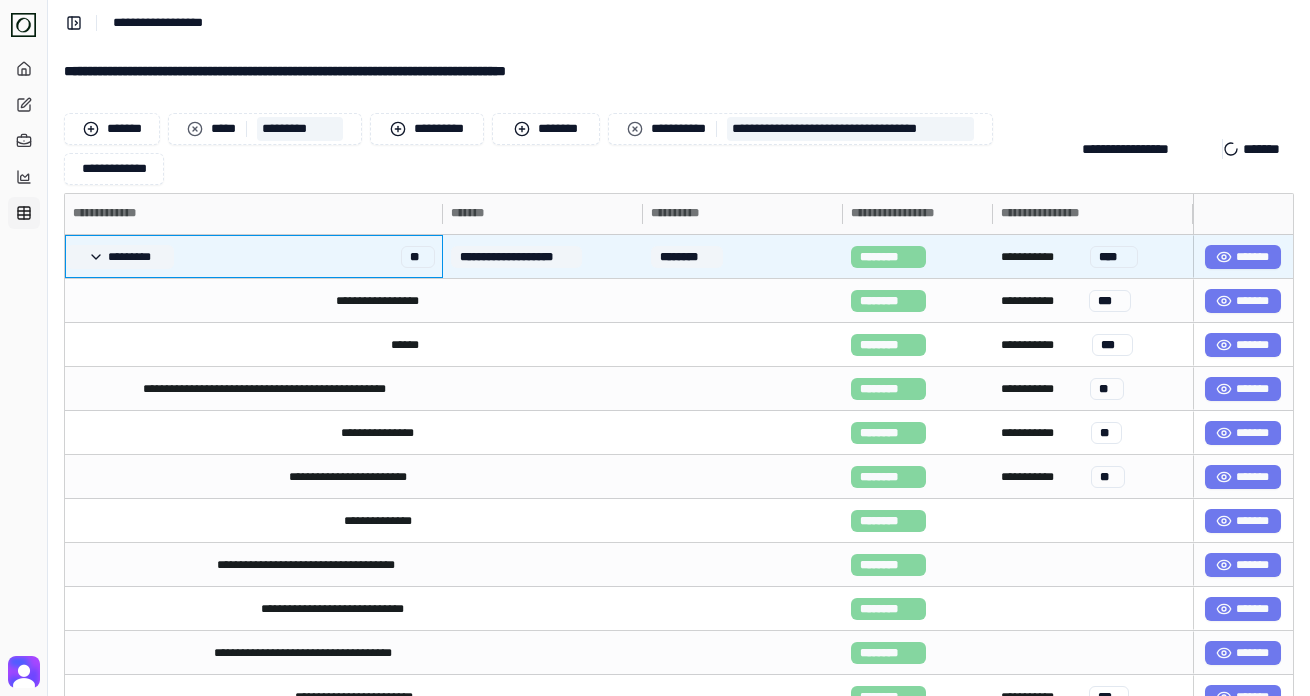click on "*********" at bounding box center [120, 257] 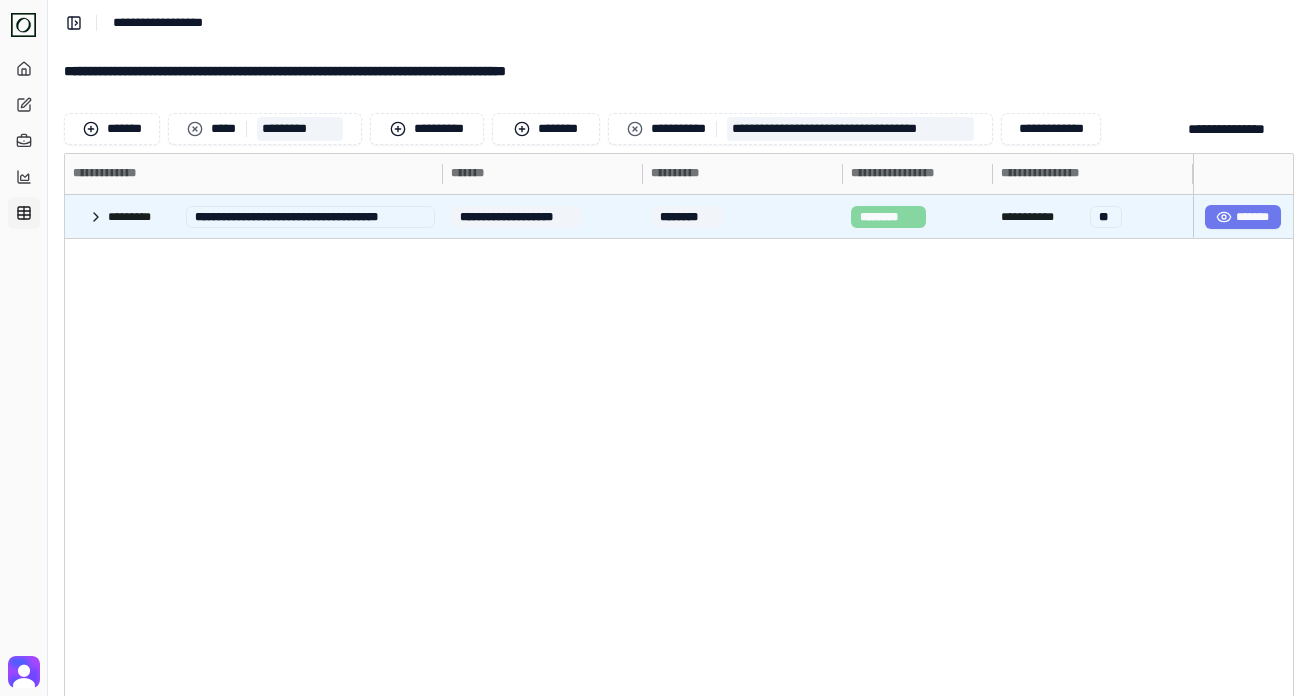 click on "**********" at bounding box center [250, 216] 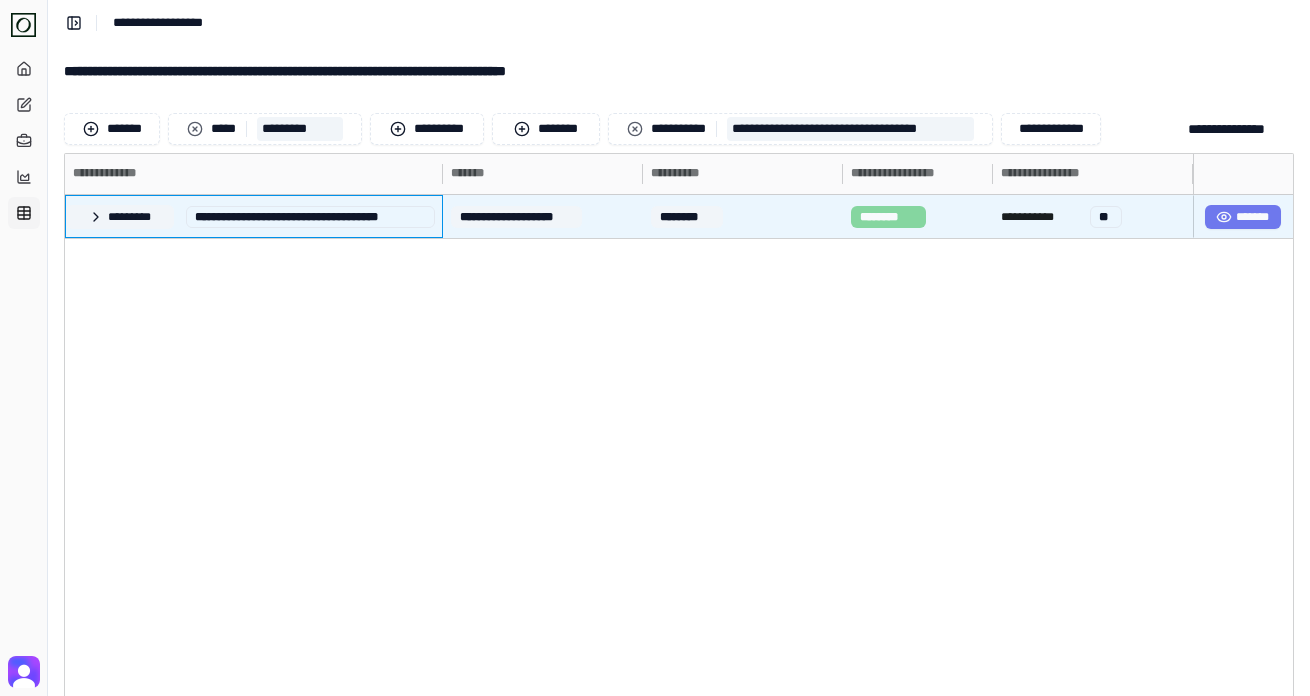 click on "*********" at bounding box center [120, 217] 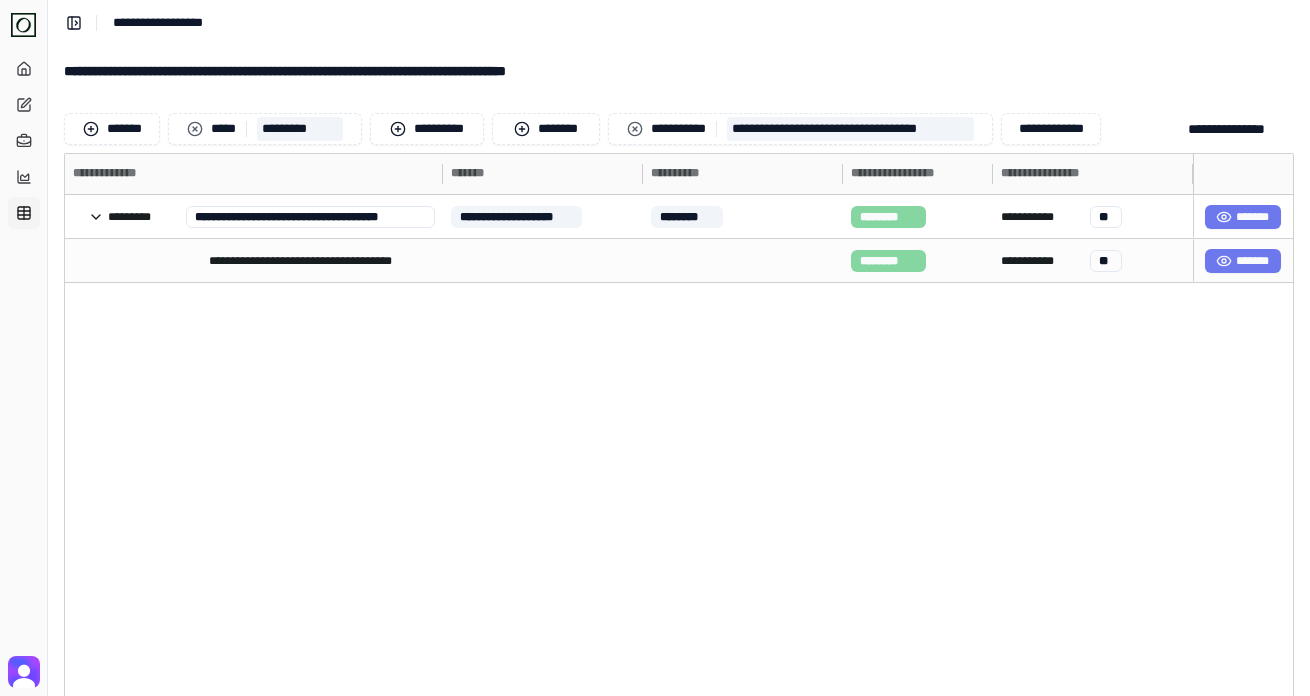 click on "**********" at bounding box center [629, 473] 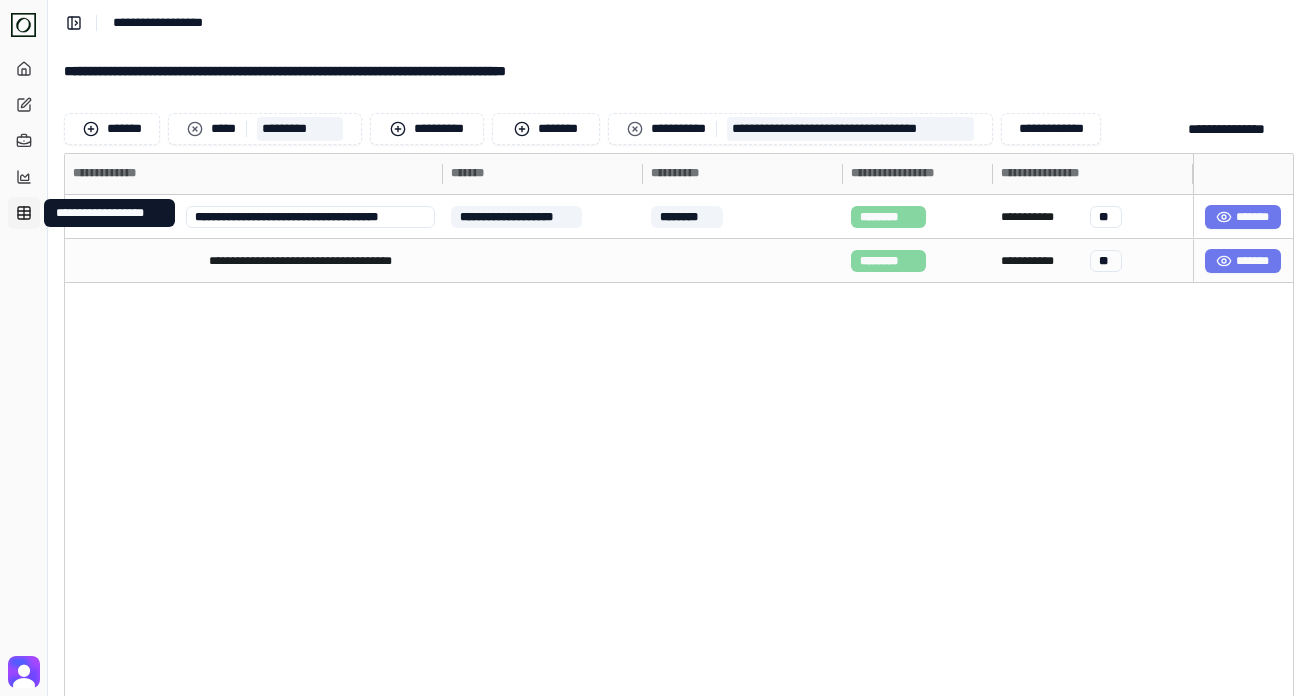 click 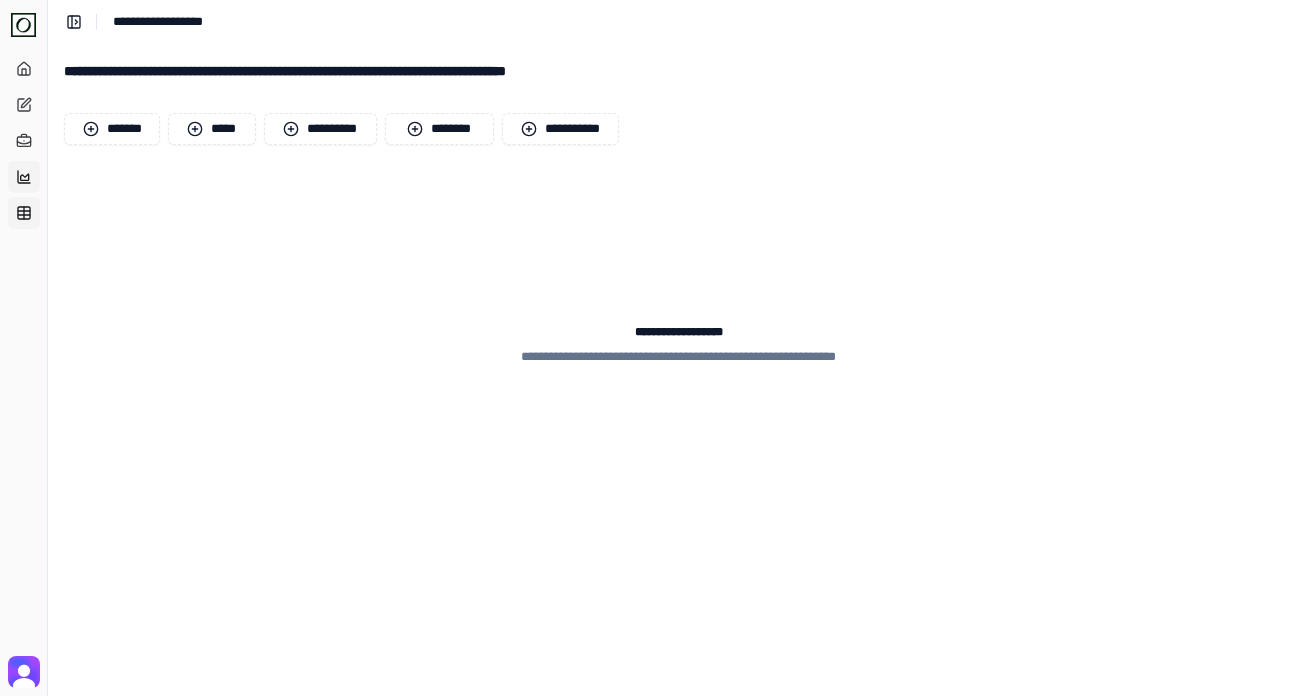 click 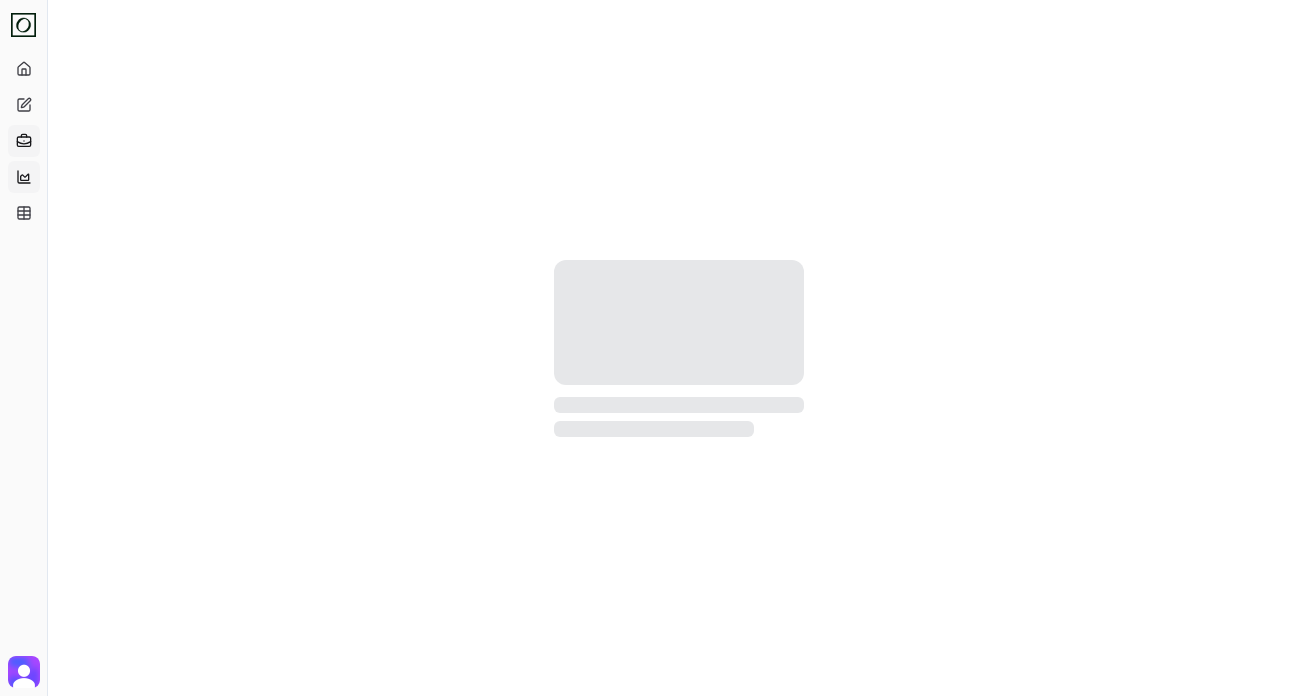 click on "*********" at bounding box center [24, 141] 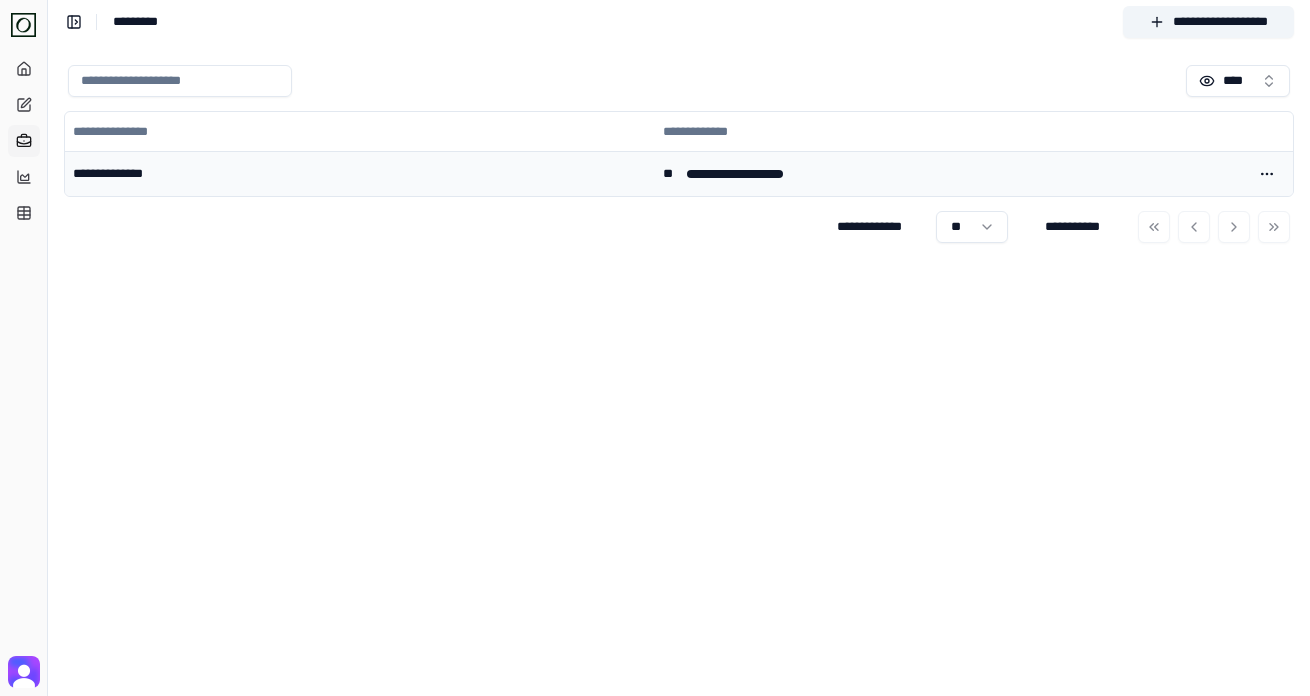 click on "**********" at bounding box center (360, 174) 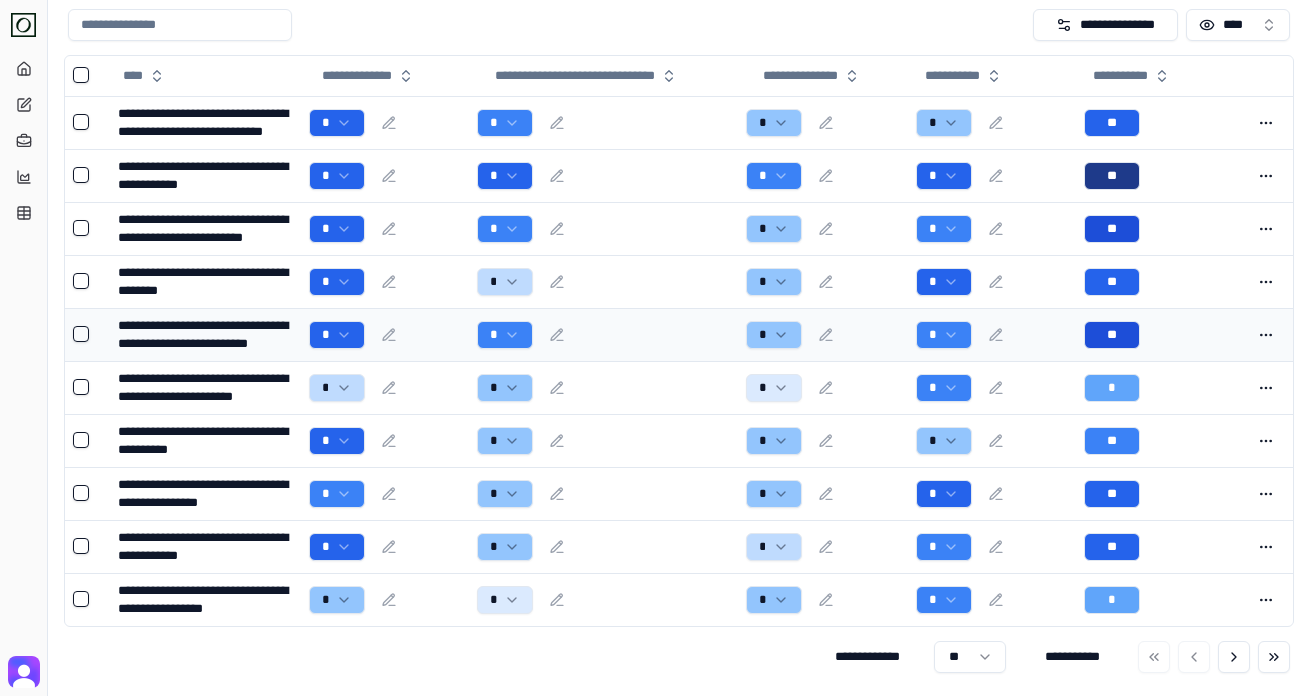 scroll, scrollTop: 0, scrollLeft: 0, axis: both 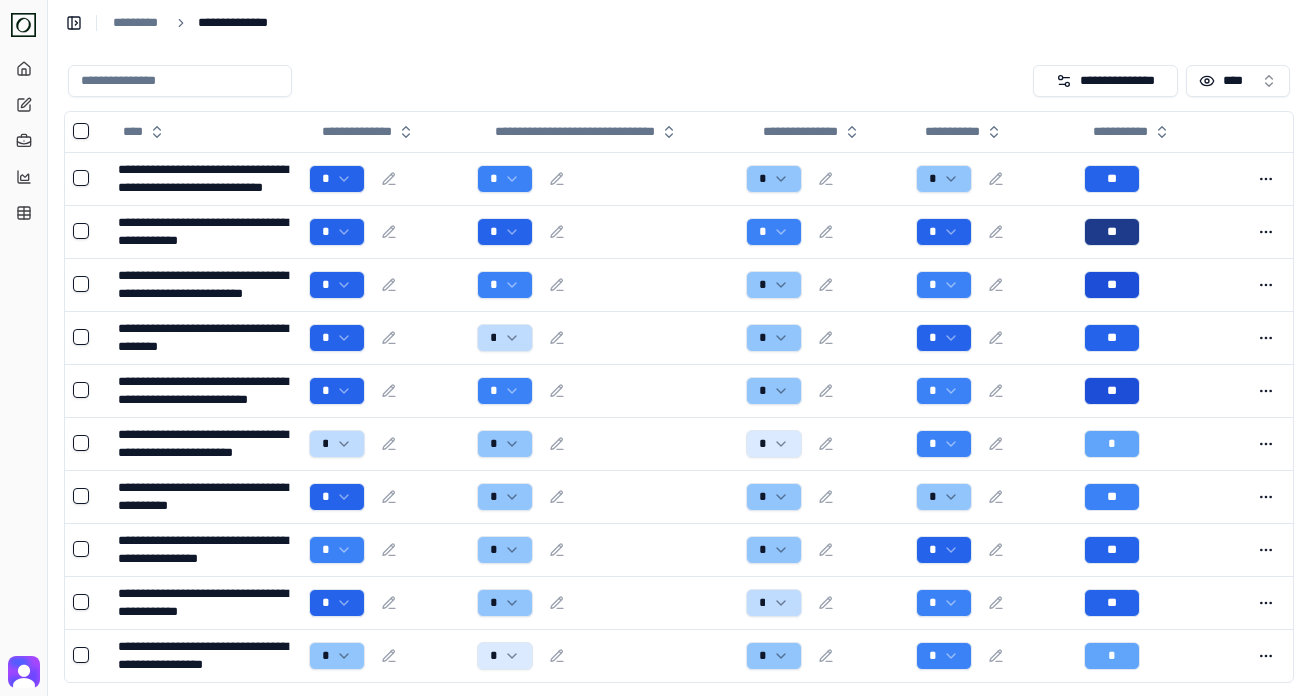click on "**********" at bounding box center (679, 22) 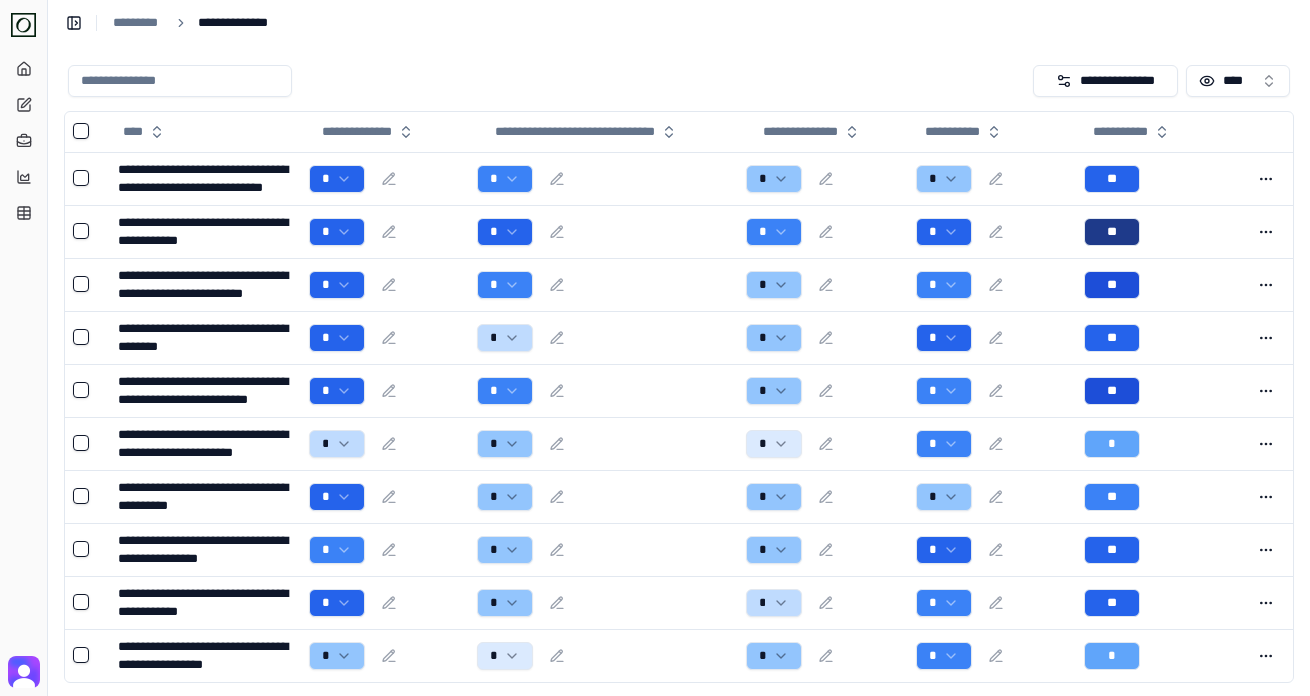 click at bounding box center [546, 81] 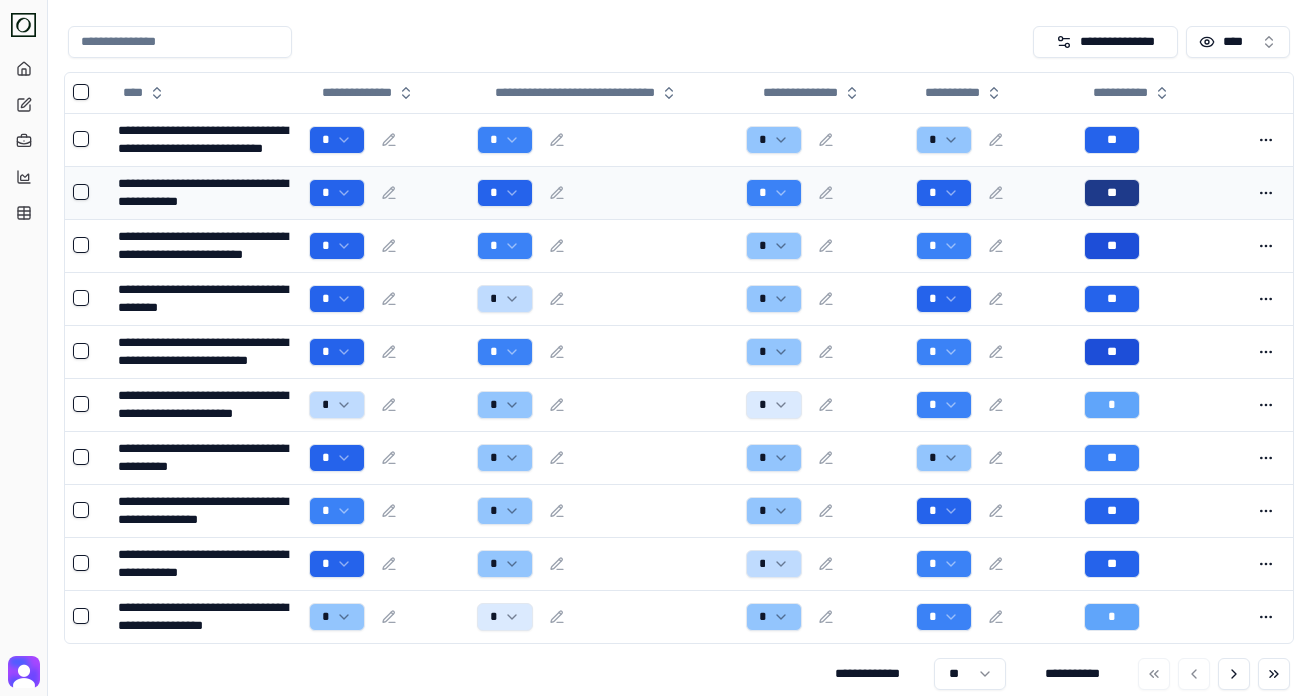 scroll, scrollTop: 199, scrollLeft: 0, axis: vertical 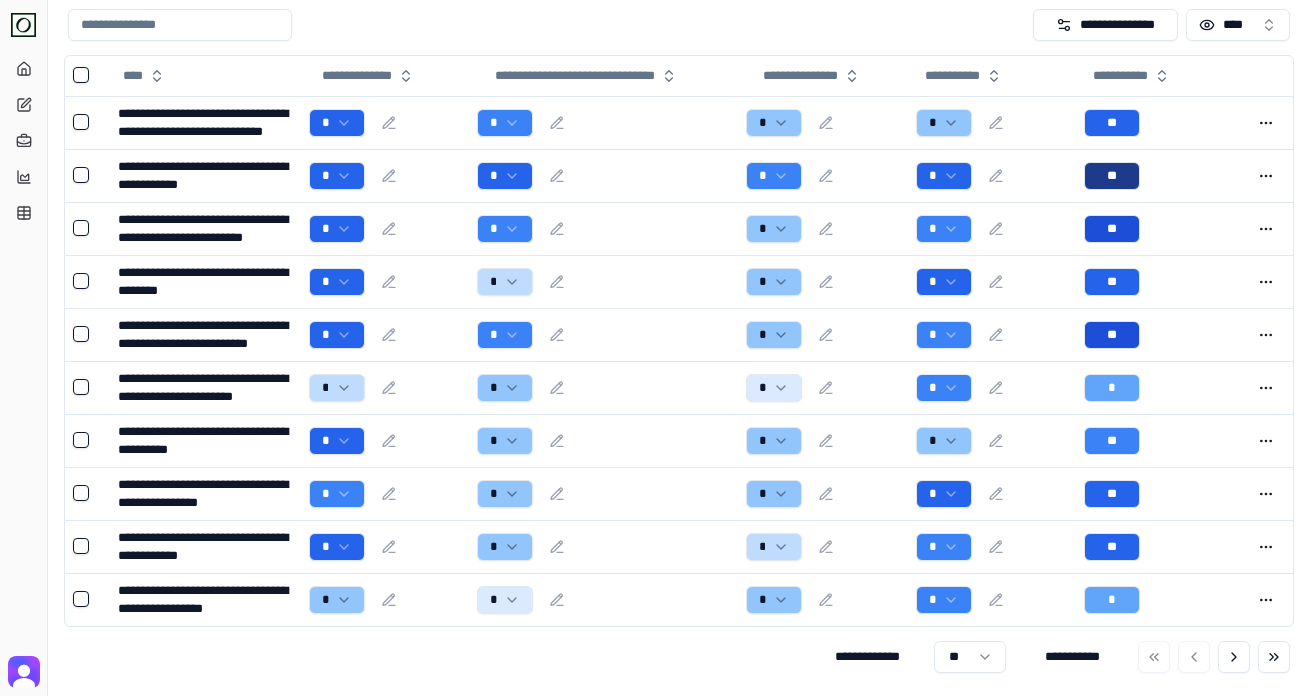 click on "**********" at bounding box center (655, 320) 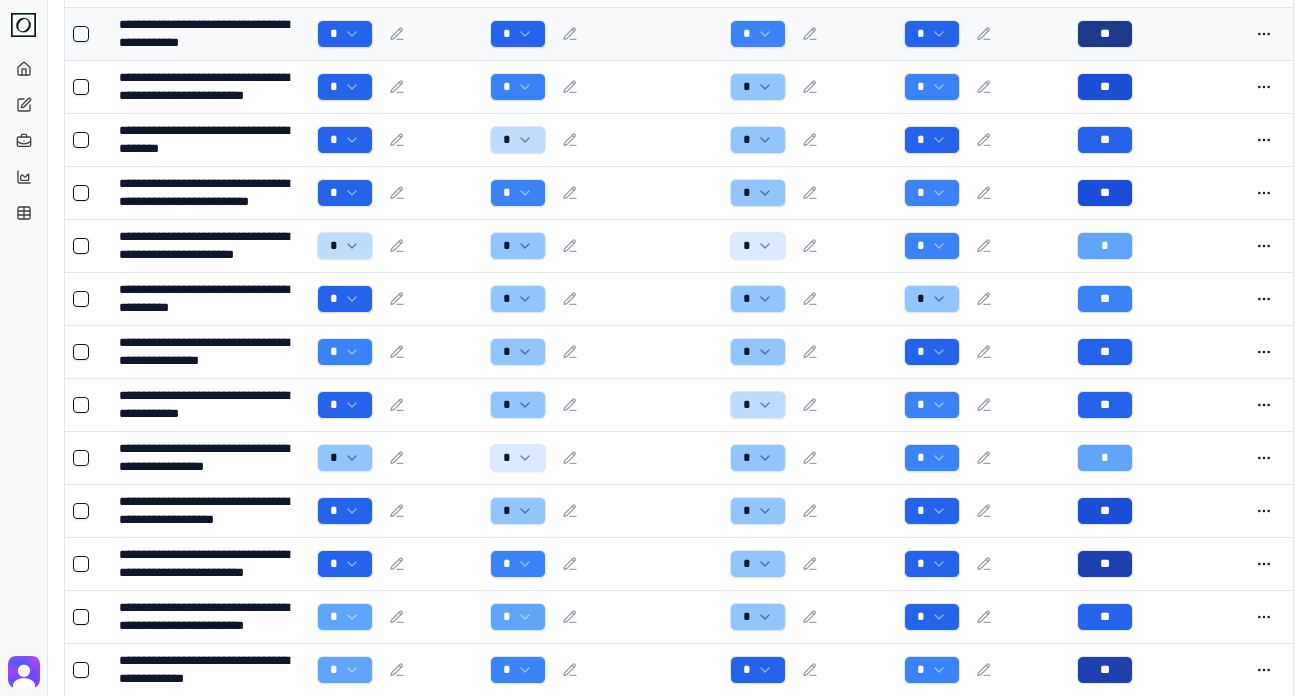 scroll, scrollTop: 0, scrollLeft: 0, axis: both 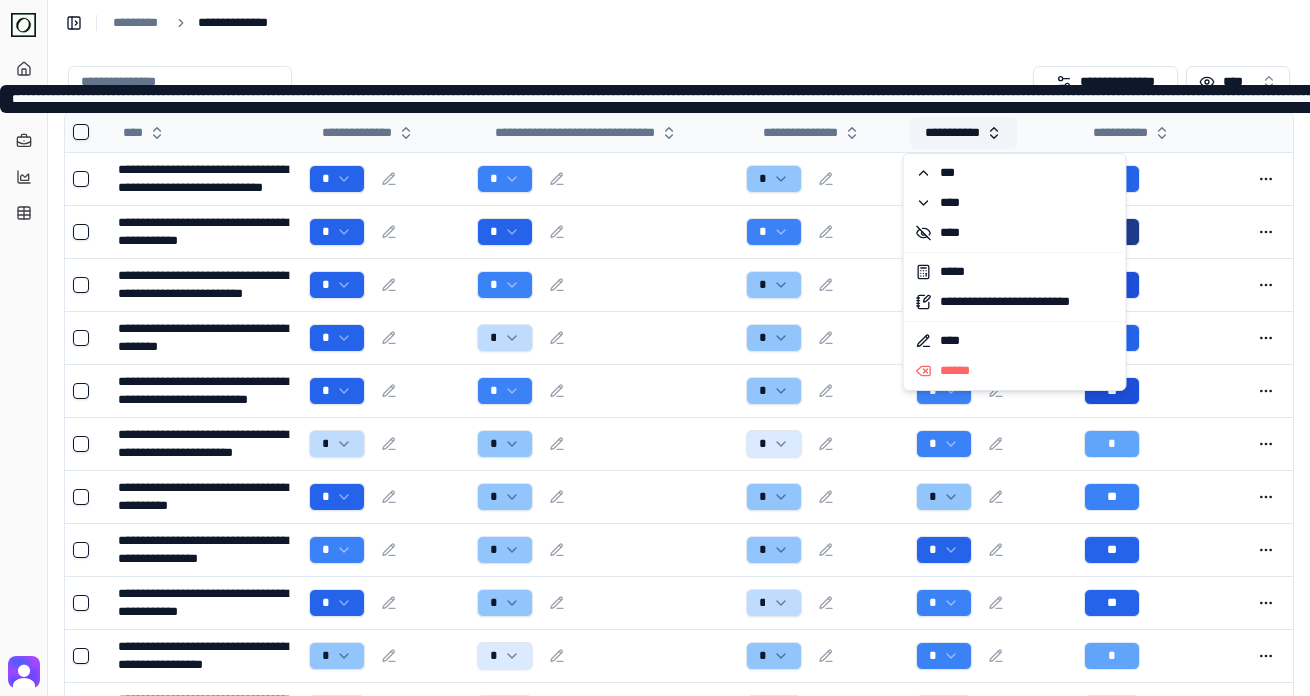 click on "**********" at bounding box center [963, 133] 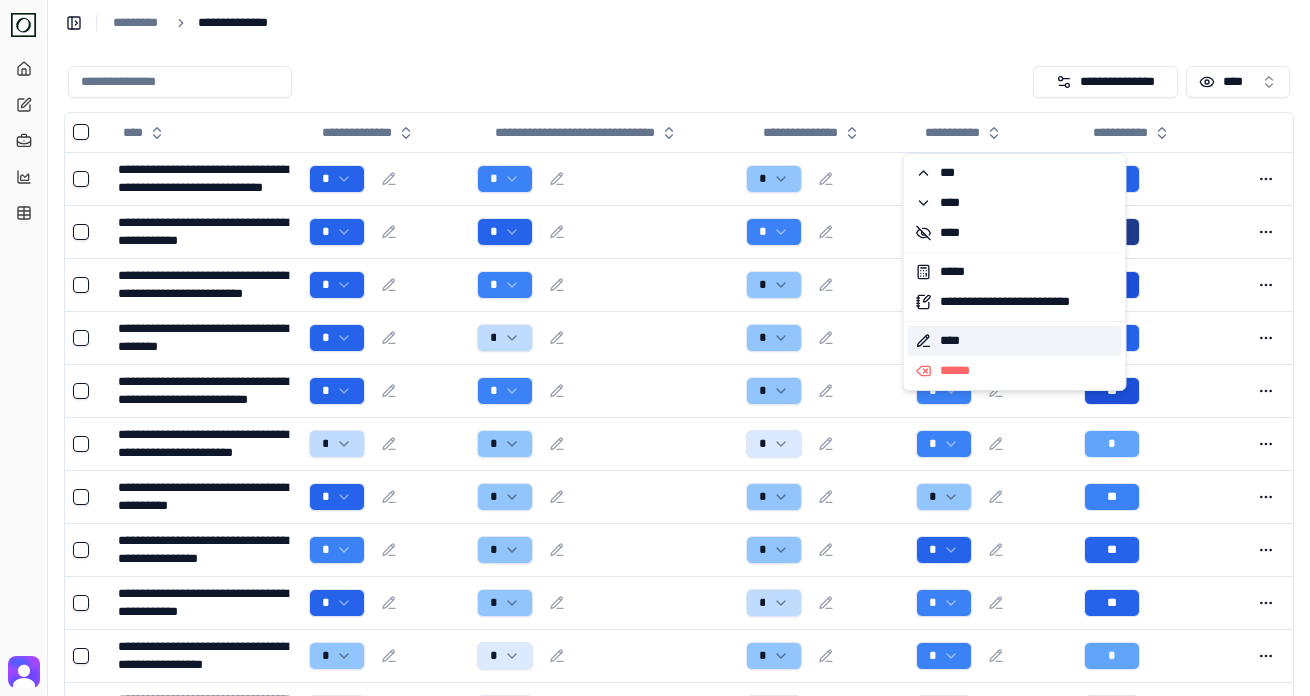 click 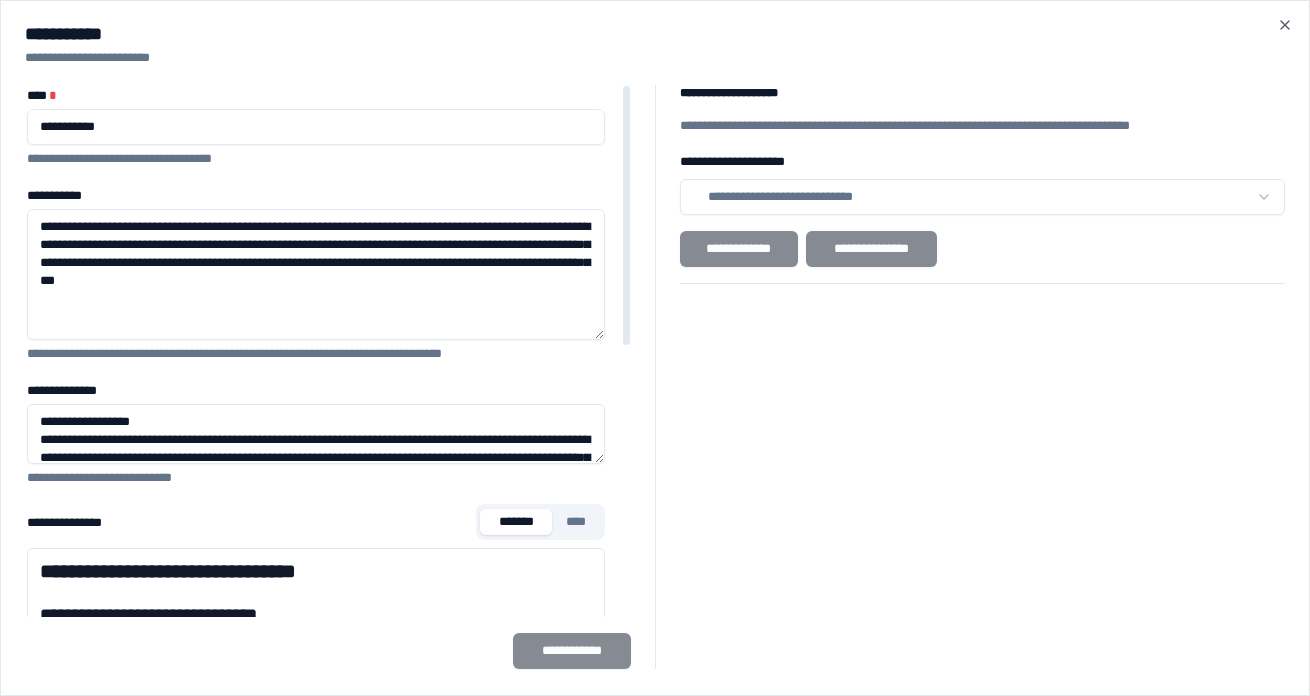 drag, startPoint x: 600, startPoint y: 260, endPoint x: 614, endPoint y: 338, distance: 79.24645 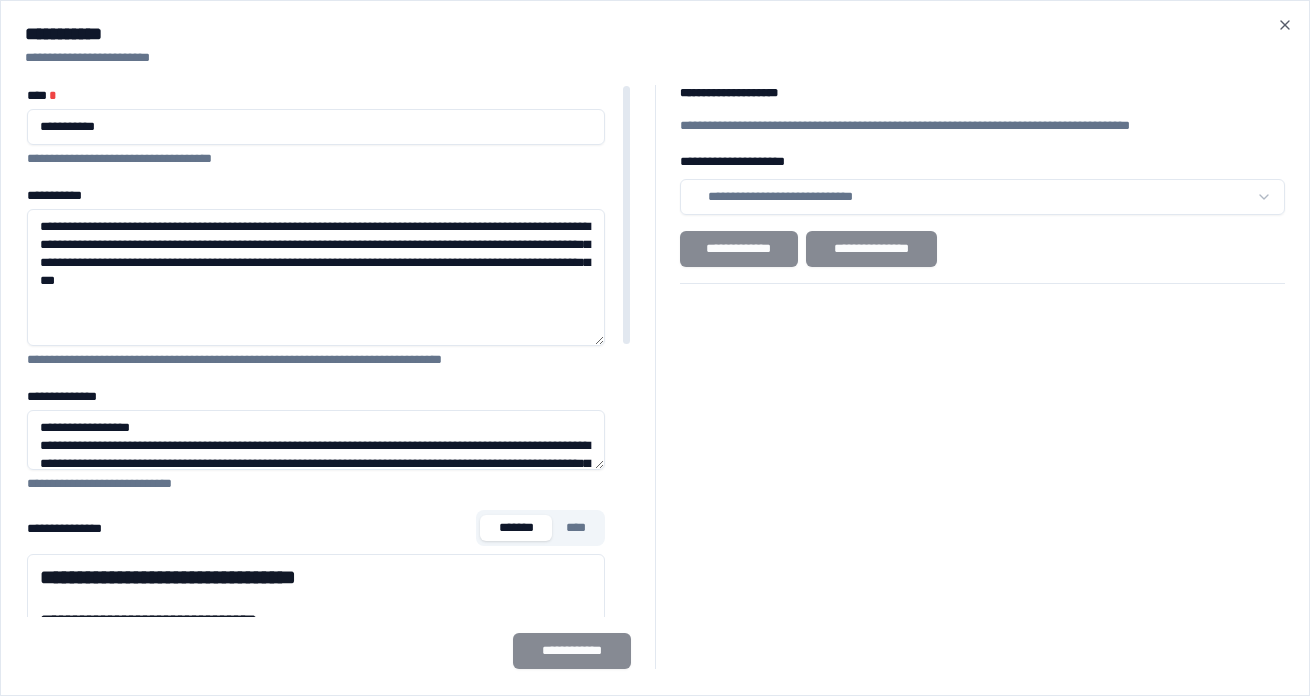 drag, startPoint x: 457, startPoint y: 279, endPoint x: 210, endPoint y: 214, distance: 255.40947 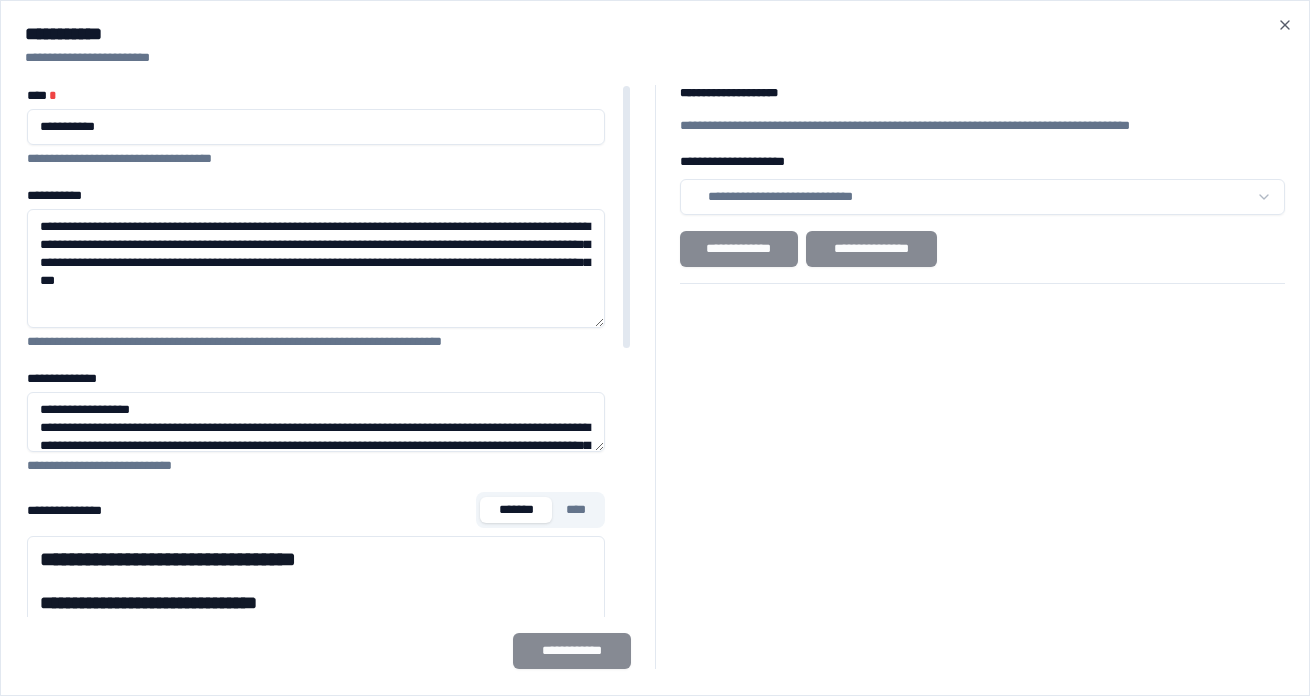 drag, startPoint x: 597, startPoint y: 342, endPoint x: 589, endPoint y: 298, distance: 44.72136 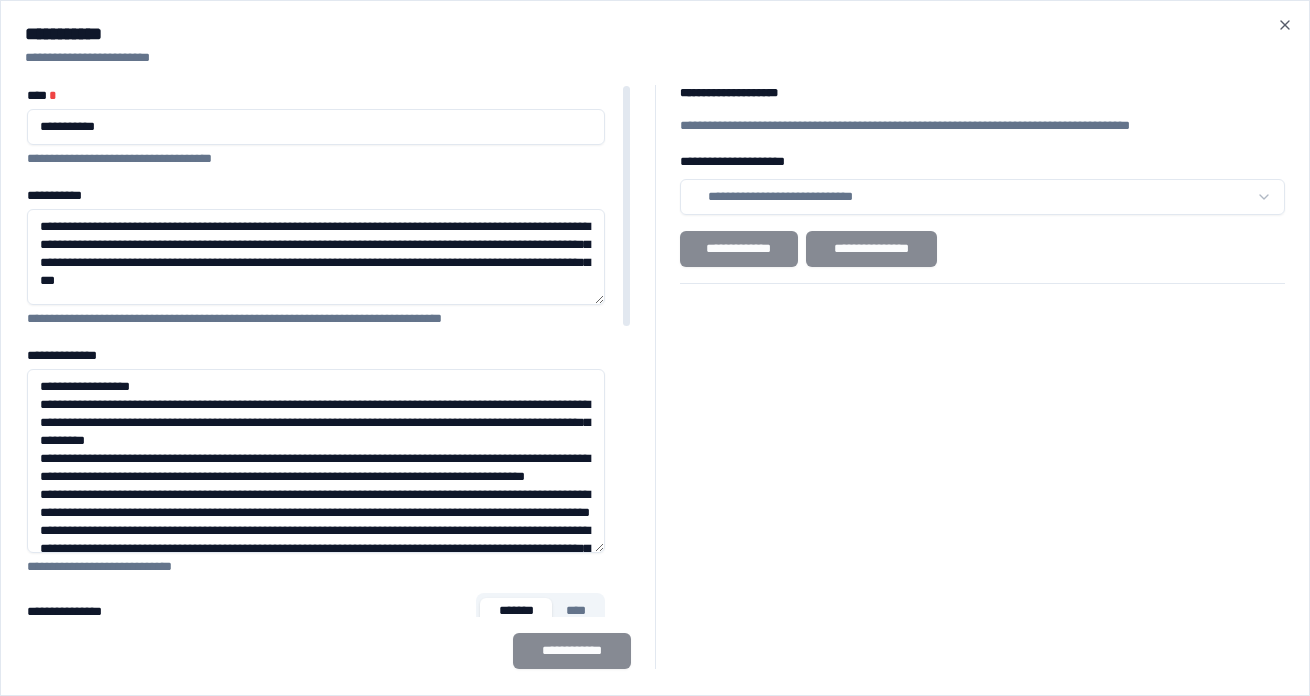 drag, startPoint x: 596, startPoint y: 420, endPoint x: 620, endPoint y: 547, distance: 129.24782 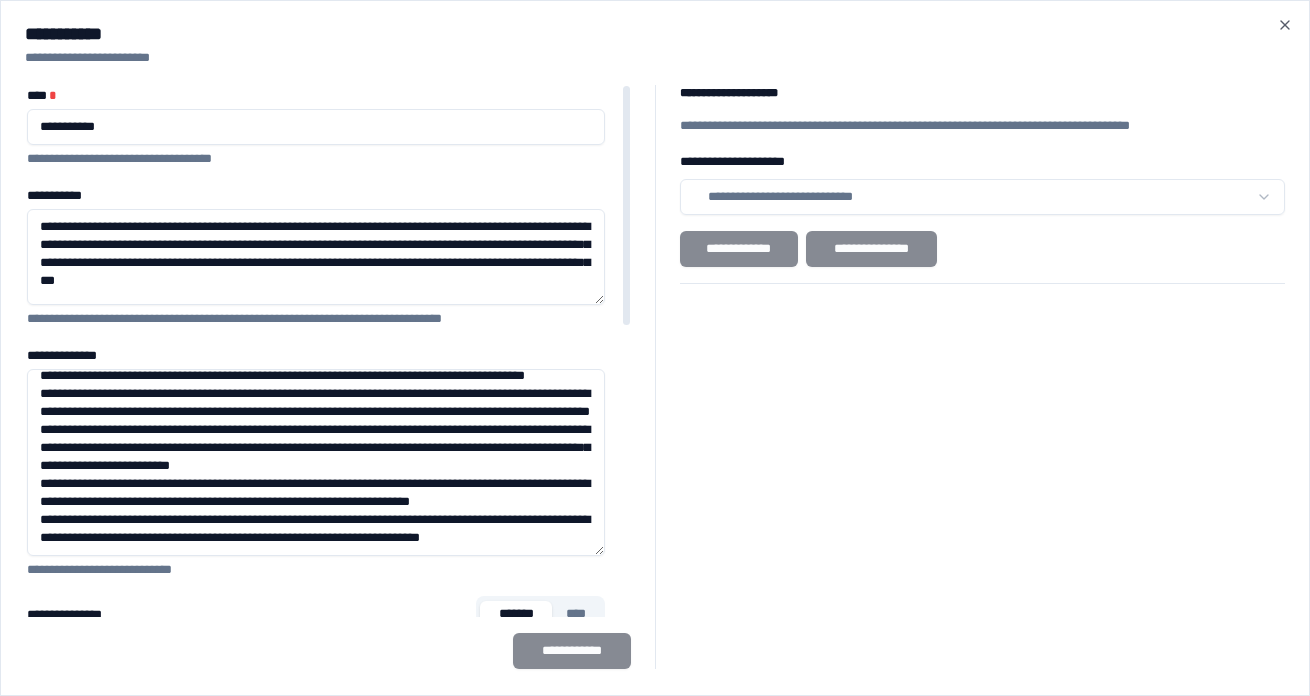 scroll, scrollTop: 173, scrollLeft: 0, axis: vertical 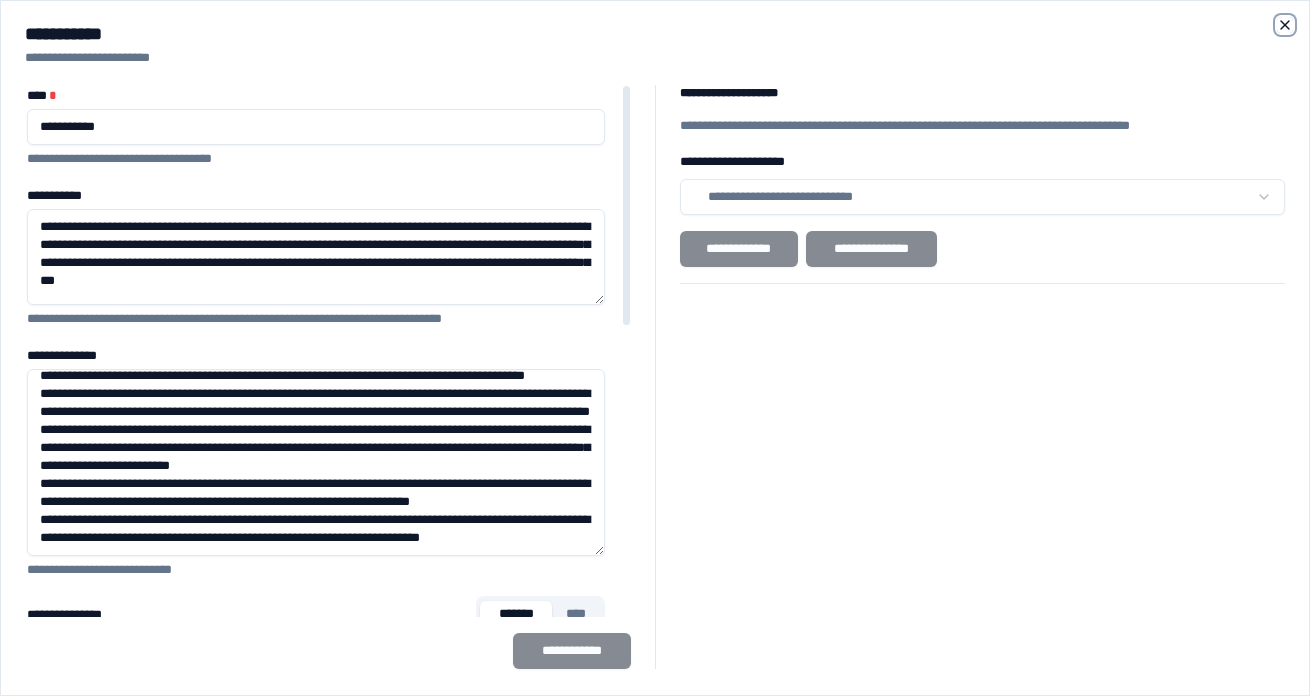 click 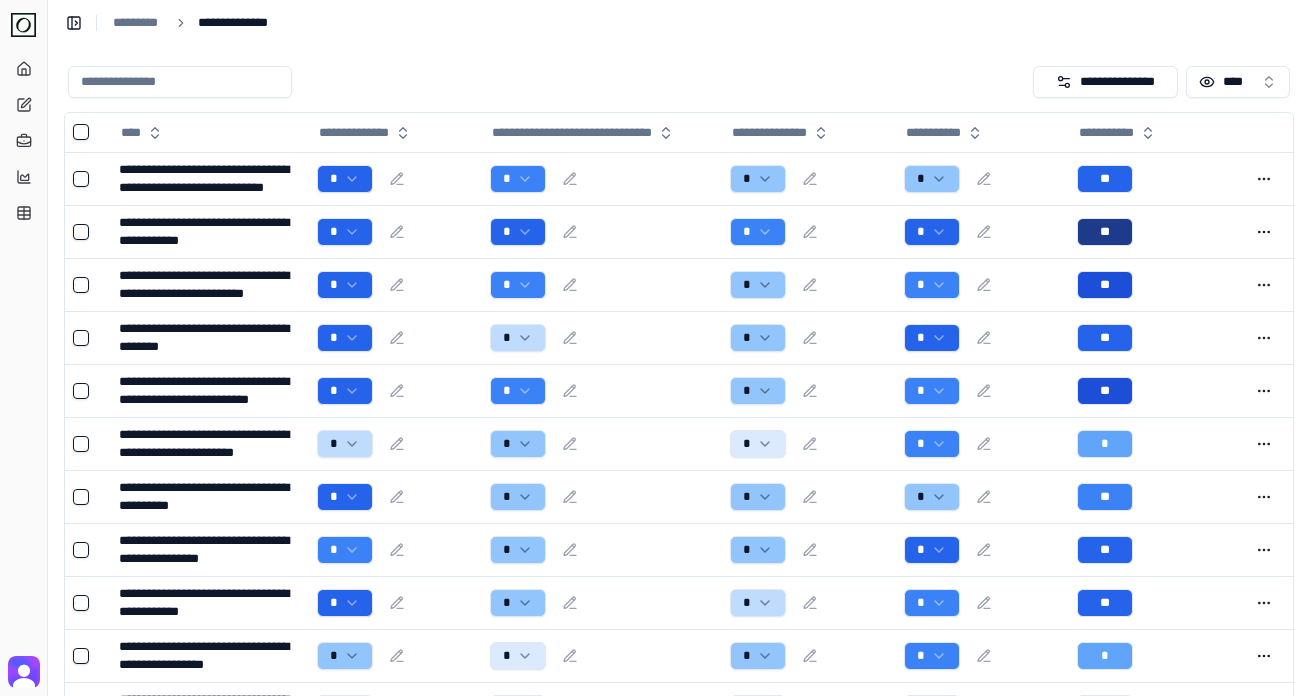 click on "**********" at bounding box center [679, 23] 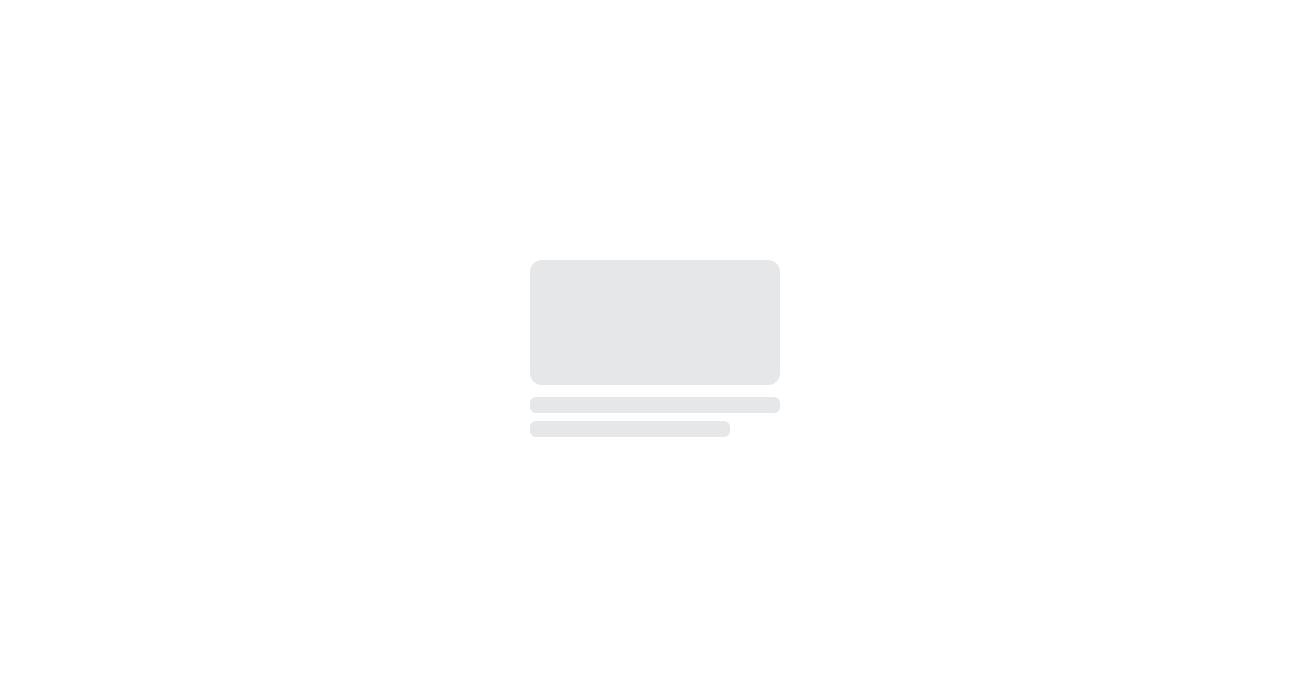 scroll, scrollTop: 0, scrollLeft: 0, axis: both 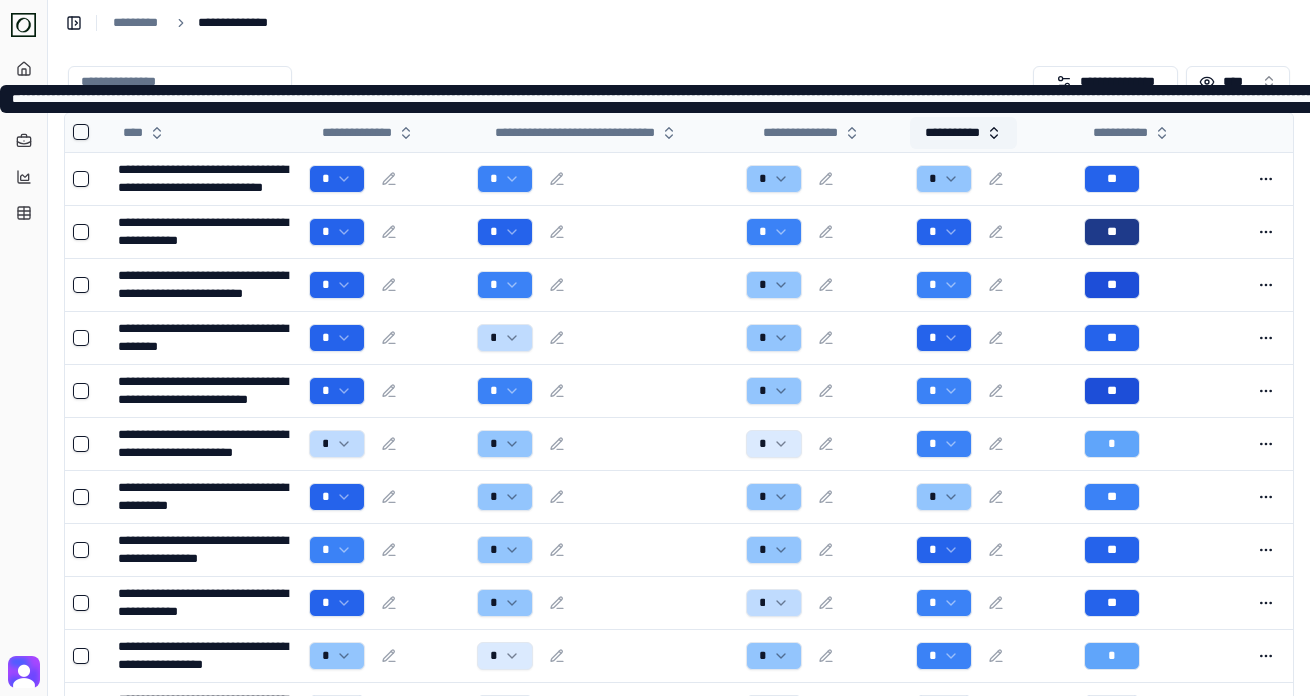 click on "**********" at bounding box center [963, 133] 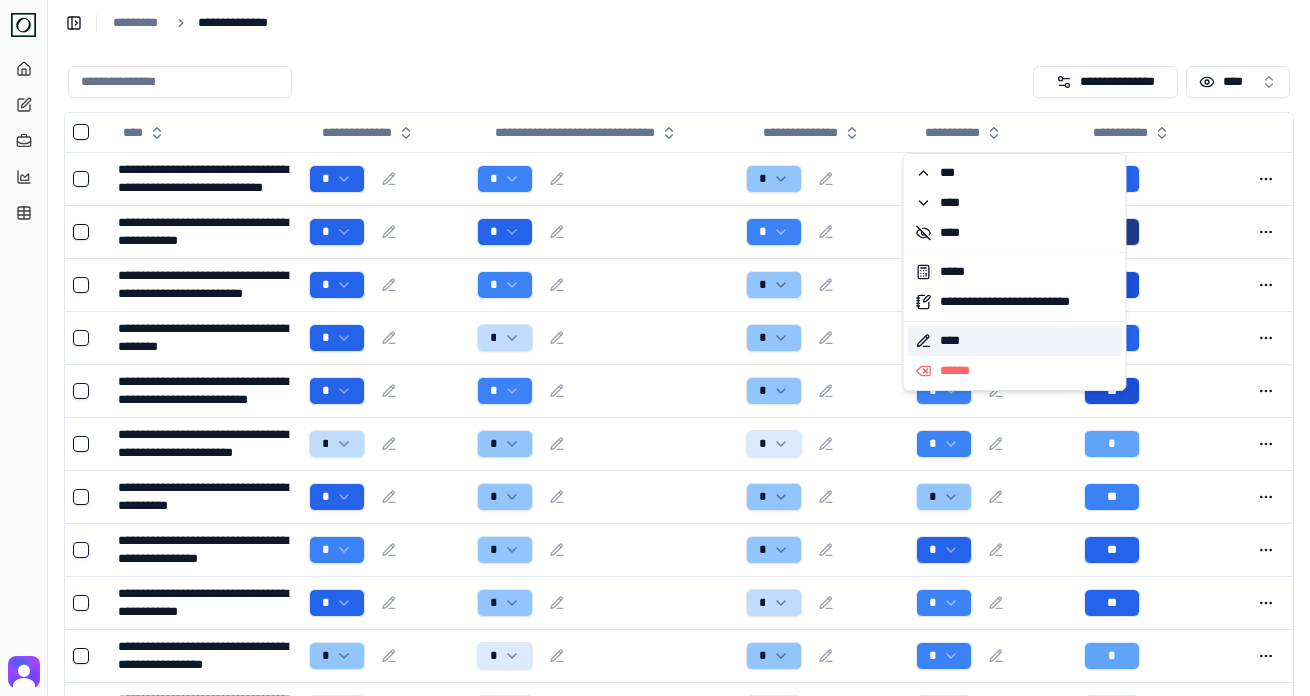 click on "****" at bounding box center (1015, 341) 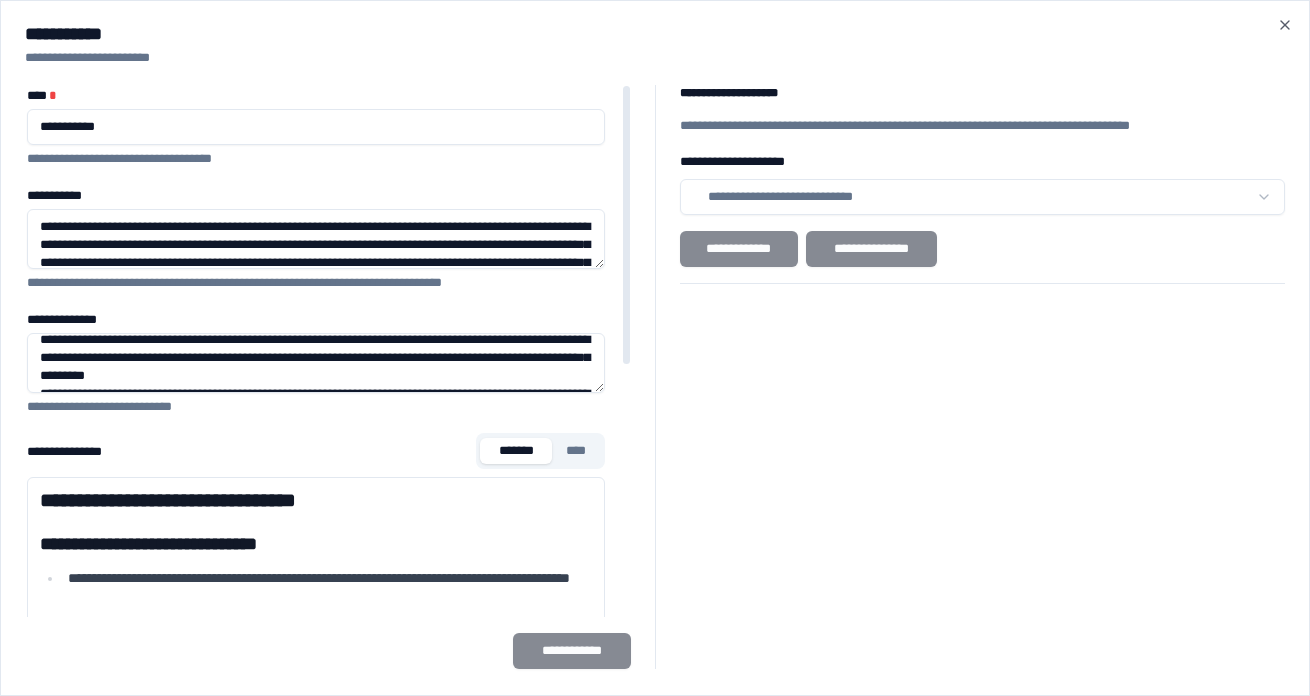 scroll, scrollTop: 33, scrollLeft: 0, axis: vertical 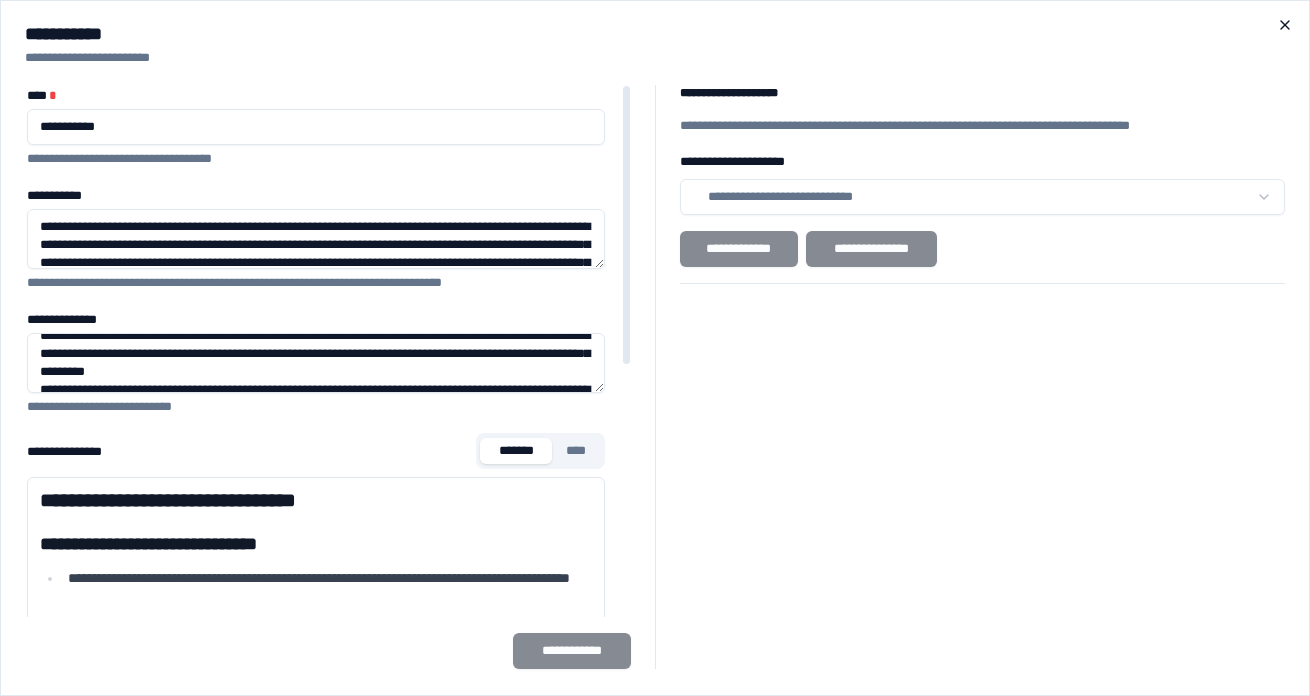 click 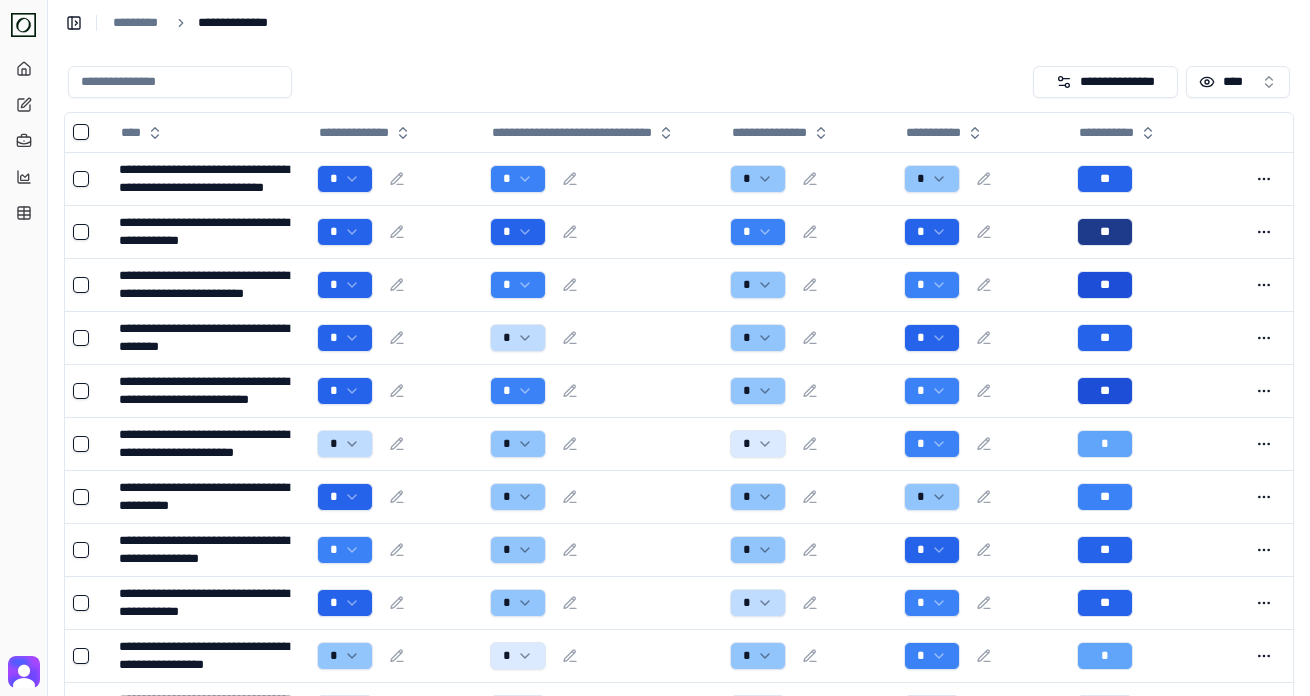 scroll, scrollTop: 27, scrollLeft: 0, axis: vertical 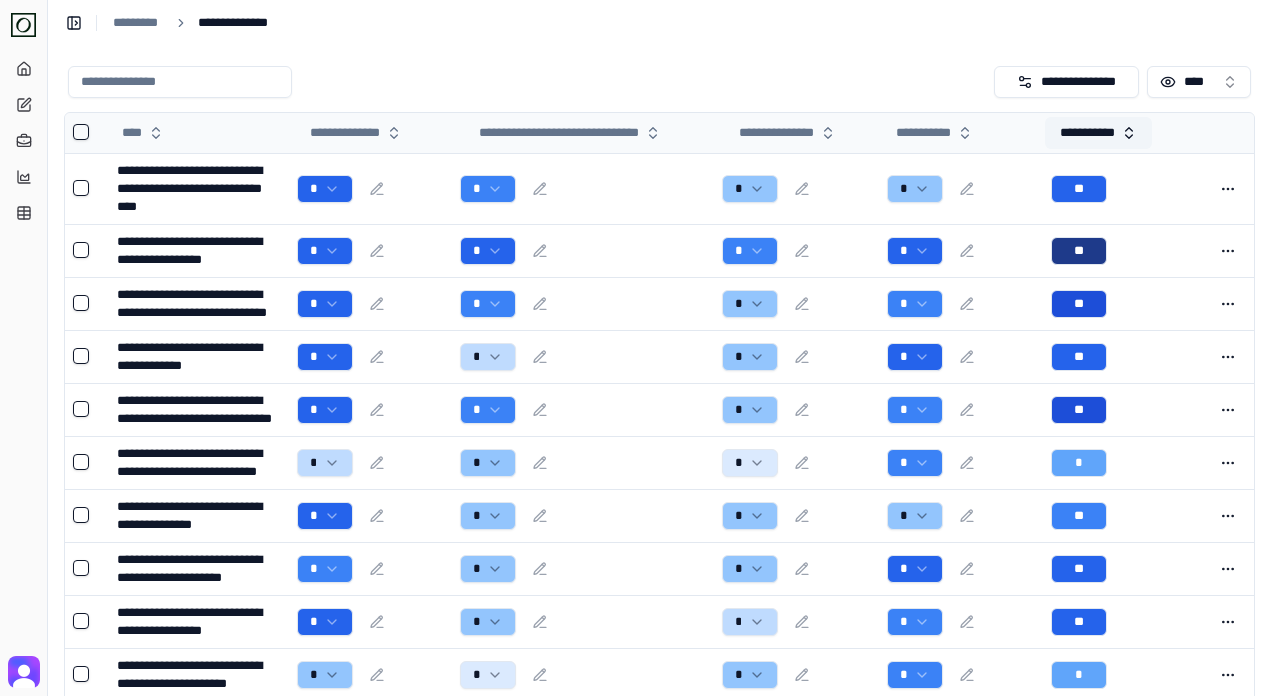 click on "**********" at bounding box center [1099, 133] 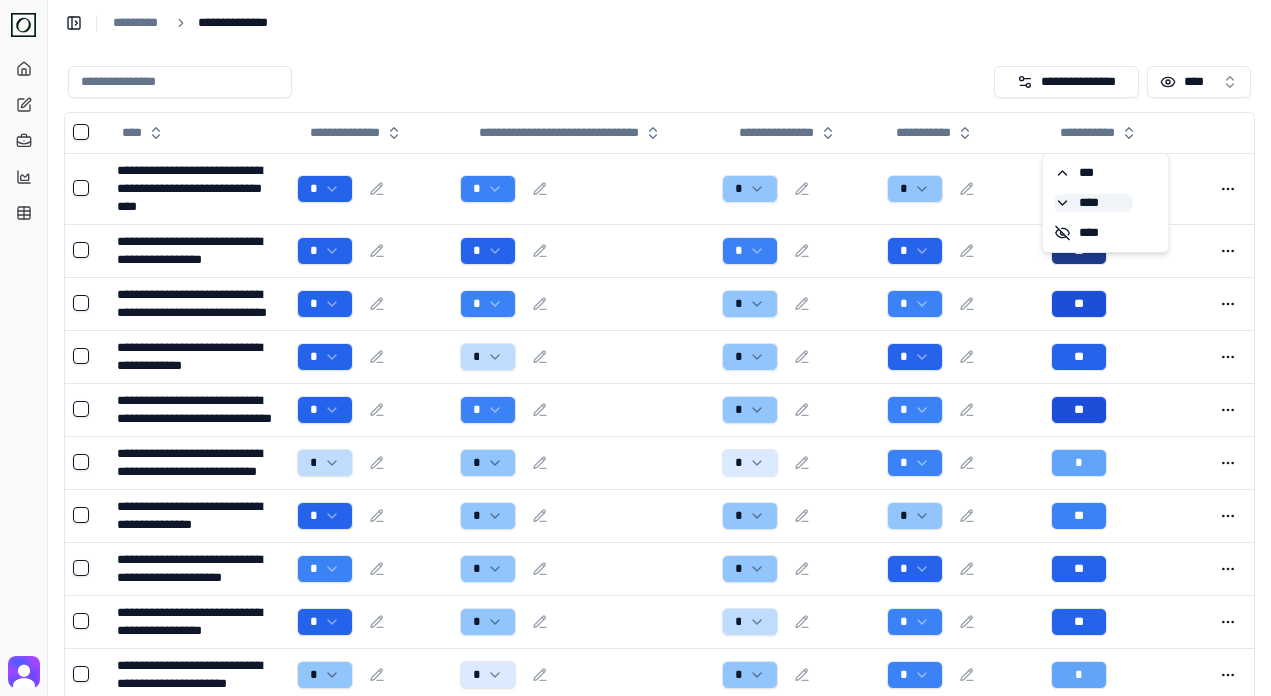 click on "****" at bounding box center [1094, 203] 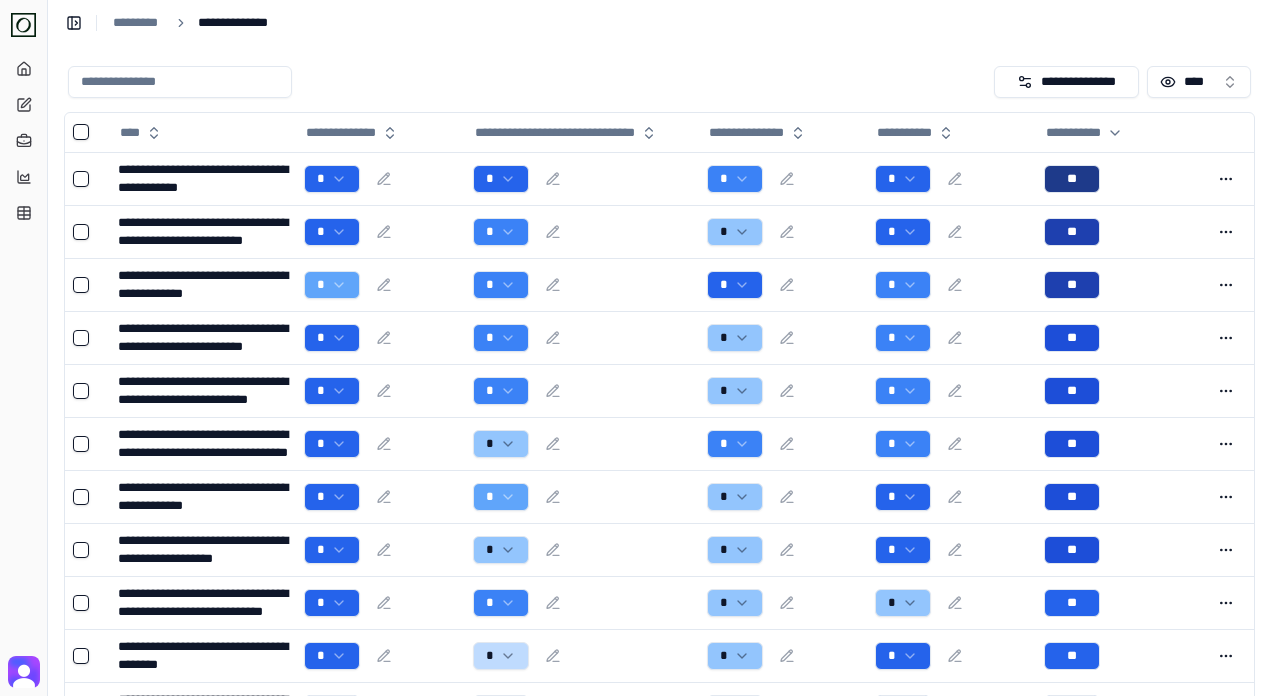 click on "**********" at bounding box center [659, 23] 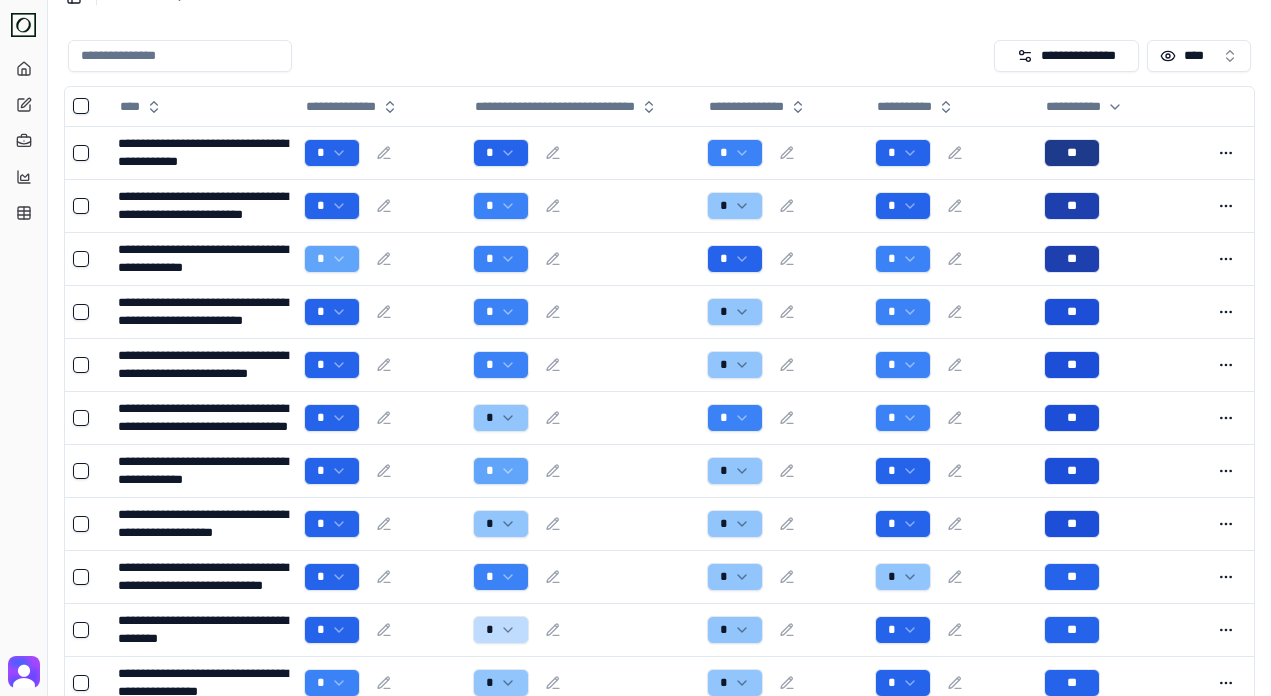 scroll, scrollTop: 0, scrollLeft: 0, axis: both 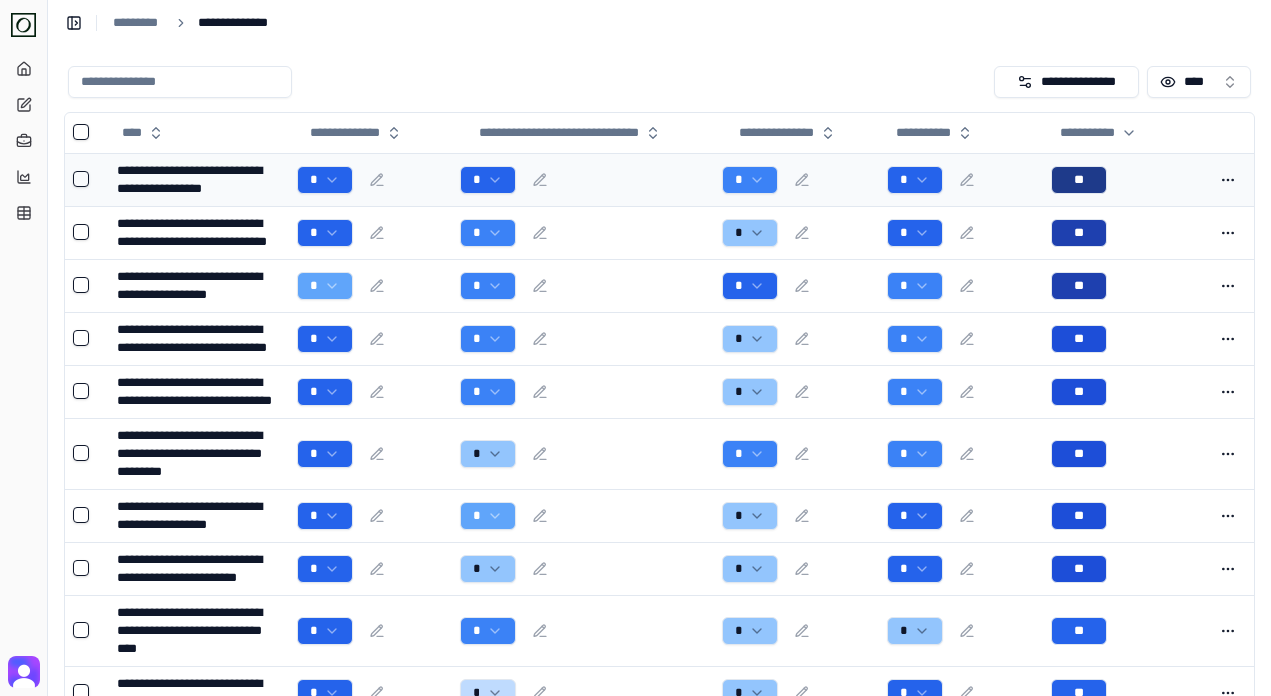 click on "*" at bounding box center (583, 180) 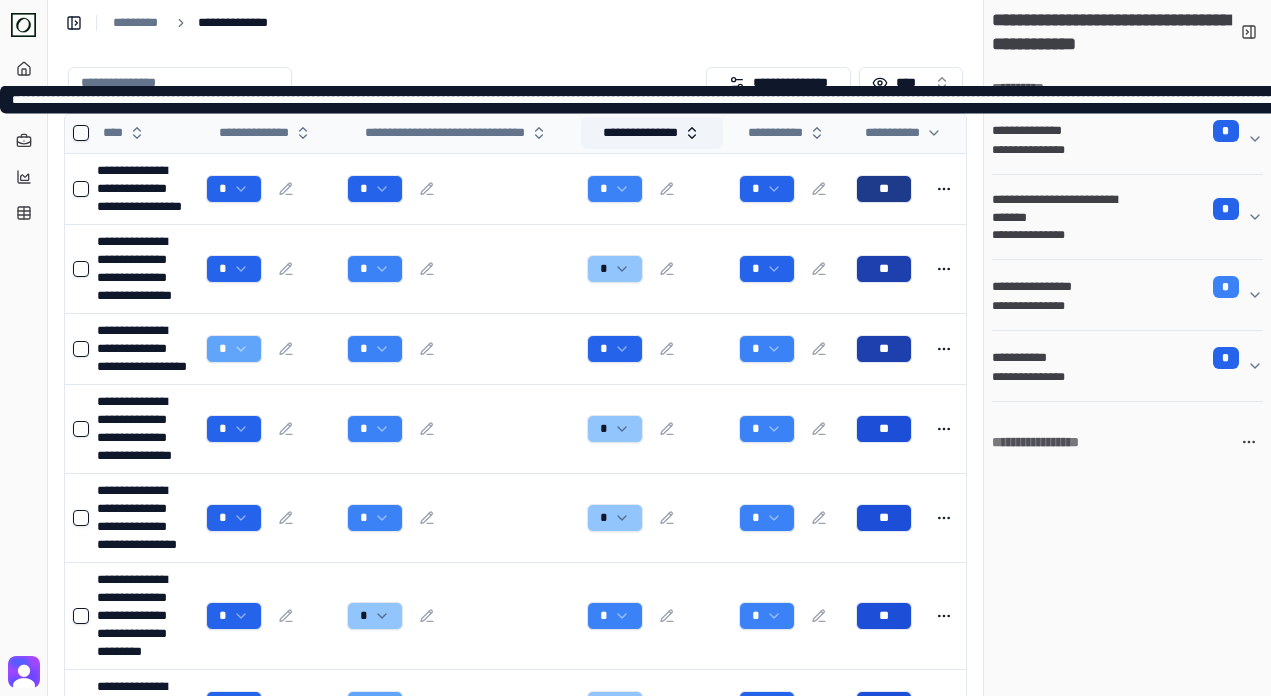 click on "**********" at bounding box center [652, 133] 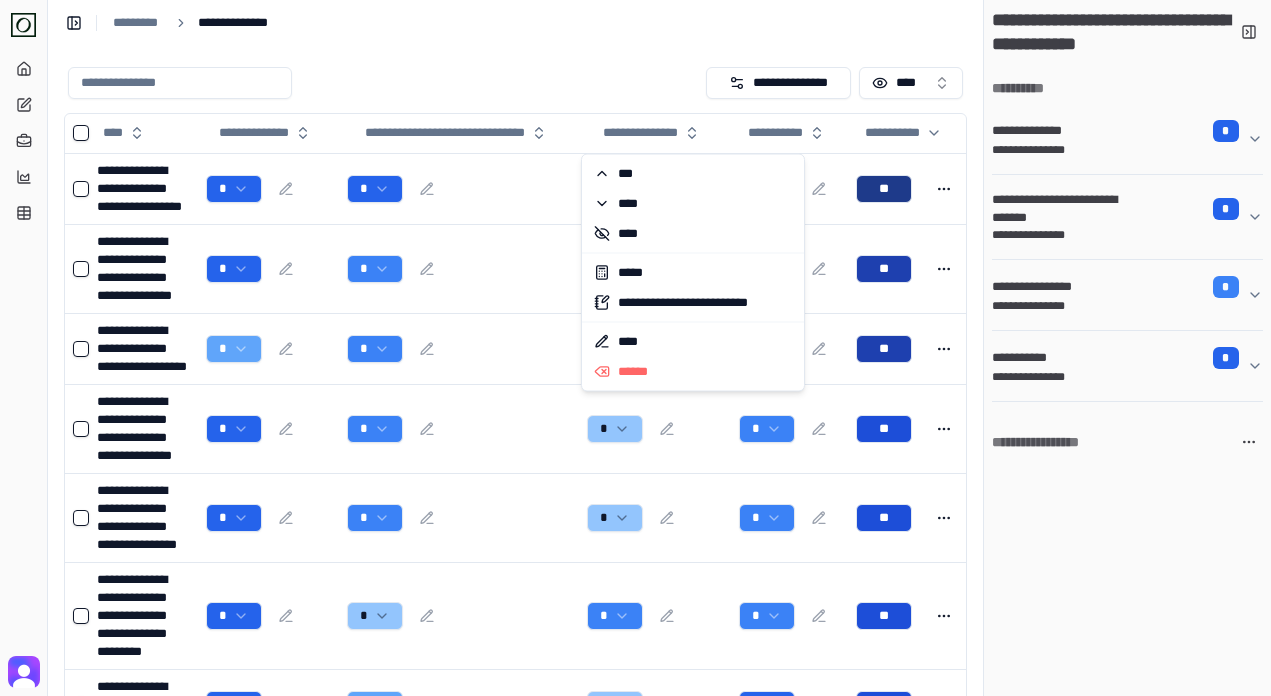 click at bounding box center [383, 83] 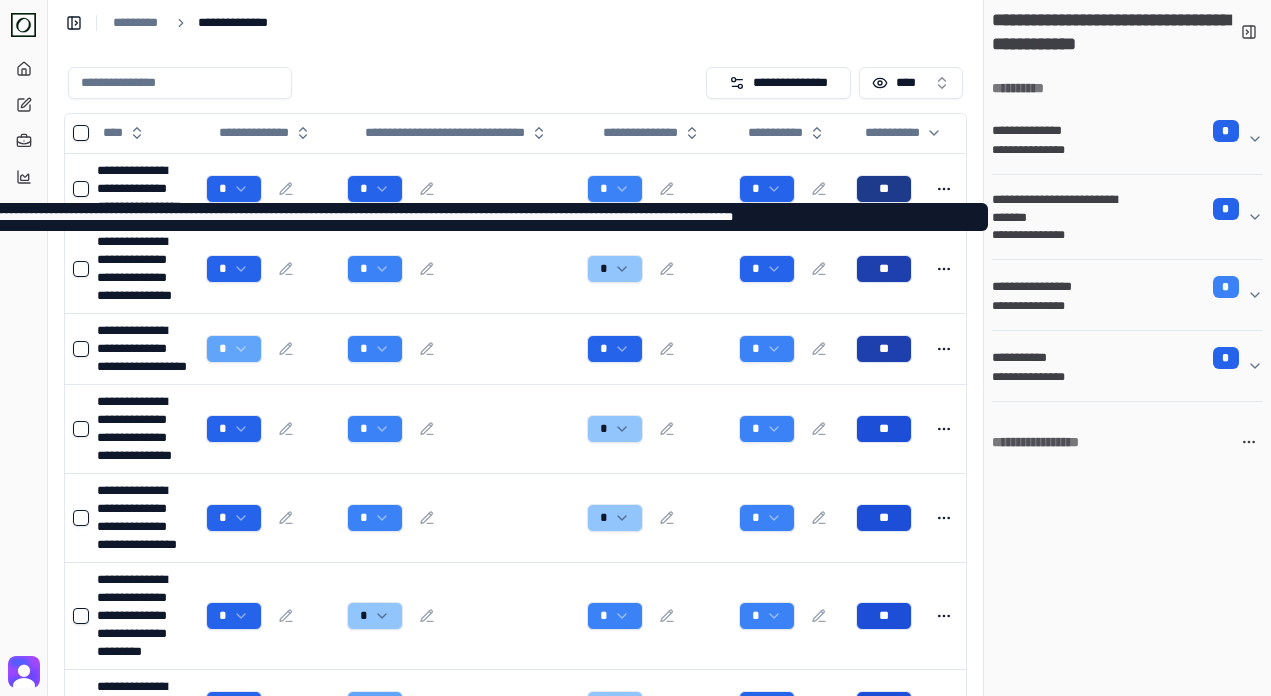 click on "**********" at bounding box center (1045, 287) 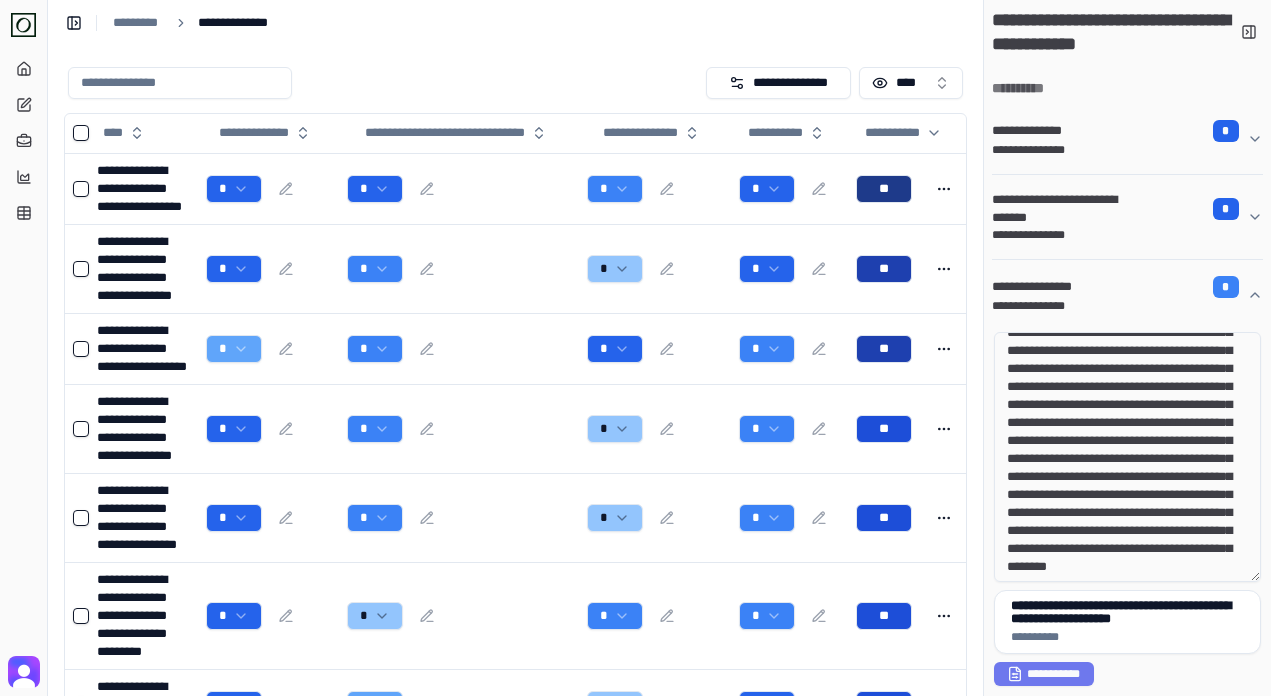 scroll, scrollTop: 48, scrollLeft: 0, axis: vertical 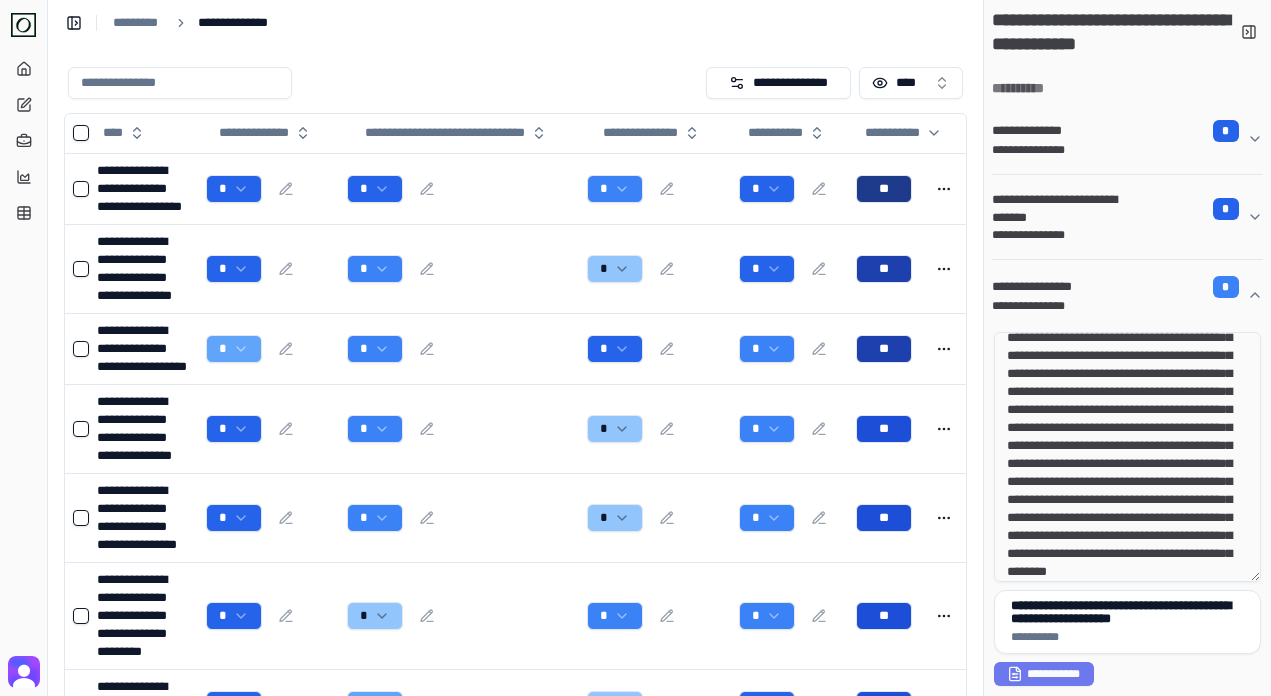 drag, startPoint x: 1074, startPoint y: 389, endPoint x: 1148, endPoint y: 459, distance: 101.862656 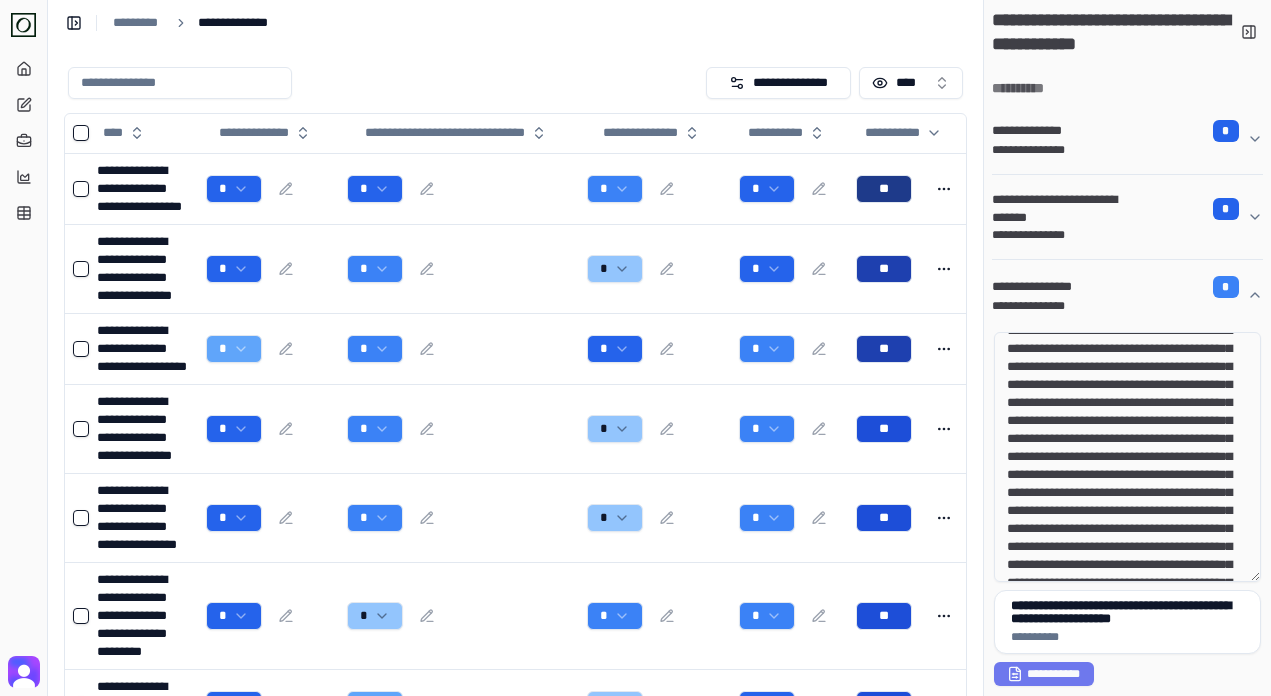 scroll, scrollTop: 0, scrollLeft: 0, axis: both 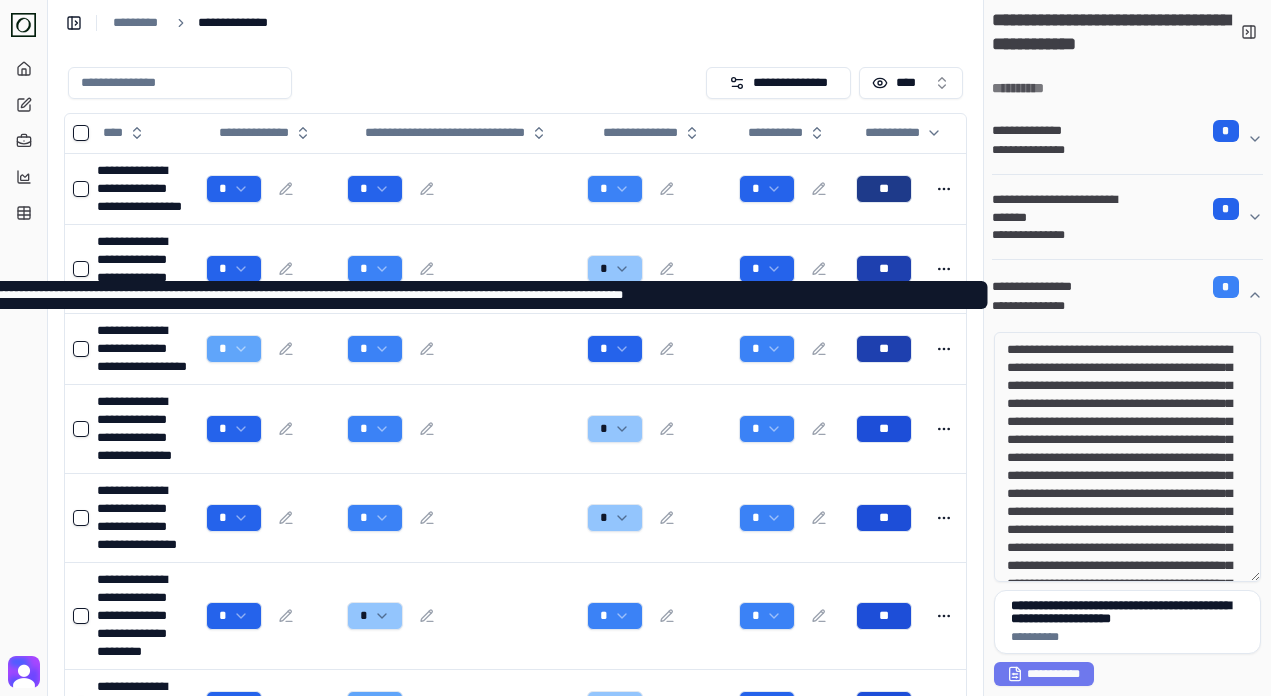 click on "**********" at bounding box center (1119, 287) 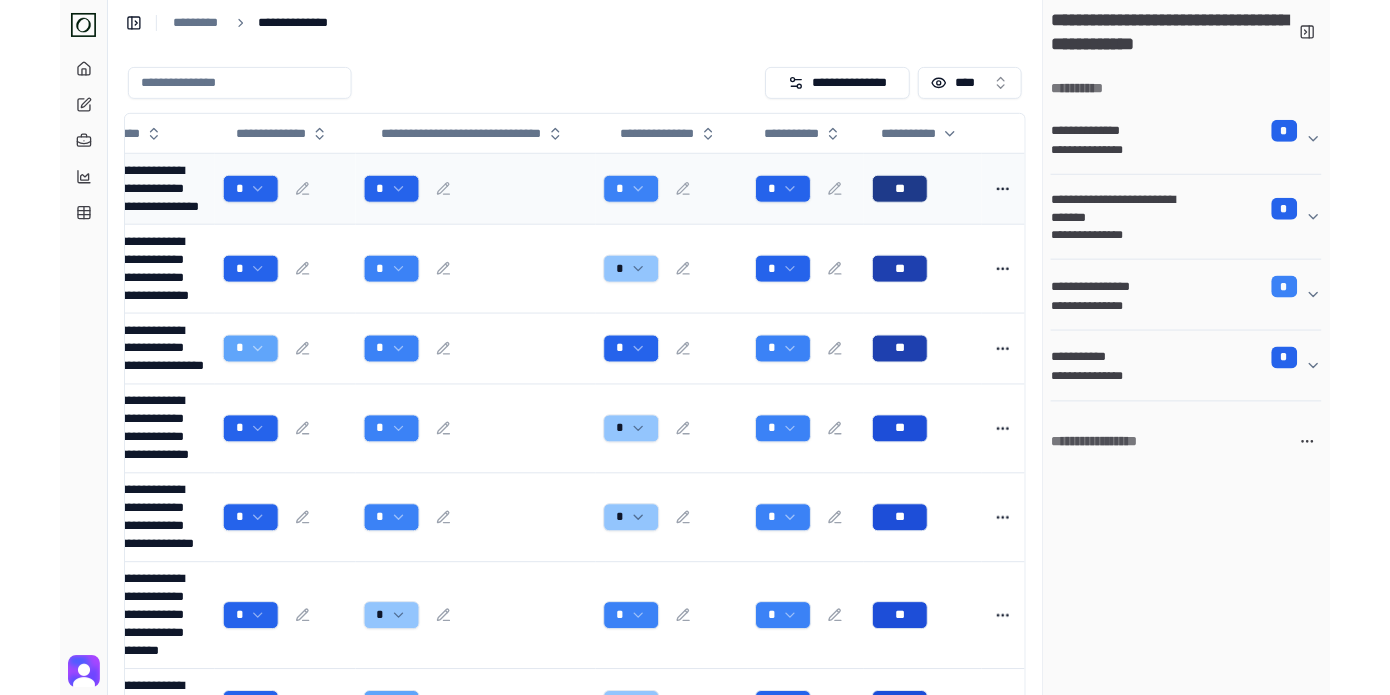 scroll, scrollTop: 0, scrollLeft: 0, axis: both 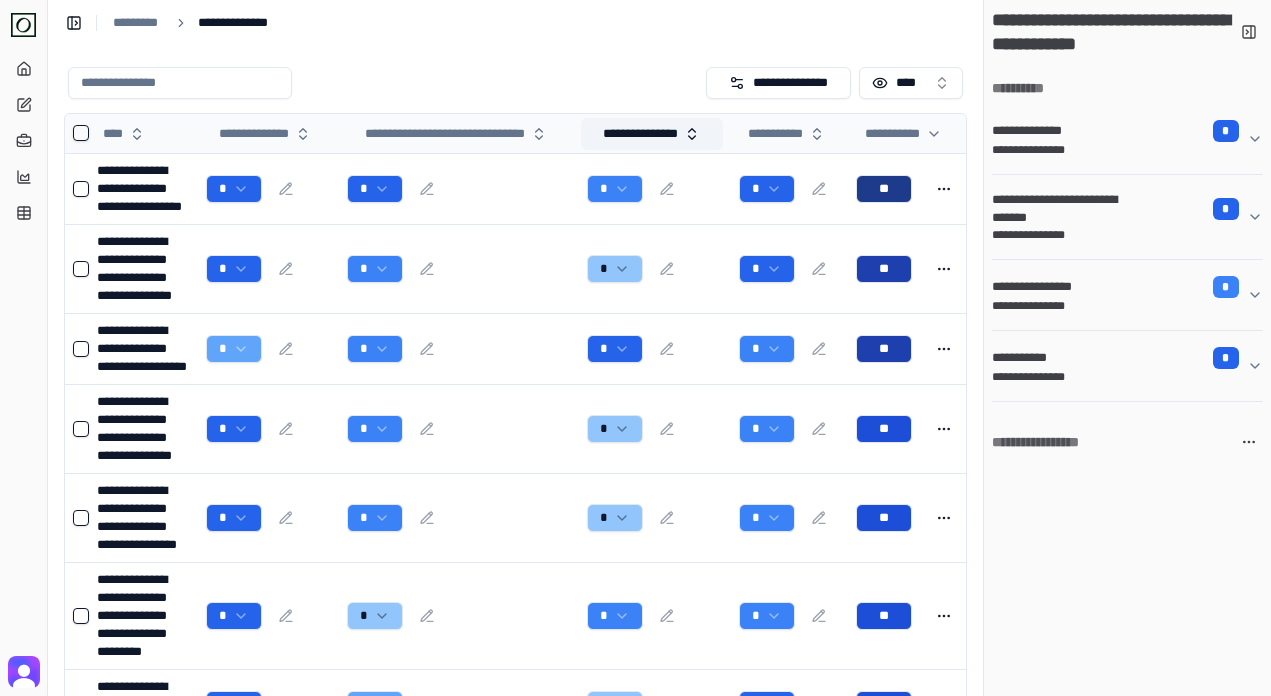 click on "**********" at bounding box center (652, 134) 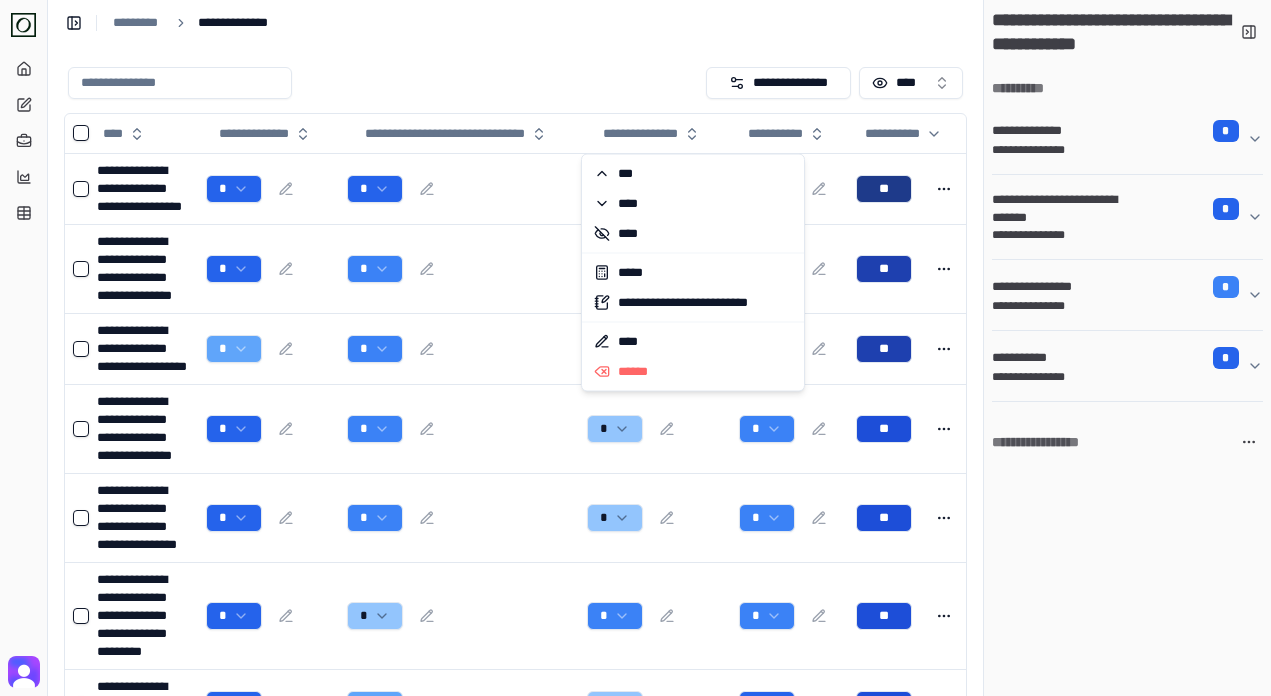 click at bounding box center (383, 83) 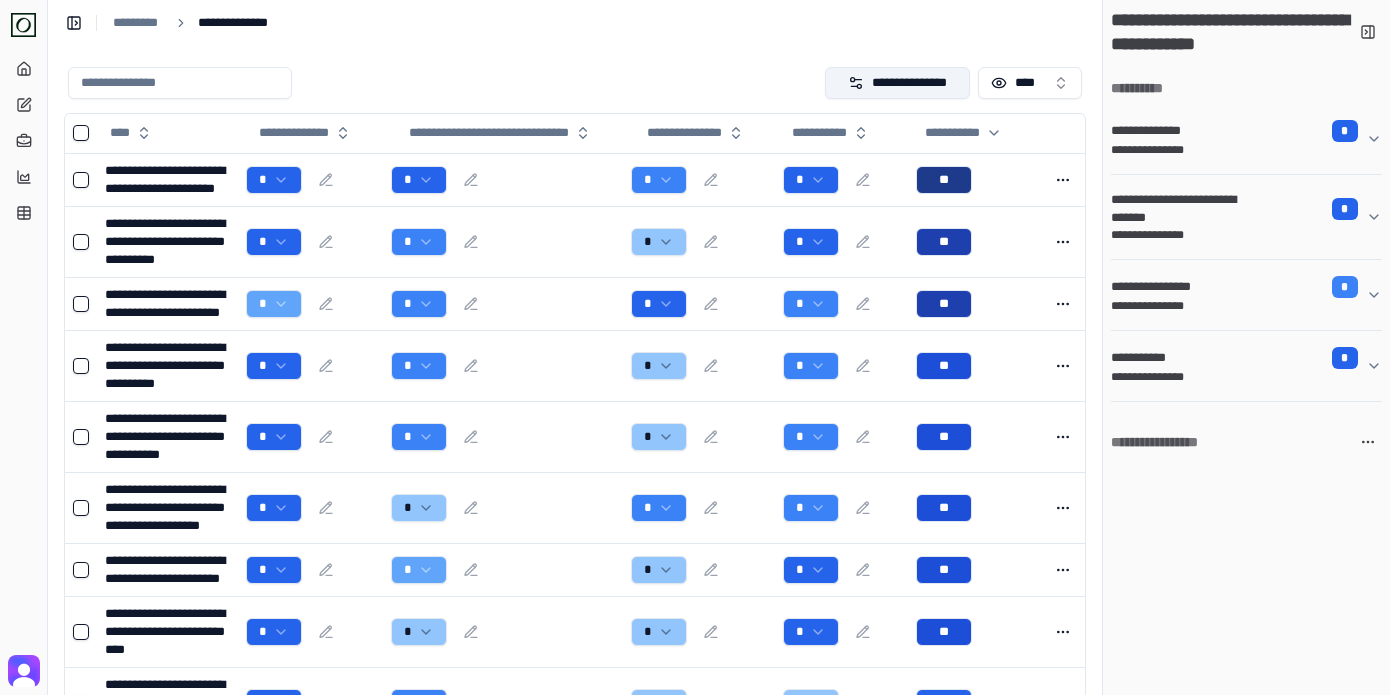 click on "**********" at bounding box center [898, 83] 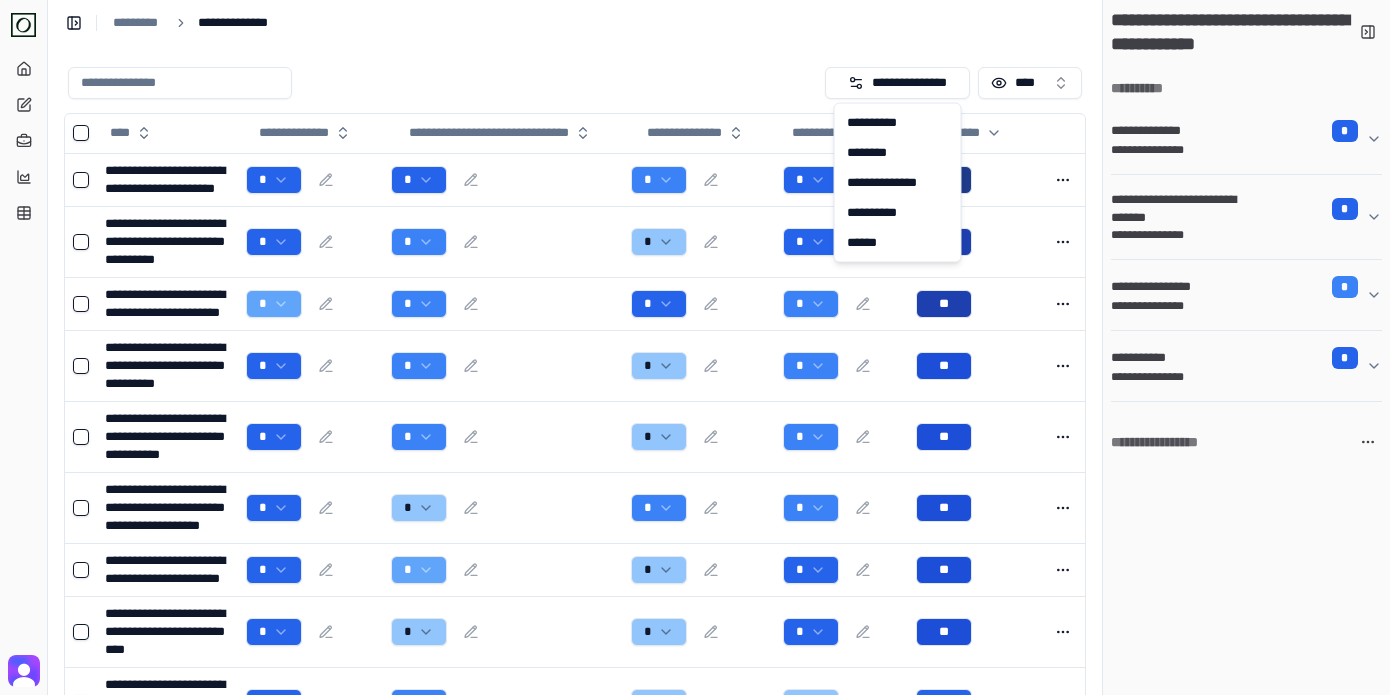 click on "**********" at bounding box center (575, 864) 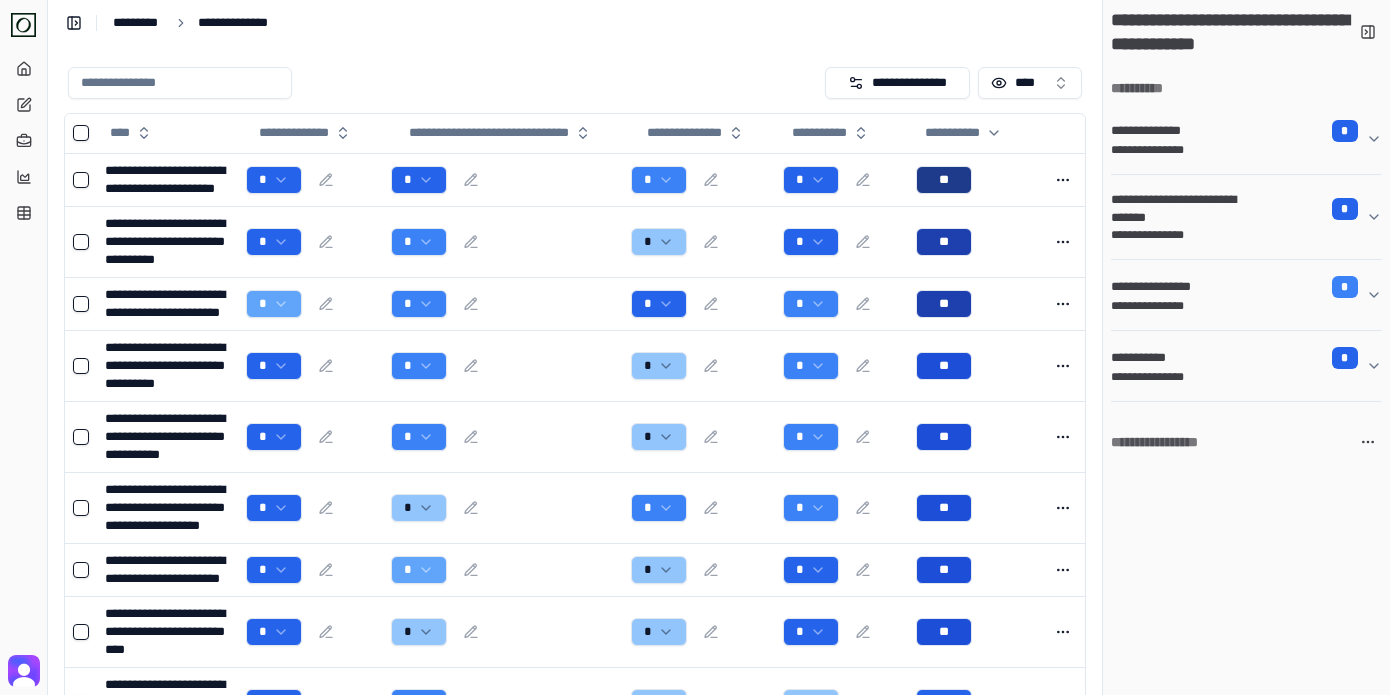 click on "*********" at bounding box center (138, 23) 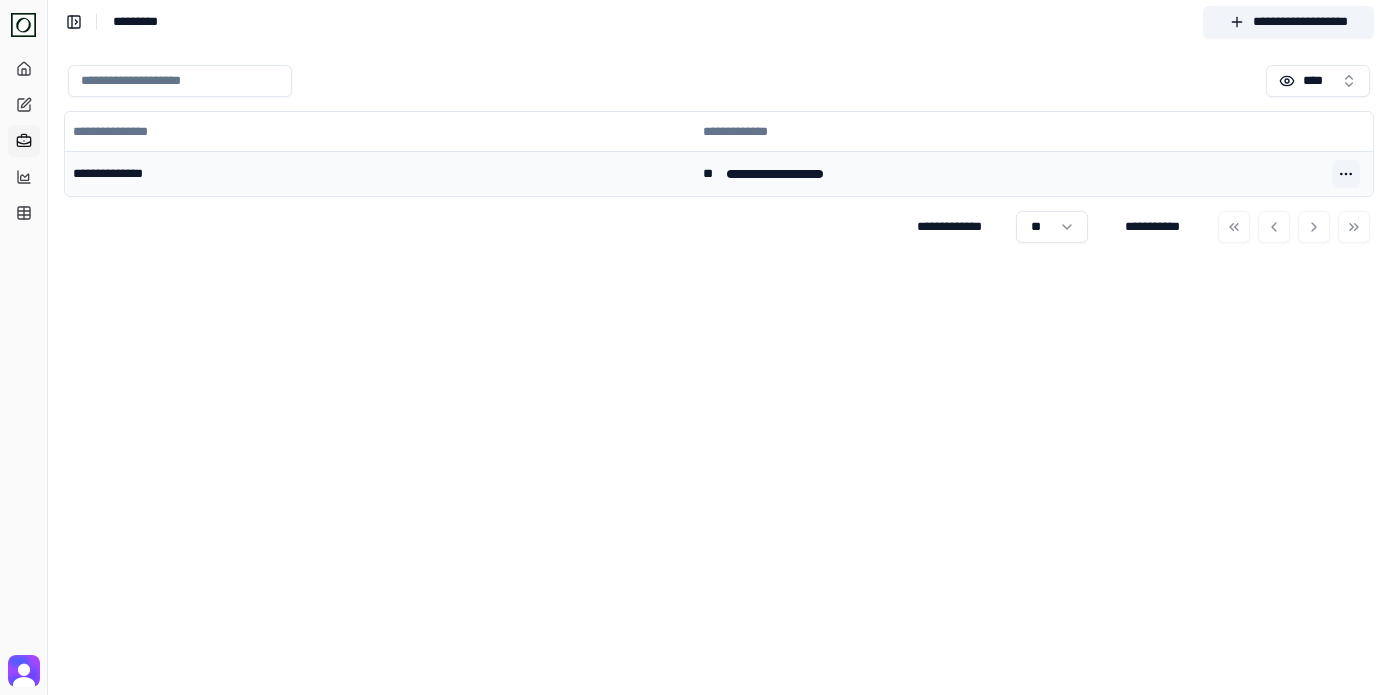 click at bounding box center (1346, 174) 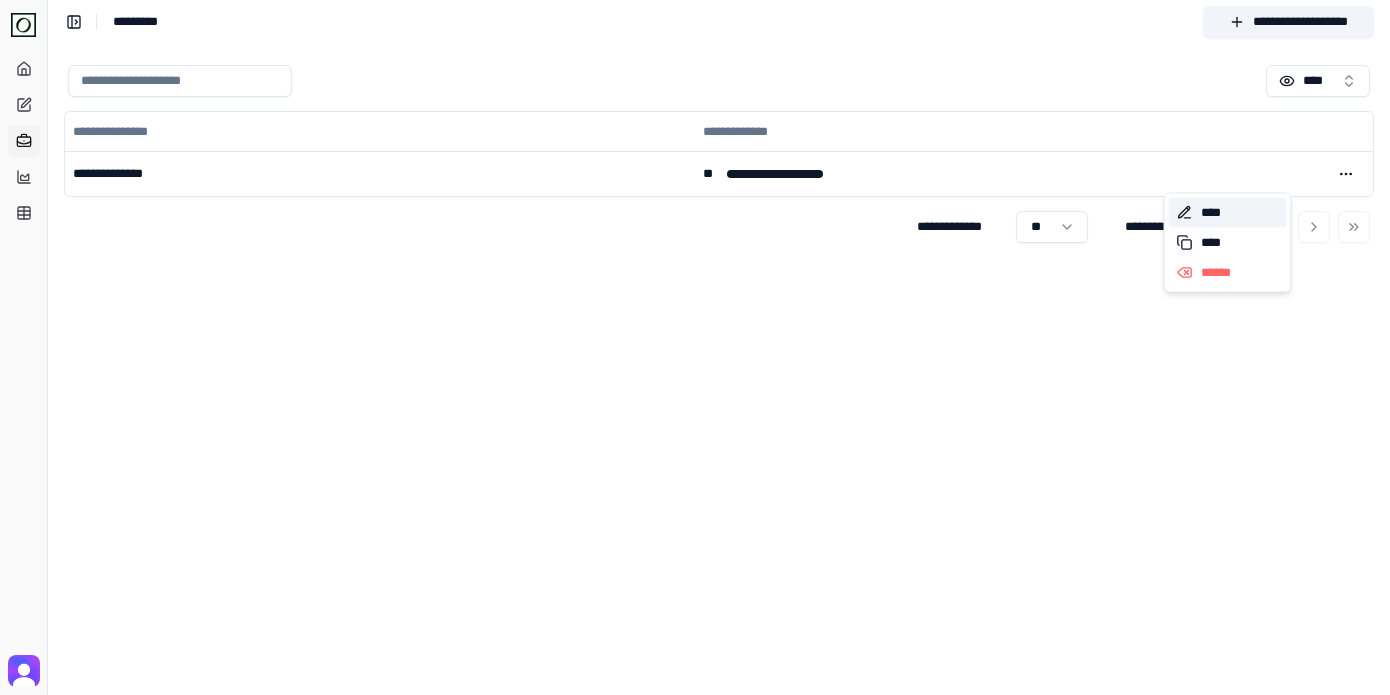 click on "****" at bounding box center [1228, 213] 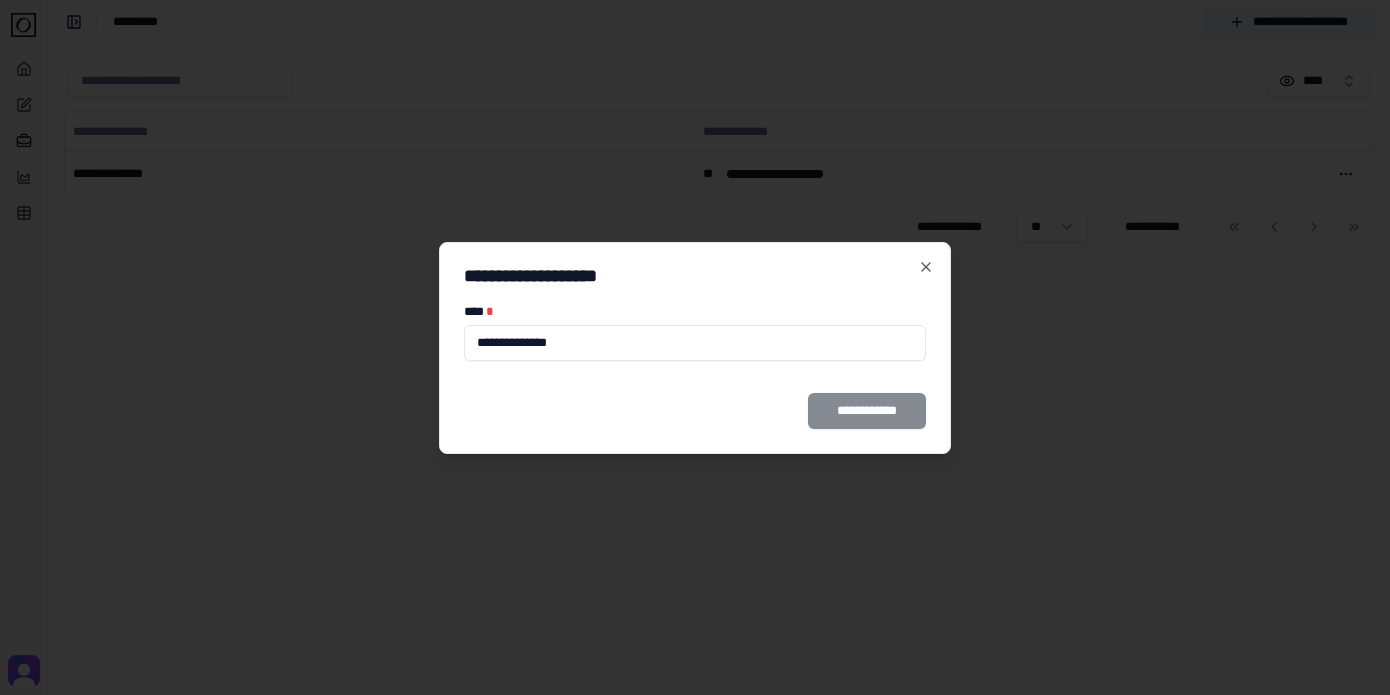 click on "**********" at bounding box center [695, 343] 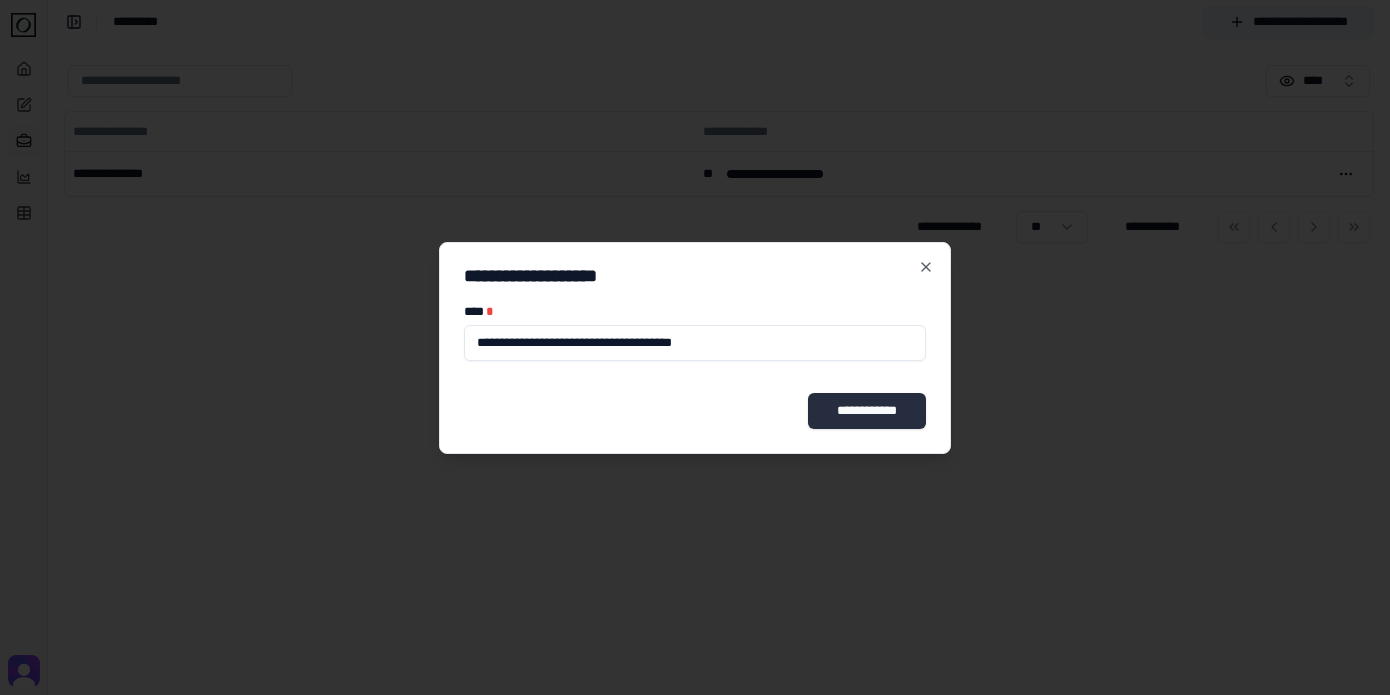 type on "**********" 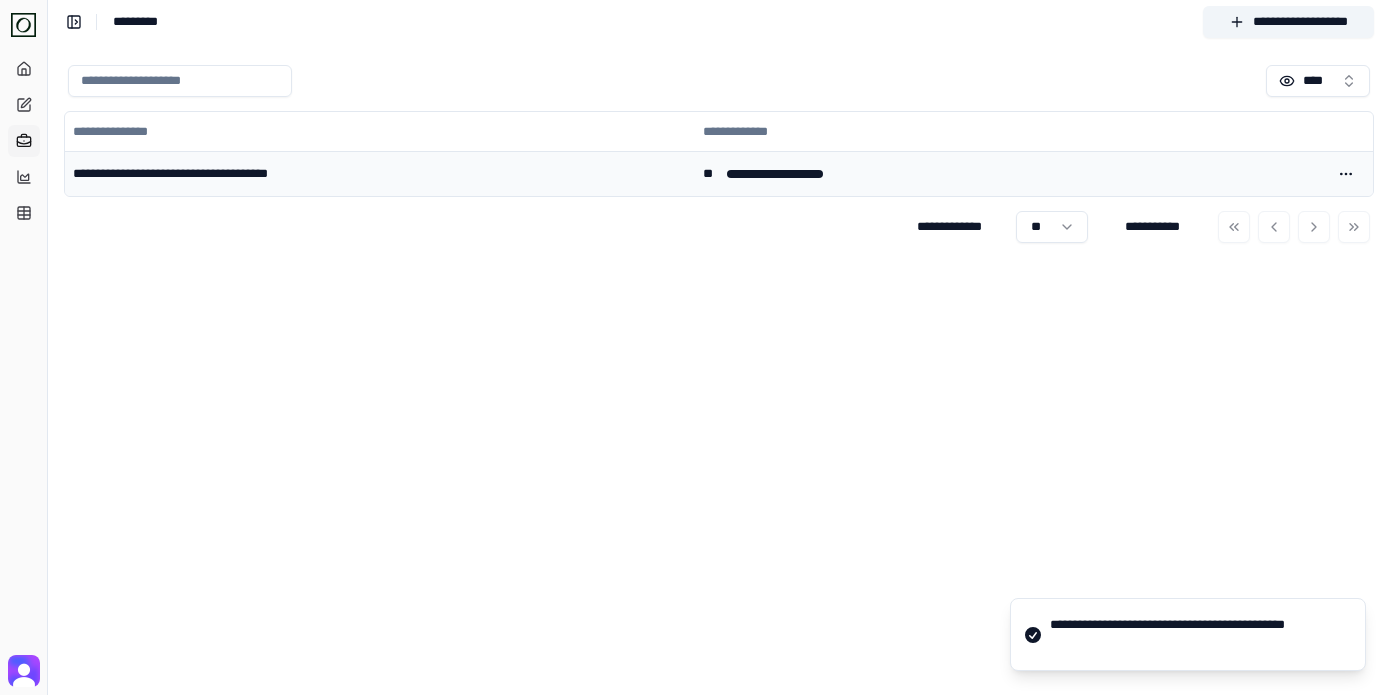 click on "**********" at bounding box center [380, 174] 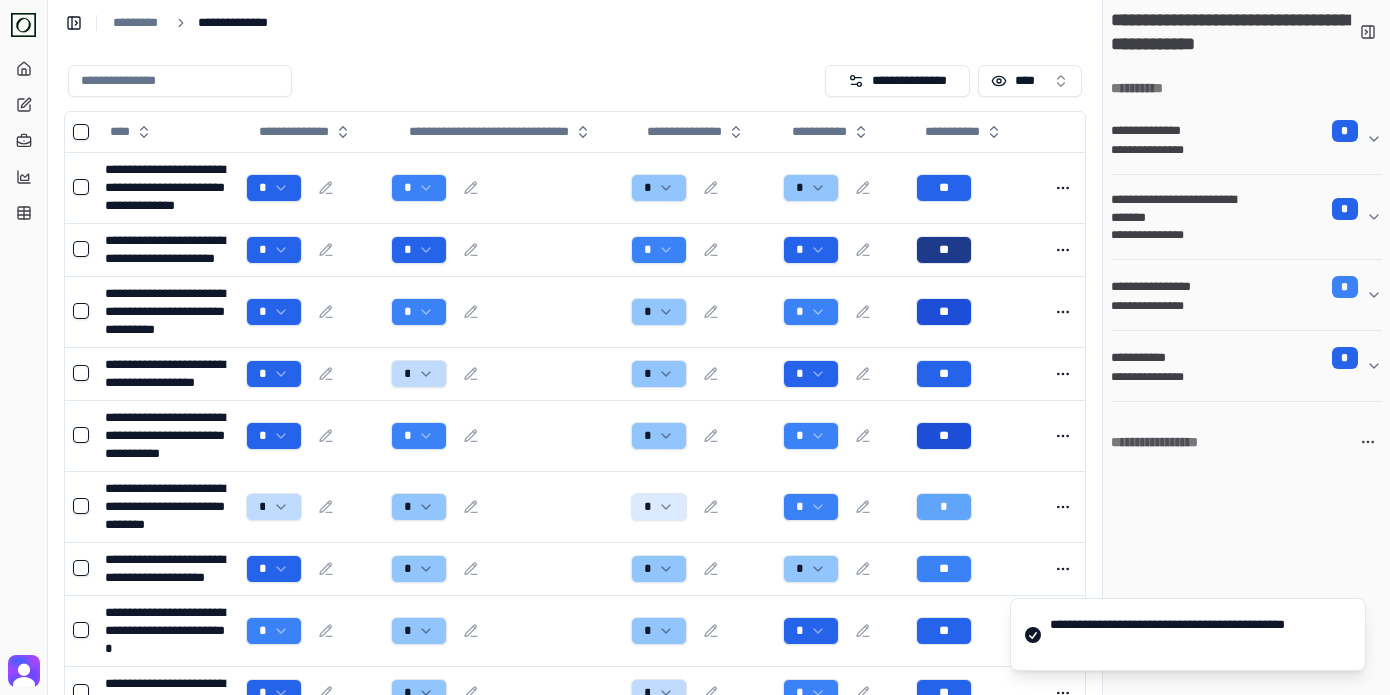 click at bounding box center (442, 81) 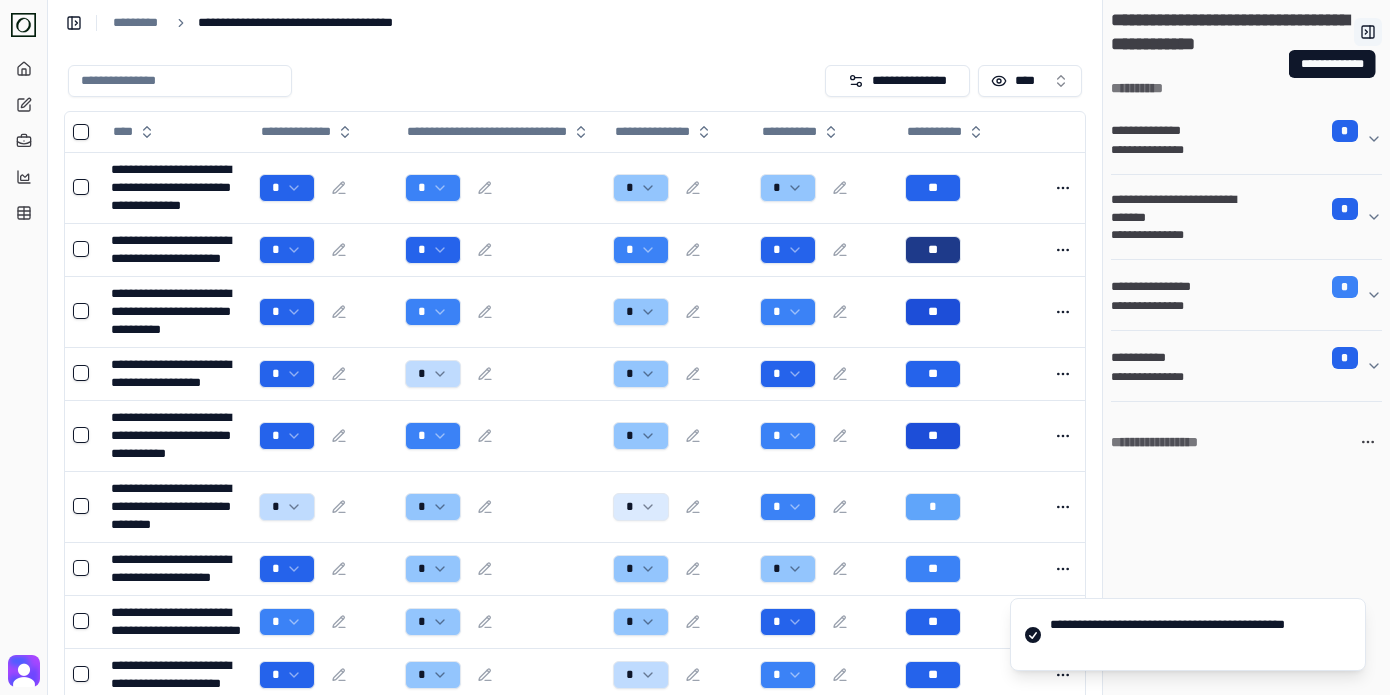 click at bounding box center (1368, 32) 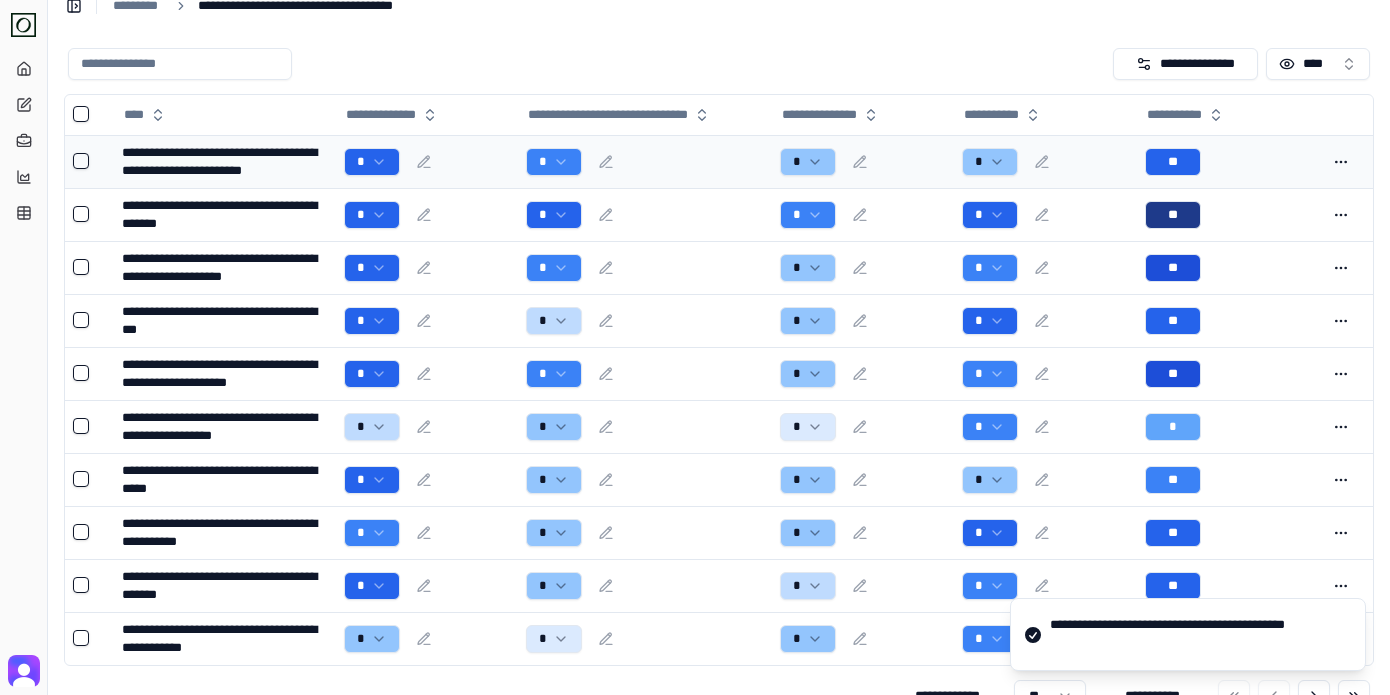 scroll, scrollTop: 7, scrollLeft: 0, axis: vertical 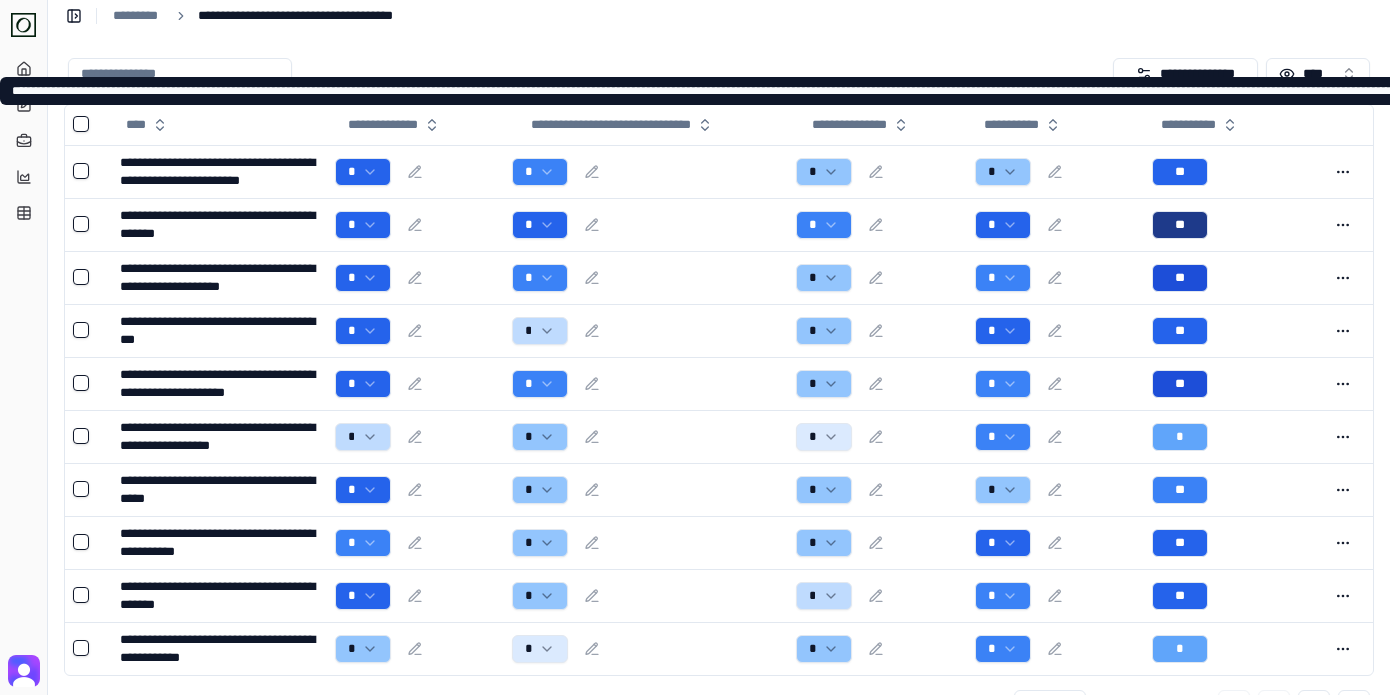 click on "**********" at bounding box center (719, 15) 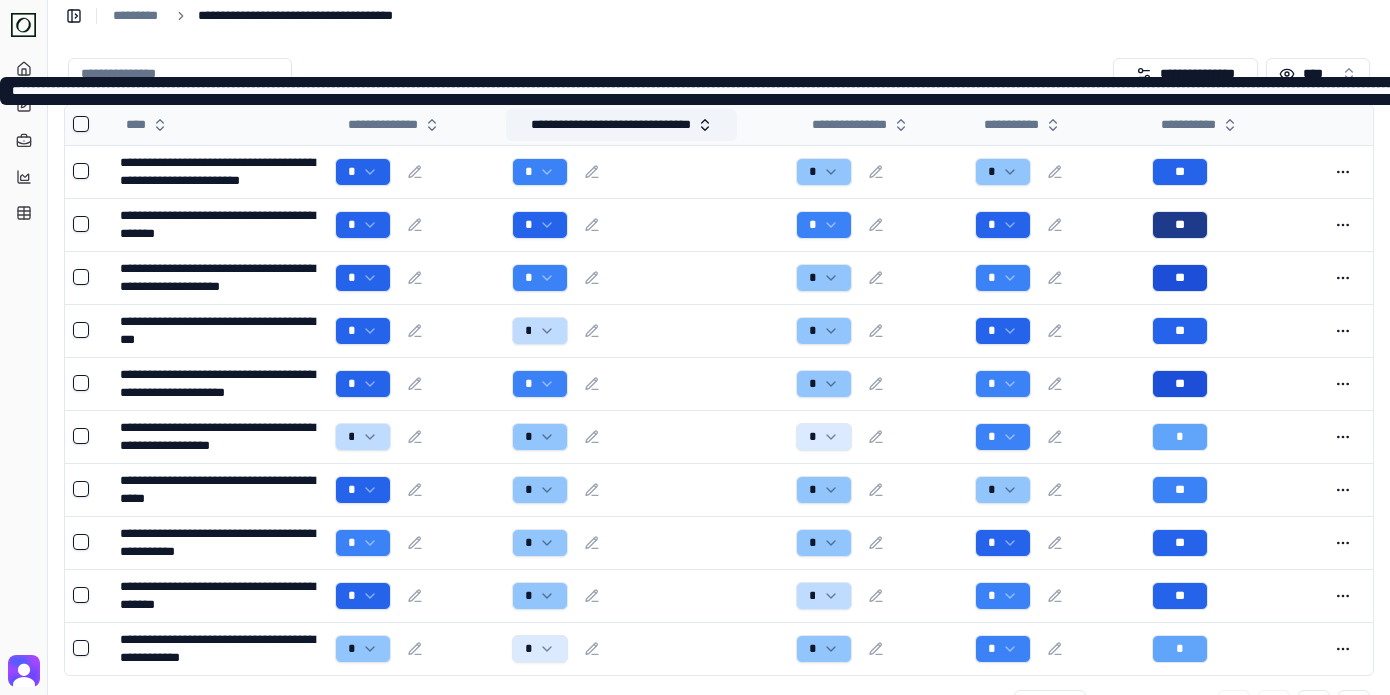 click on "**********" at bounding box center (621, 125) 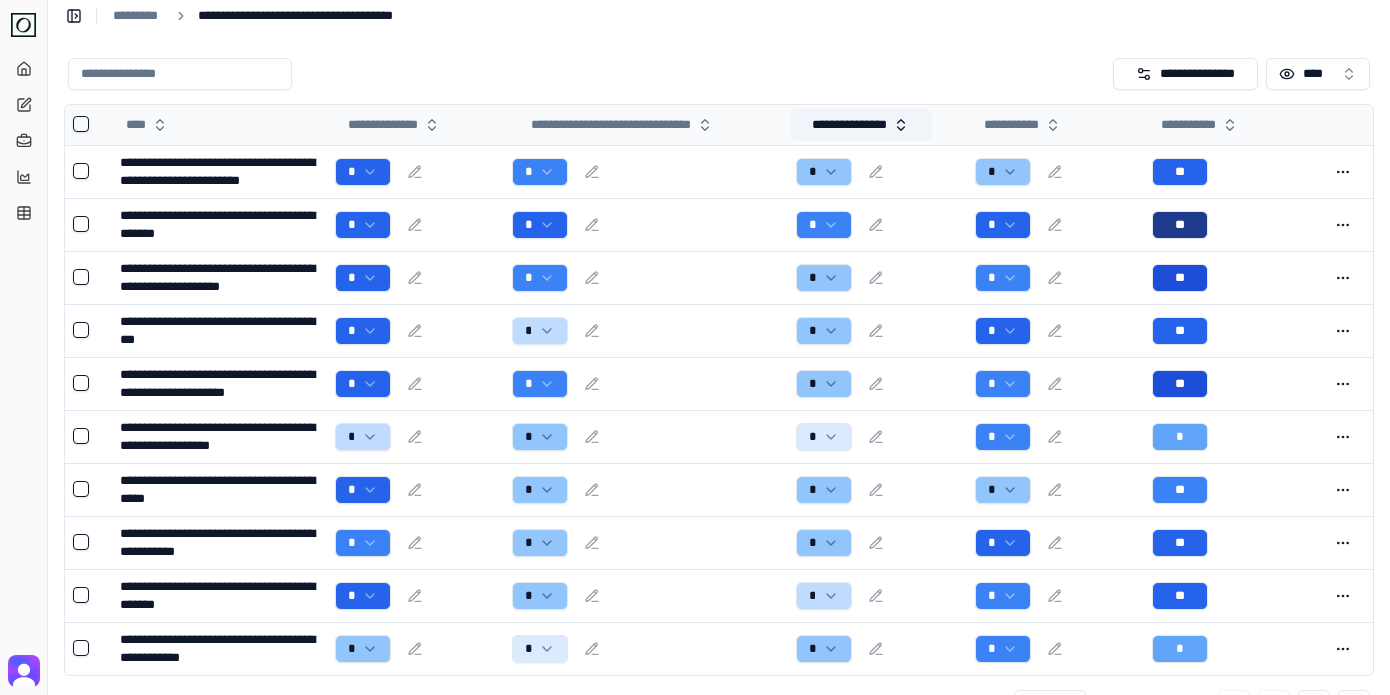 click on "**********" at bounding box center (861, 125) 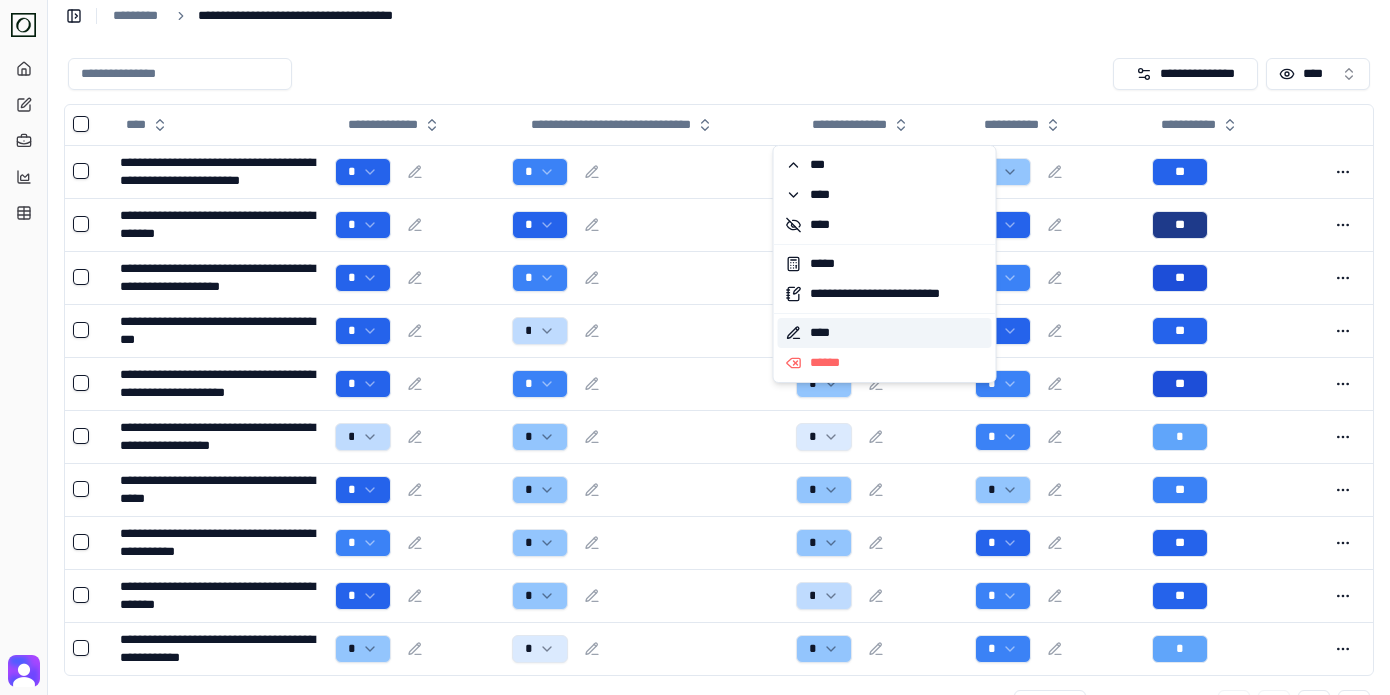 click on "****" at bounding box center [885, 333] 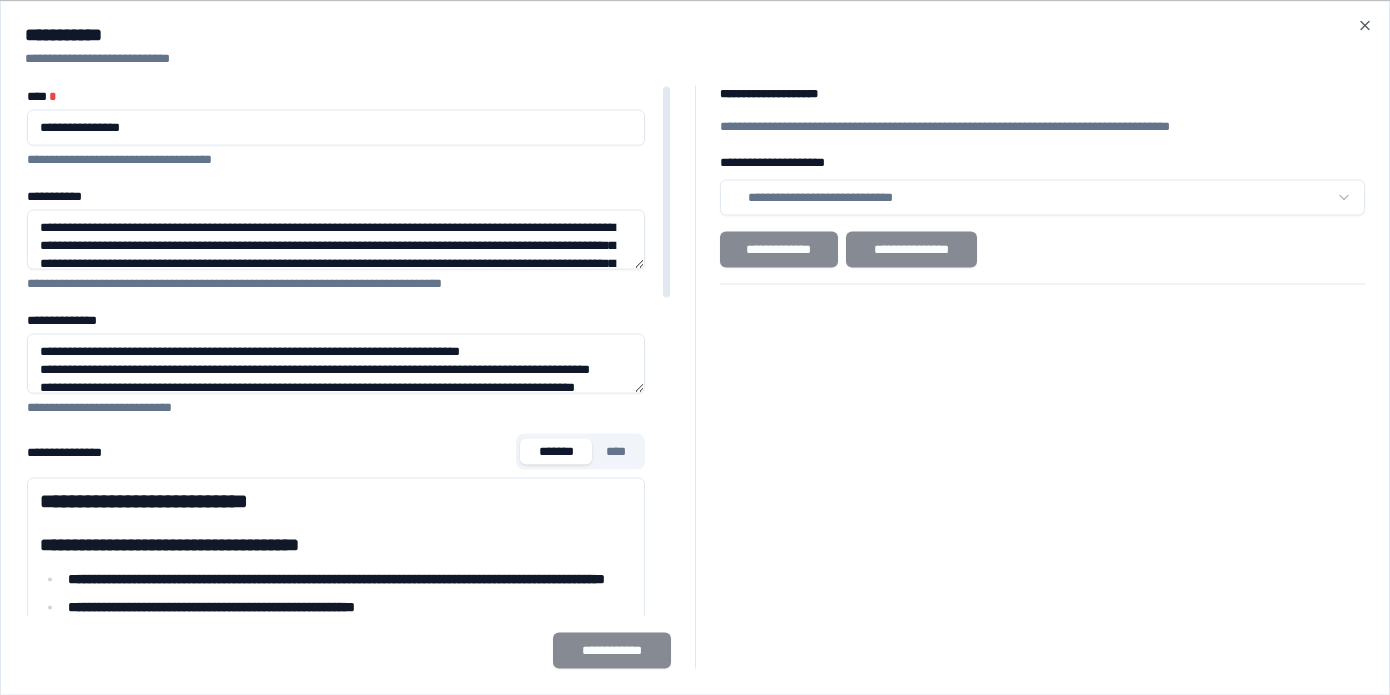 scroll, scrollTop: 3, scrollLeft: 0, axis: vertical 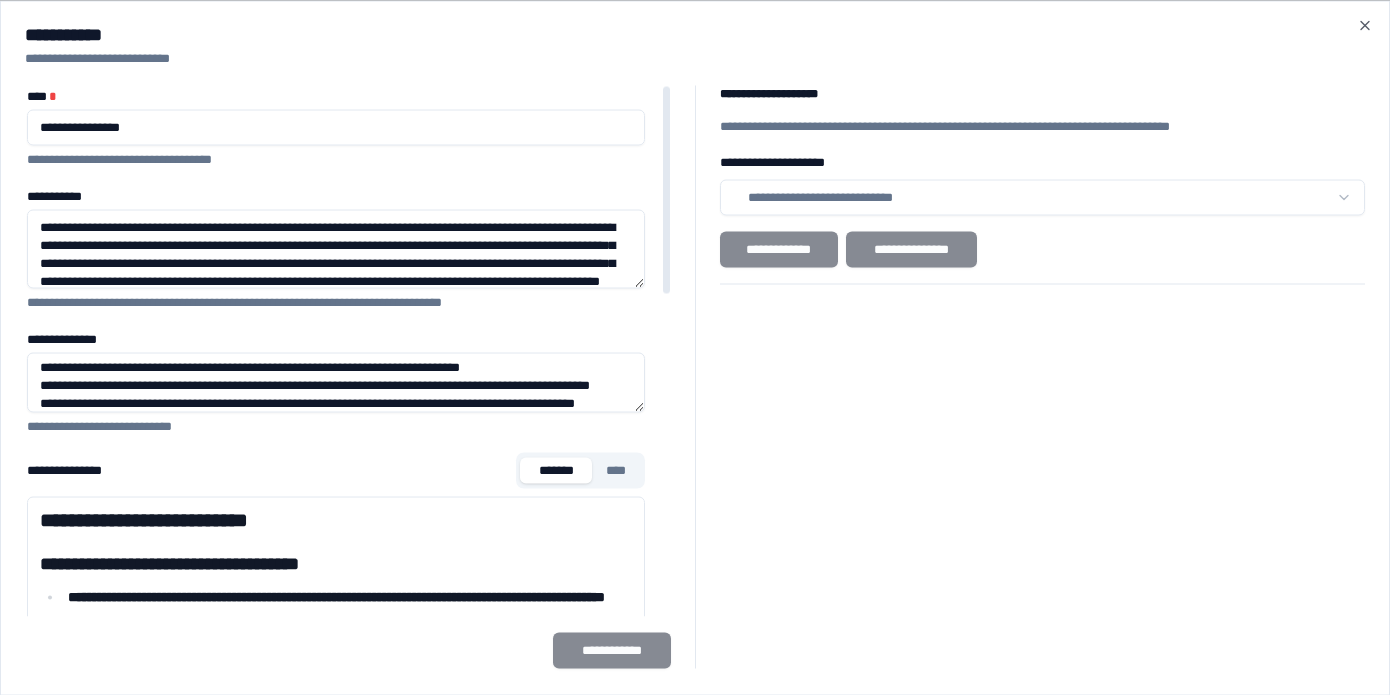 drag, startPoint x: 638, startPoint y: 261, endPoint x: 641, endPoint y: 290, distance: 29.15476 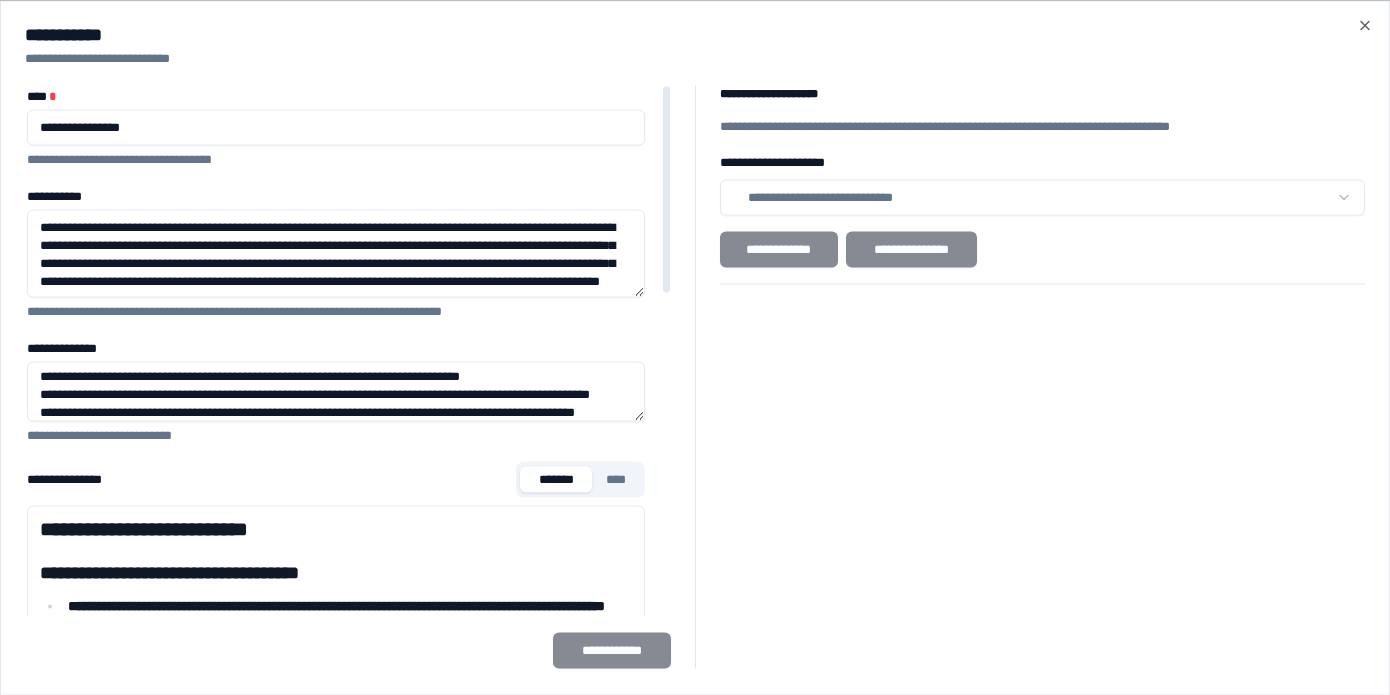 scroll, scrollTop: 56, scrollLeft: 0, axis: vertical 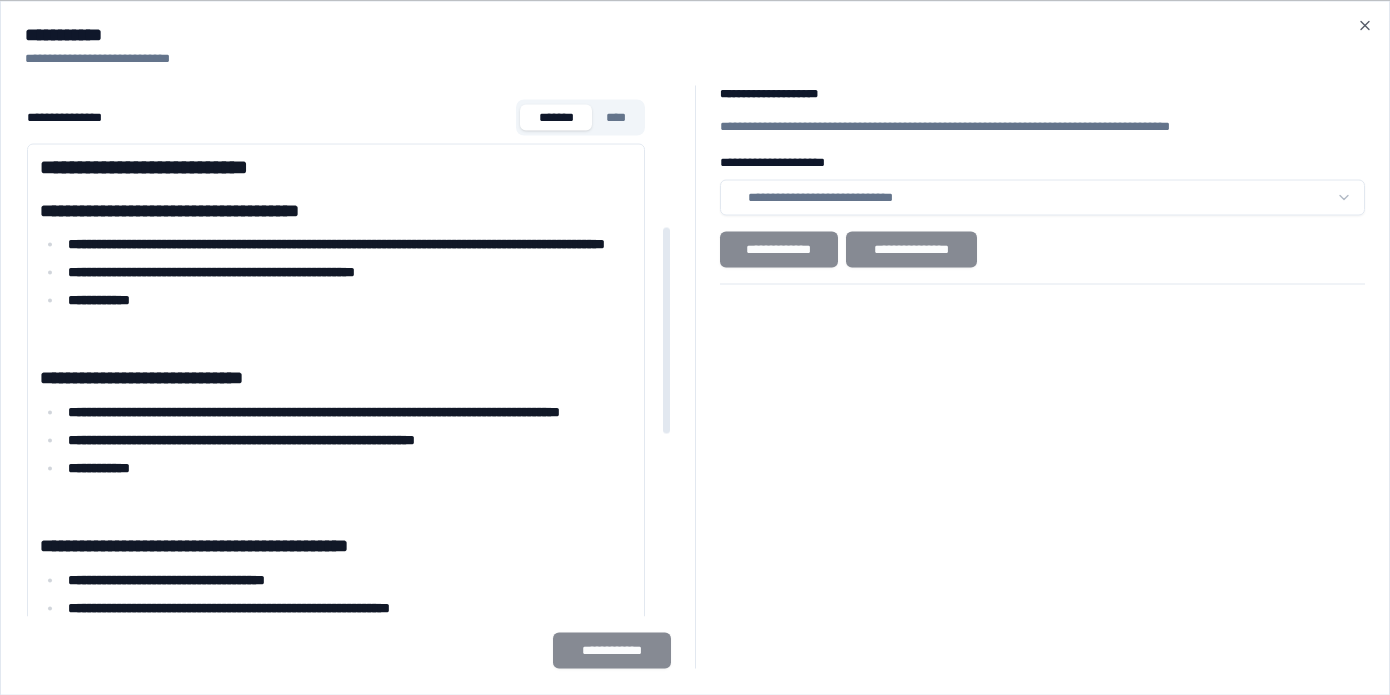 drag, startPoint x: 304, startPoint y: 172, endPoint x: 438, endPoint y: 370, distance: 239.08157 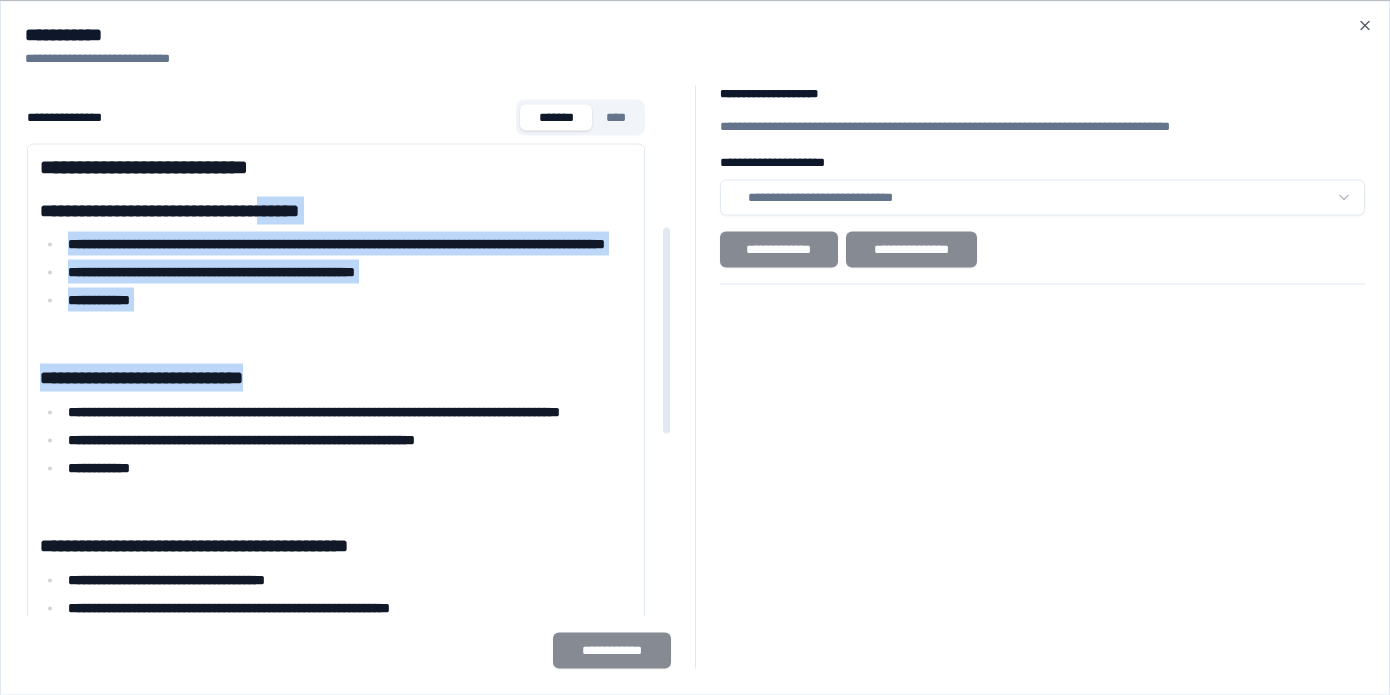 drag, startPoint x: 438, startPoint y: 370, endPoint x: 299, endPoint y: 202, distance: 218.04816 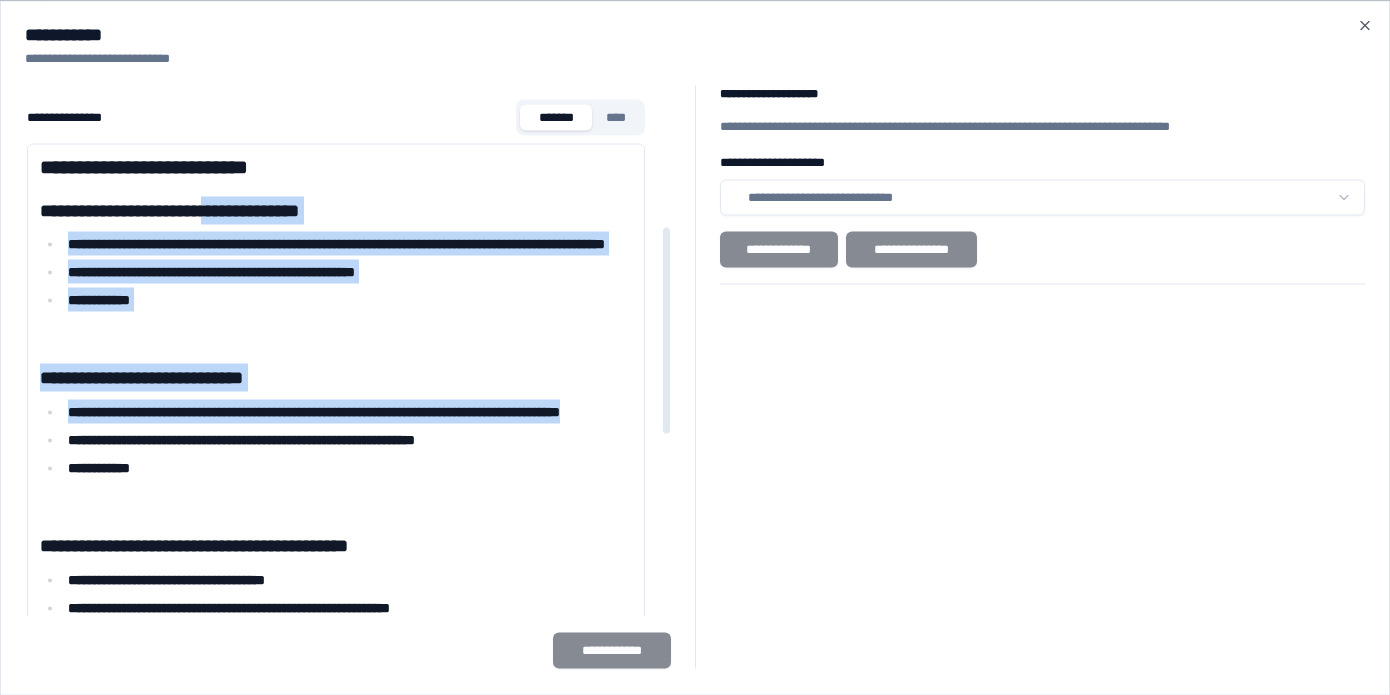 drag, startPoint x: 299, startPoint y: 202, endPoint x: 433, endPoint y: 425, distance: 260.16342 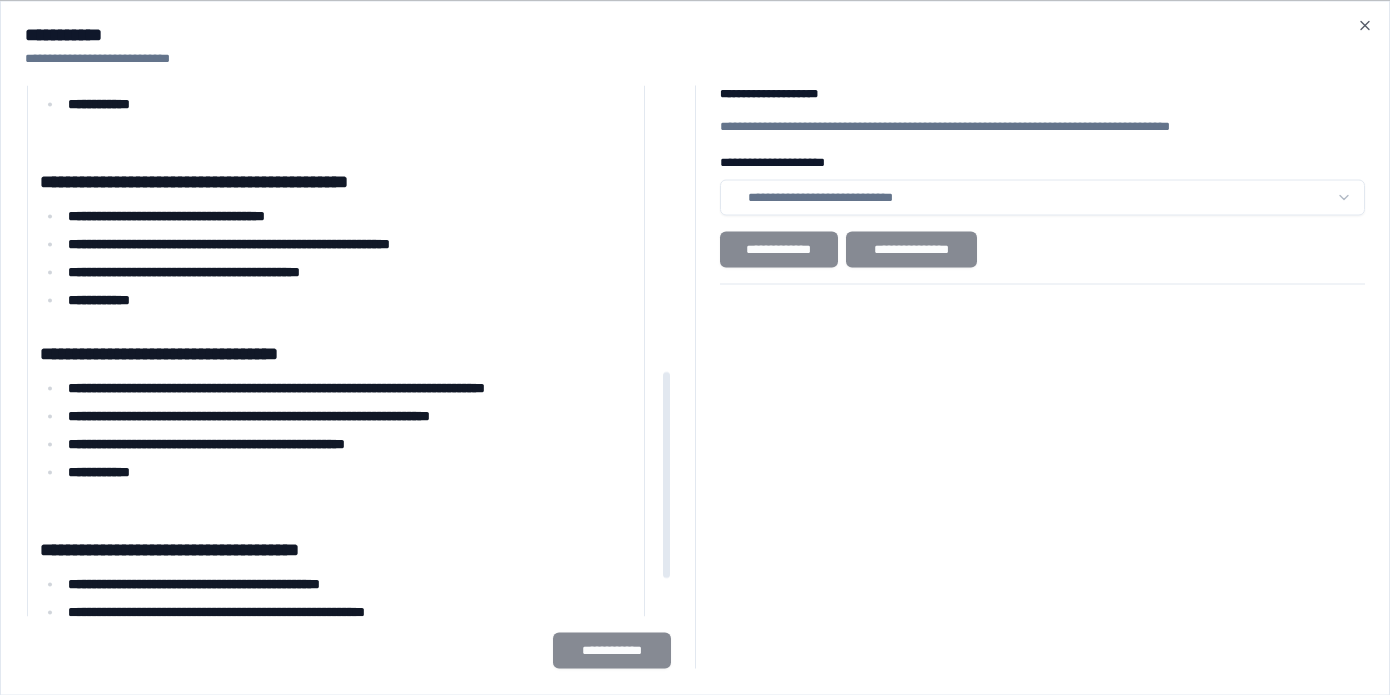 scroll, scrollTop: 736, scrollLeft: 0, axis: vertical 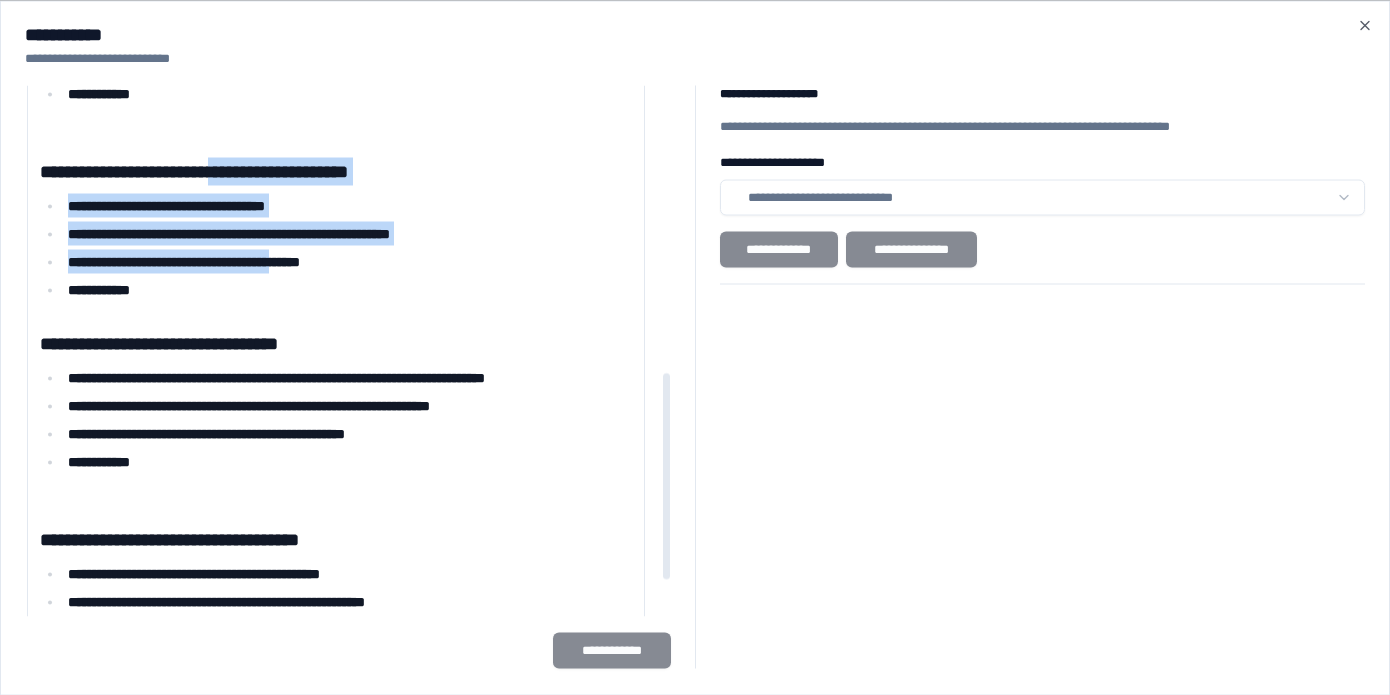 drag, startPoint x: 339, startPoint y: 254, endPoint x: 251, endPoint y: 164, distance: 125.872955 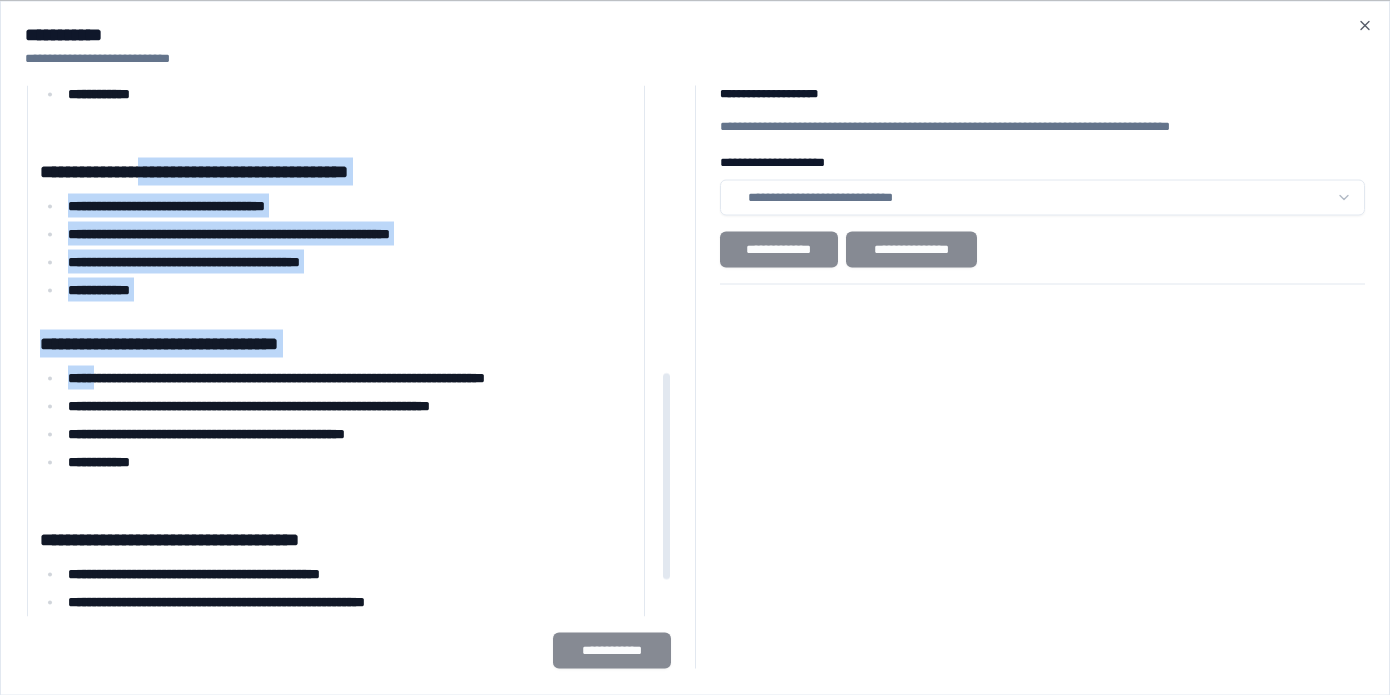 drag, startPoint x: 251, startPoint y: 164, endPoint x: 361, endPoint y: 360, distance: 224.75764 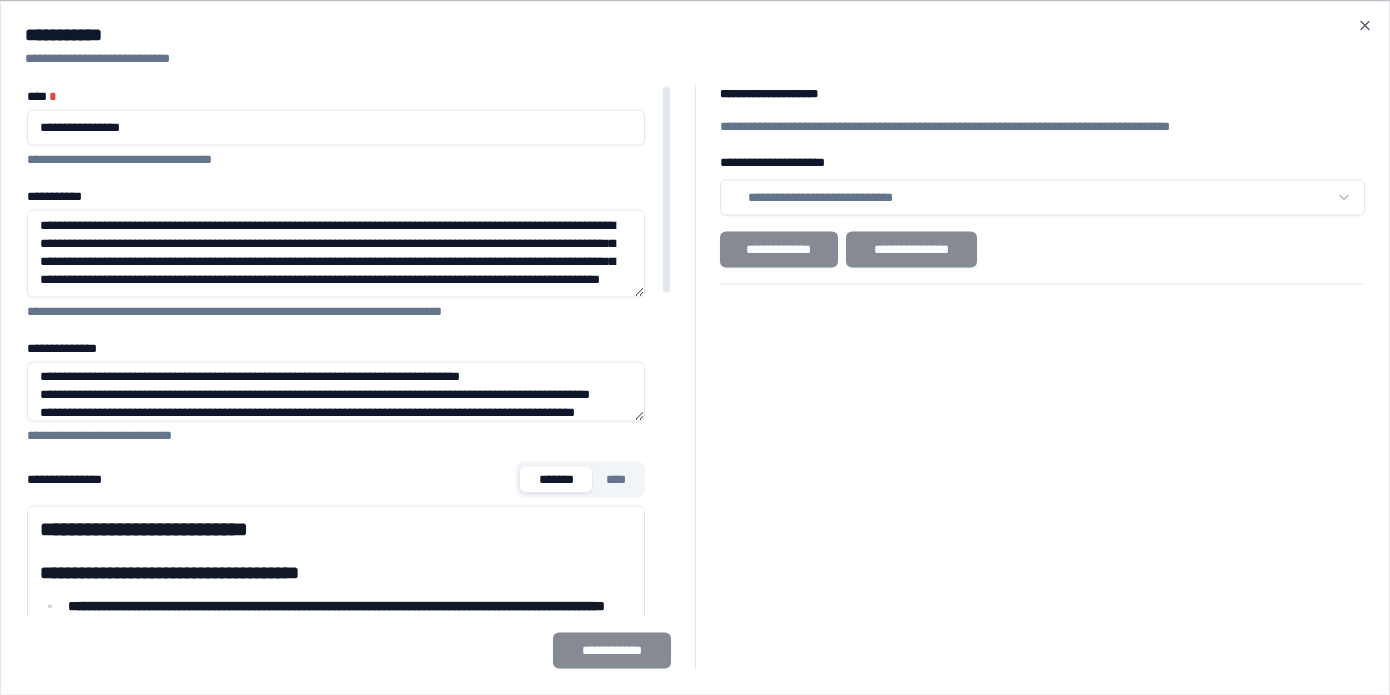 scroll, scrollTop: 7, scrollLeft: 0, axis: vertical 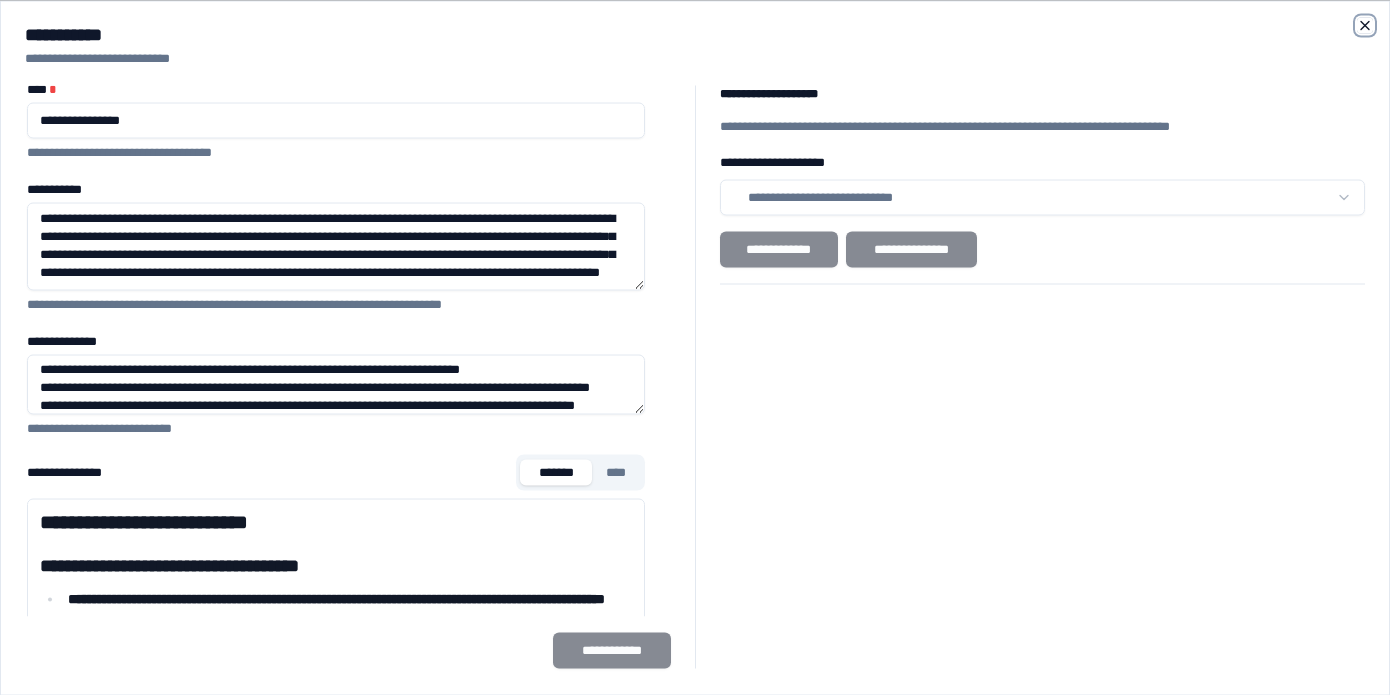 click 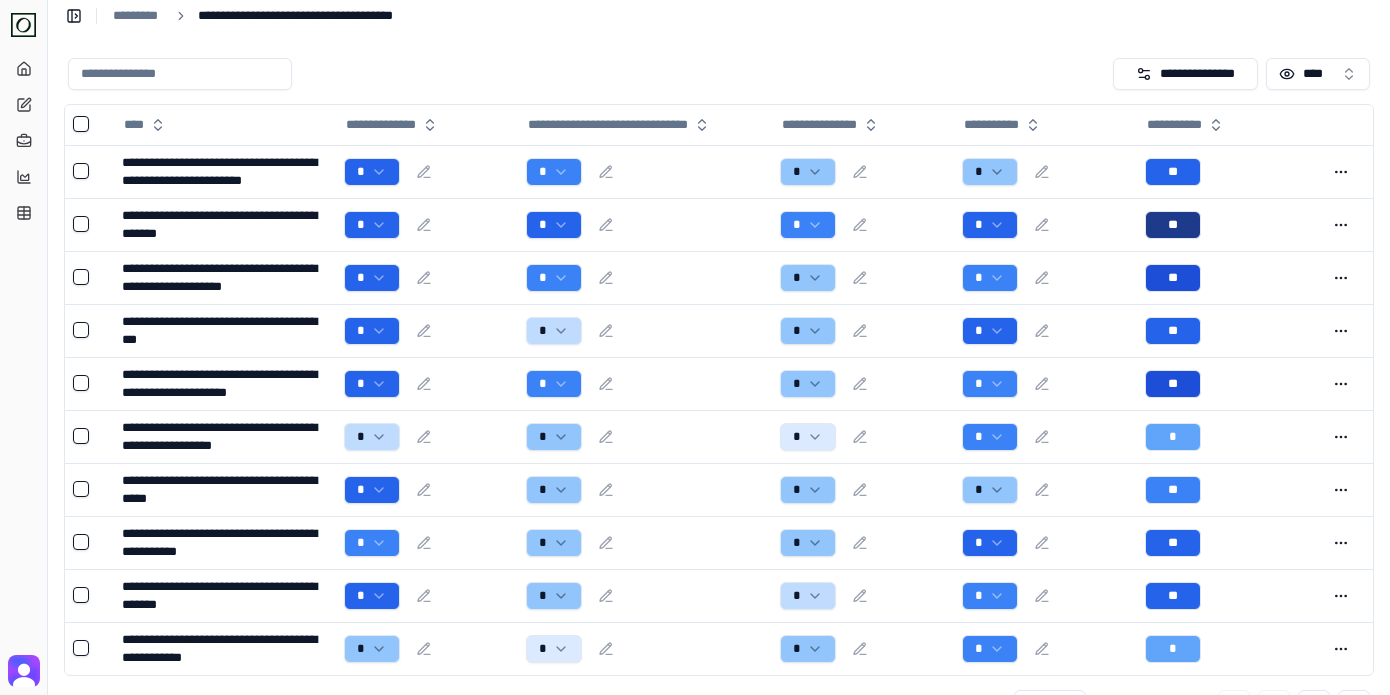 click at bounding box center [586, 74] 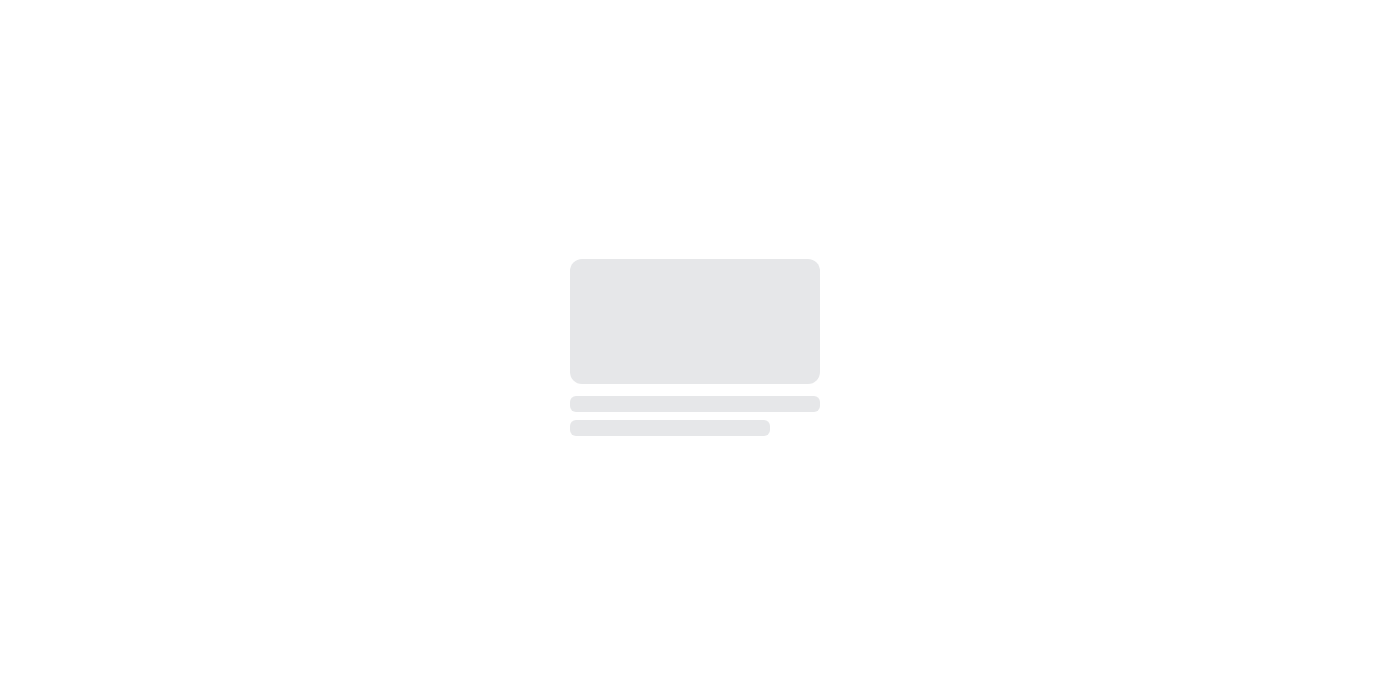 scroll, scrollTop: 0, scrollLeft: 0, axis: both 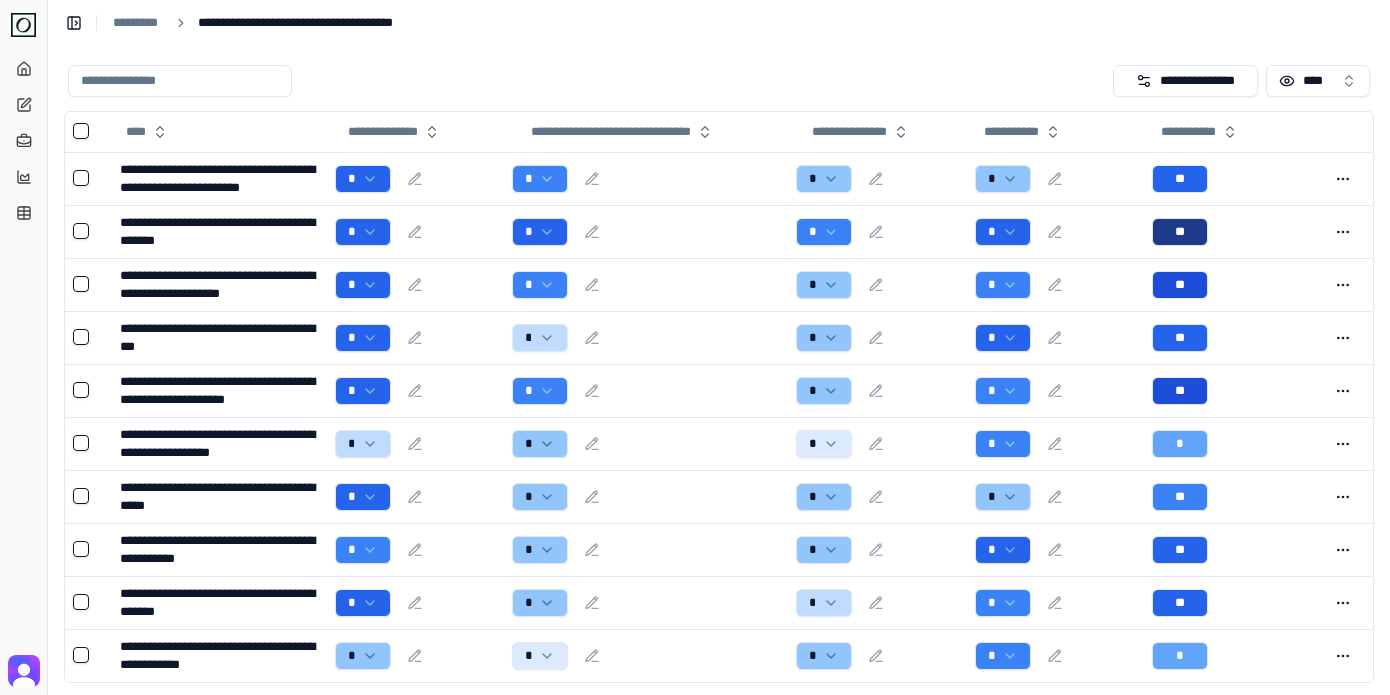 click on "**********" at bounding box center (1200, 132) 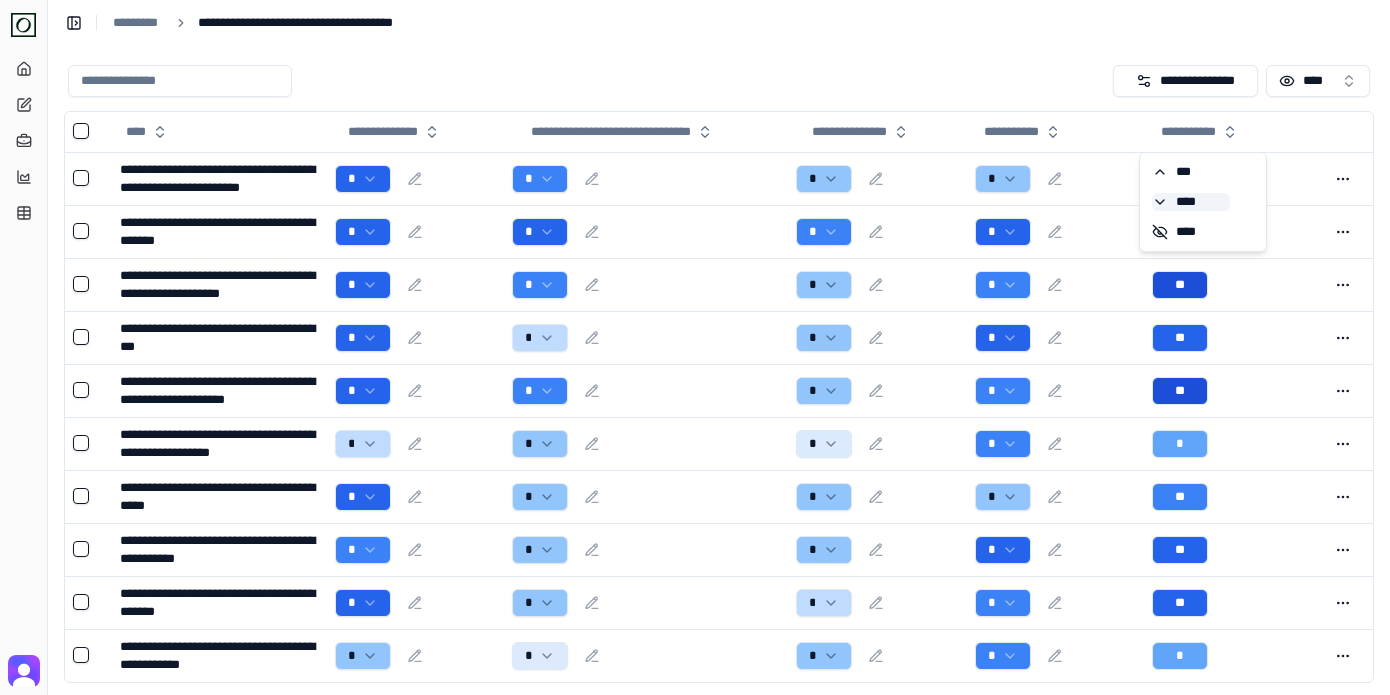 click on "****" at bounding box center [1191, 202] 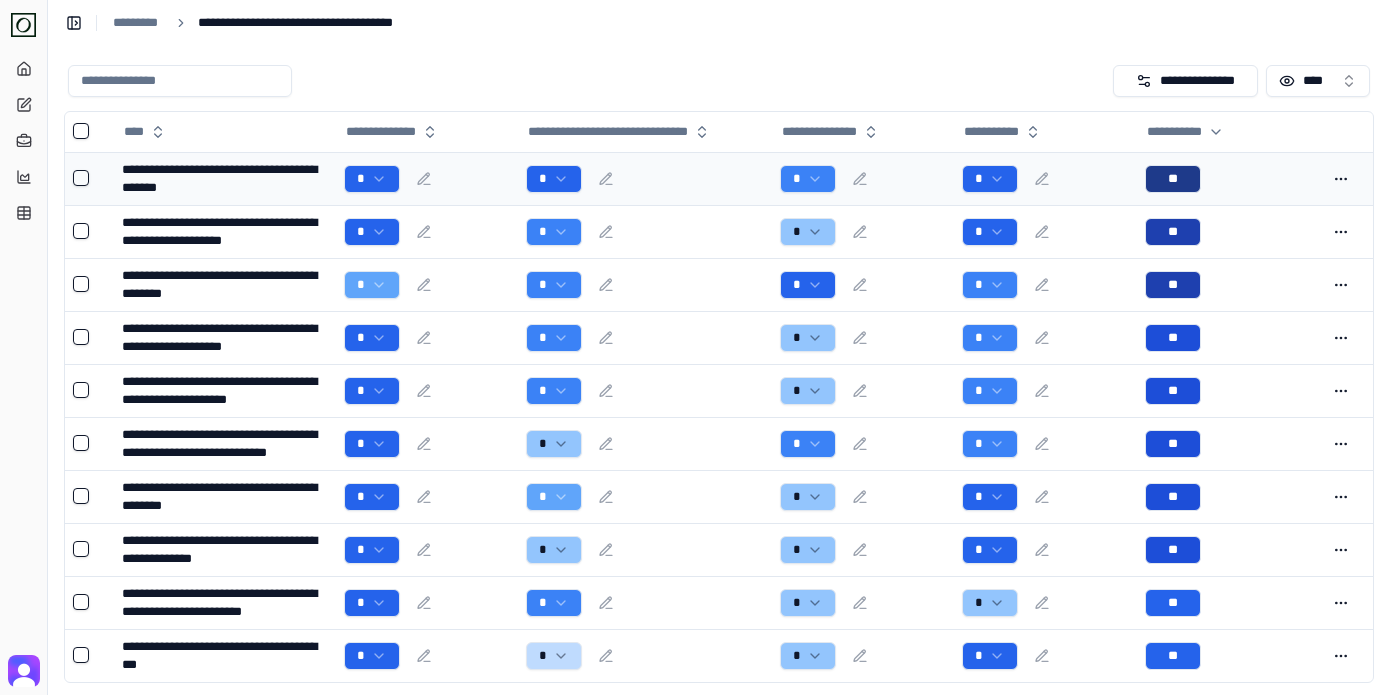 click on "*" at bounding box center (644, 178) 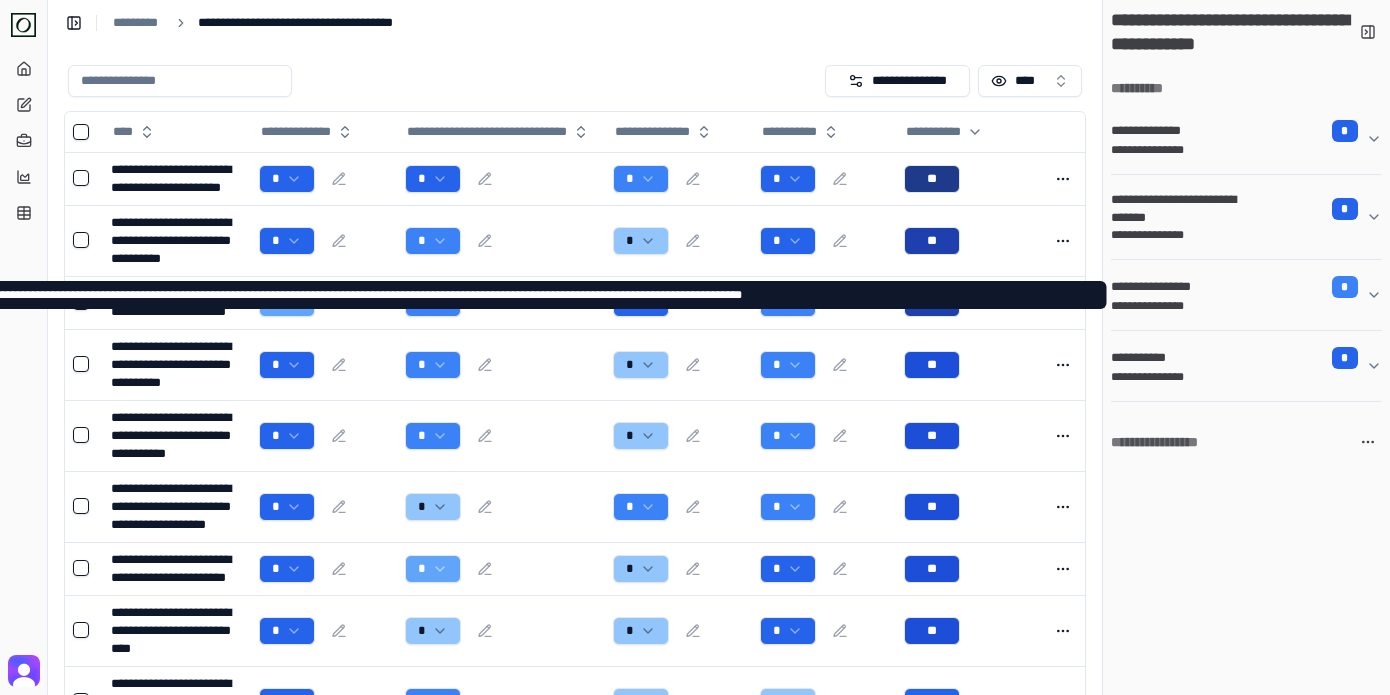 click on "**********" at bounding box center [1238, 287] 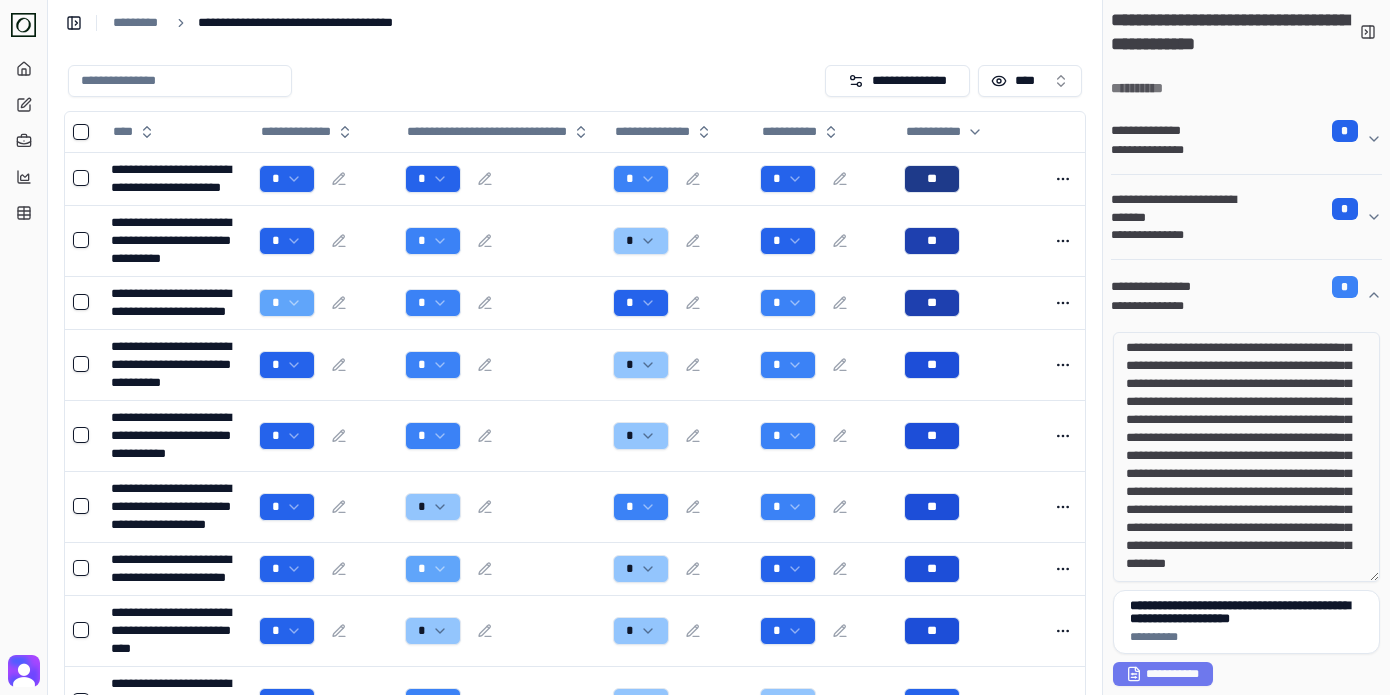 scroll, scrollTop: 0, scrollLeft: 0, axis: both 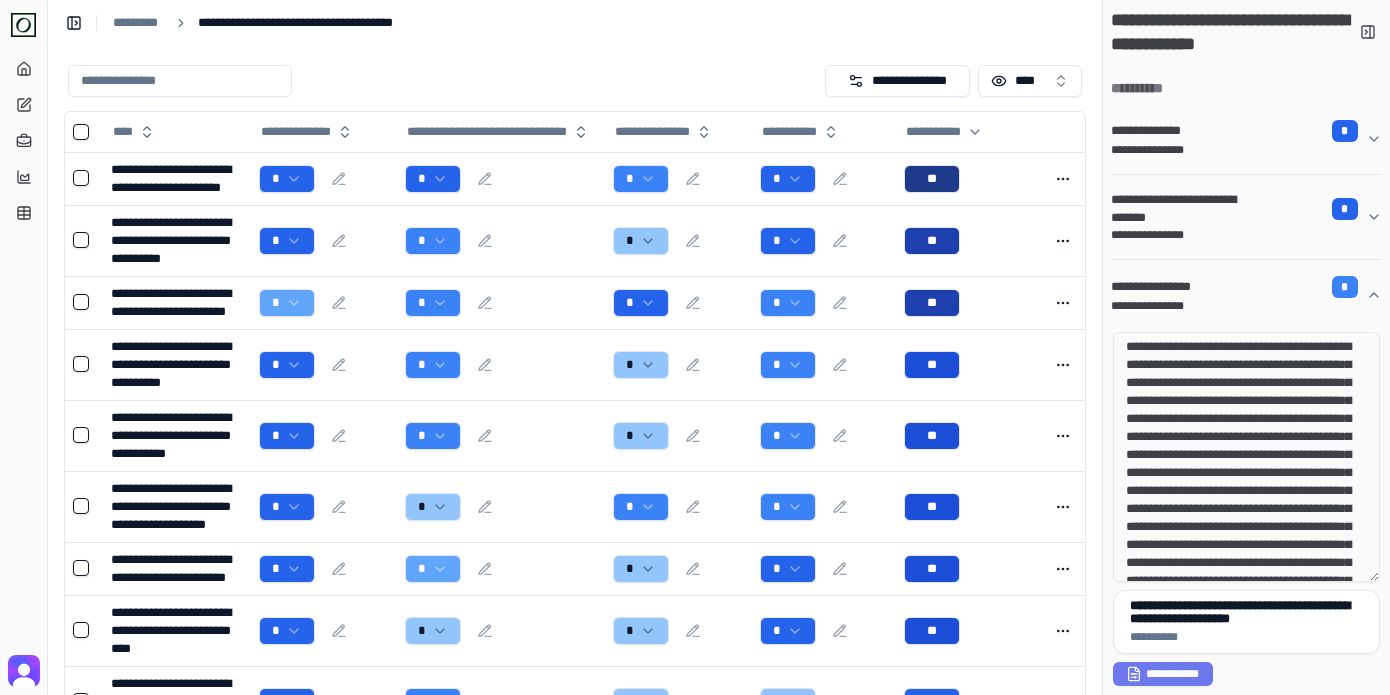 drag, startPoint x: 1149, startPoint y: 351, endPoint x: 1236, endPoint y: 430, distance: 117.51595 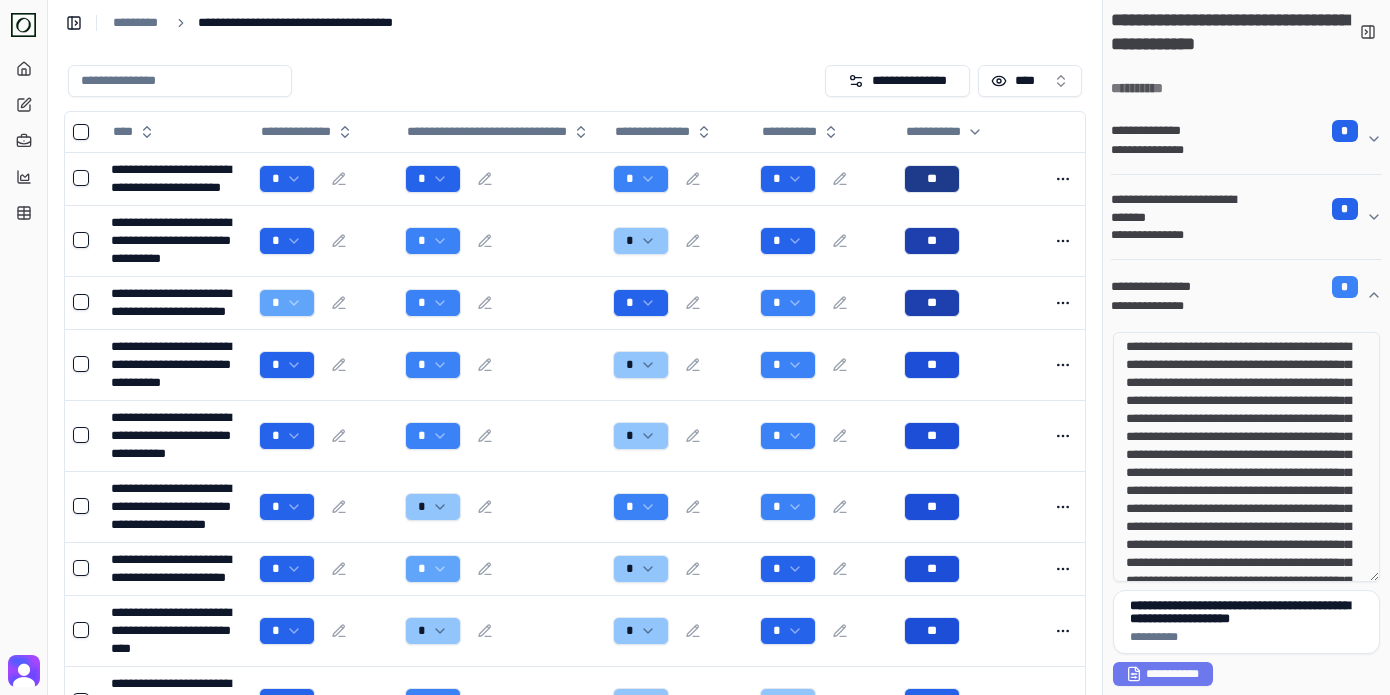 click on "**********" at bounding box center (1246, 457) 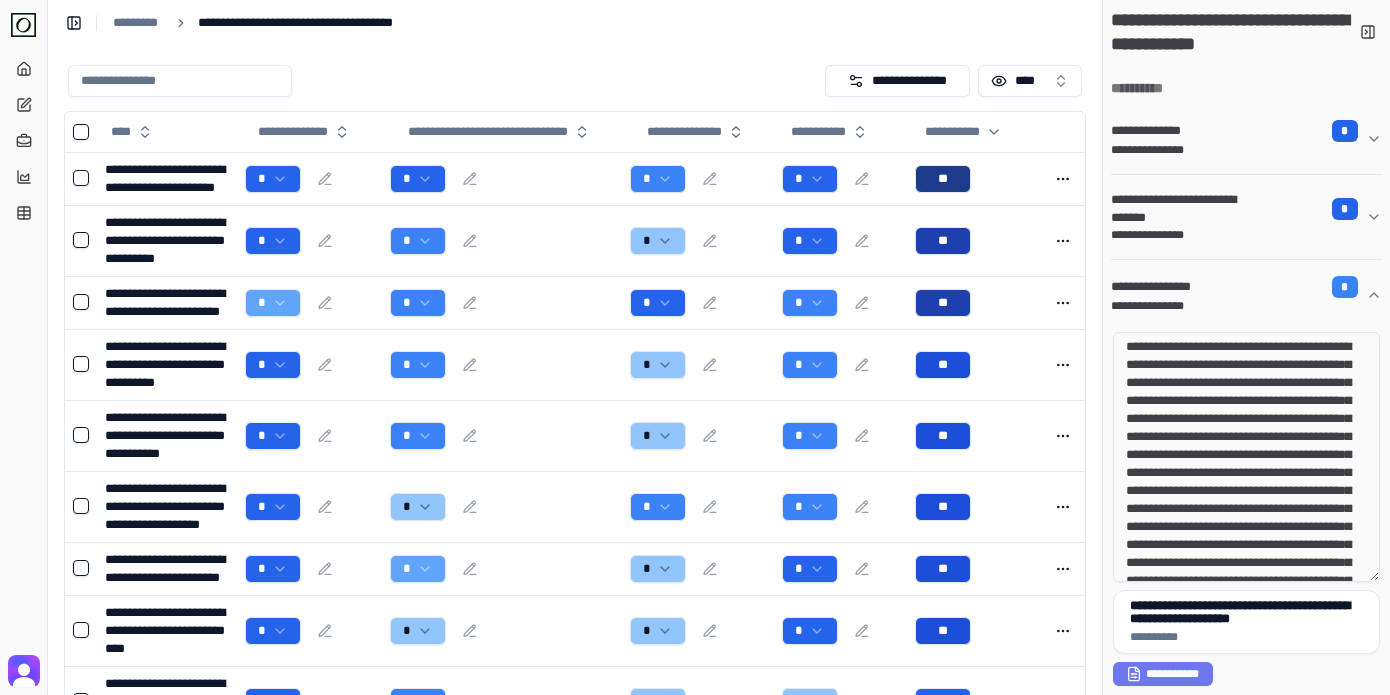 drag, startPoint x: 1182, startPoint y: 441, endPoint x: 1254, endPoint y: 455, distance: 73.34848 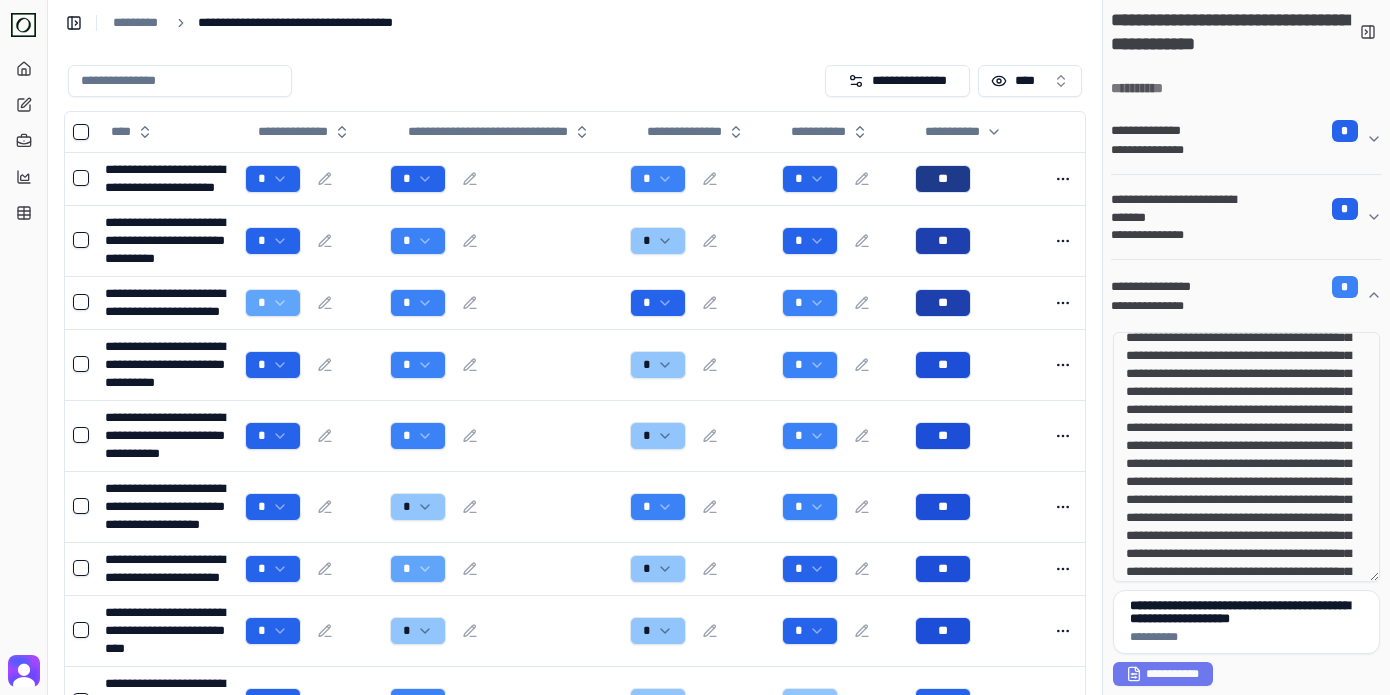 scroll, scrollTop: 52, scrollLeft: 0, axis: vertical 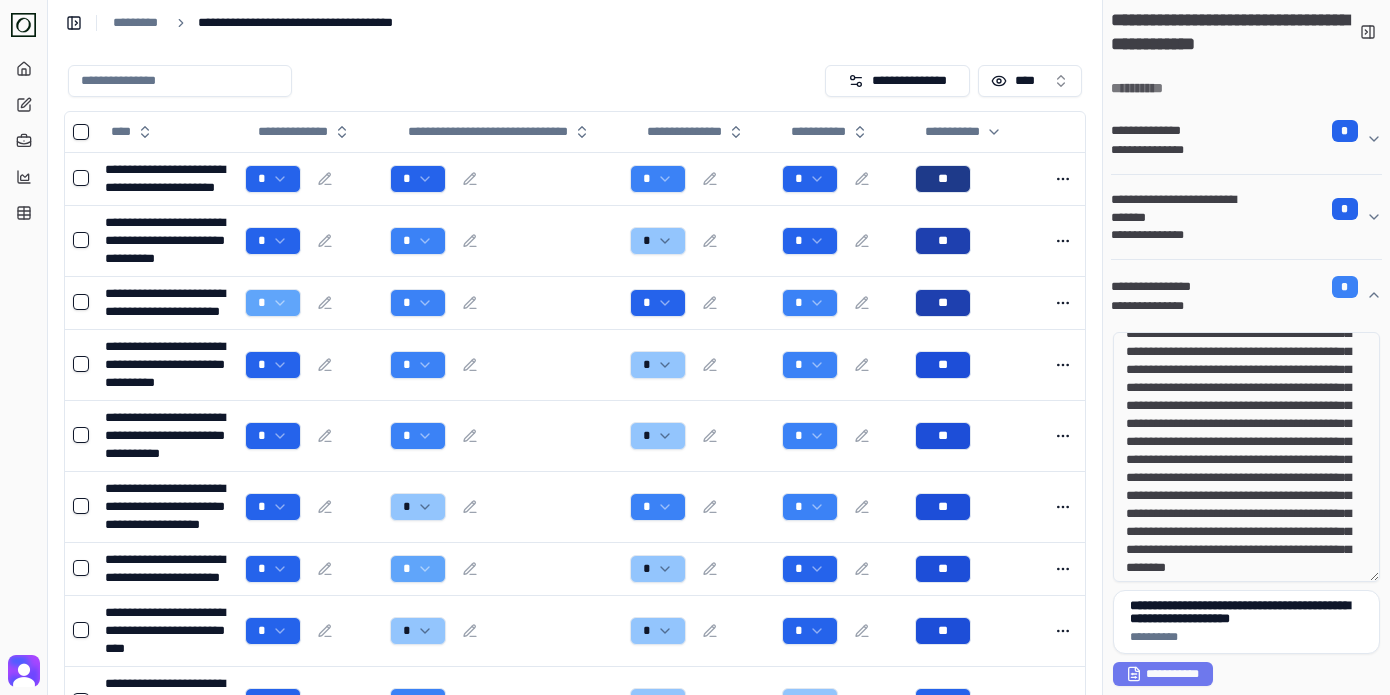 drag, startPoint x: 1258, startPoint y: 507, endPoint x: 1233, endPoint y: 458, distance: 55.00909 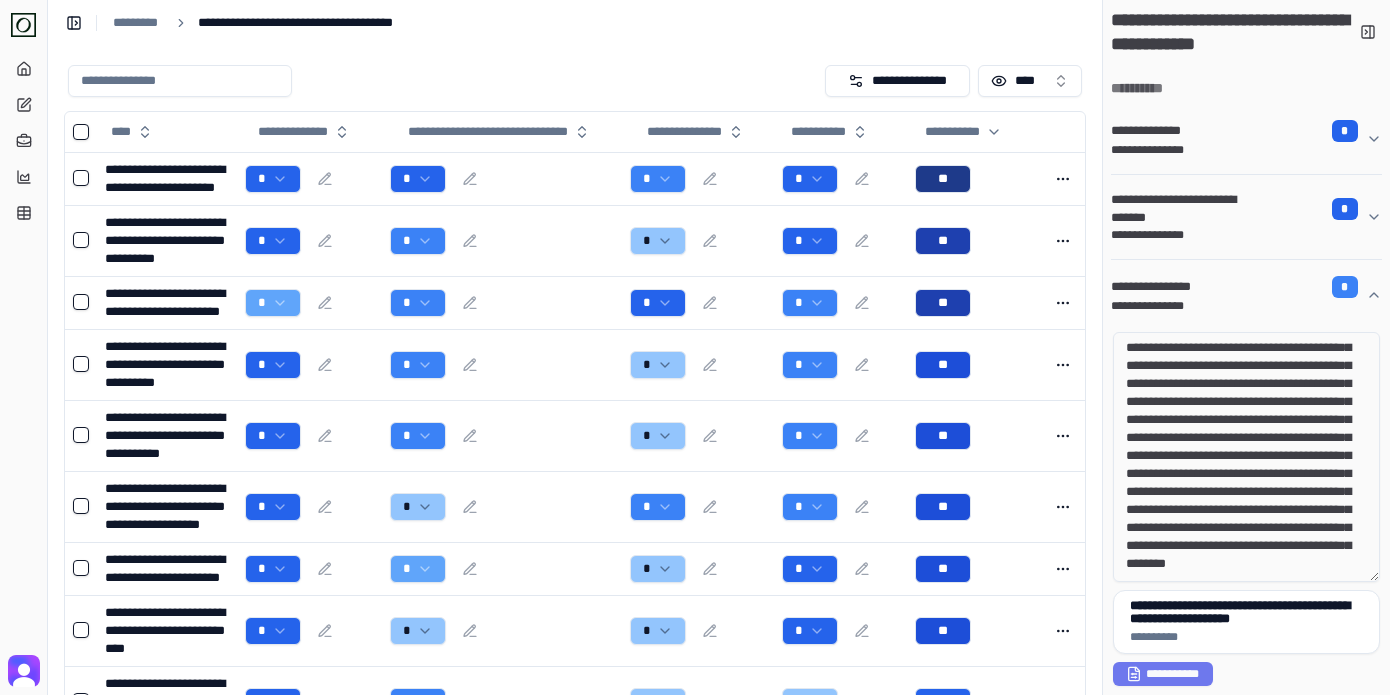 scroll, scrollTop: 110, scrollLeft: 0, axis: vertical 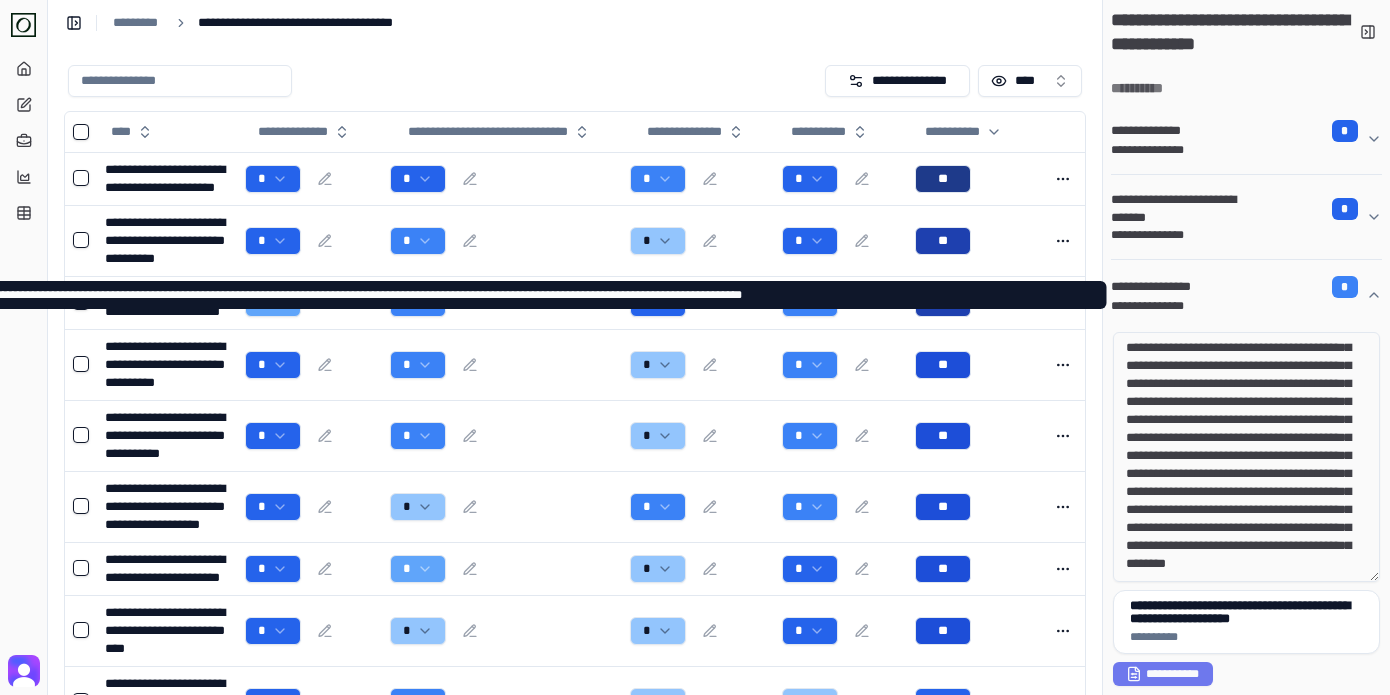 click on "**********" at bounding box center [1238, 287] 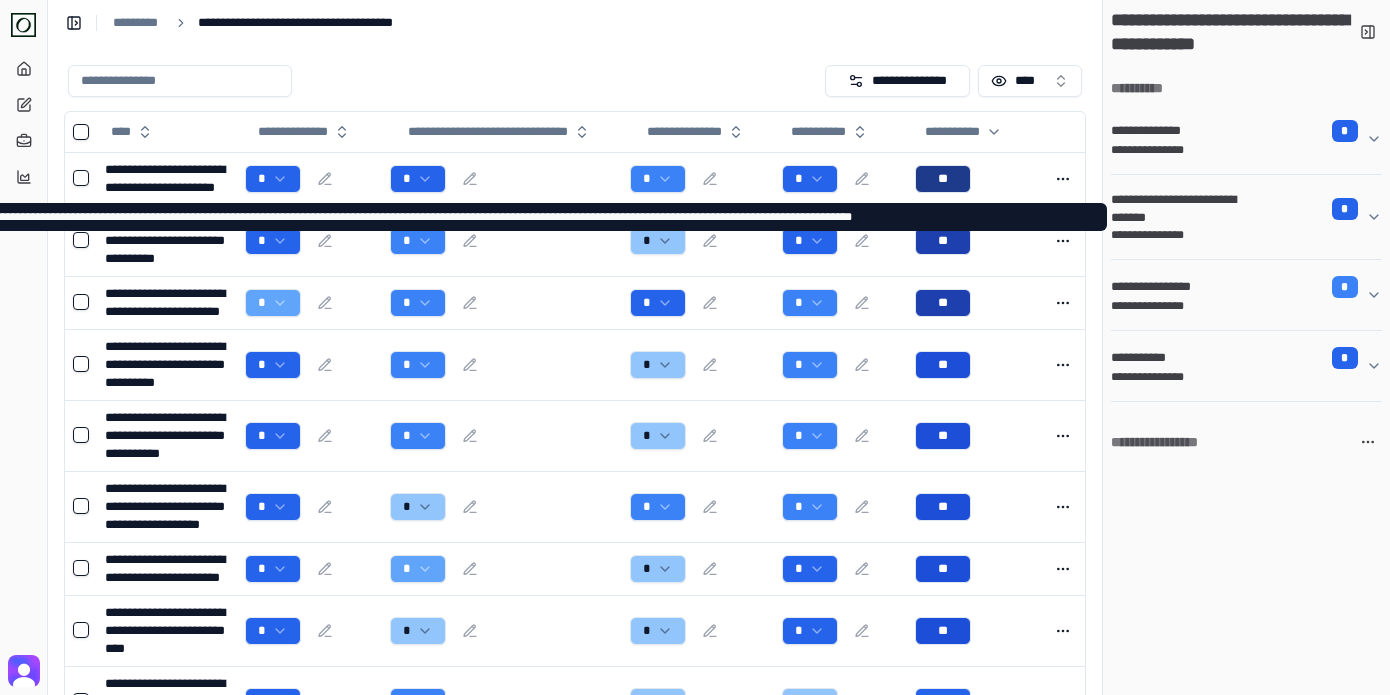 click on "**********" at bounding box center [1238, 235] 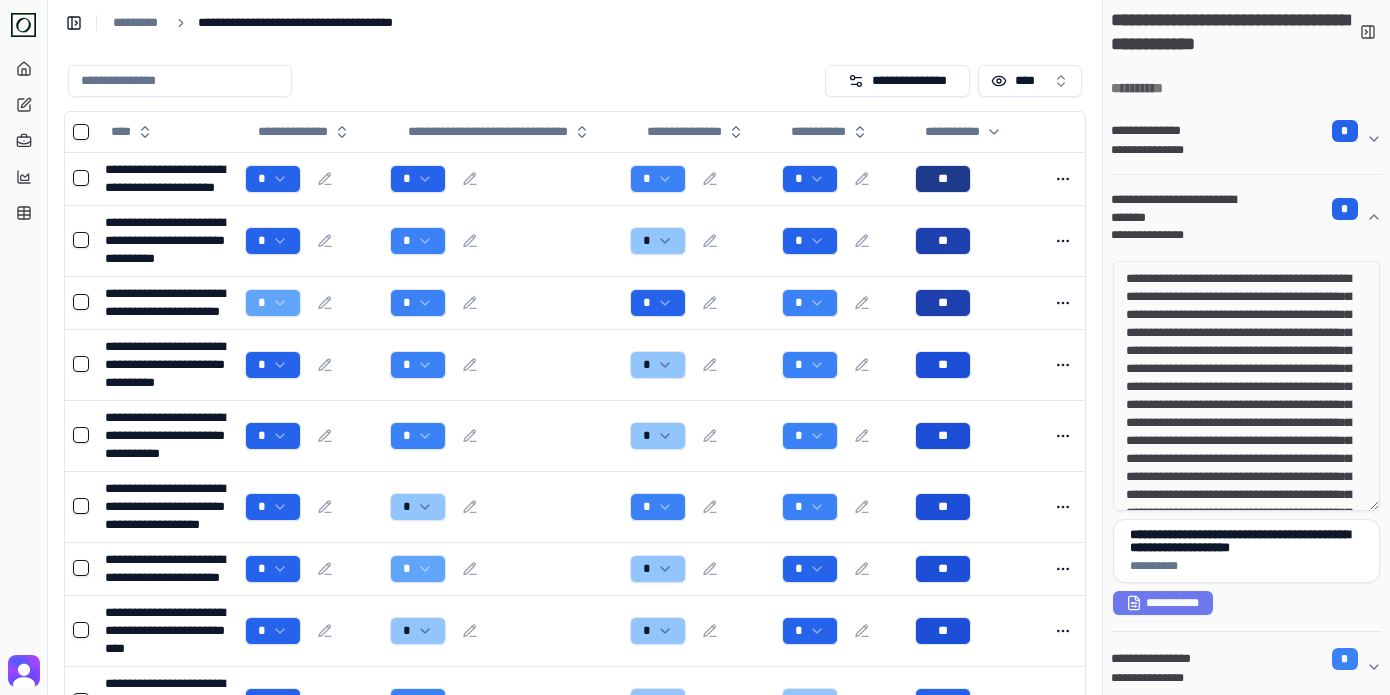 drag, startPoint x: 1163, startPoint y: 291, endPoint x: 1250, endPoint y: 418, distance: 153.94154 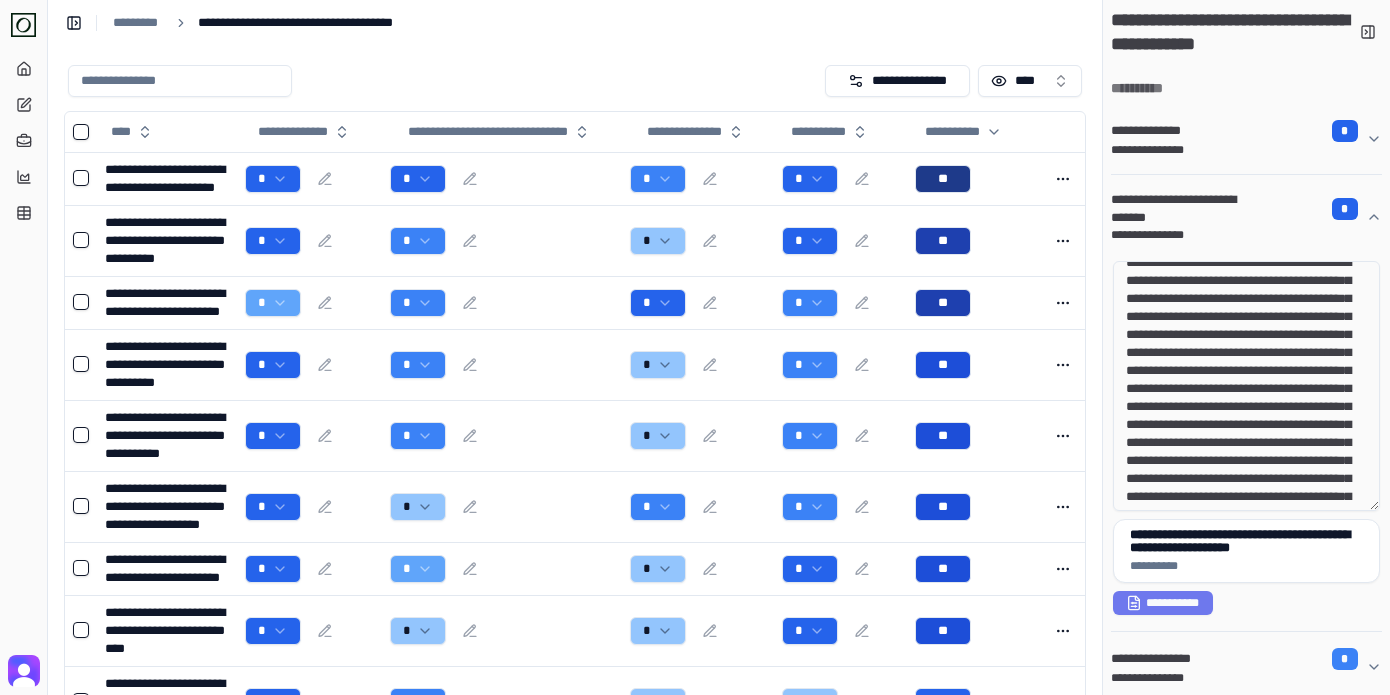 click at bounding box center [1246, 386] 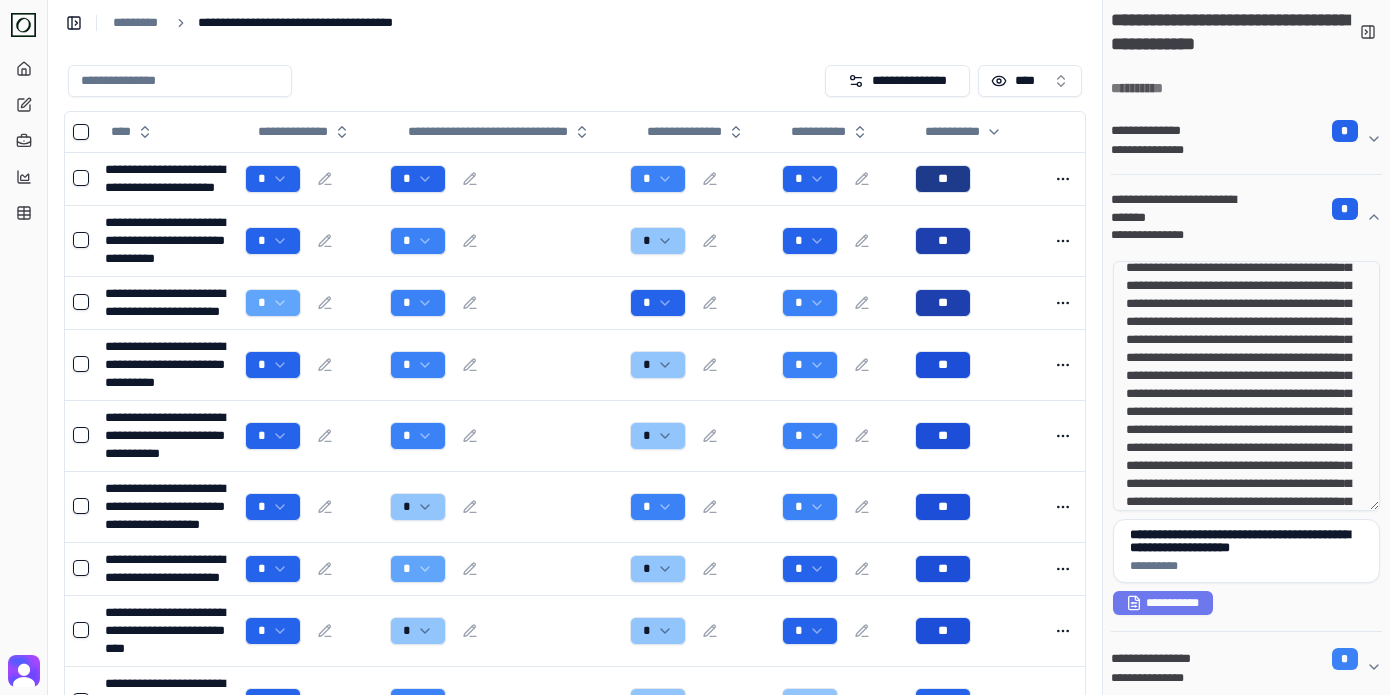 scroll, scrollTop: 53, scrollLeft: 0, axis: vertical 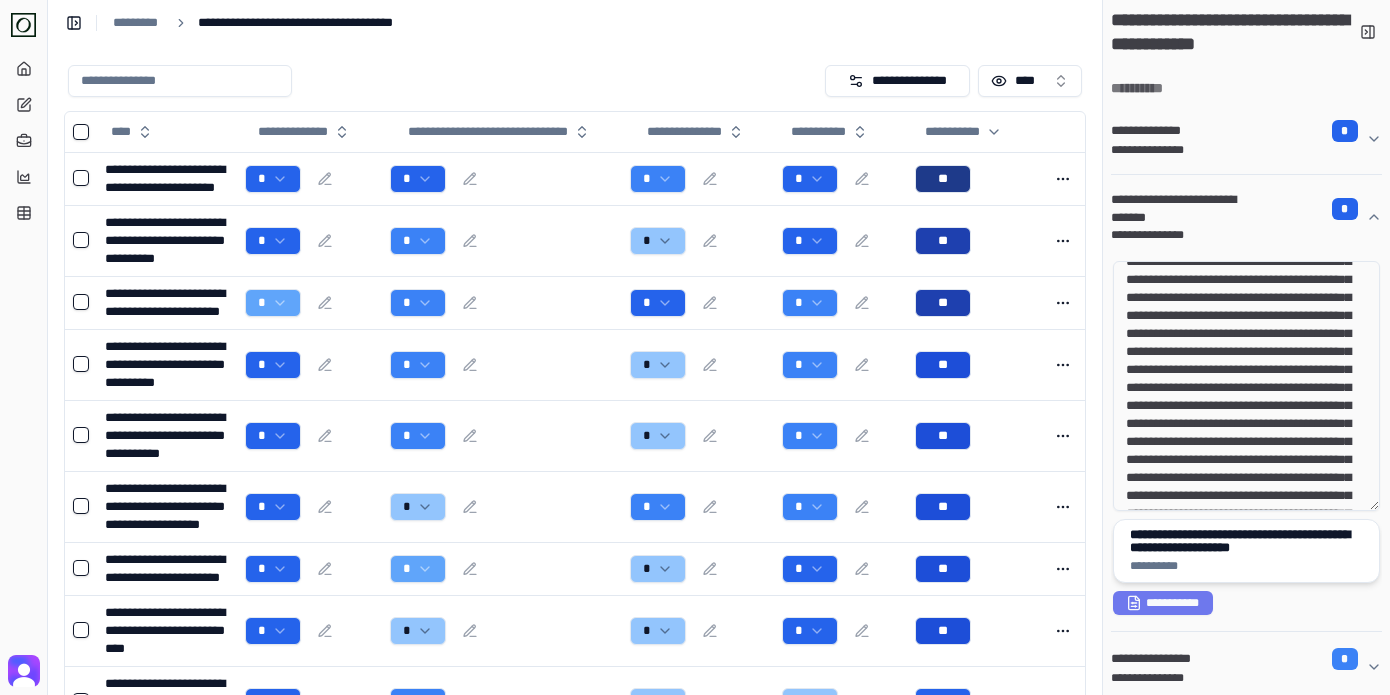 click on "**********" at bounding box center (1246, 541) 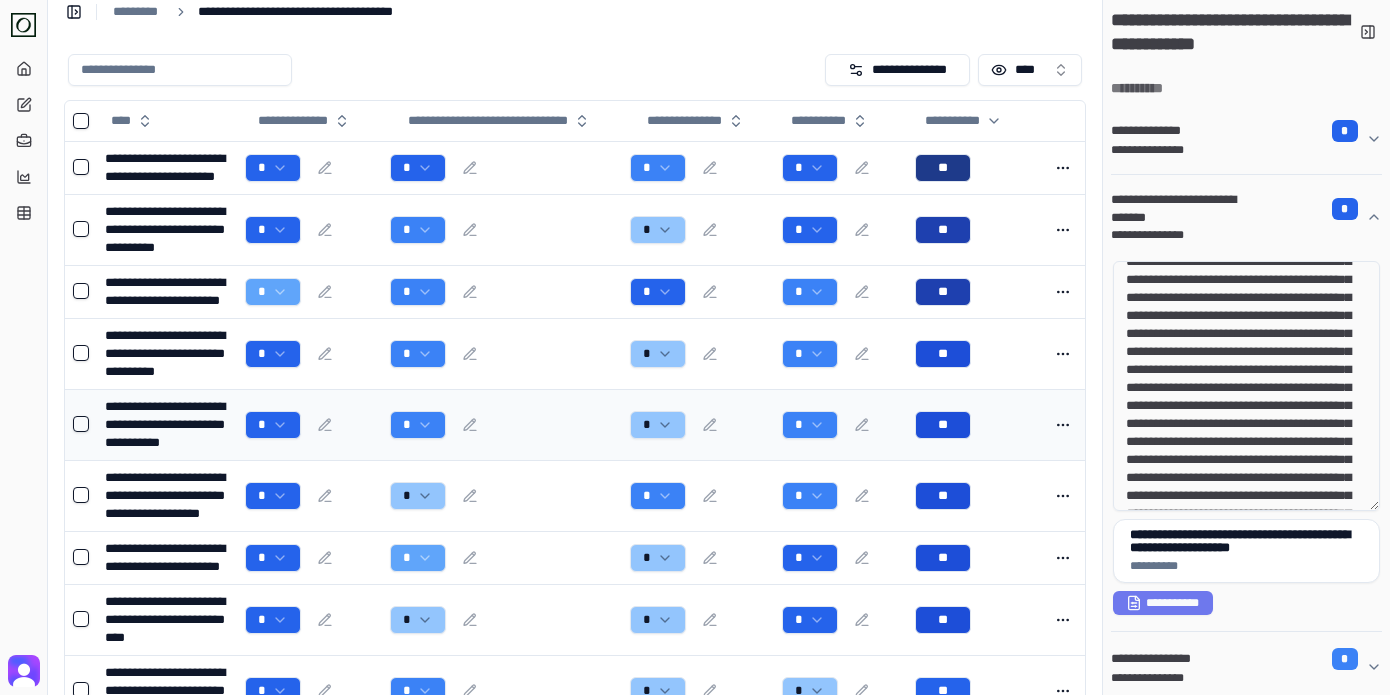 scroll, scrollTop: 12, scrollLeft: 0, axis: vertical 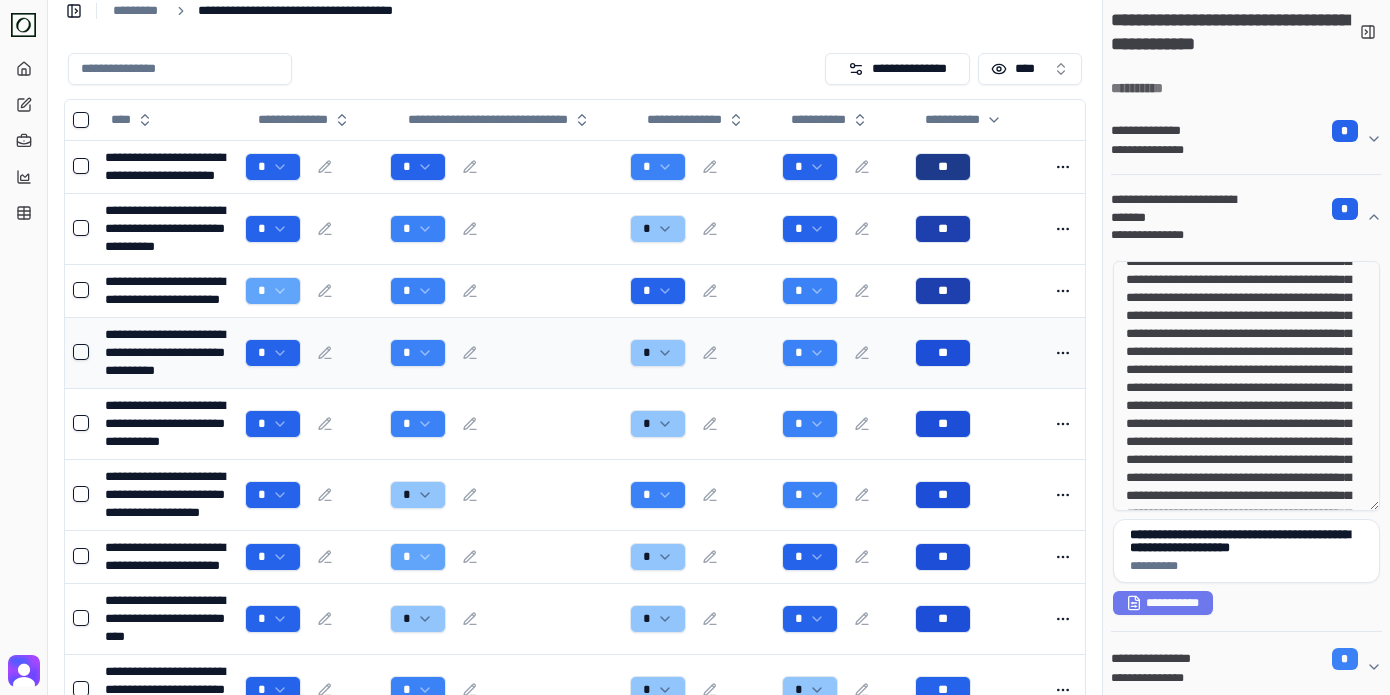 click on "**********" at bounding box center (167, 352) 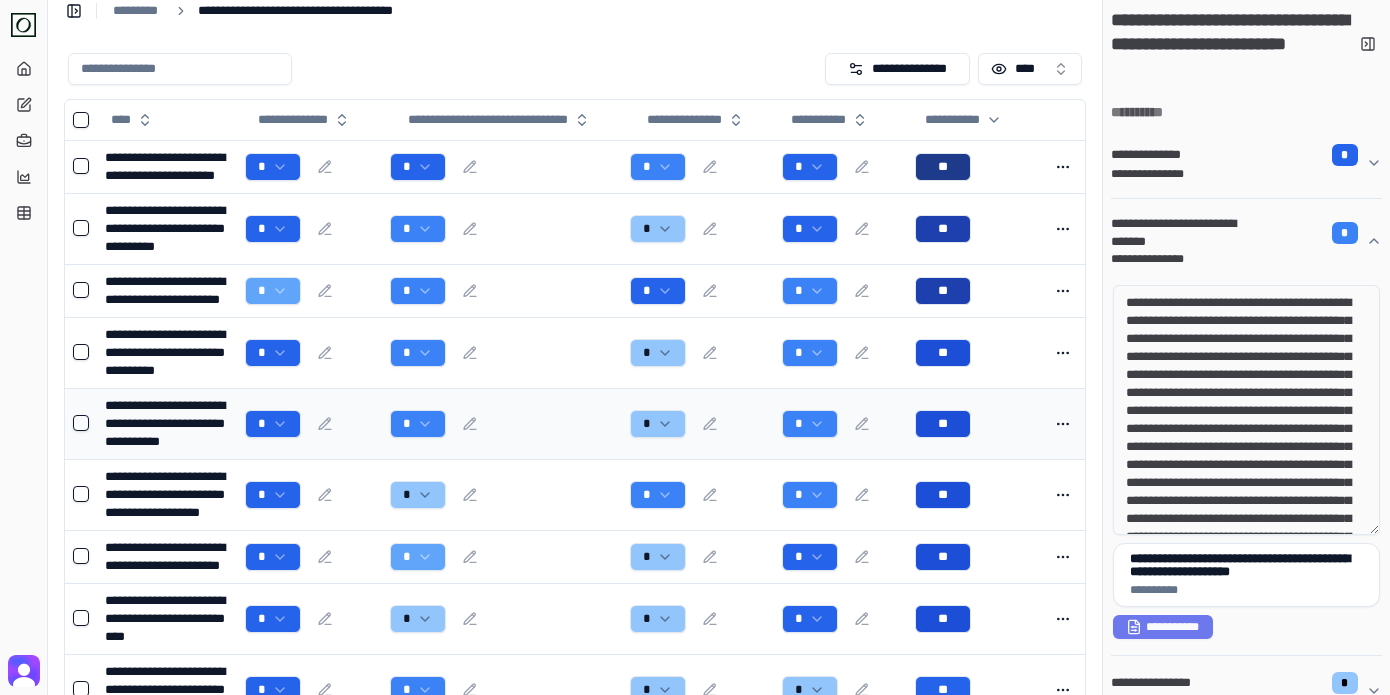 scroll, scrollTop: 0, scrollLeft: 0, axis: both 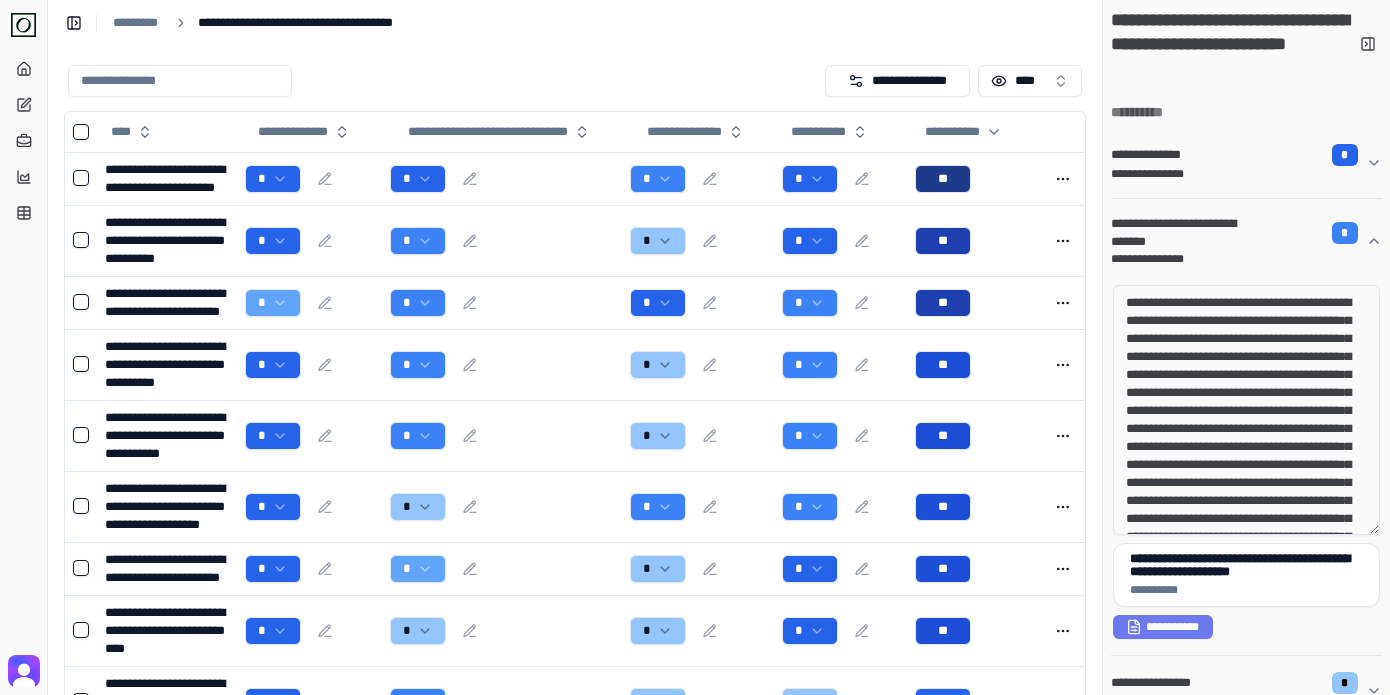 click on "**********" at bounding box center [1183, 233] 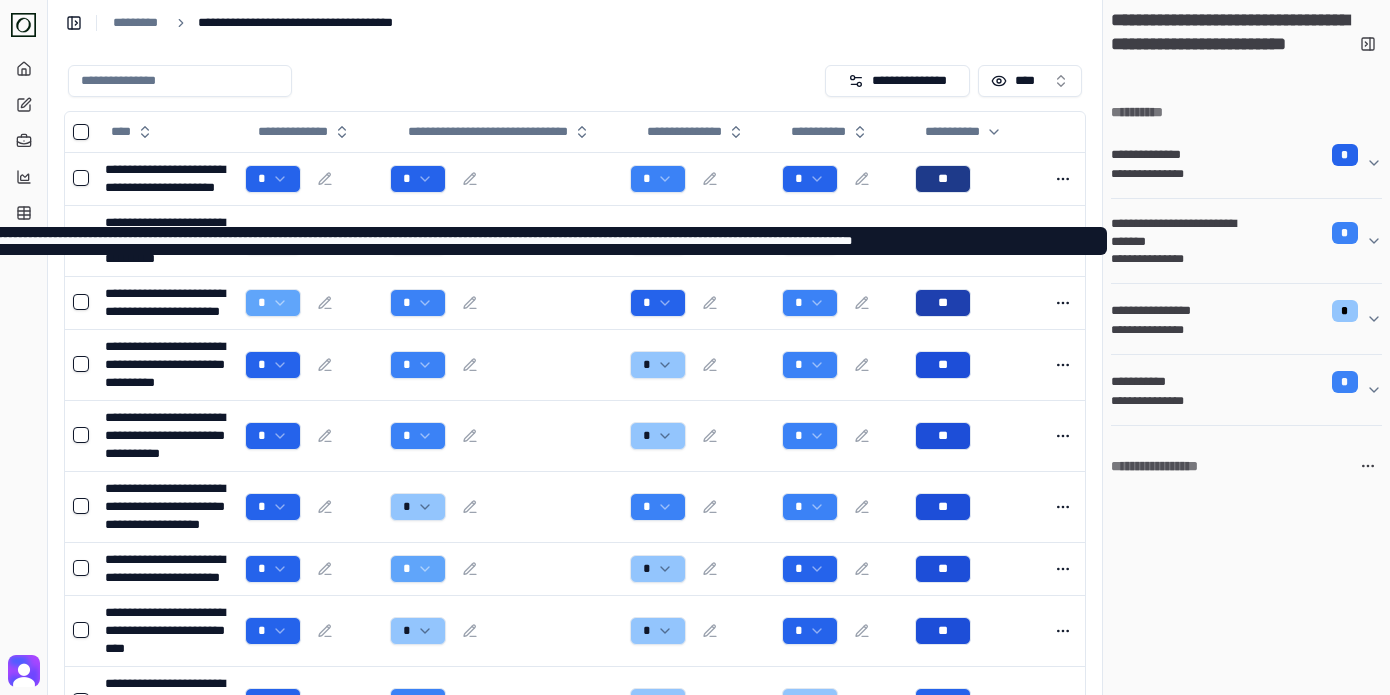 click on "**********" at bounding box center (1183, 233) 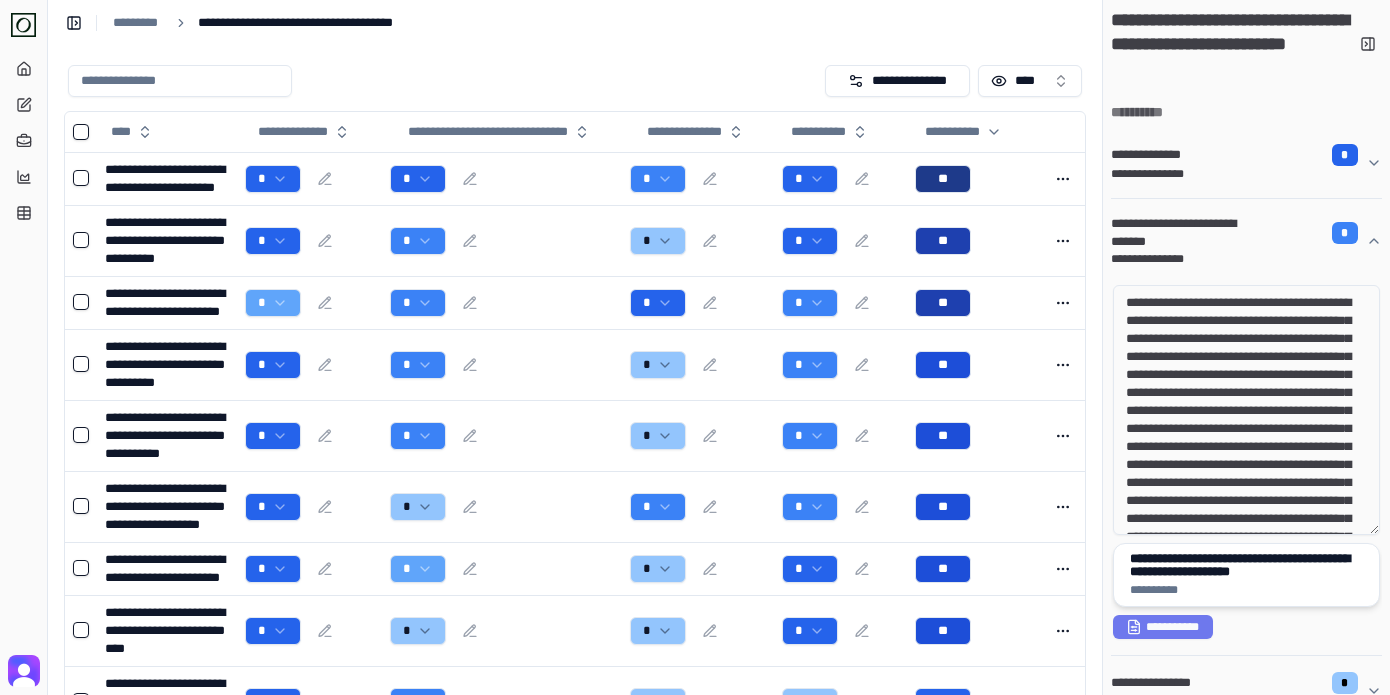 type 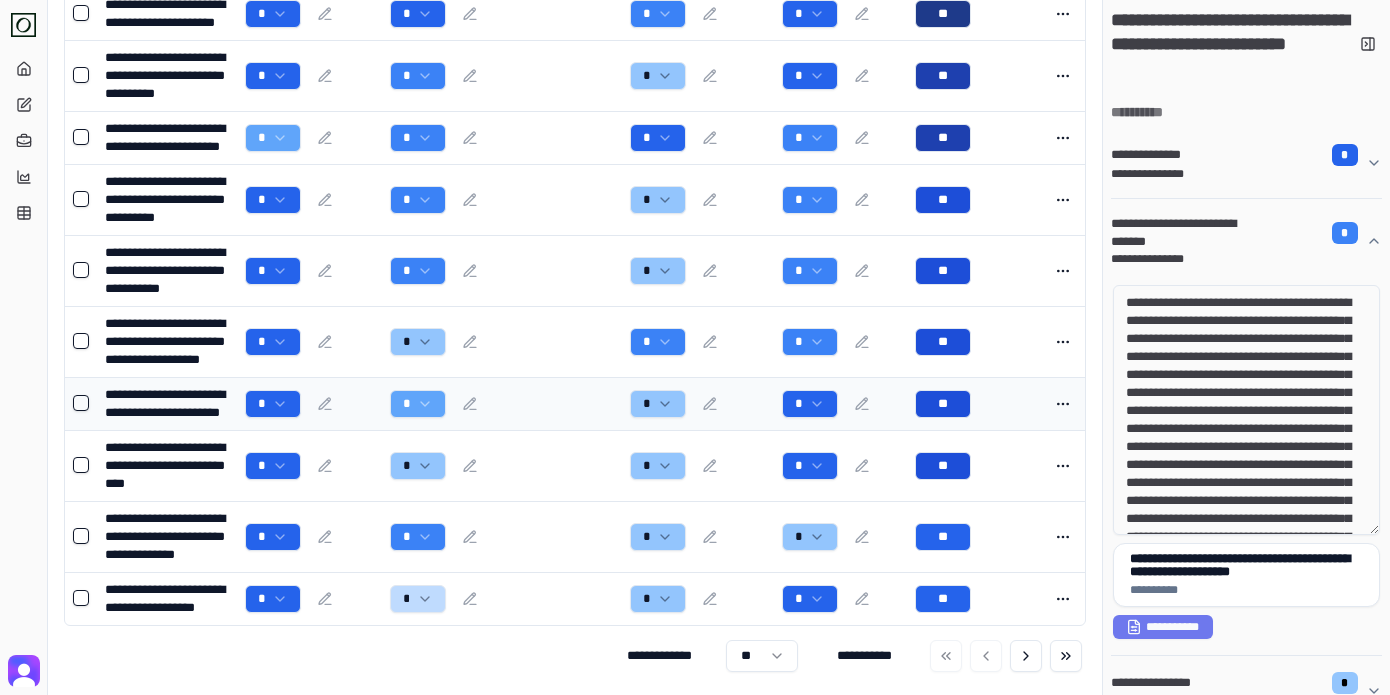 scroll, scrollTop: 300, scrollLeft: 0, axis: vertical 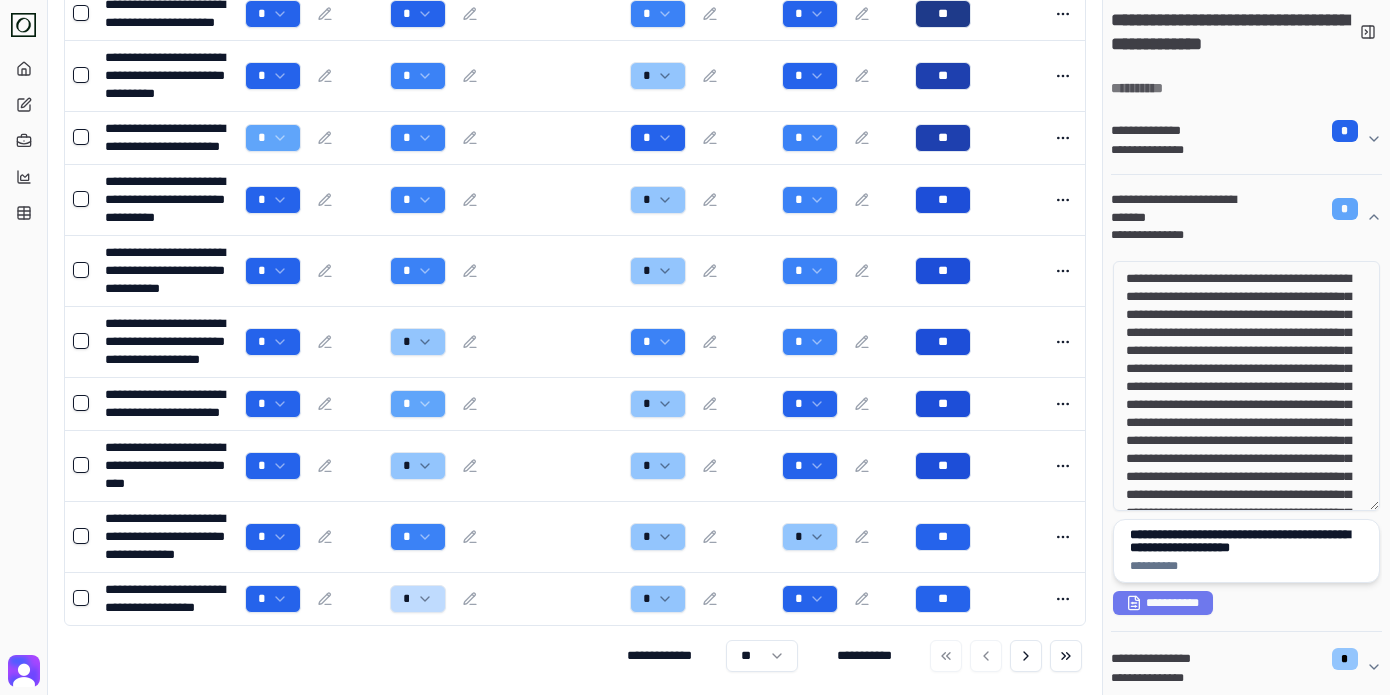 click on "**********" at bounding box center [1246, 541] 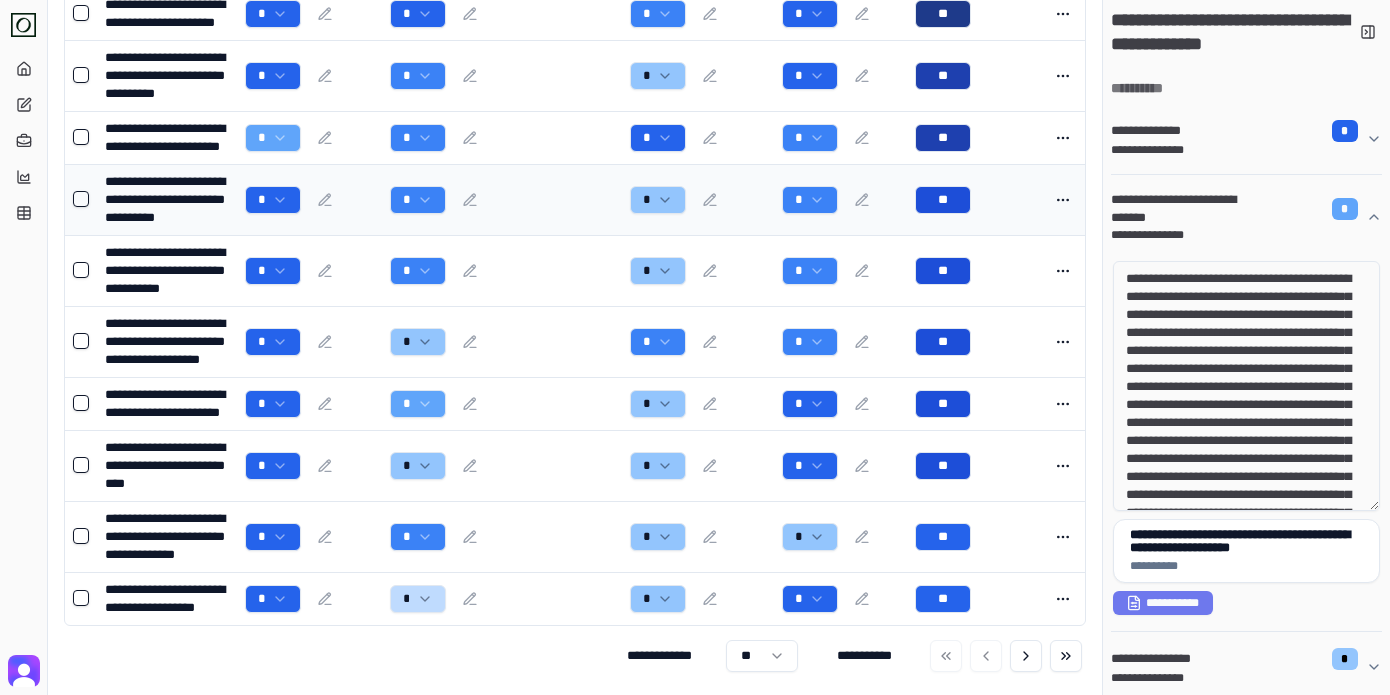 scroll, scrollTop: 0, scrollLeft: 0, axis: both 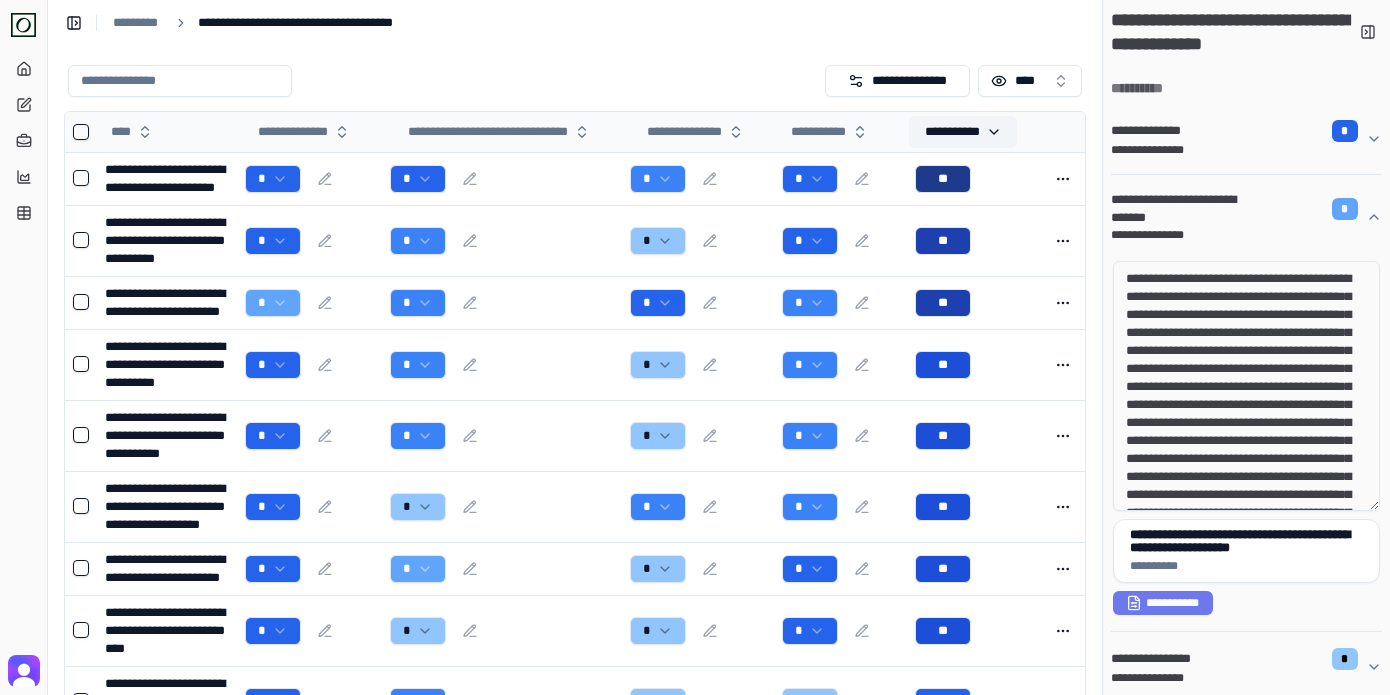 click on "**********" at bounding box center (963, 132) 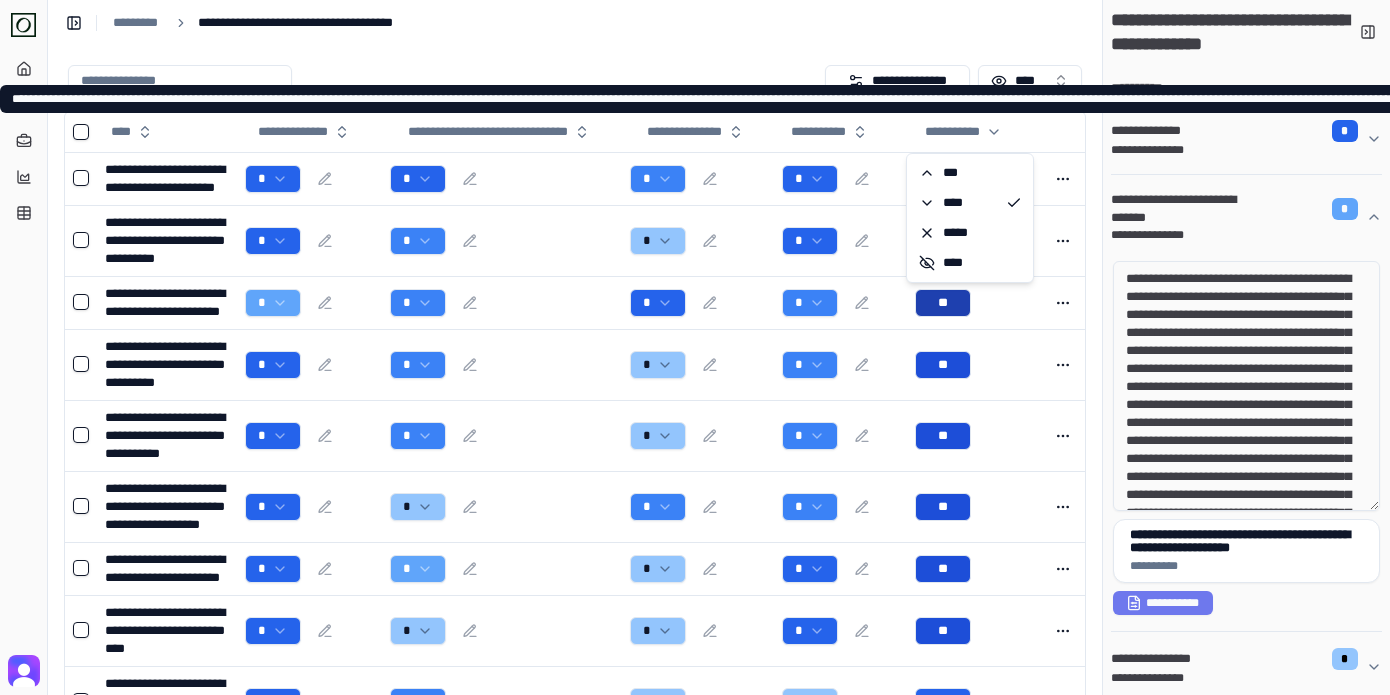 click on "**********" at bounding box center (575, 452) 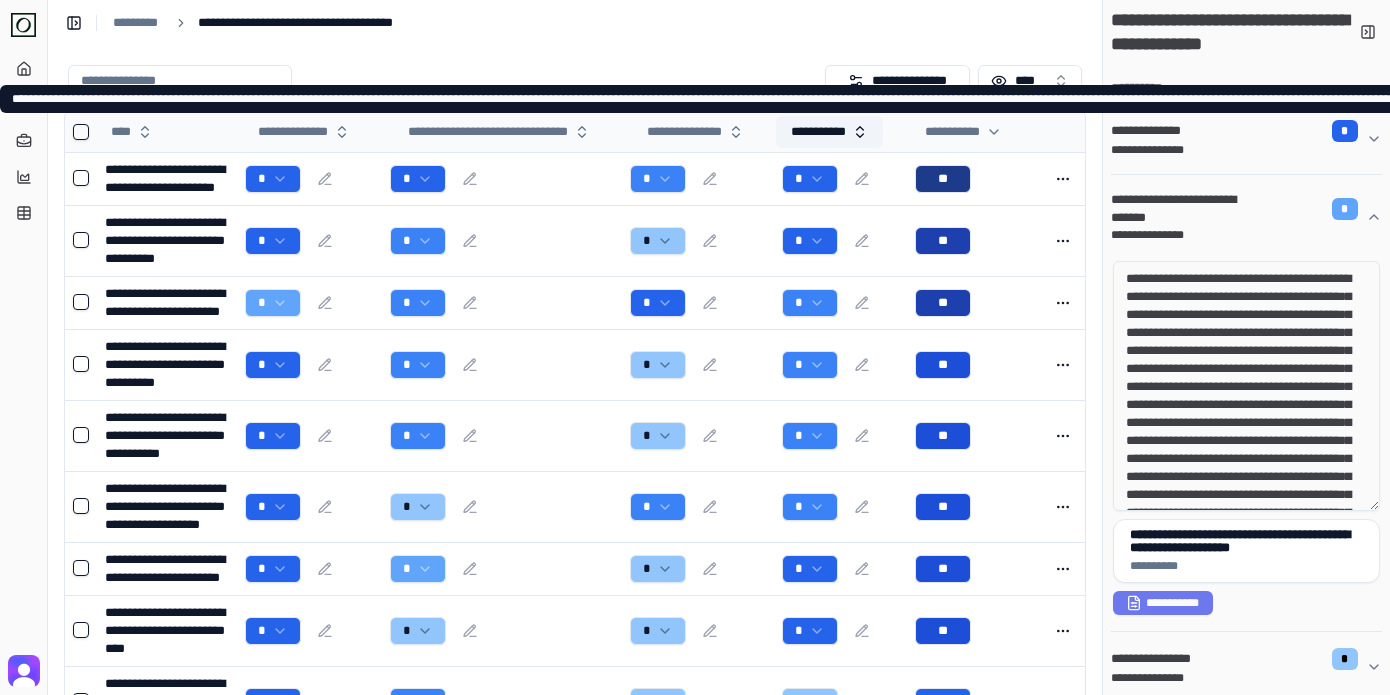 click on "**********" at bounding box center (829, 132) 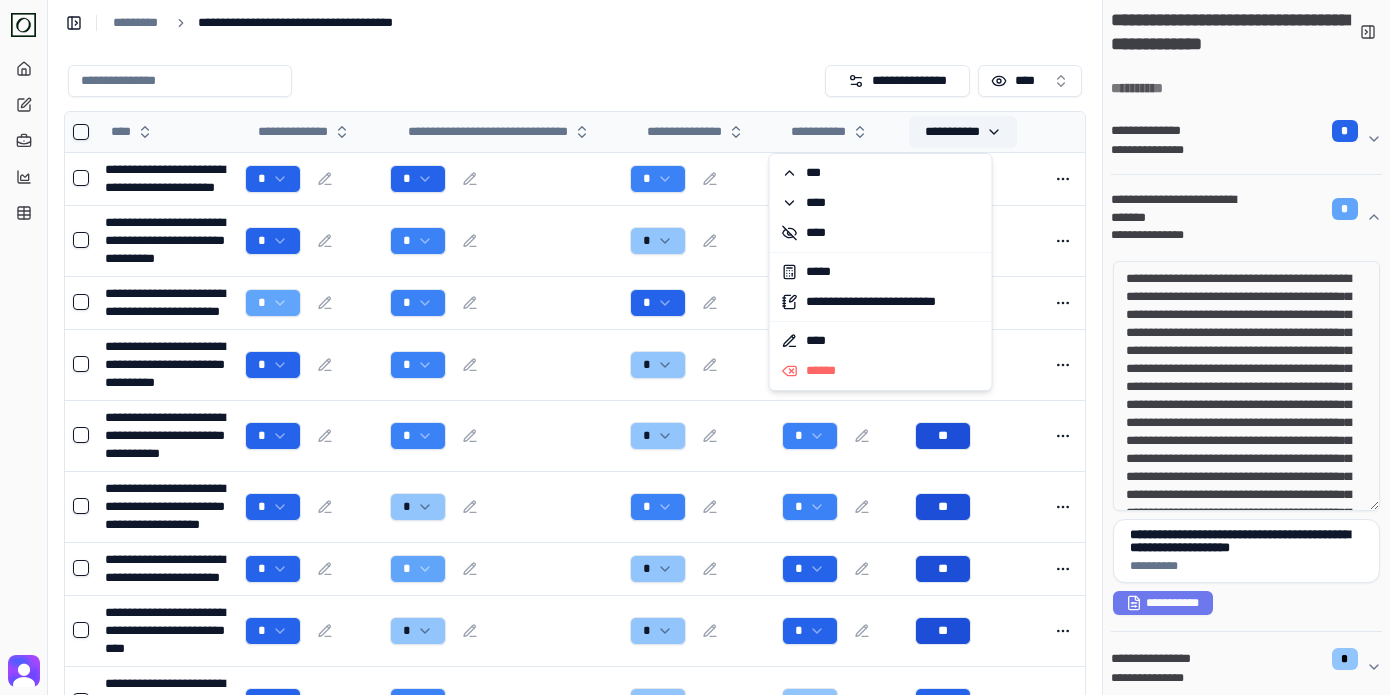 click on "**********" at bounding box center [963, 132] 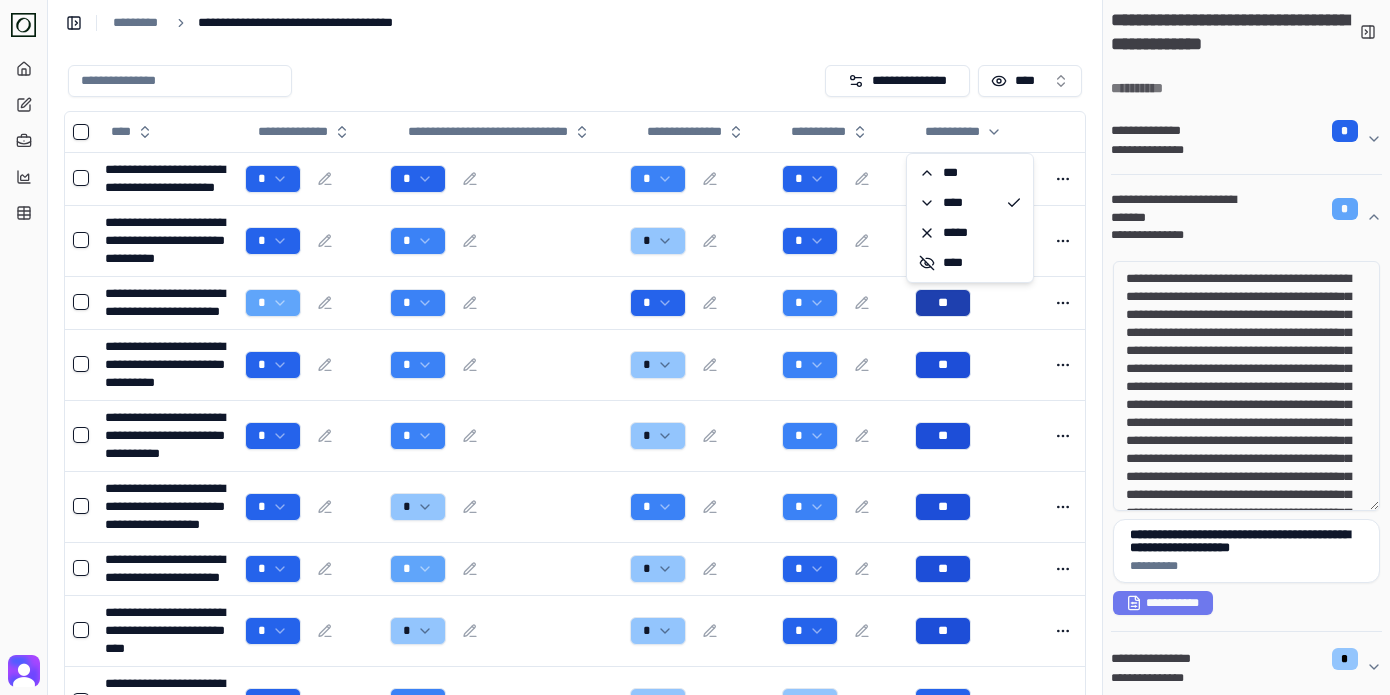 click at bounding box center [442, 81] 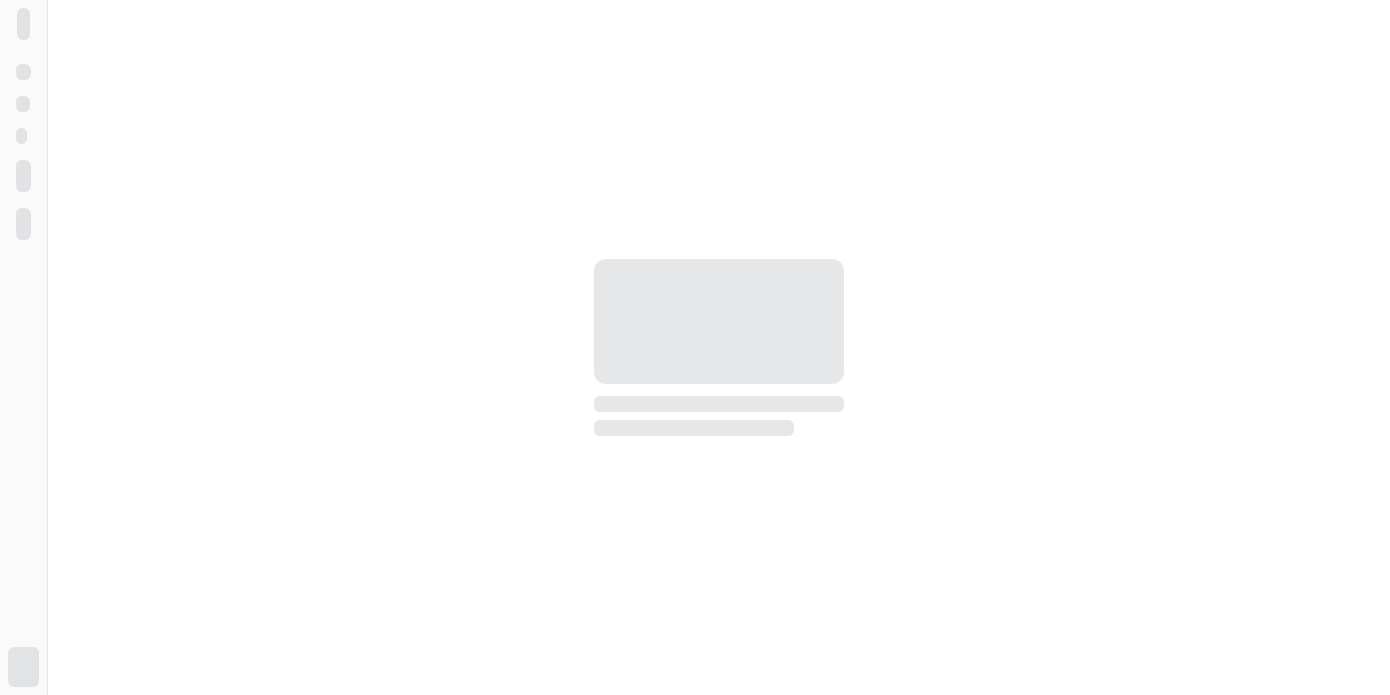scroll, scrollTop: 0, scrollLeft: 0, axis: both 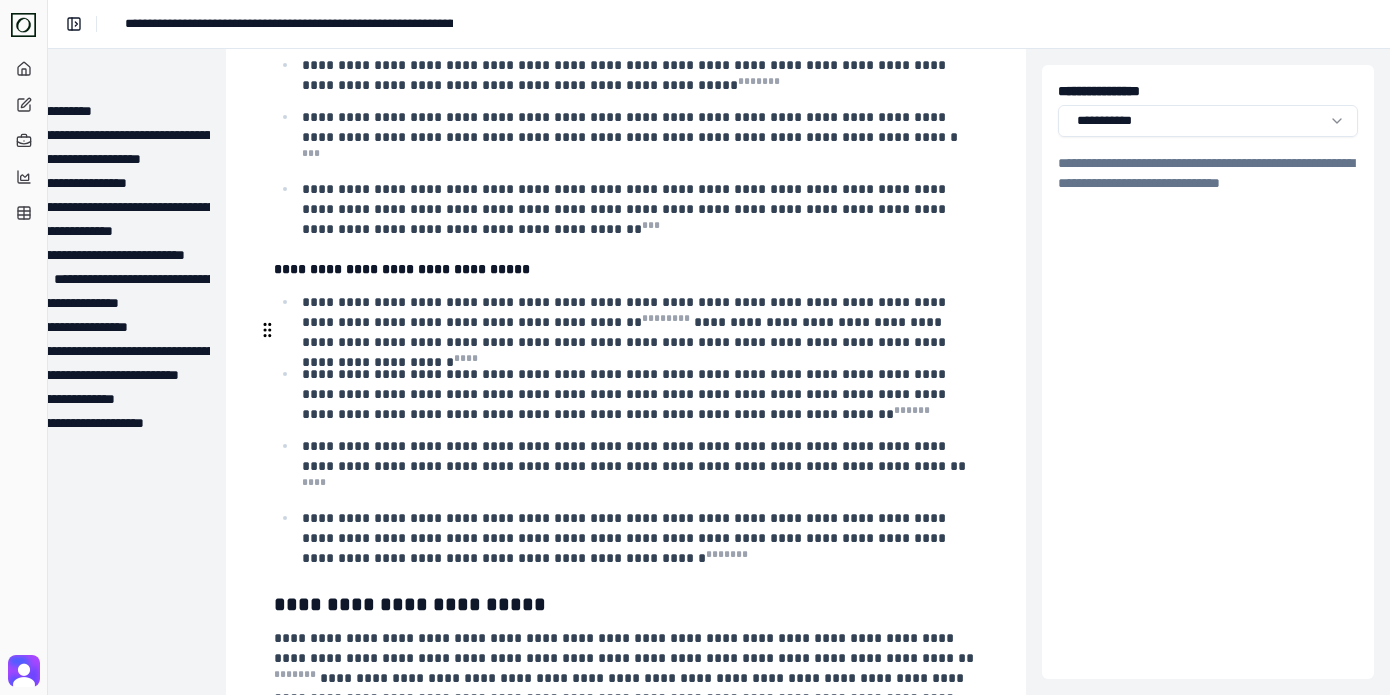 click on "**********" at bounding box center (638, 394) 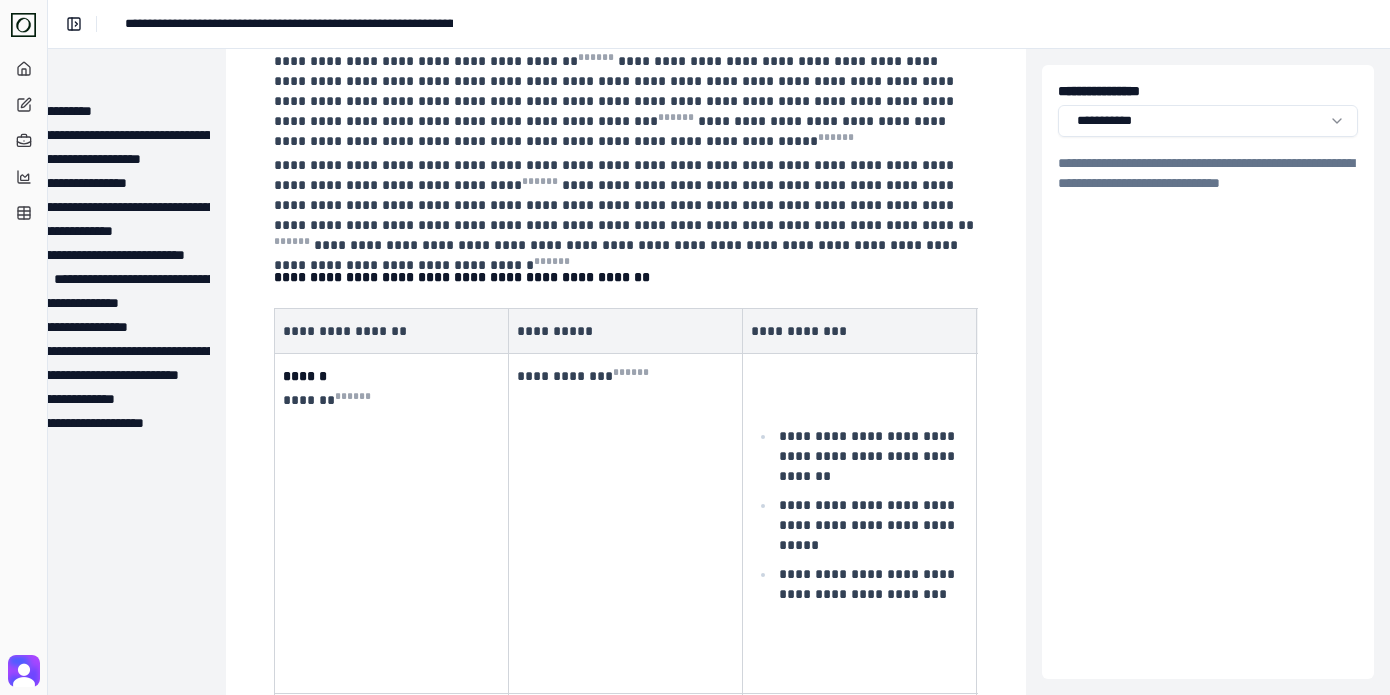 scroll, scrollTop: 24, scrollLeft: 134, axis: both 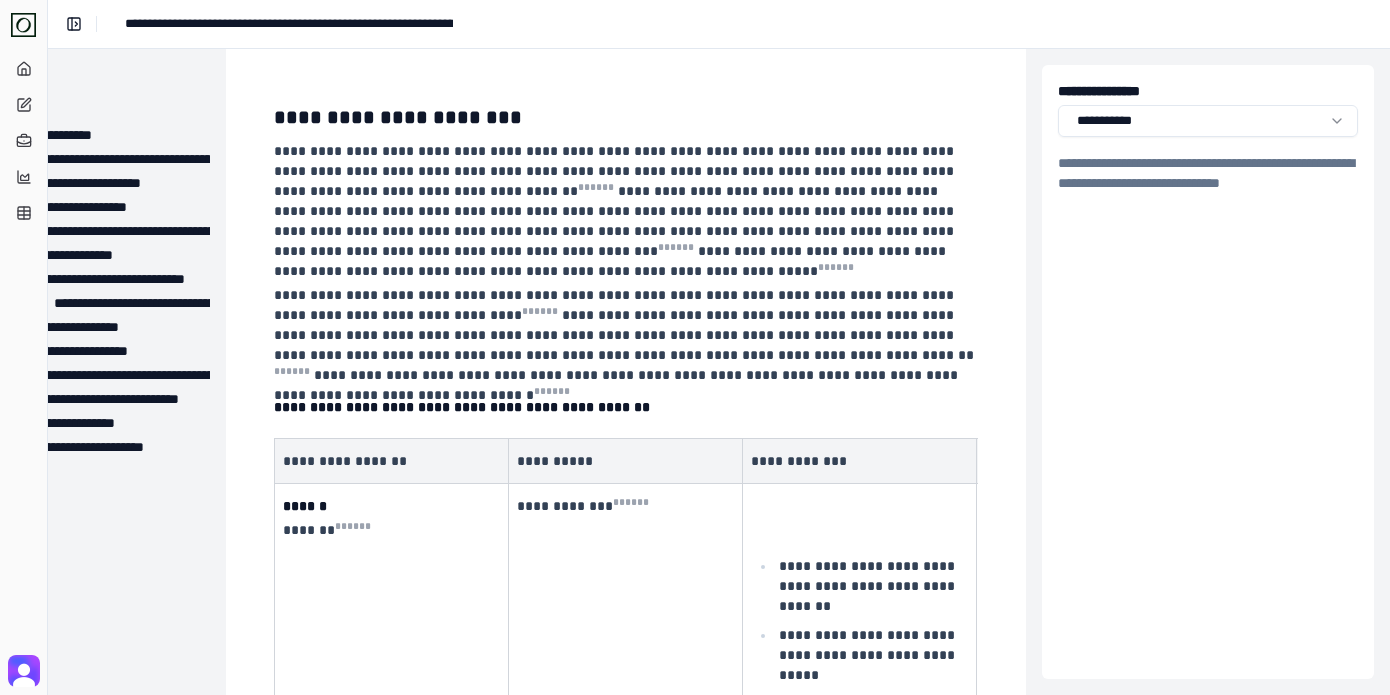 click on "**********" at bounding box center (626, 3373) 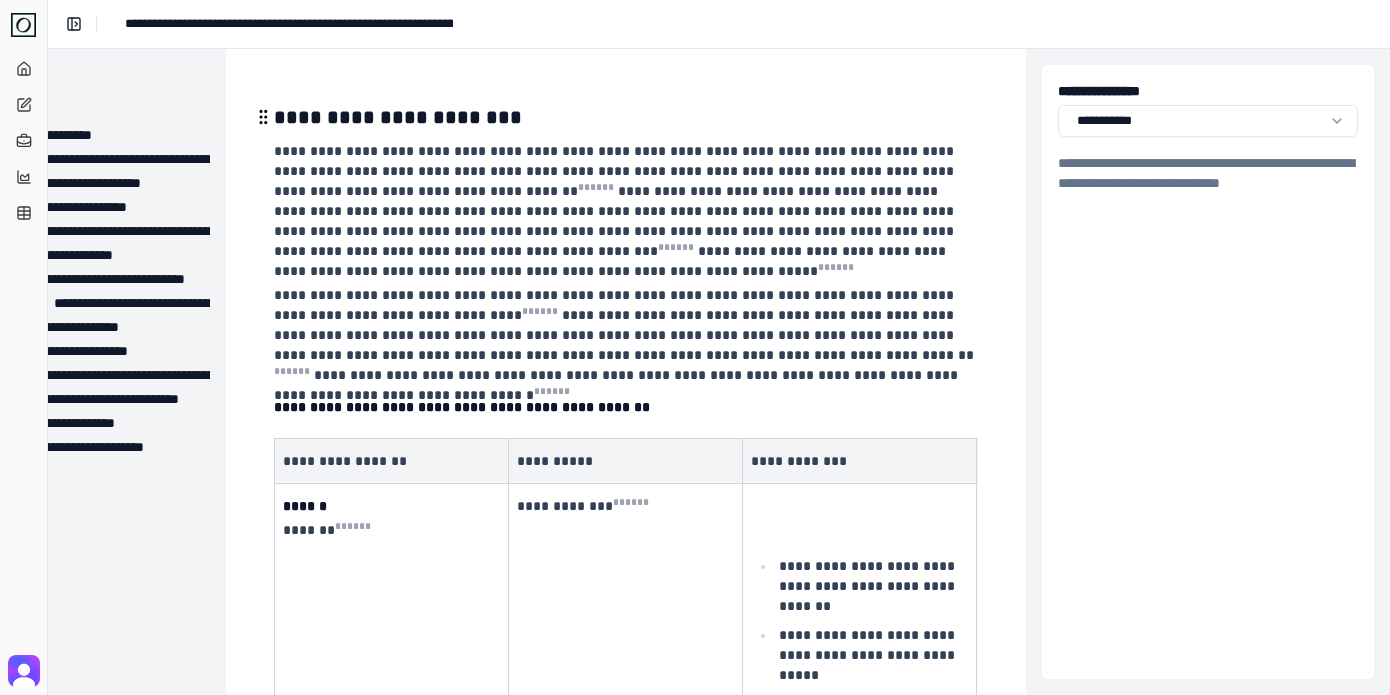 click on "**********" at bounding box center [626, 117] 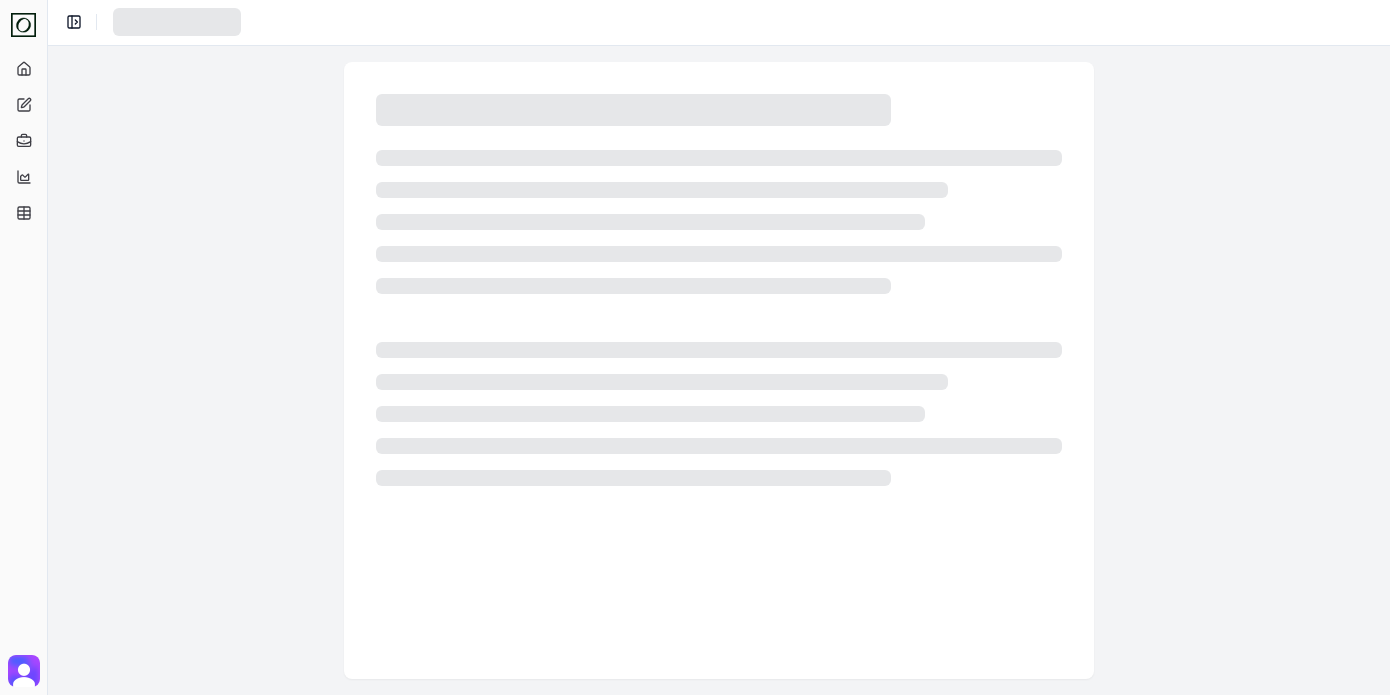 scroll, scrollTop: 0, scrollLeft: 0, axis: both 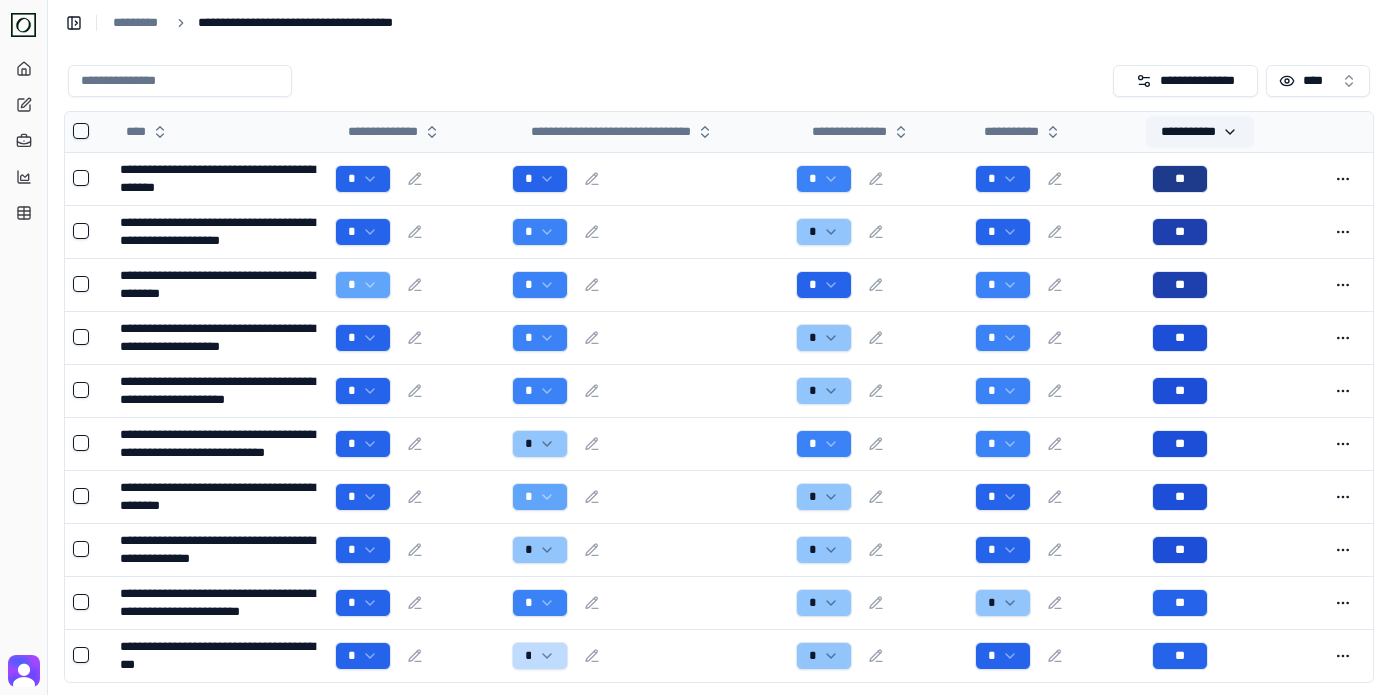 click on "**********" at bounding box center [1200, 132] 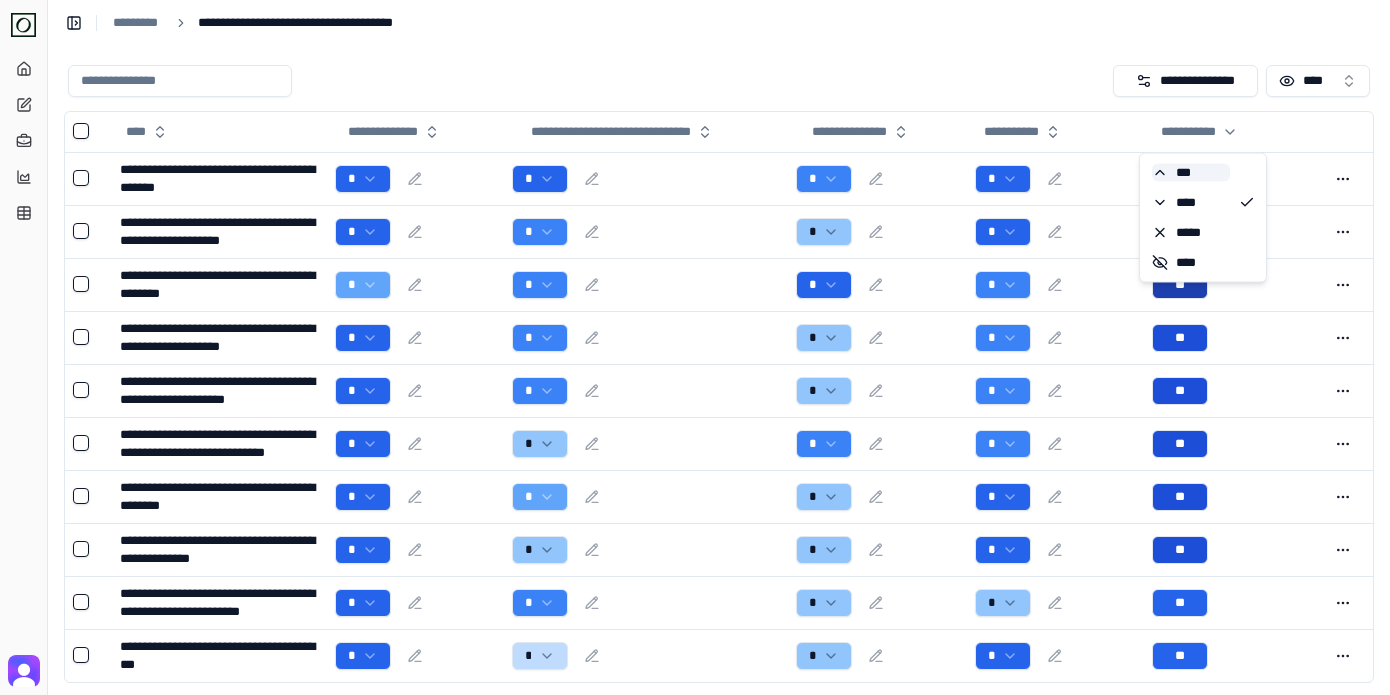 click on "***" at bounding box center [1191, 173] 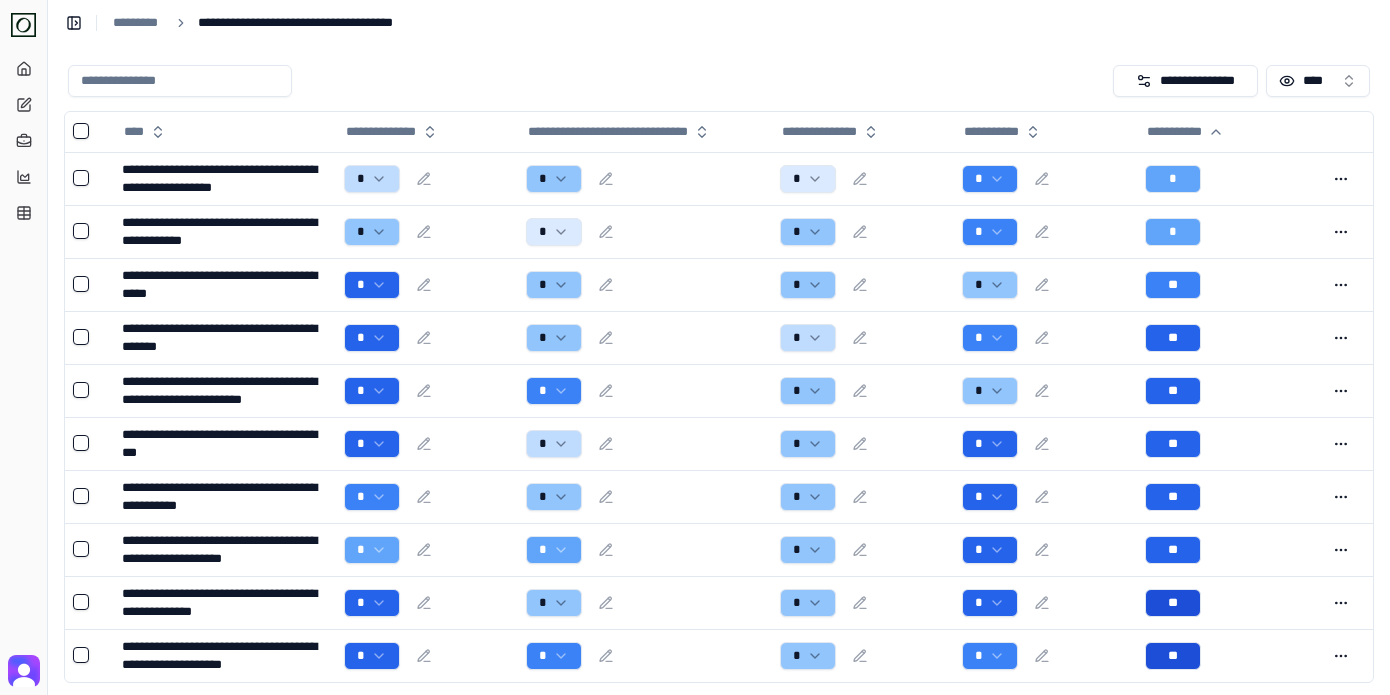 click at bounding box center [586, 81] 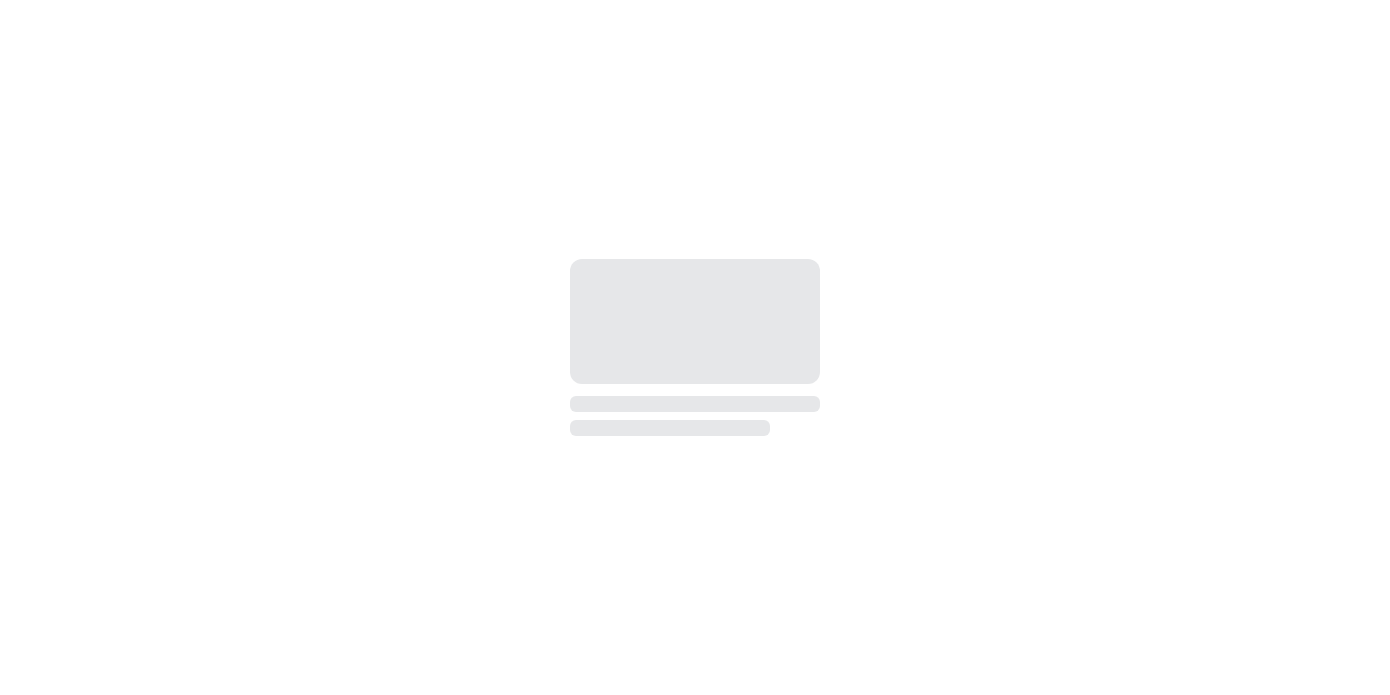 scroll, scrollTop: 0, scrollLeft: 0, axis: both 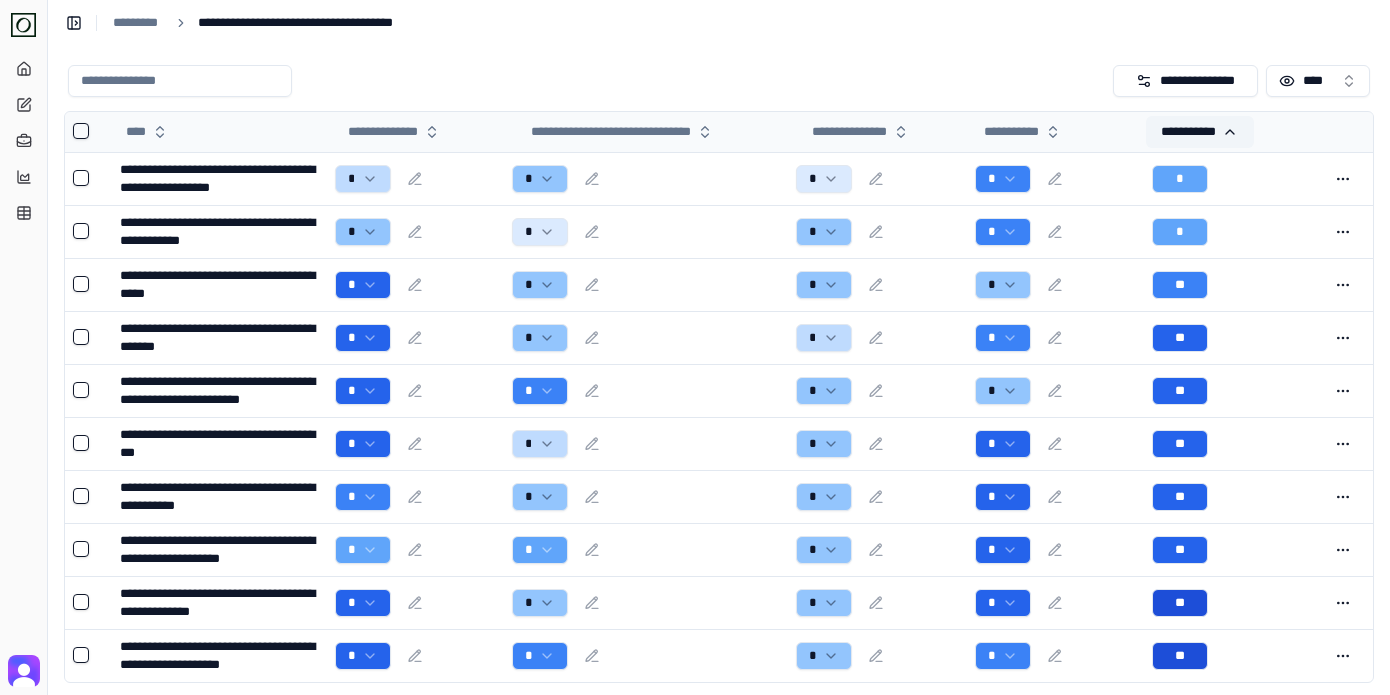 click on "**********" at bounding box center [1200, 132] 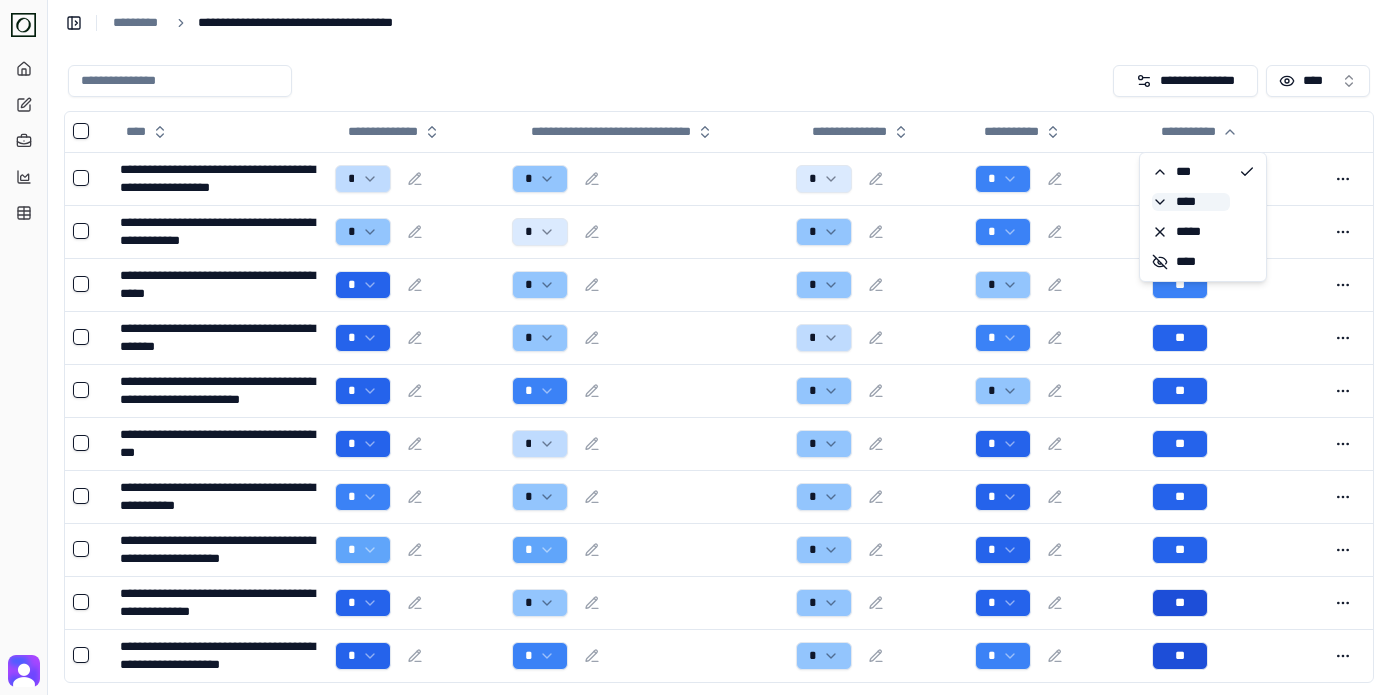 click on "****" at bounding box center (1191, 202) 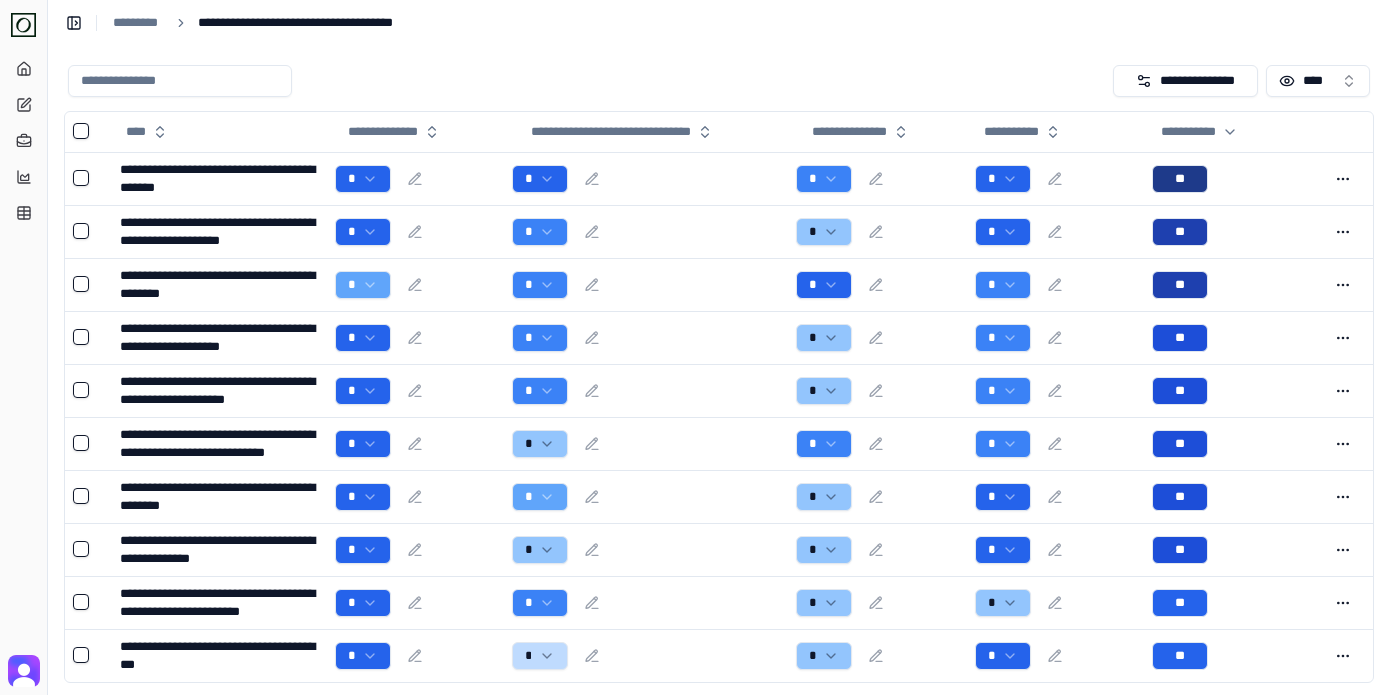 click on "[FIRST] [LAST]" at bounding box center (719, 81) 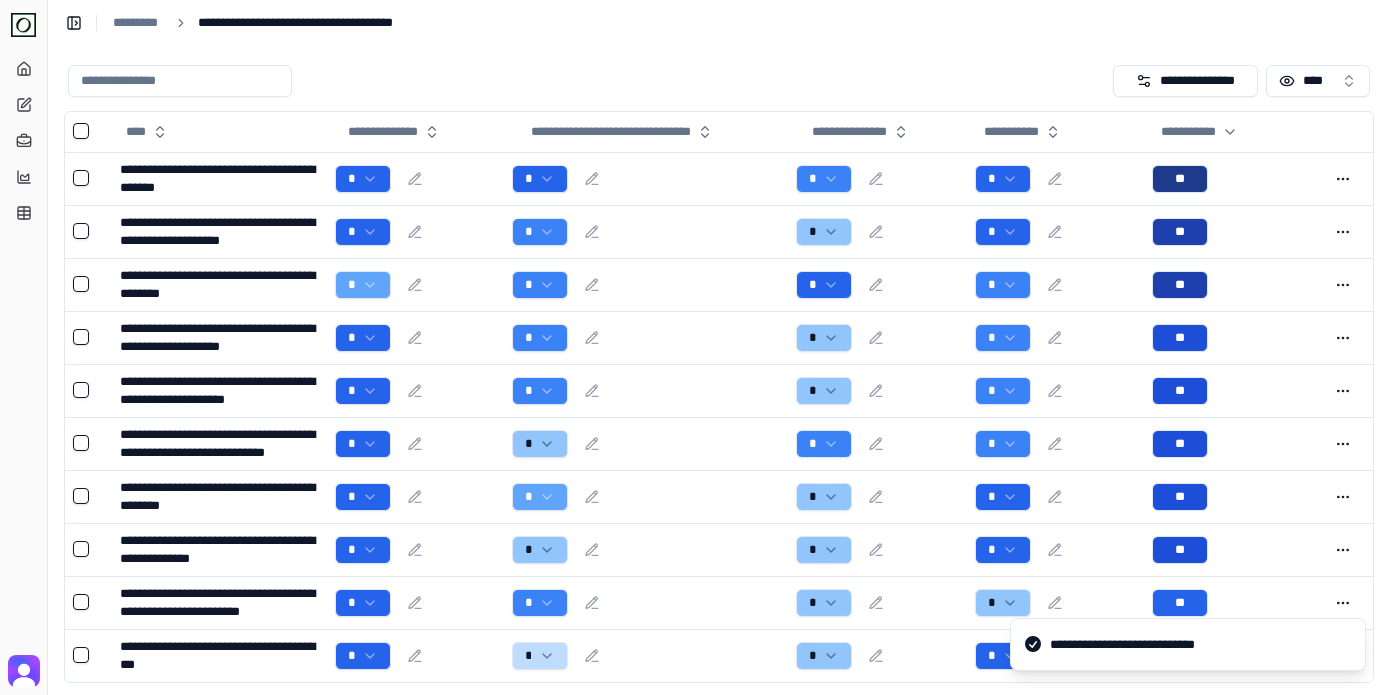click at bounding box center (586, 81) 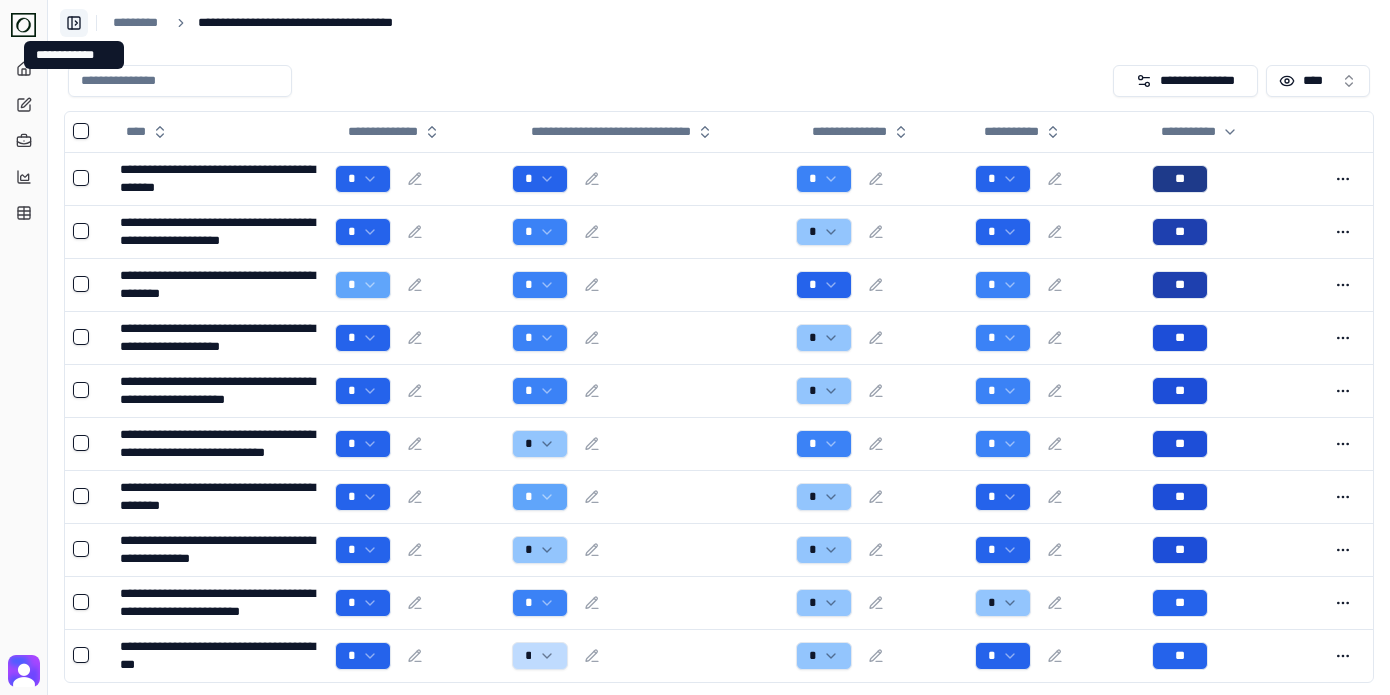 click on "**********" at bounding box center [74, 23] 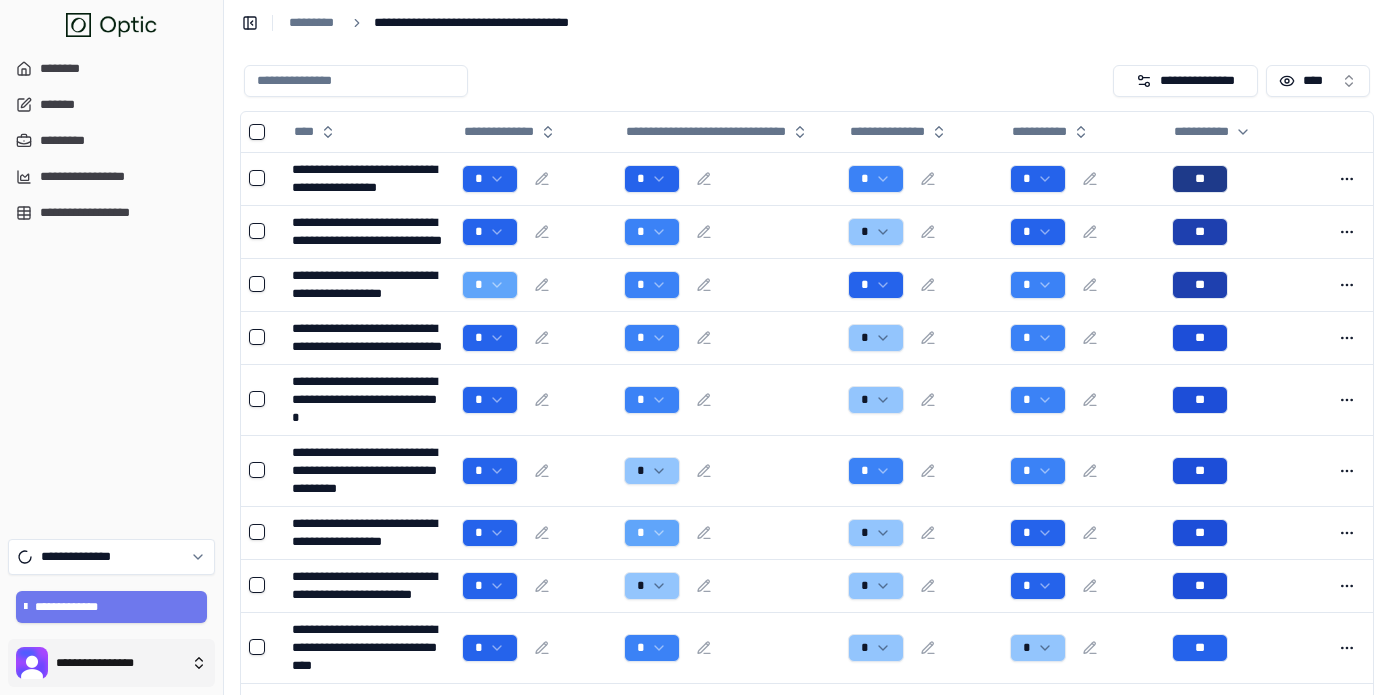 click on "**********" at bounding box center [695, 403] 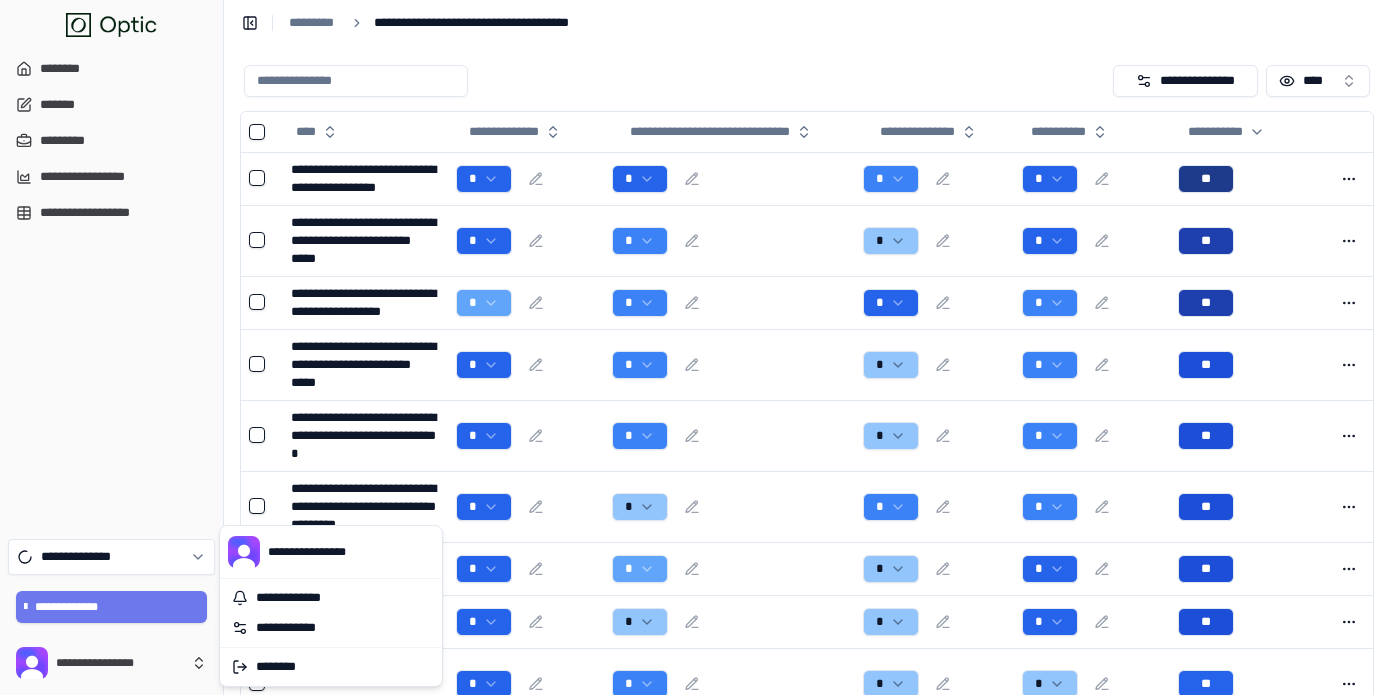 click on "**********" at bounding box center [695, 421] 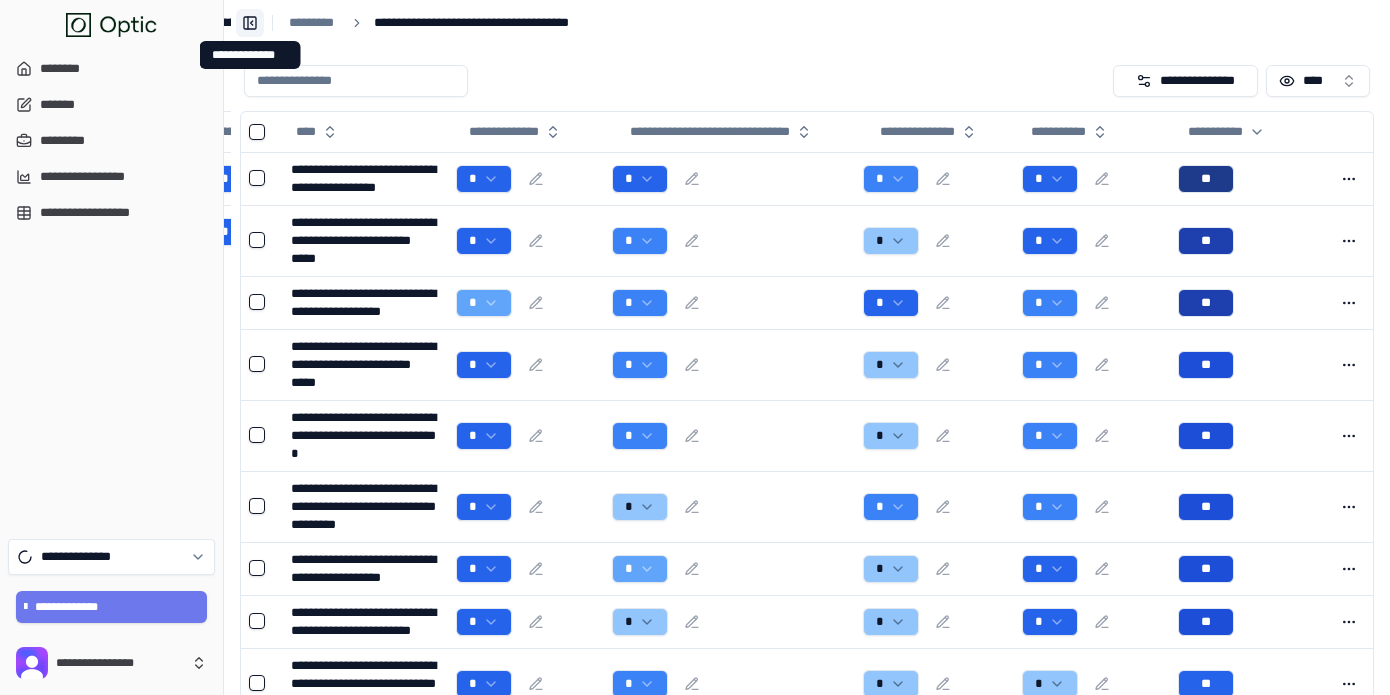 click on "**********" at bounding box center [250, 23] 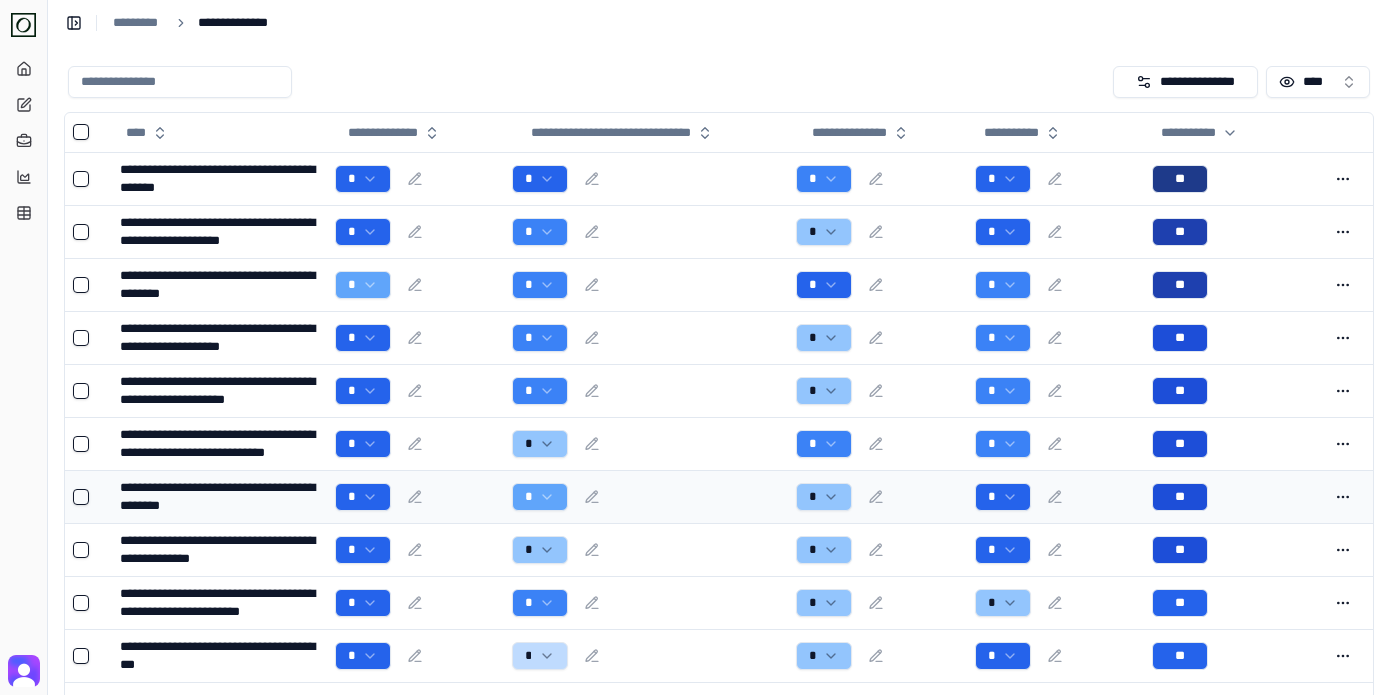 scroll, scrollTop: 0, scrollLeft: 0, axis: both 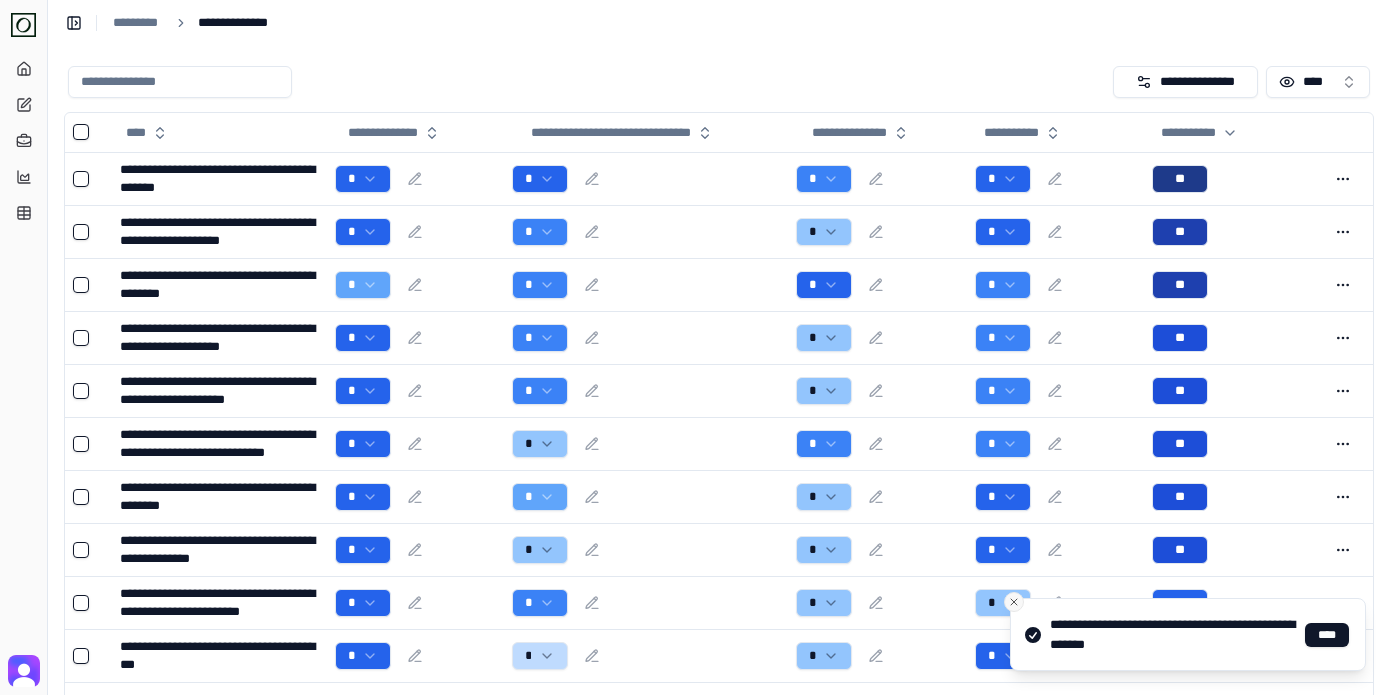 click 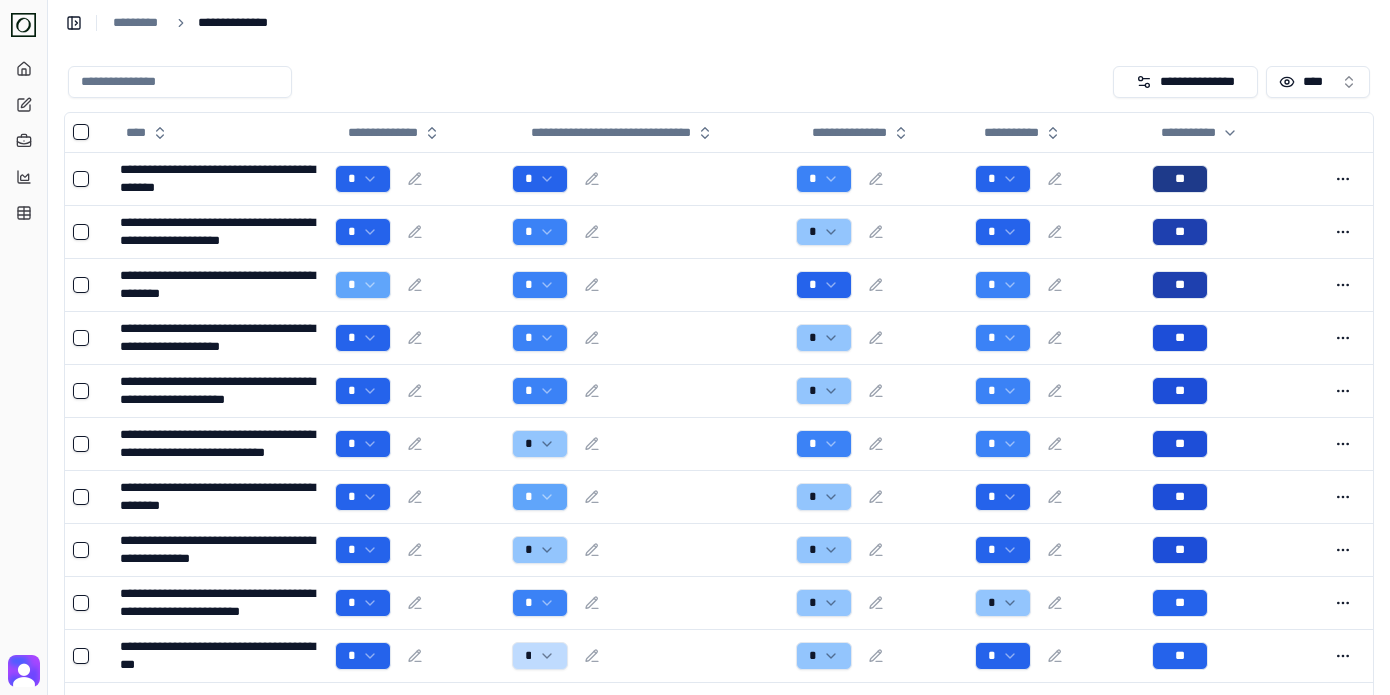 click on "**********" at bounding box center (719, 558) 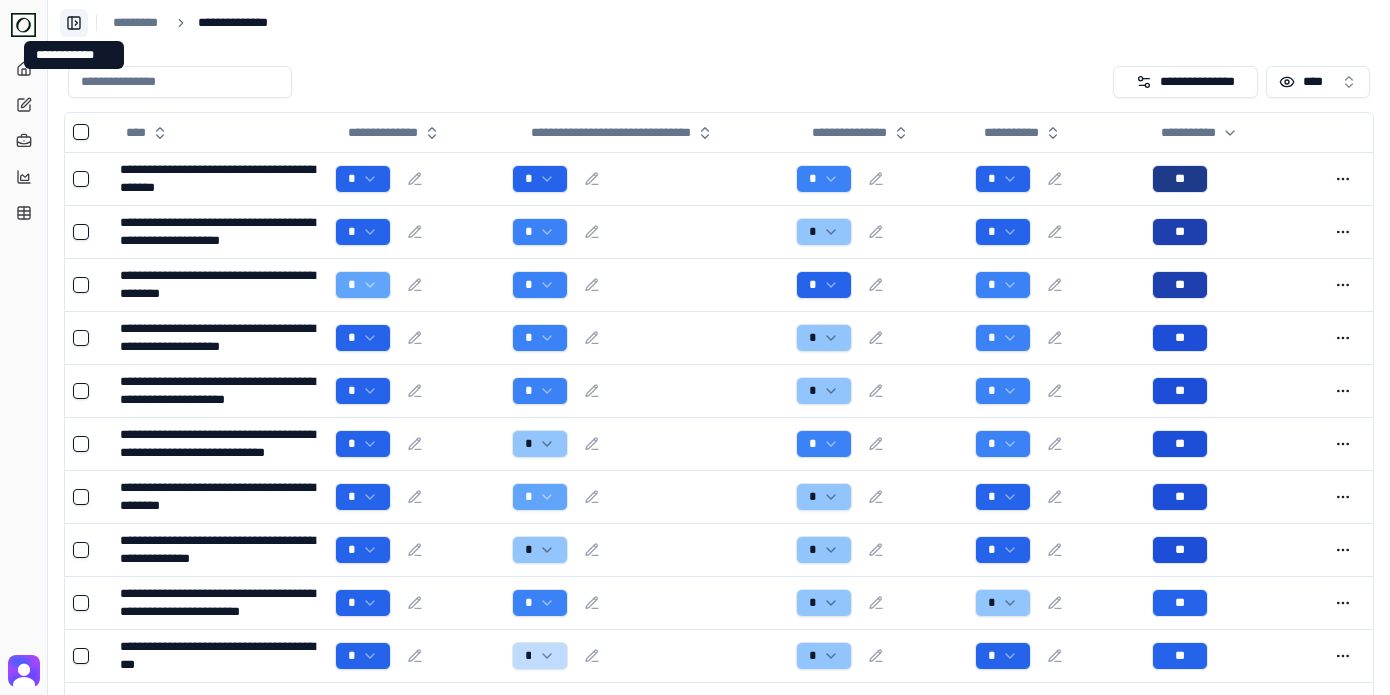 click on "**********" at bounding box center [74, 23] 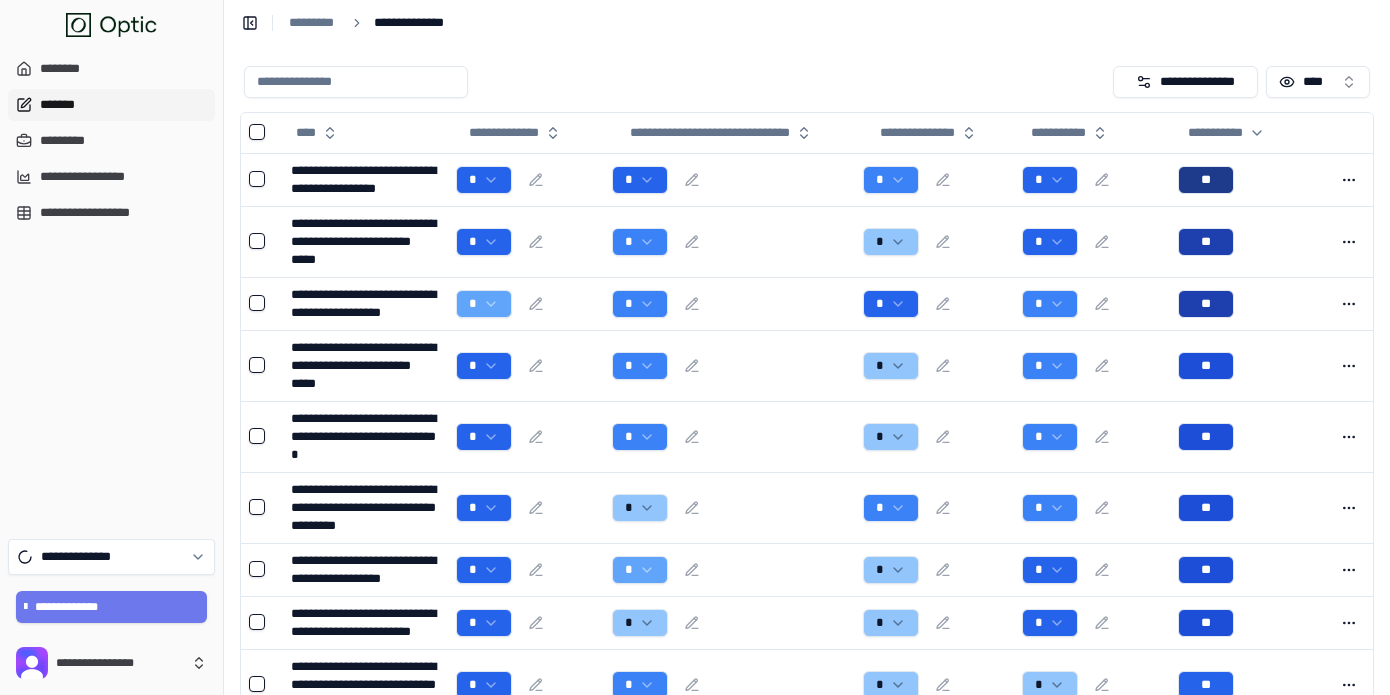 click on "*******" at bounding box center (111, 105) 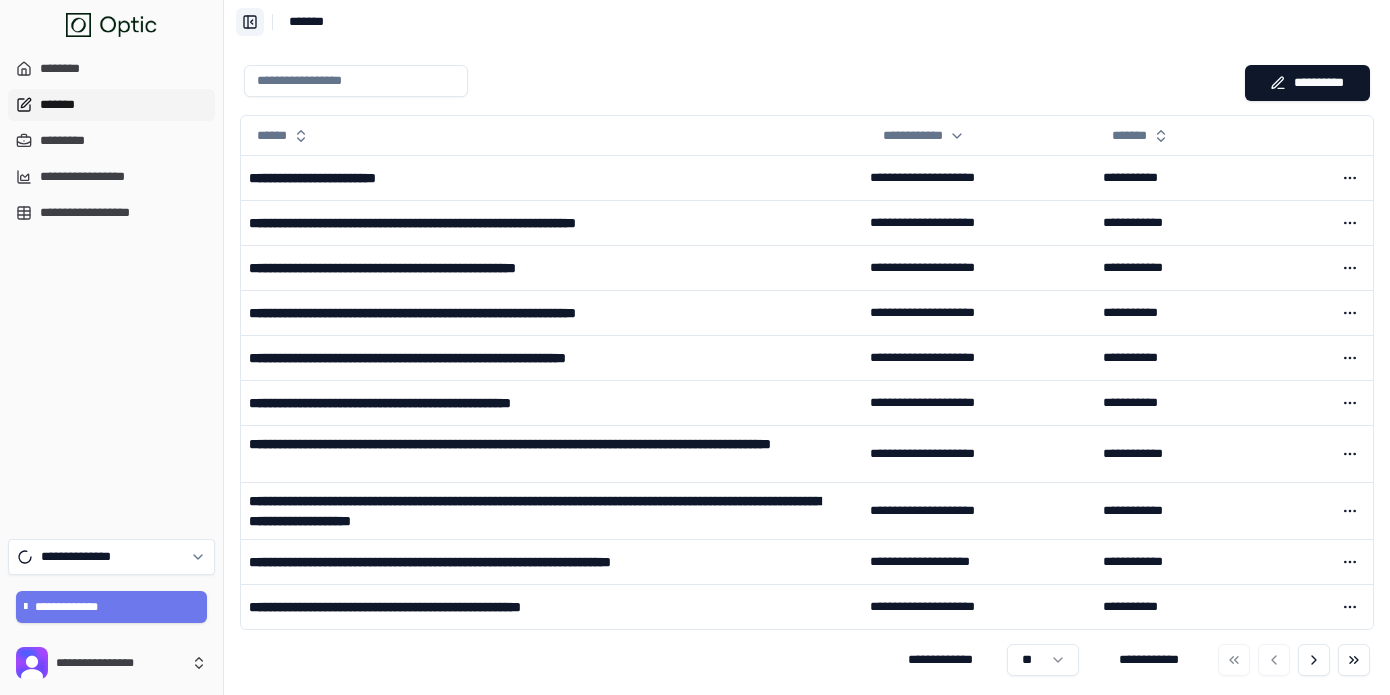 click on "**********" at bounding box center [250, 22] 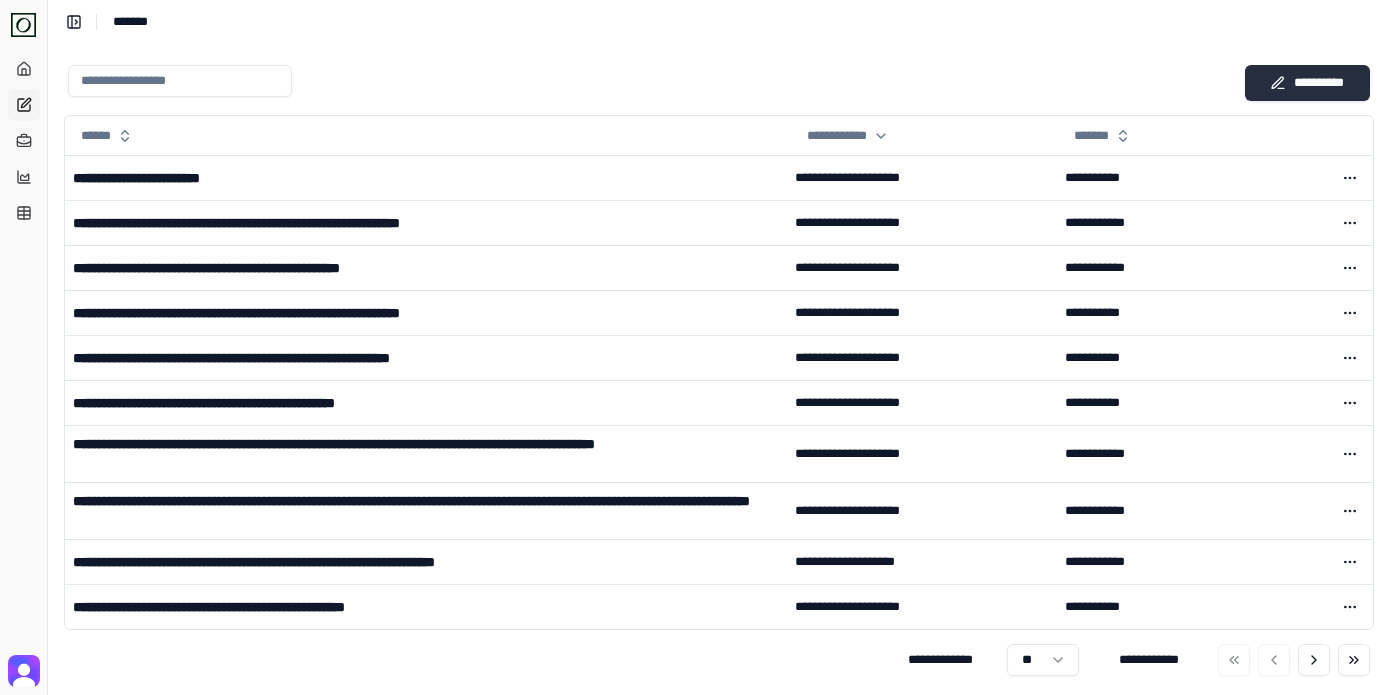 click on "**********" at bounding box center (1307, 83) 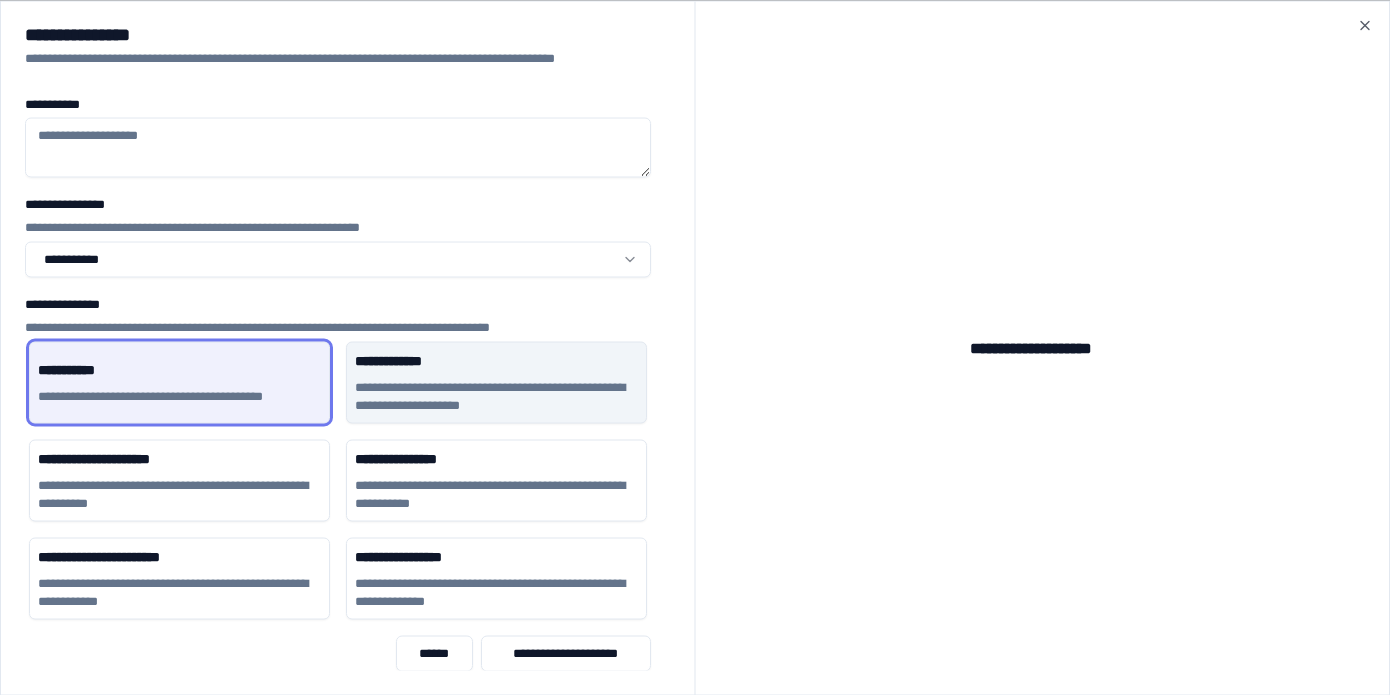scroll, scrollTop: 1, scrollLeft: 0, axis: vertical 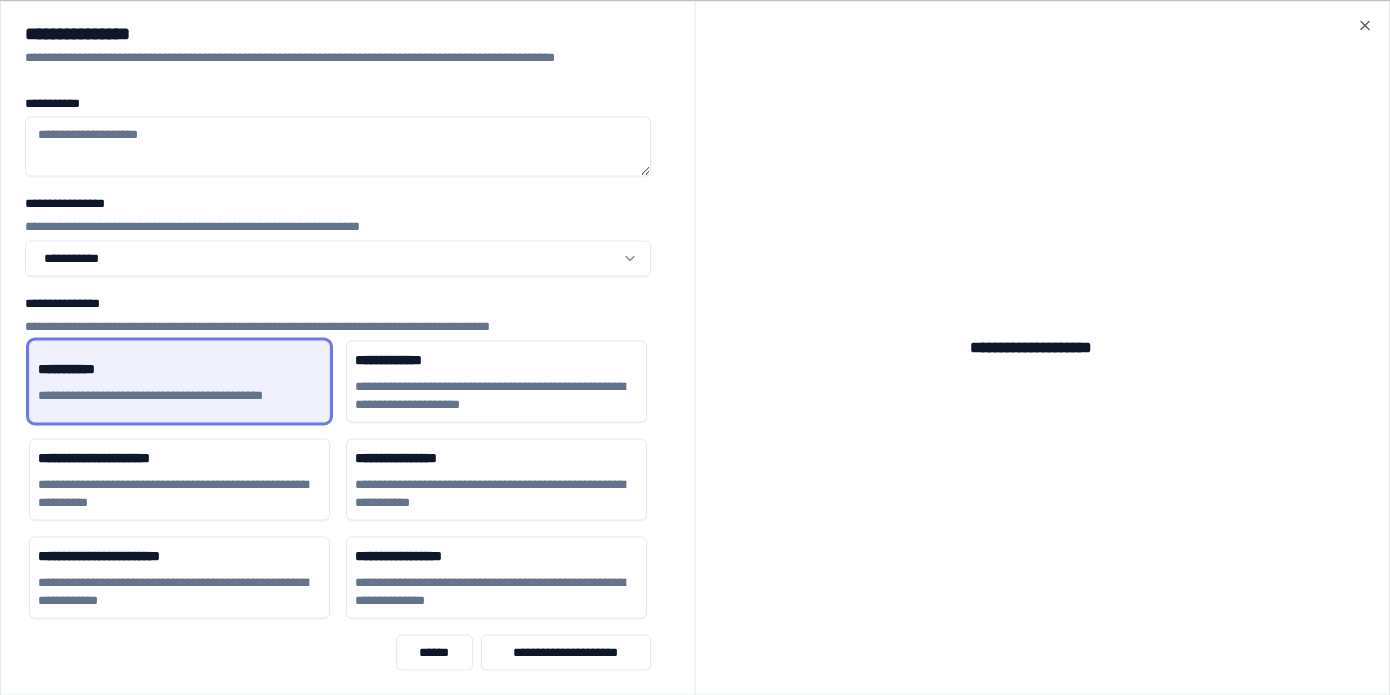 click on "[FIRST] [LAST]" at bounding box center [338, 644] 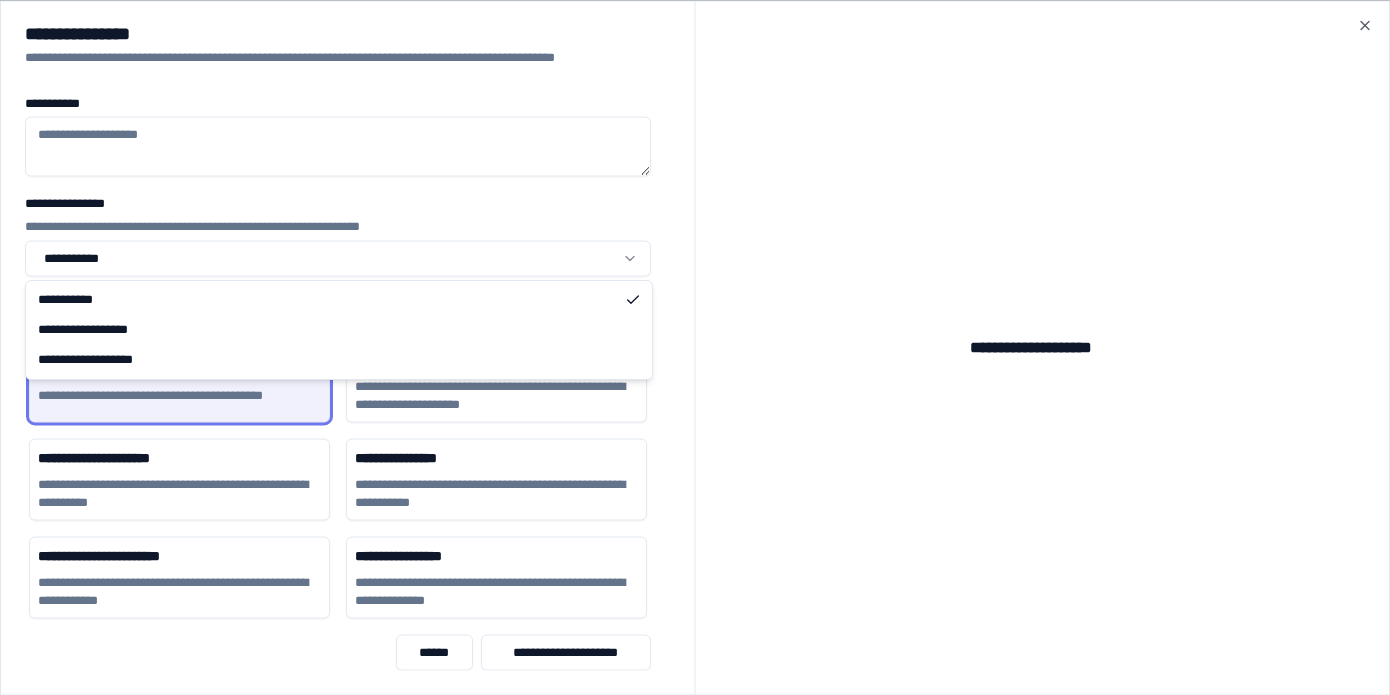 click on "[FIRST] [LAST] [STREET] [CITY], [STATE] [ZIP] [COUNTRY] [PHONE] [EMAIL] [SSN] [DLN] [CC] [DOB]" at bounding box center (695, 350) 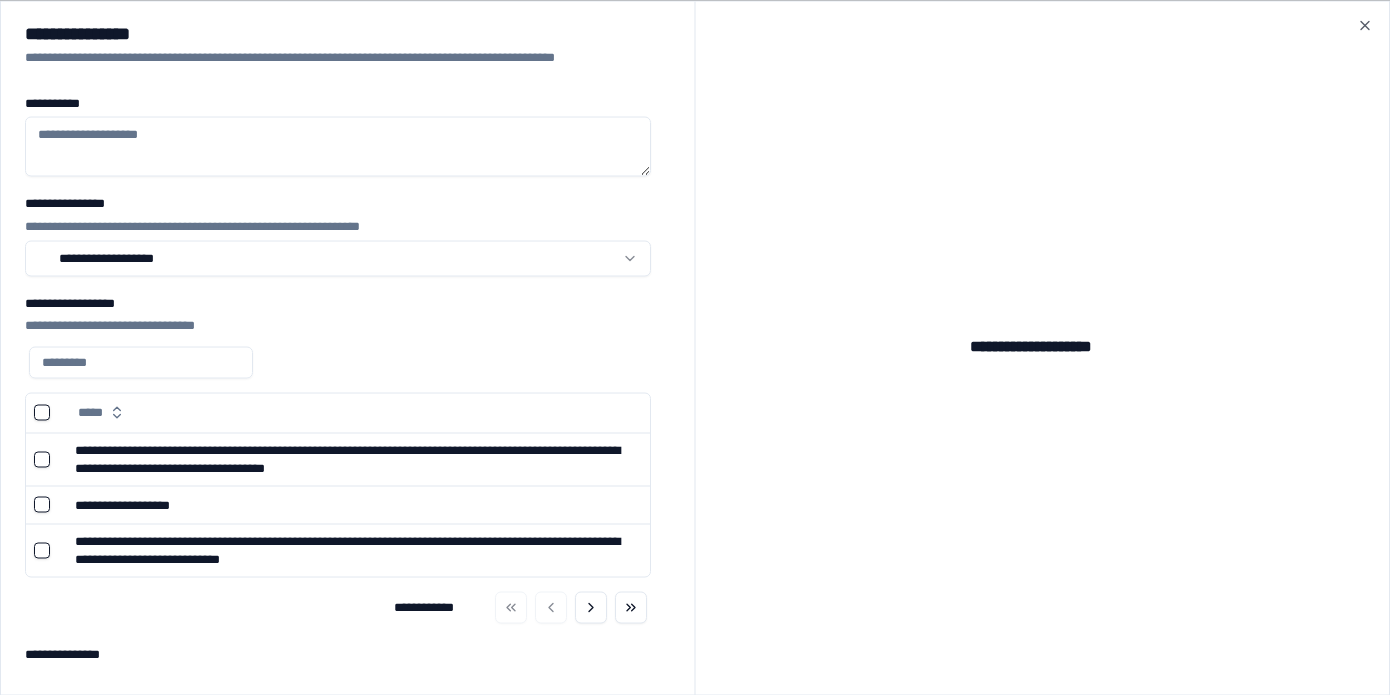 click at bounding box center (141, 362) 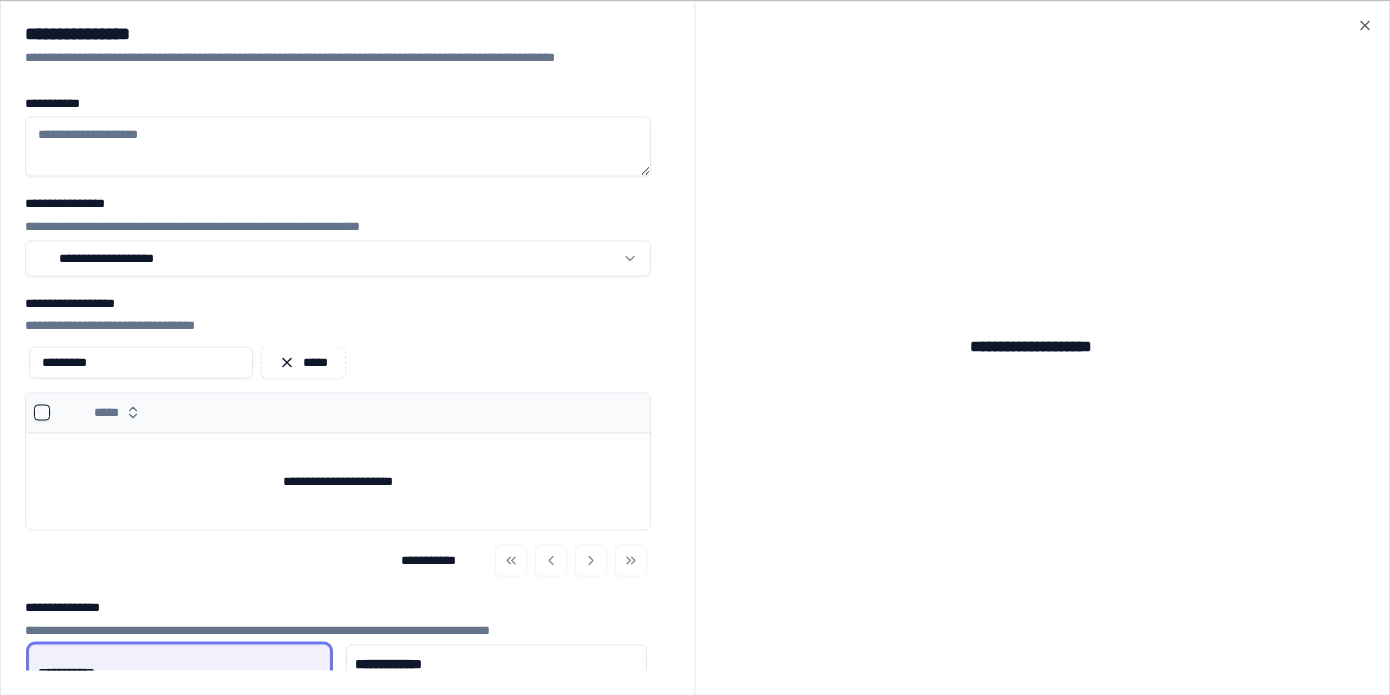 type on "*********" 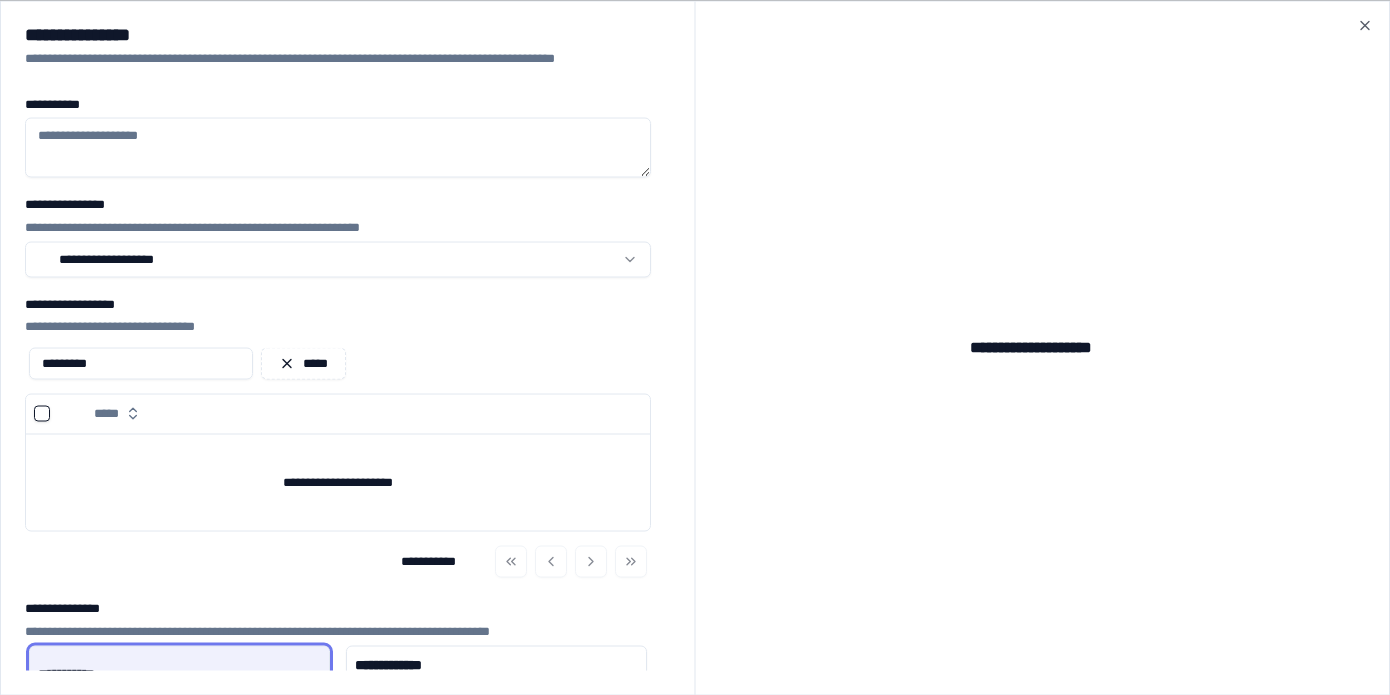 scroll, scrollTop: 305, scrollLeft: 0, axis: vertical 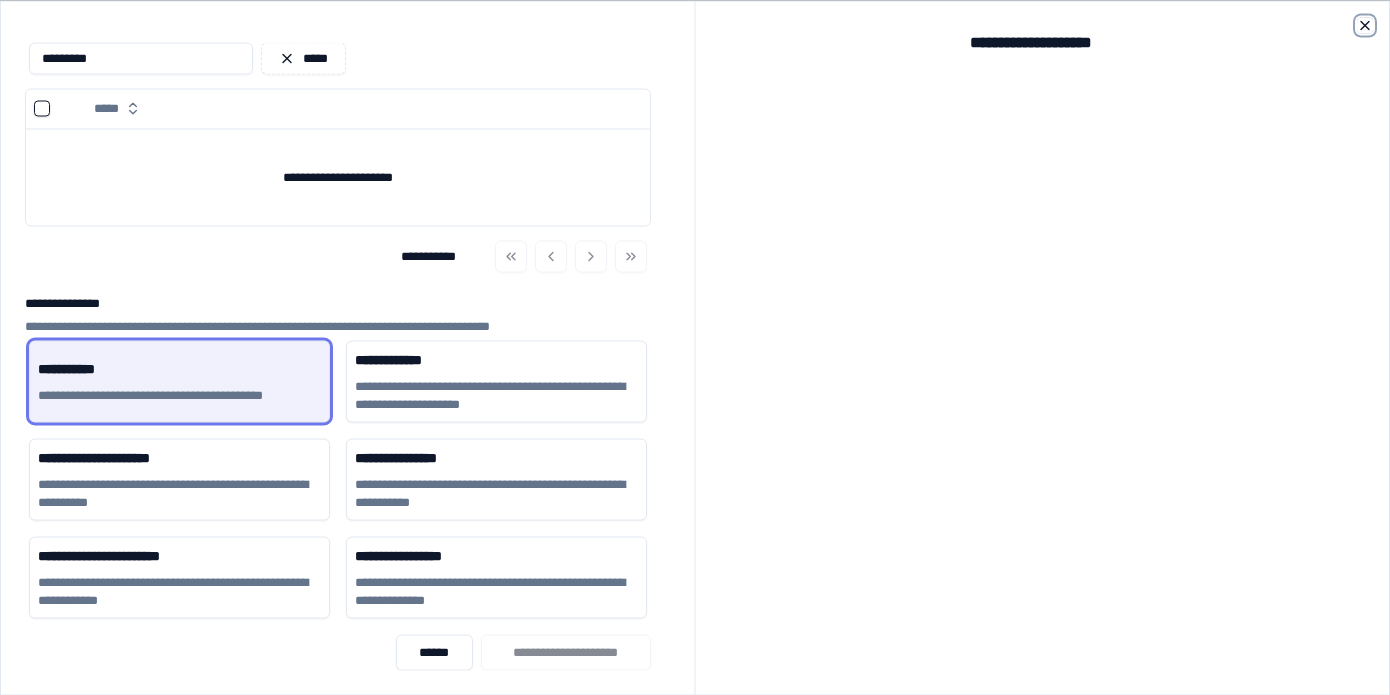 click 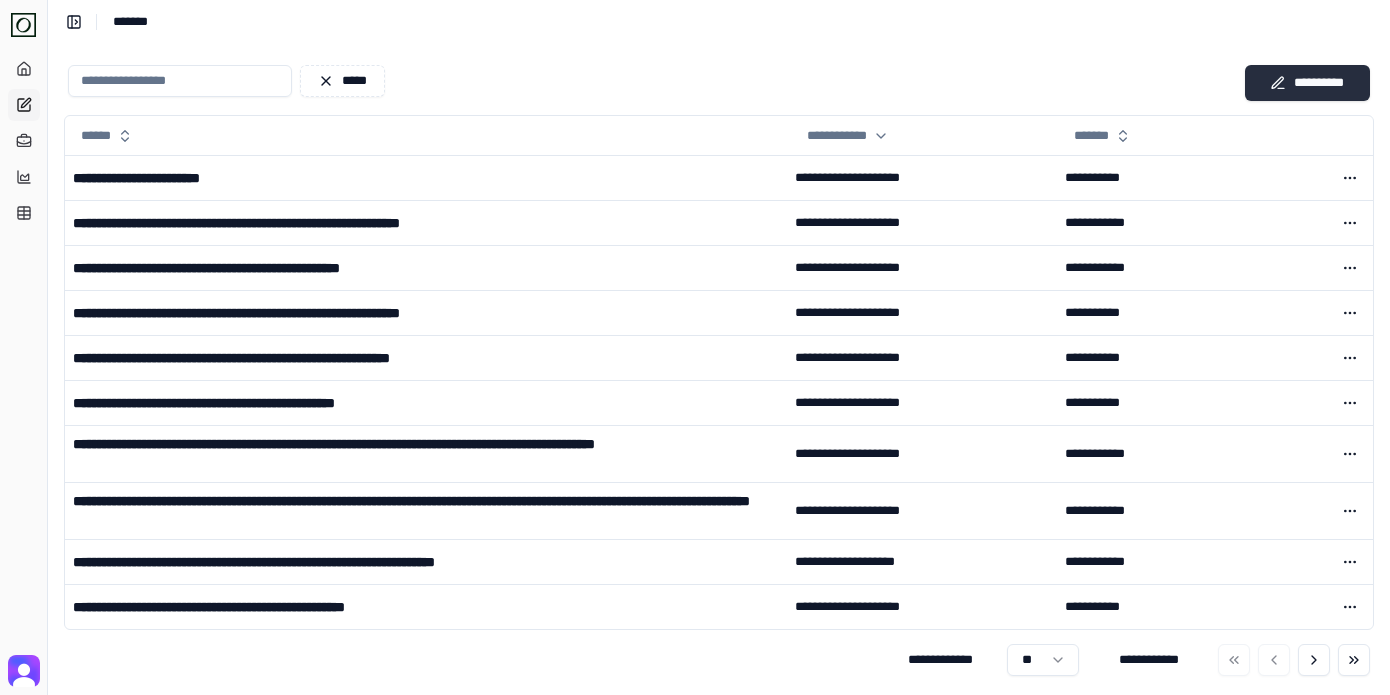 click on "**********" at bounding box center (1307, 83) 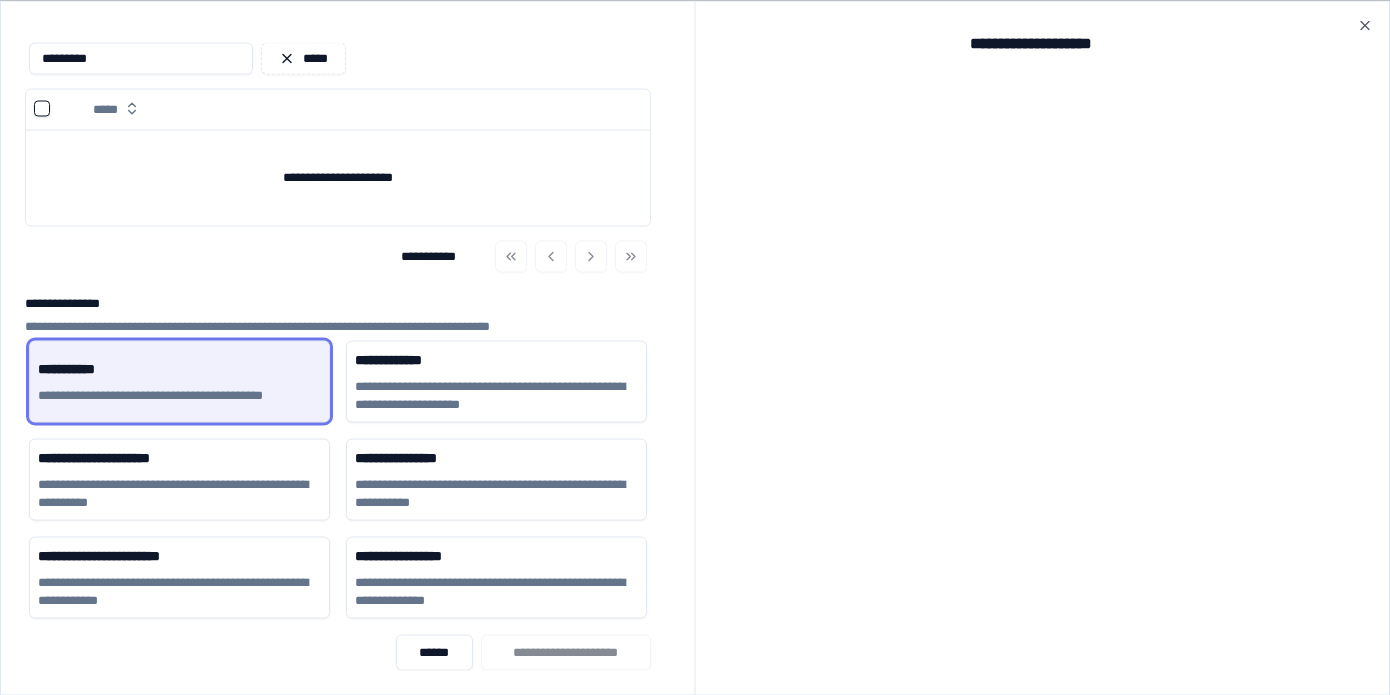 scroll, scrollTop: 0, scrollLeft: 0, axis: both 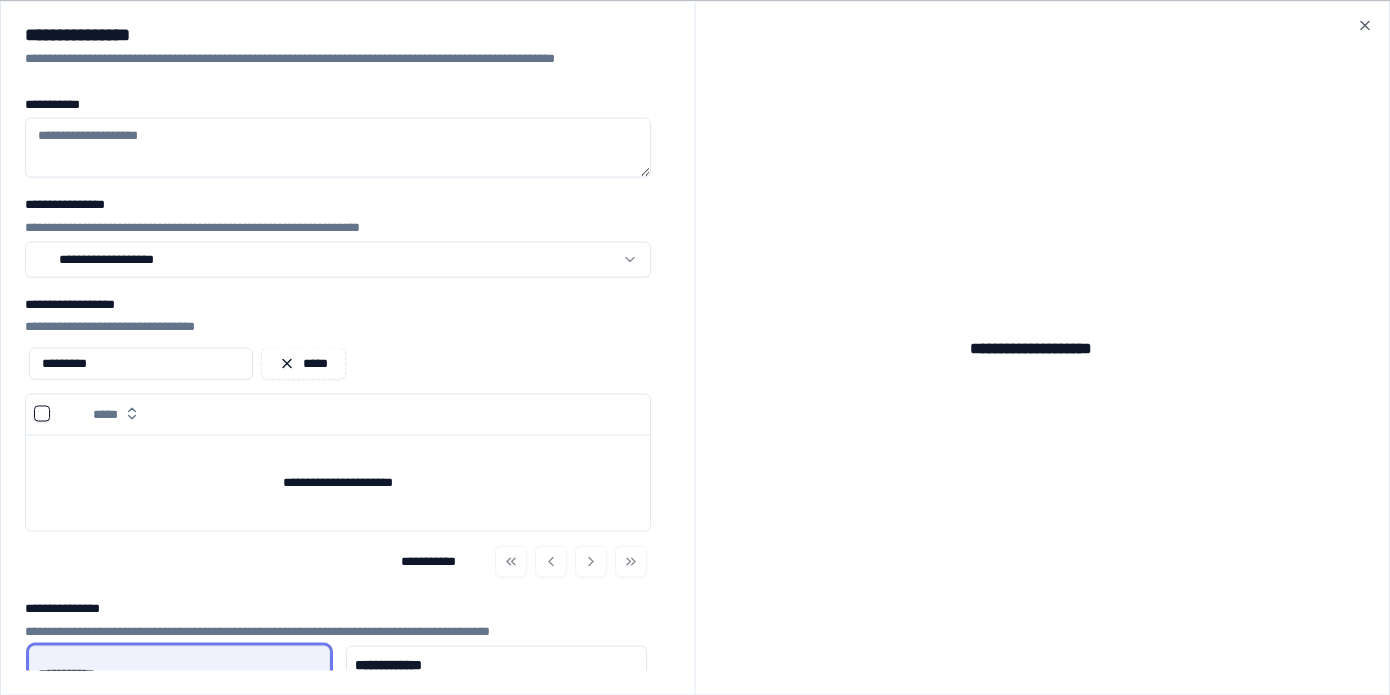 click on "*********" at bounding box center [141, 363] 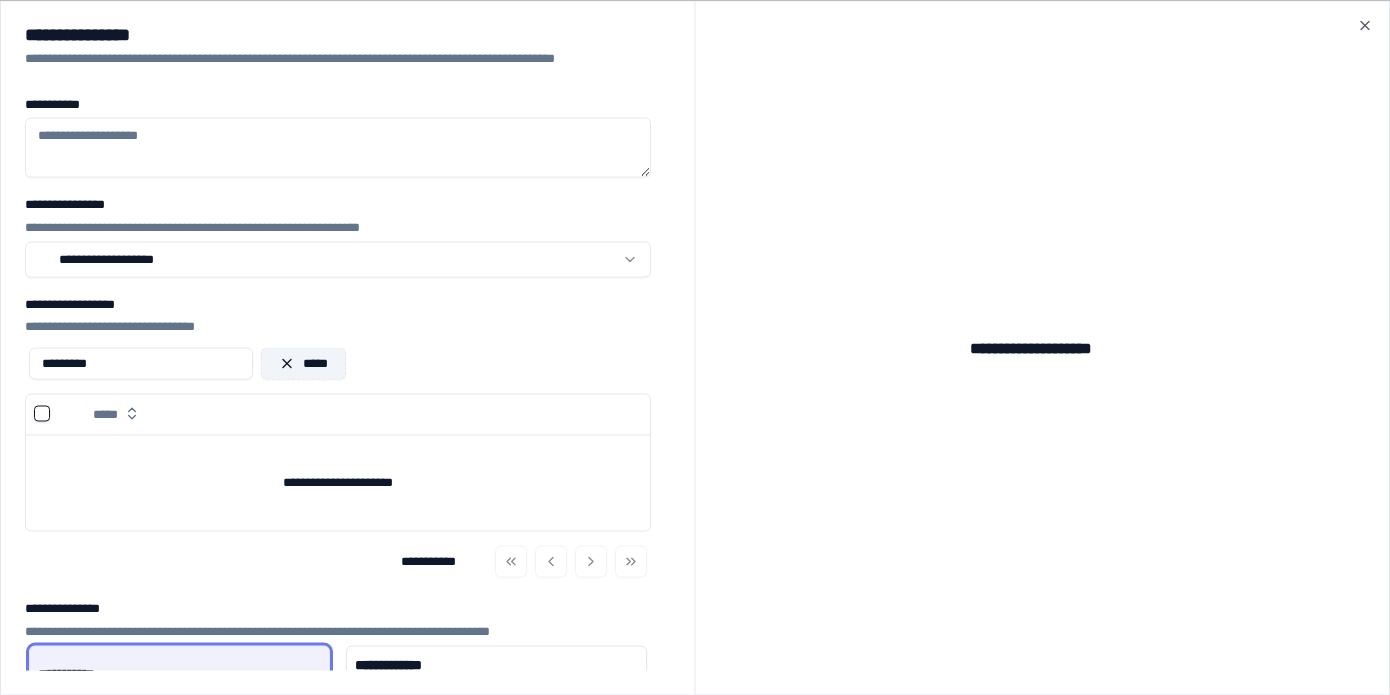 type 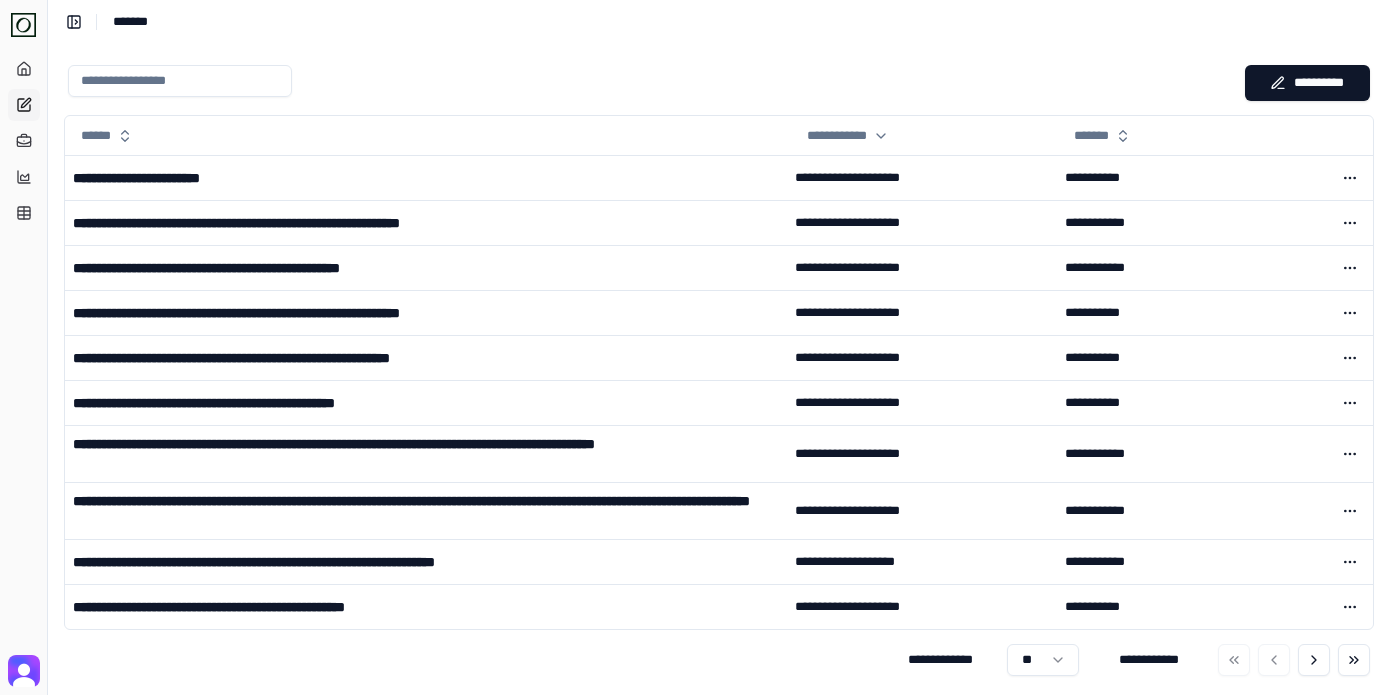 click at bounding box center [652, 81] 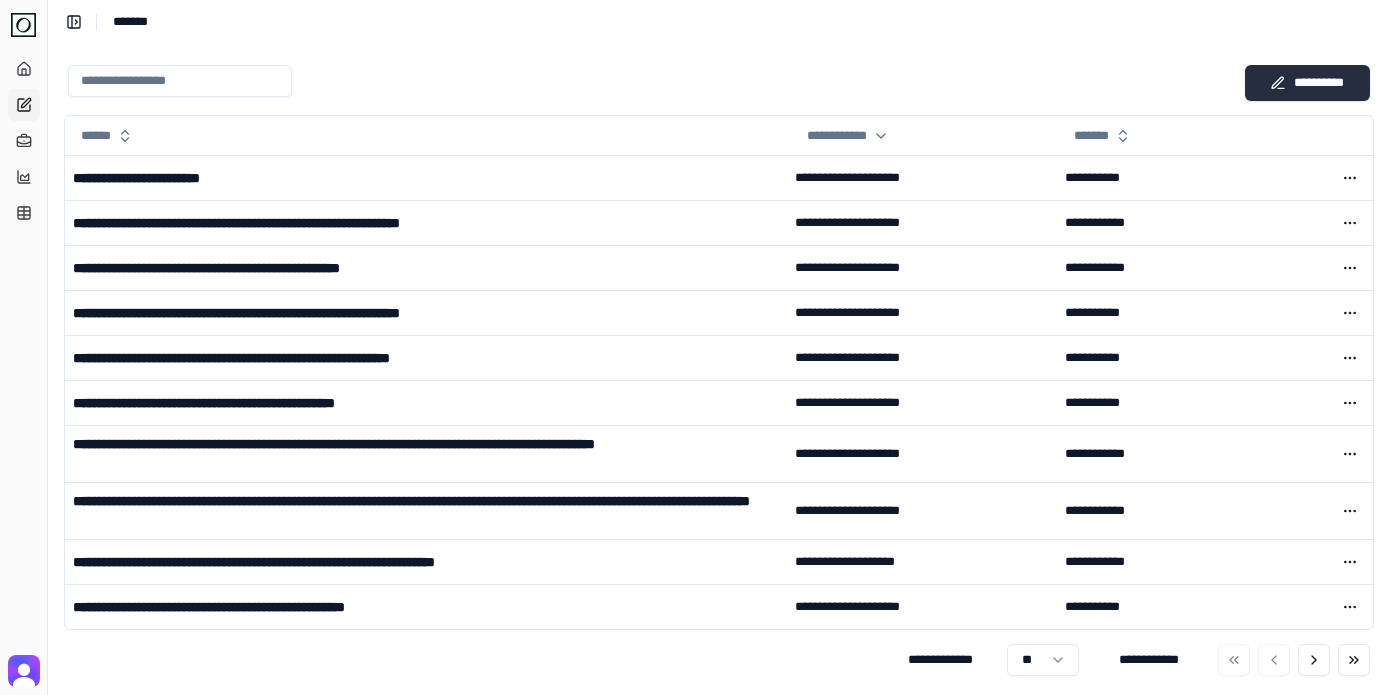 click on "**********" at bounding box center [1307, 83] 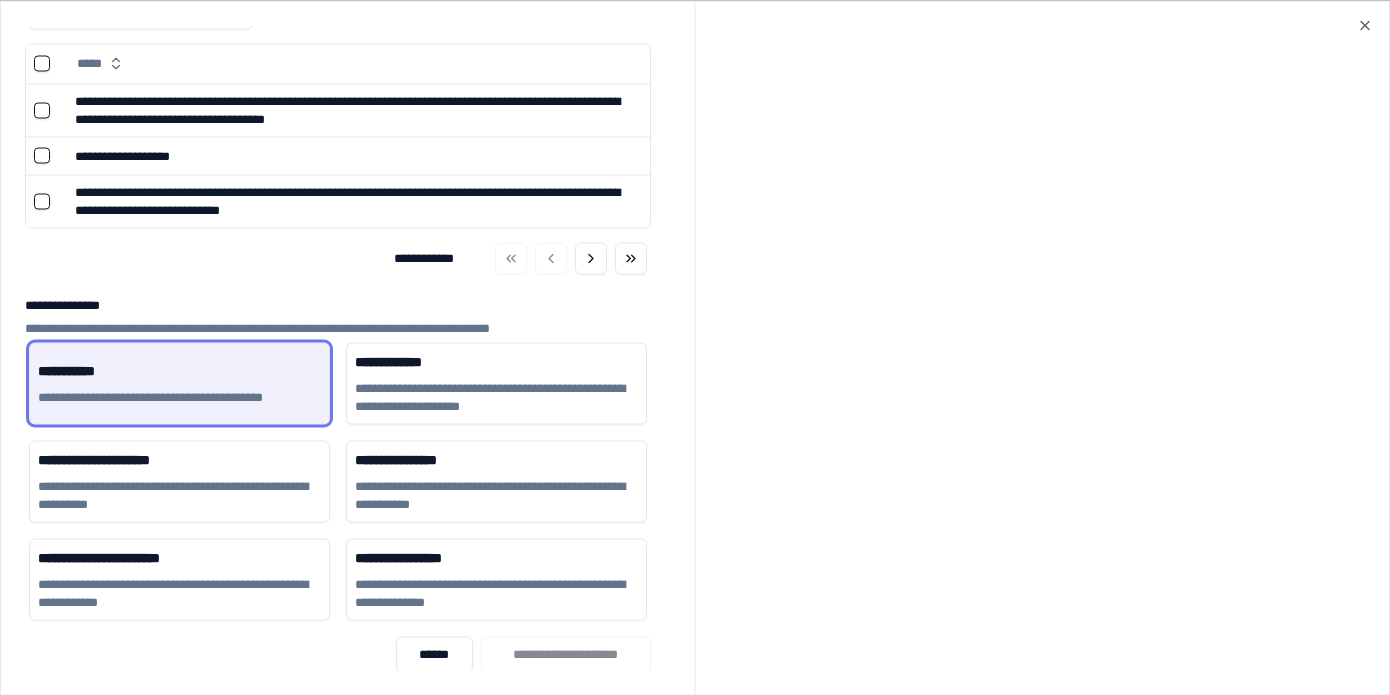 scroll, scrollTop: 0, scrollLeft: 0, axis: both 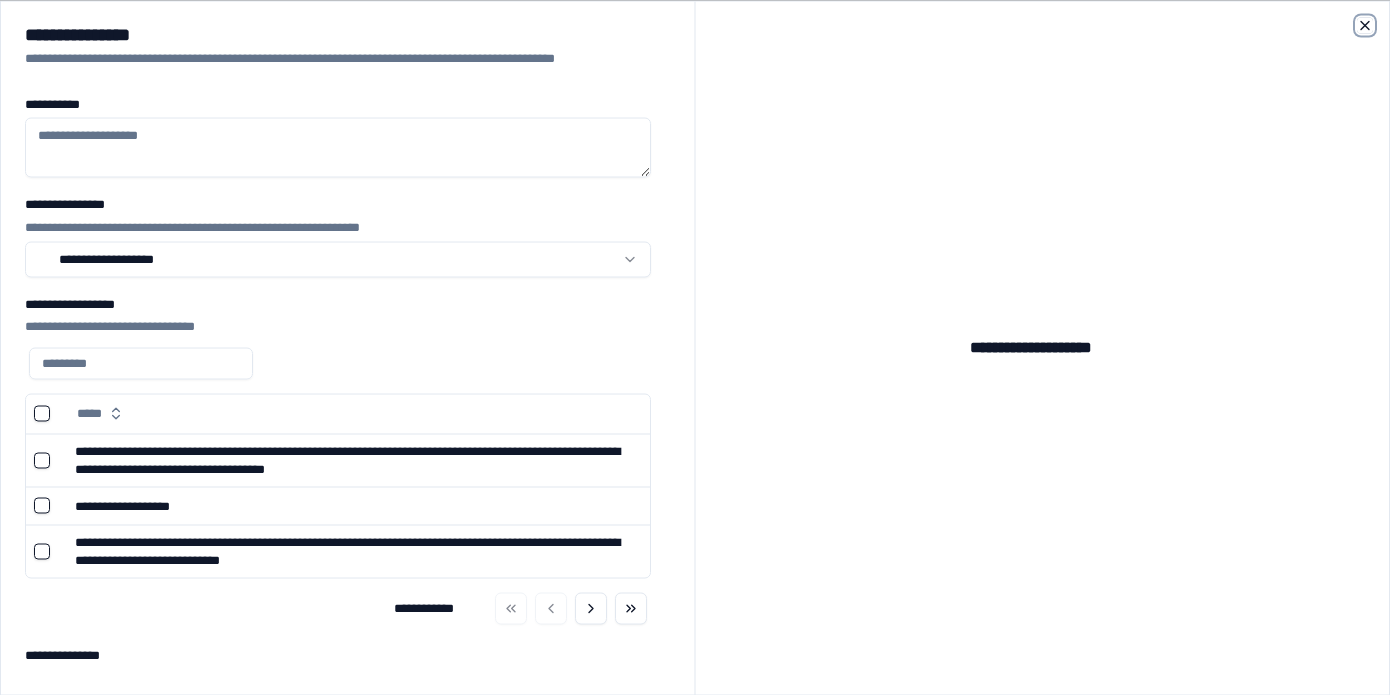 click 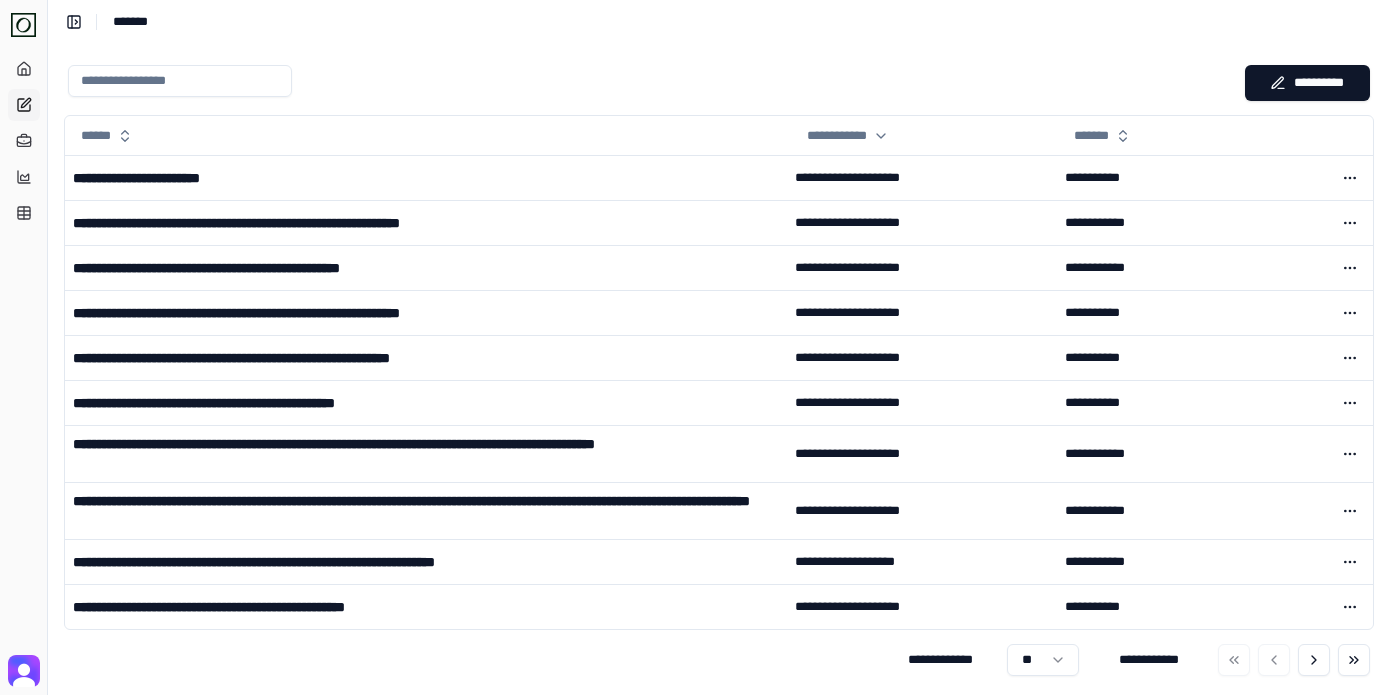 click on "**********" at bounding box center [719, 83] 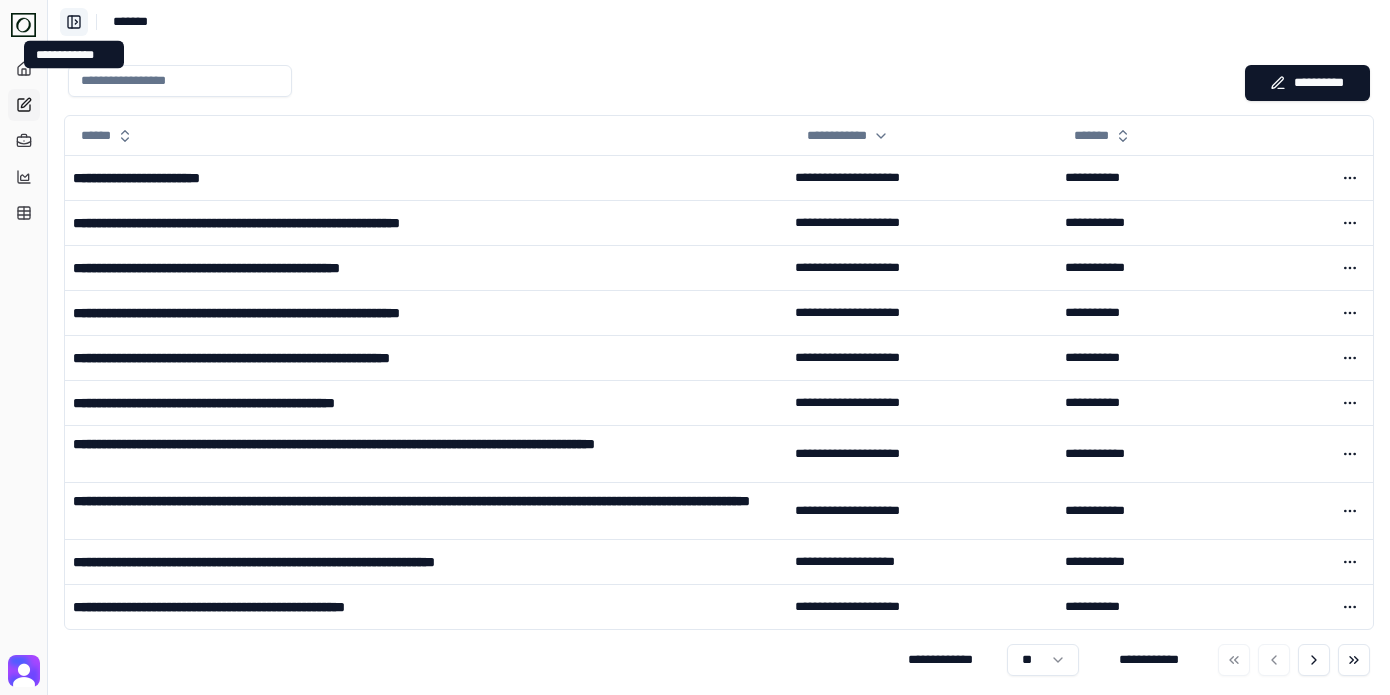 click on "**********" at bounding box center [74, 22] 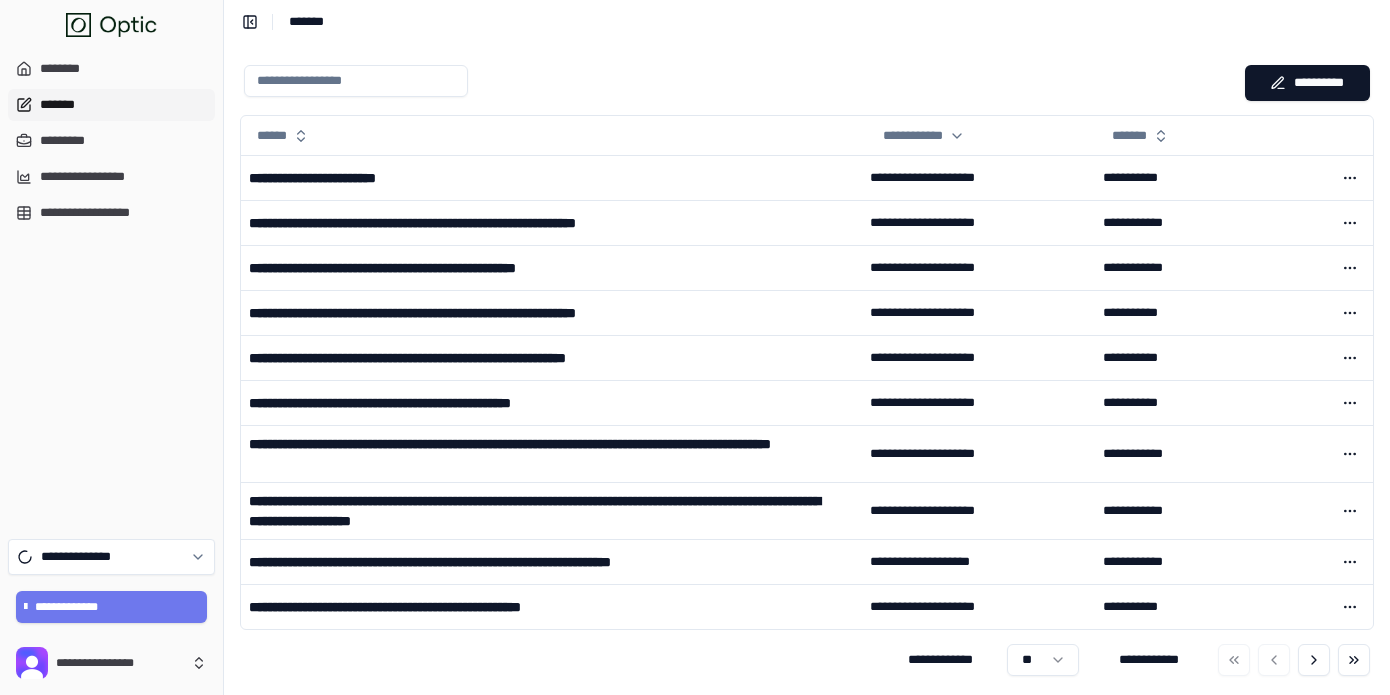 click at bounding box center [127, 25] 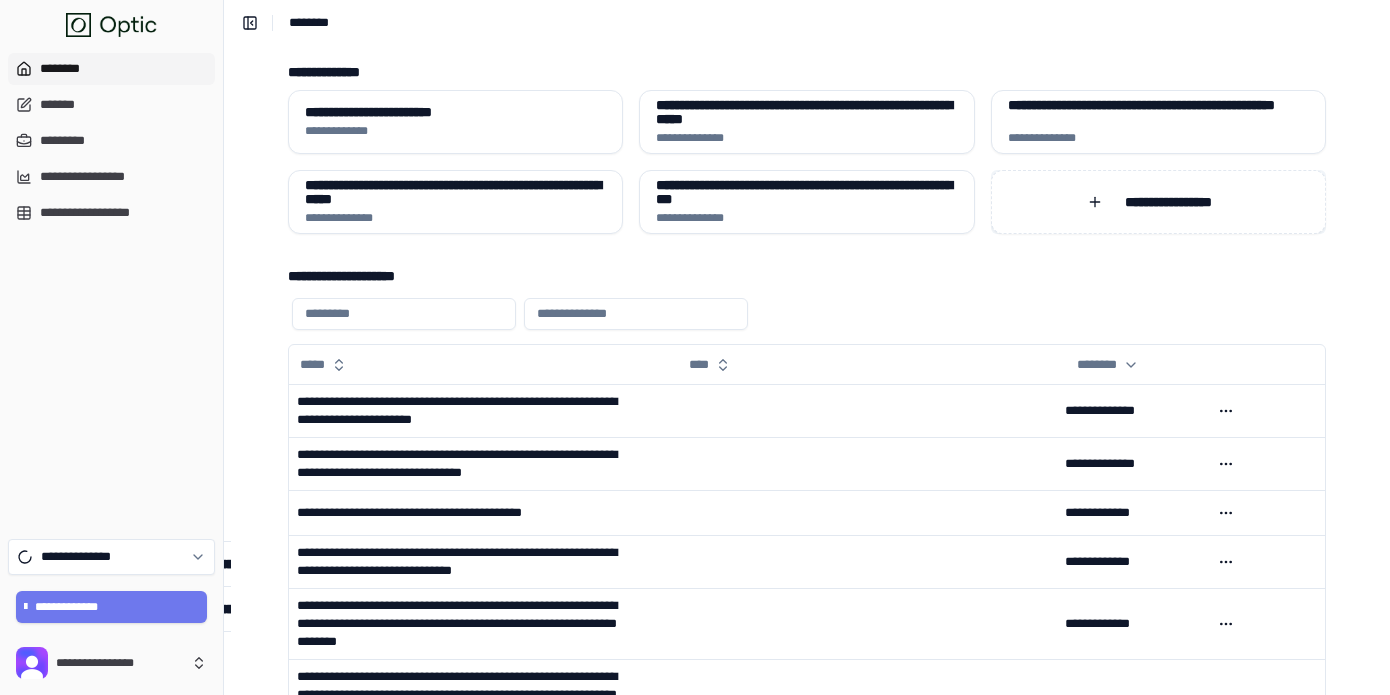 click on "**********" at bounding box center (1158, 202) 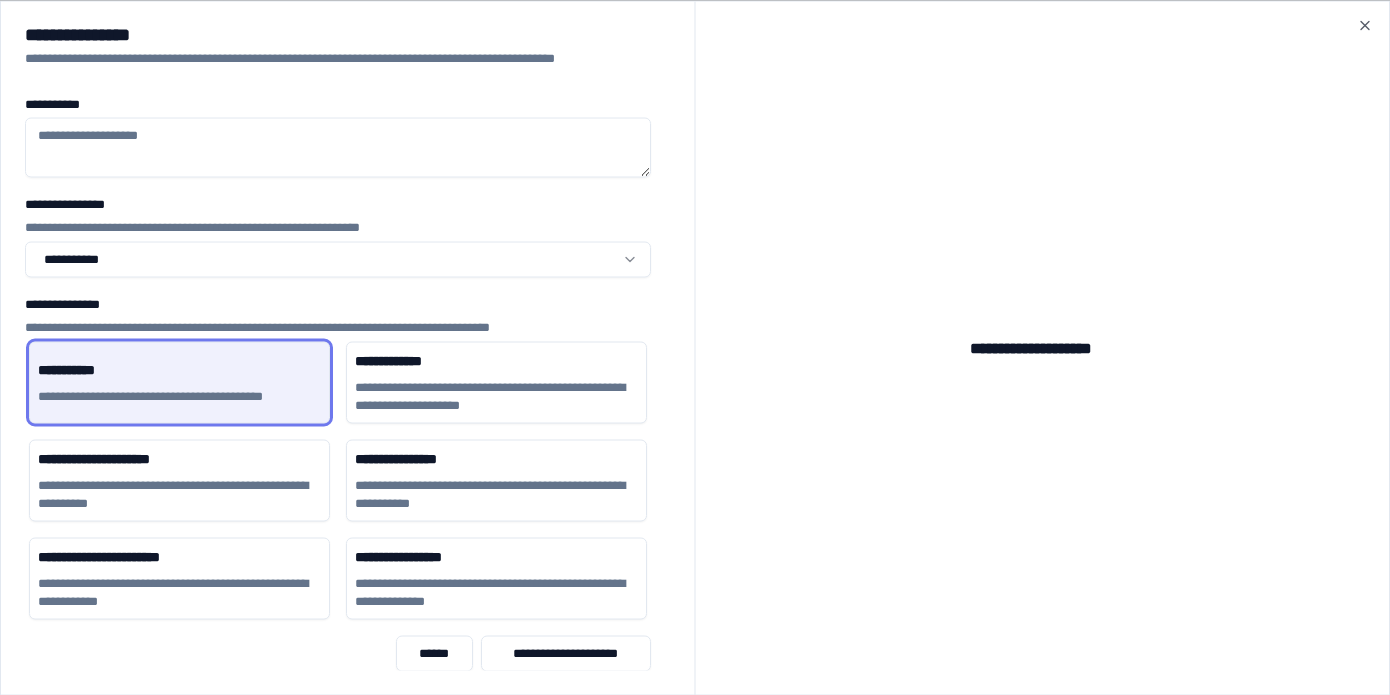 scroll, scrollTop: 1, scrollLeft: 0, axis: vertical 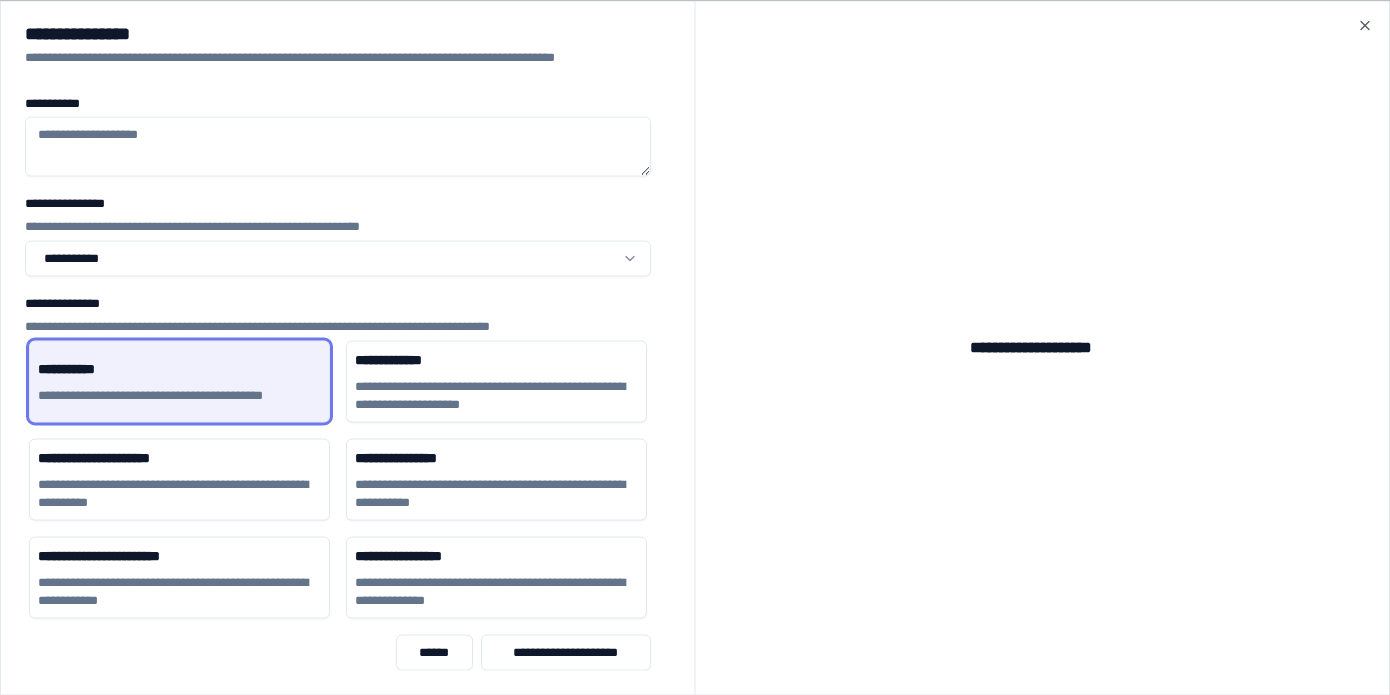 click on "[FIRST] [LAST]" at bounding box center [338, 226] 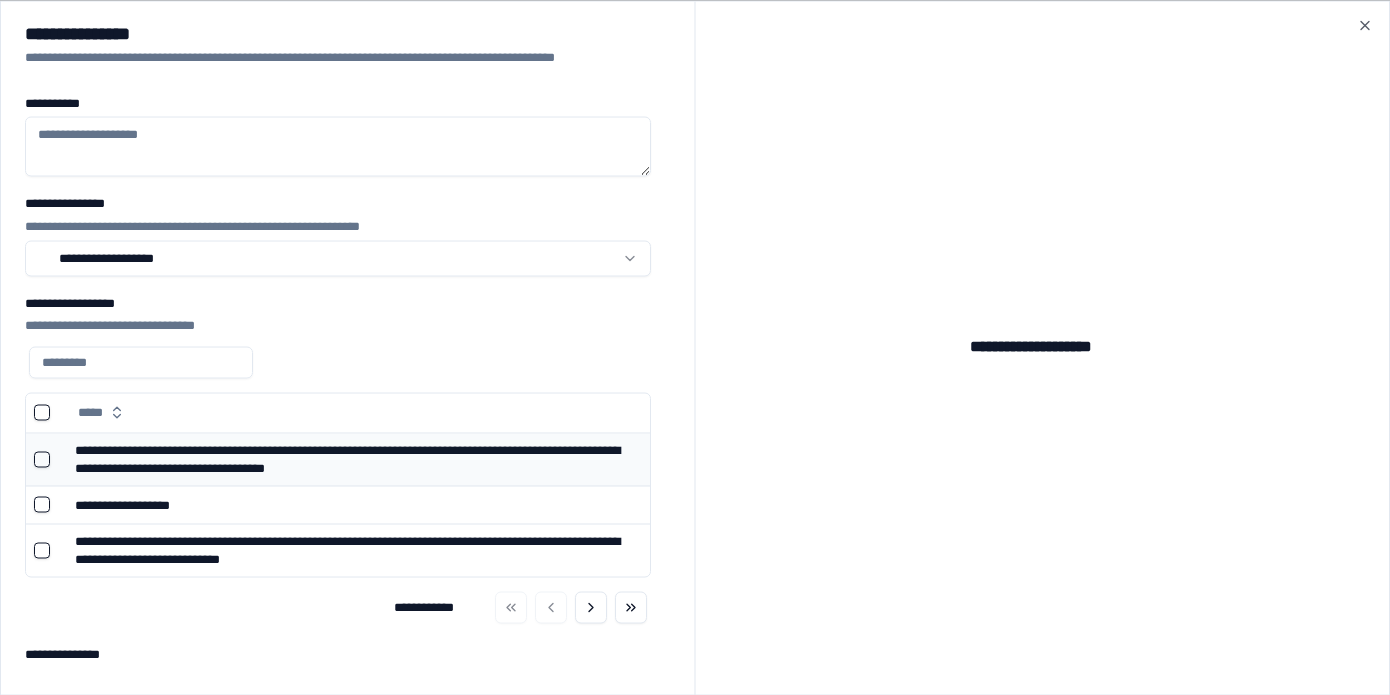 click at bounding box center [42, 459] 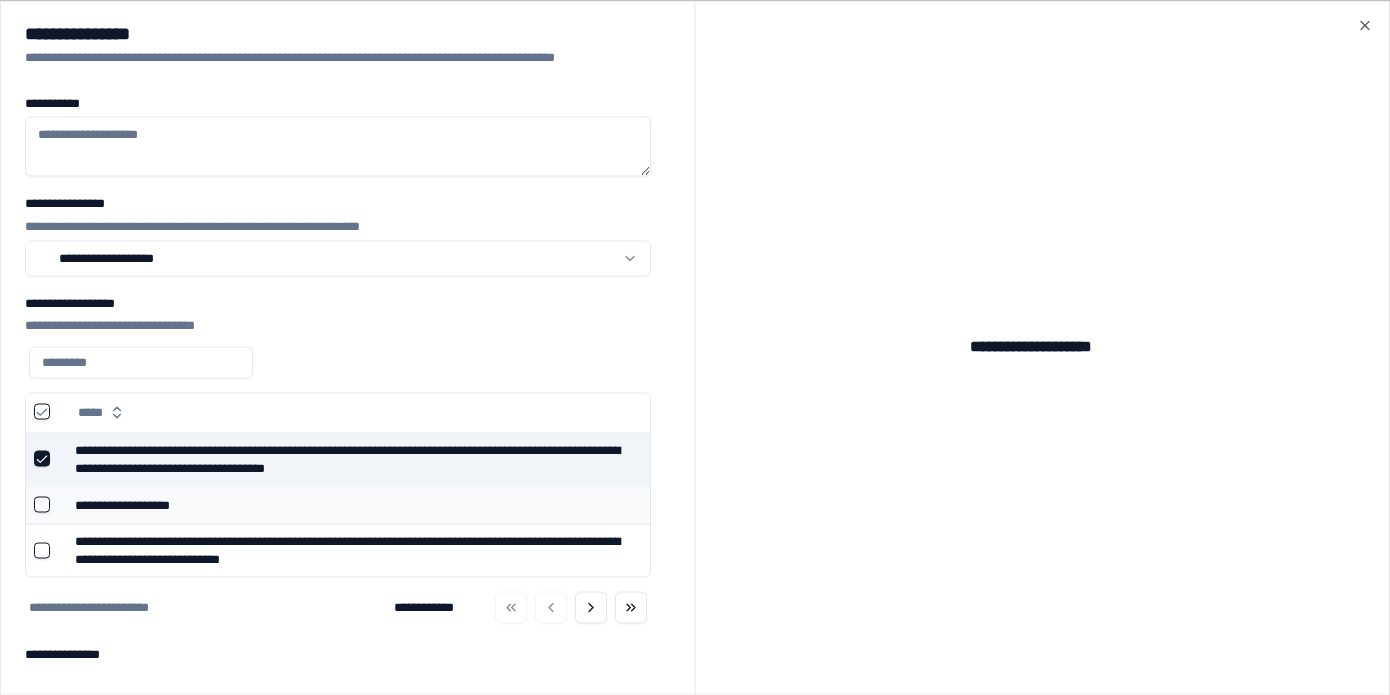 click at bounding box center (46, 505) 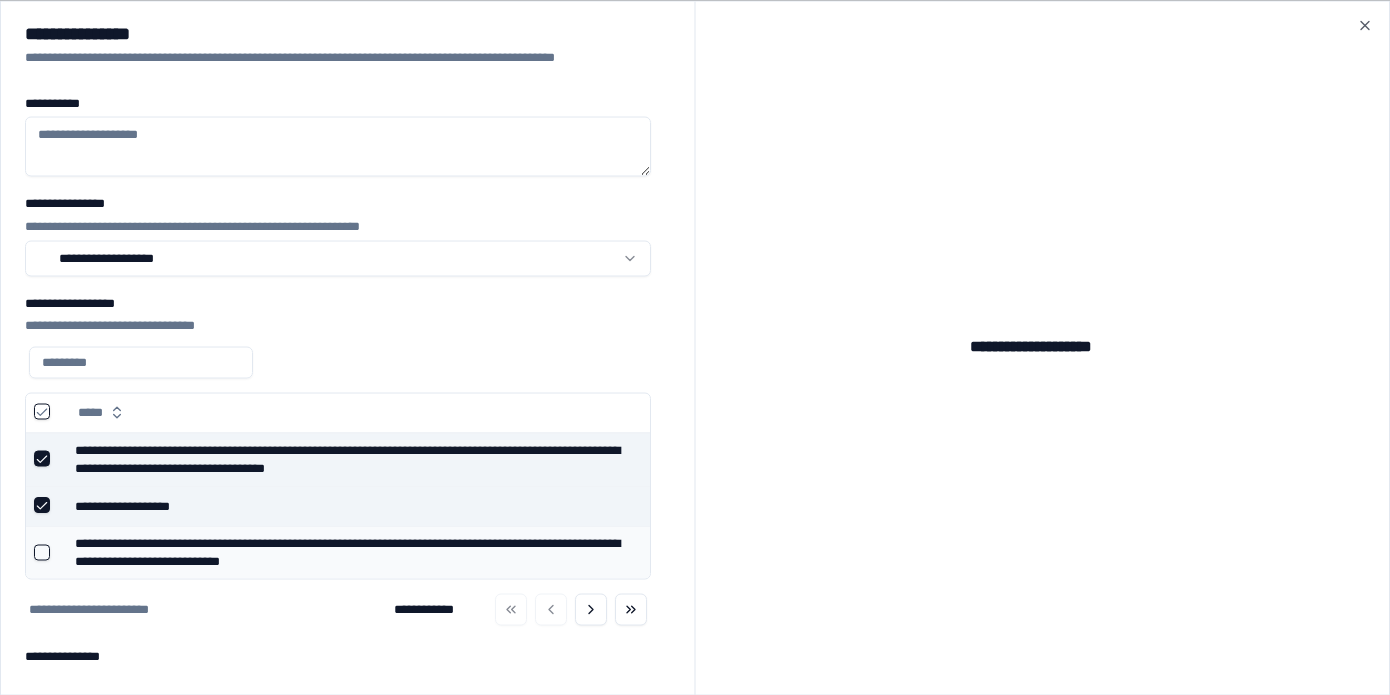 click at bounding box center [46, 552] 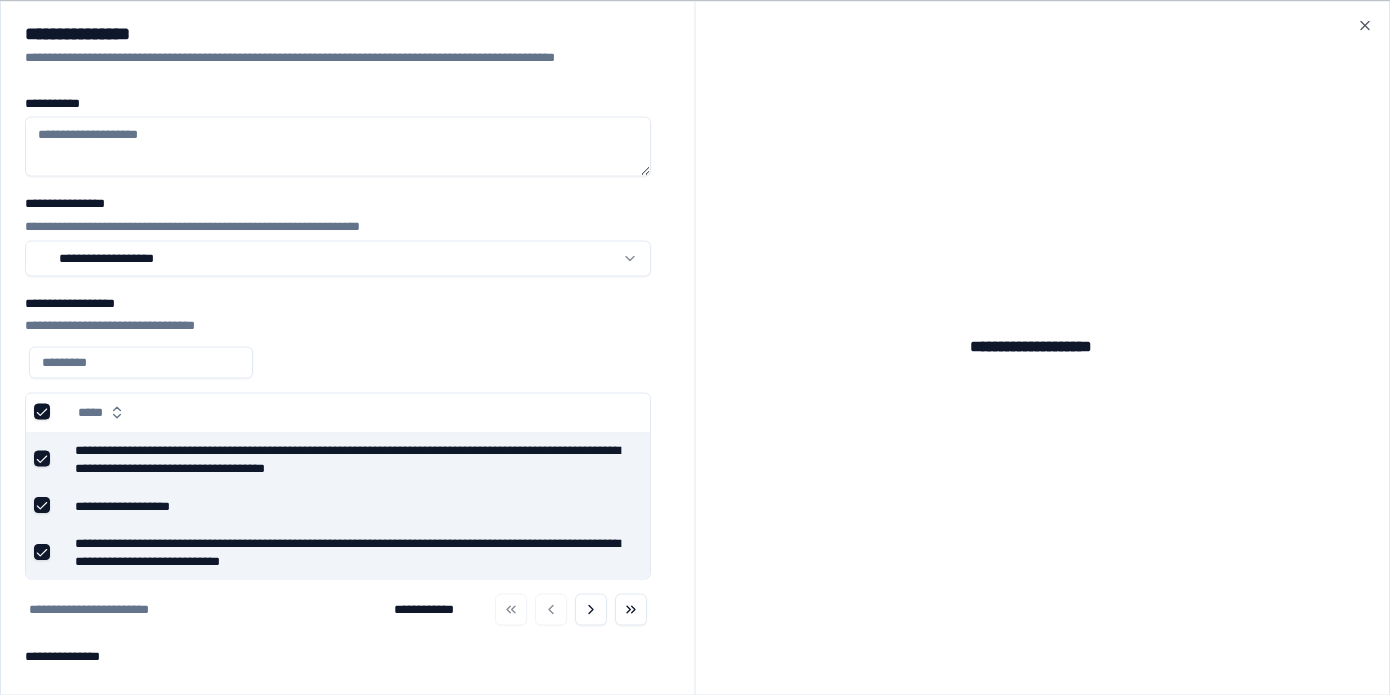 scroll, scrollTop: 352, scrollLeft: 0, axis: vertical 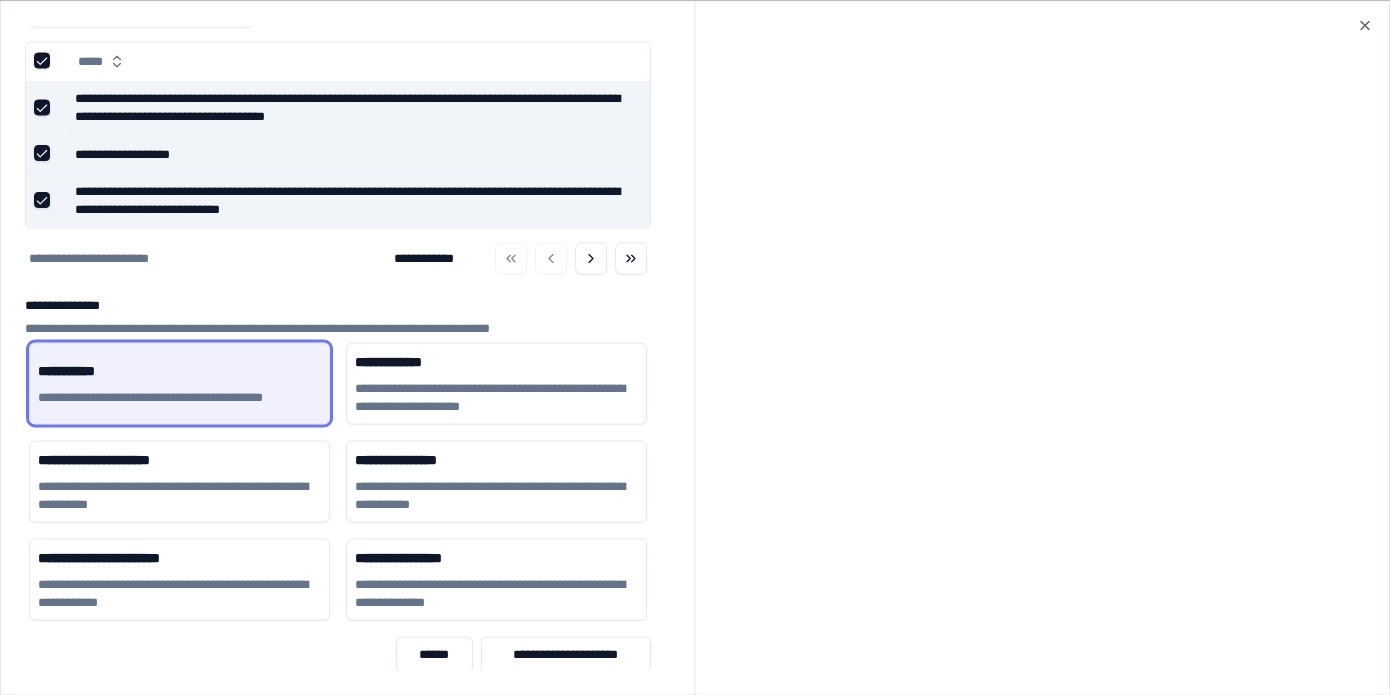 click on "[FIRST] [LAST]" at bounding box center [338, 647] 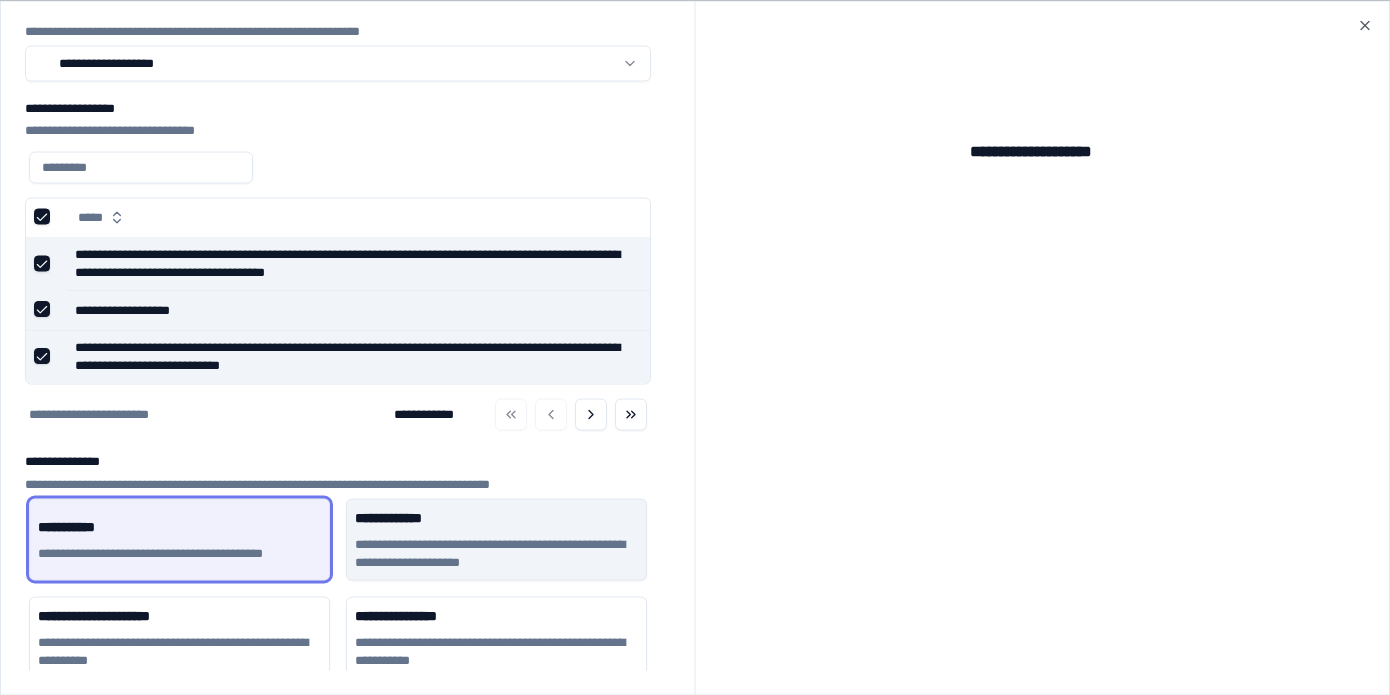 scroll, scrollTop: 82, scrollLeft: 0, axis: vertical 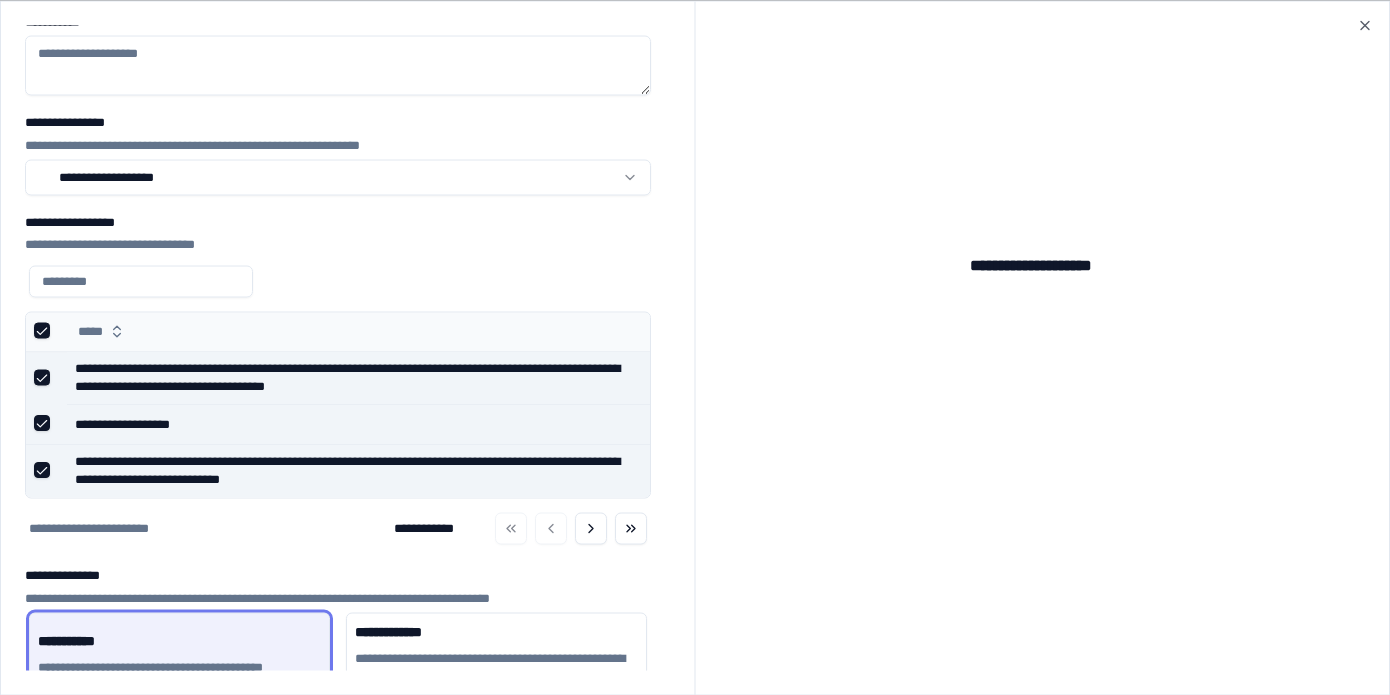 click at bounding box center (42, 330) 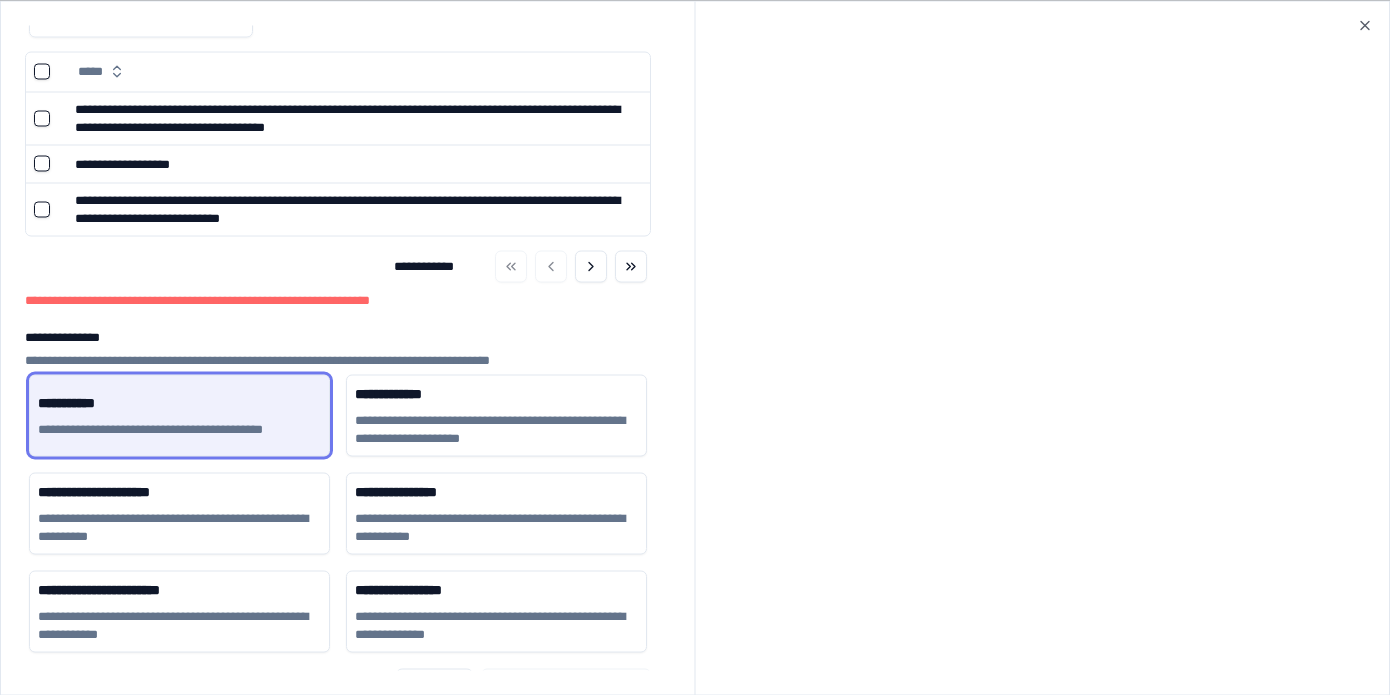 scroll, scrollTop: 374, scrollLeft: 0, axis: vertical 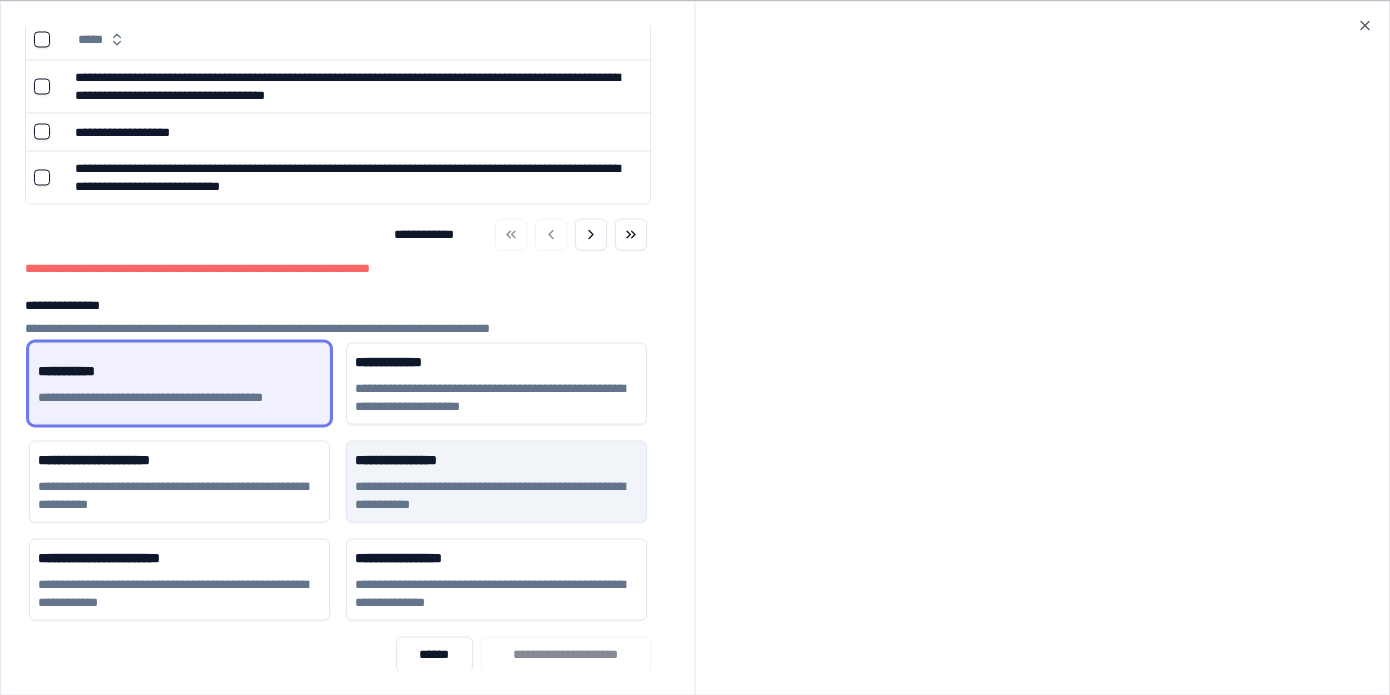 click on "[FIRST] [LAST]" at bounding box center (496, 482) 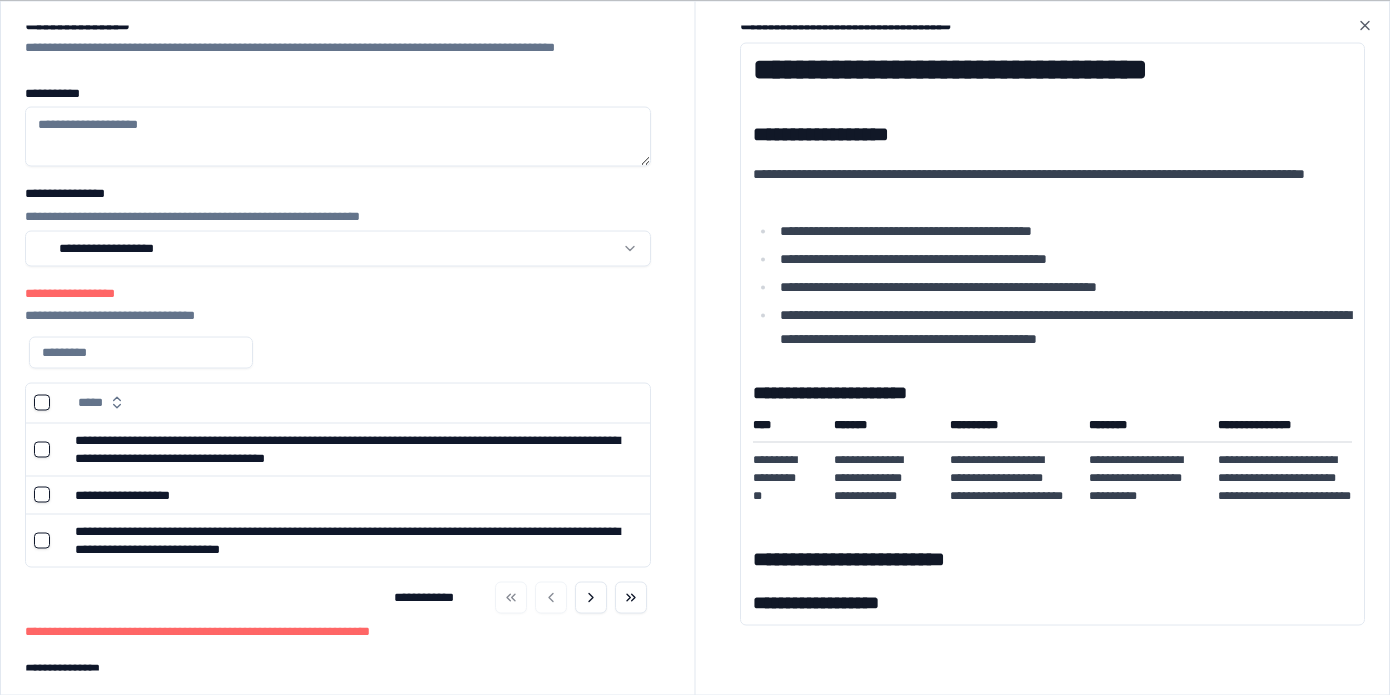 scroll, scrollTop: 0, scrollLeft: 0, axis: both 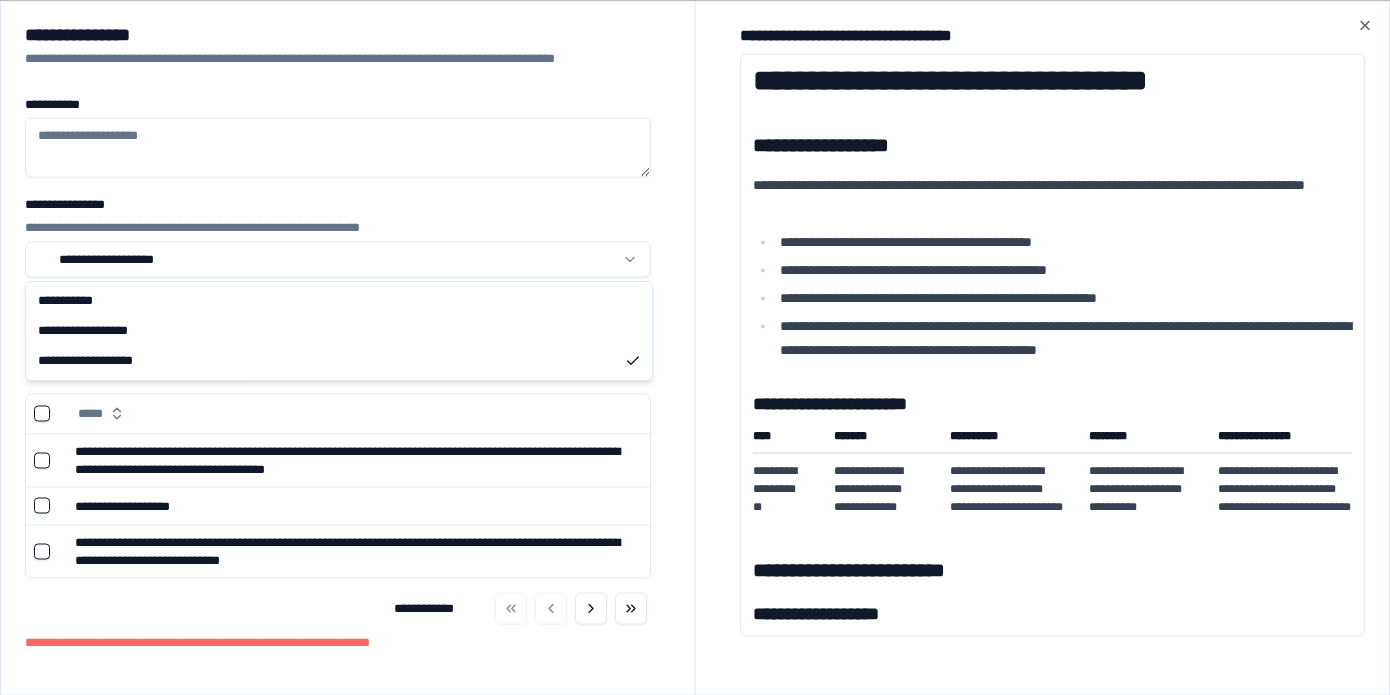 click on "[FIRST] [LAST] [STREET] [CITY], [STATE] [ZIP] [COUNTRY] [PHONE] [EMAIL] [SSN] [DLN] [CC] [DOB]" at bounding box center (695, 529) 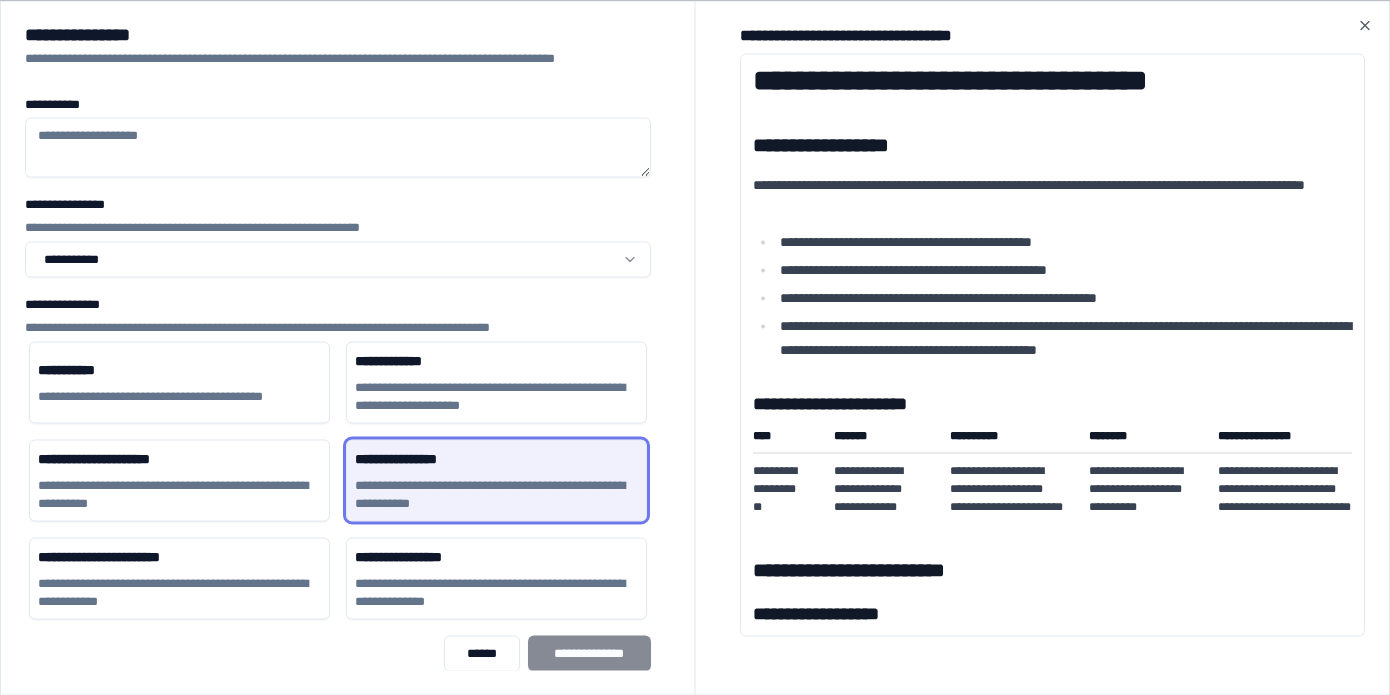 click on "**********" at bounding box center (338, 147) 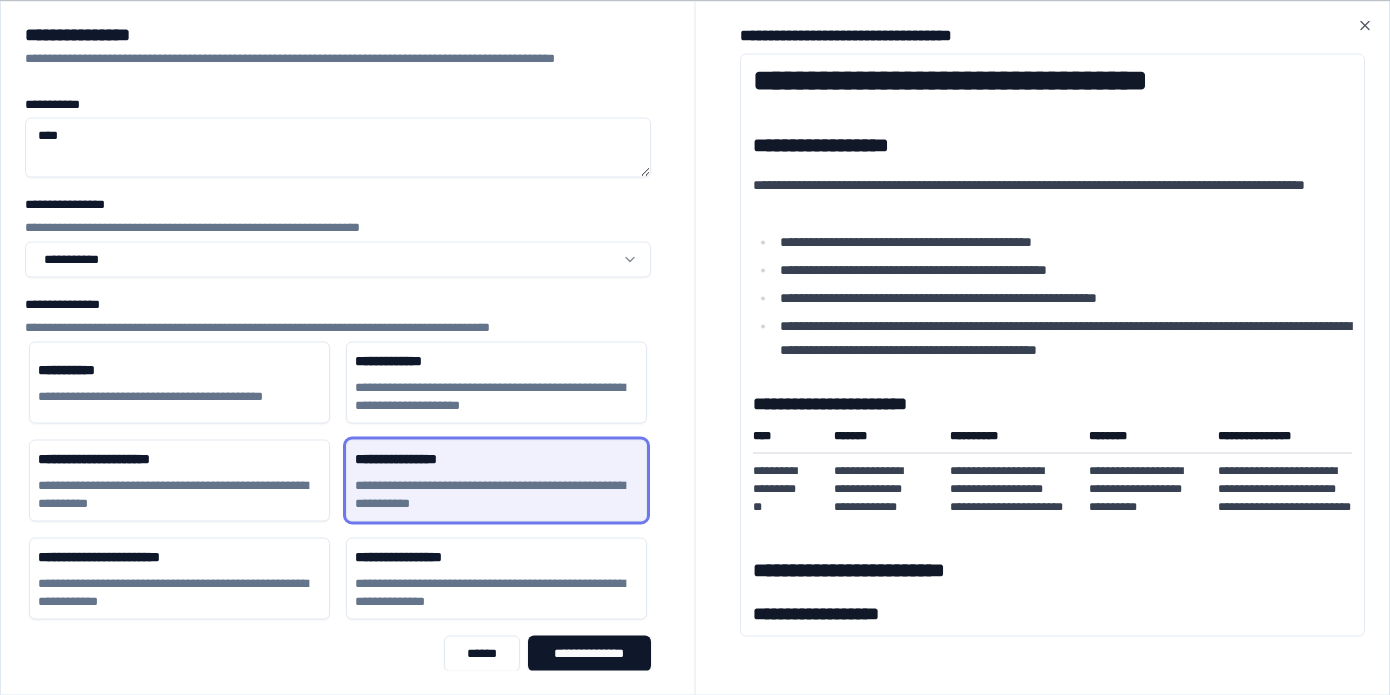 type on "****" 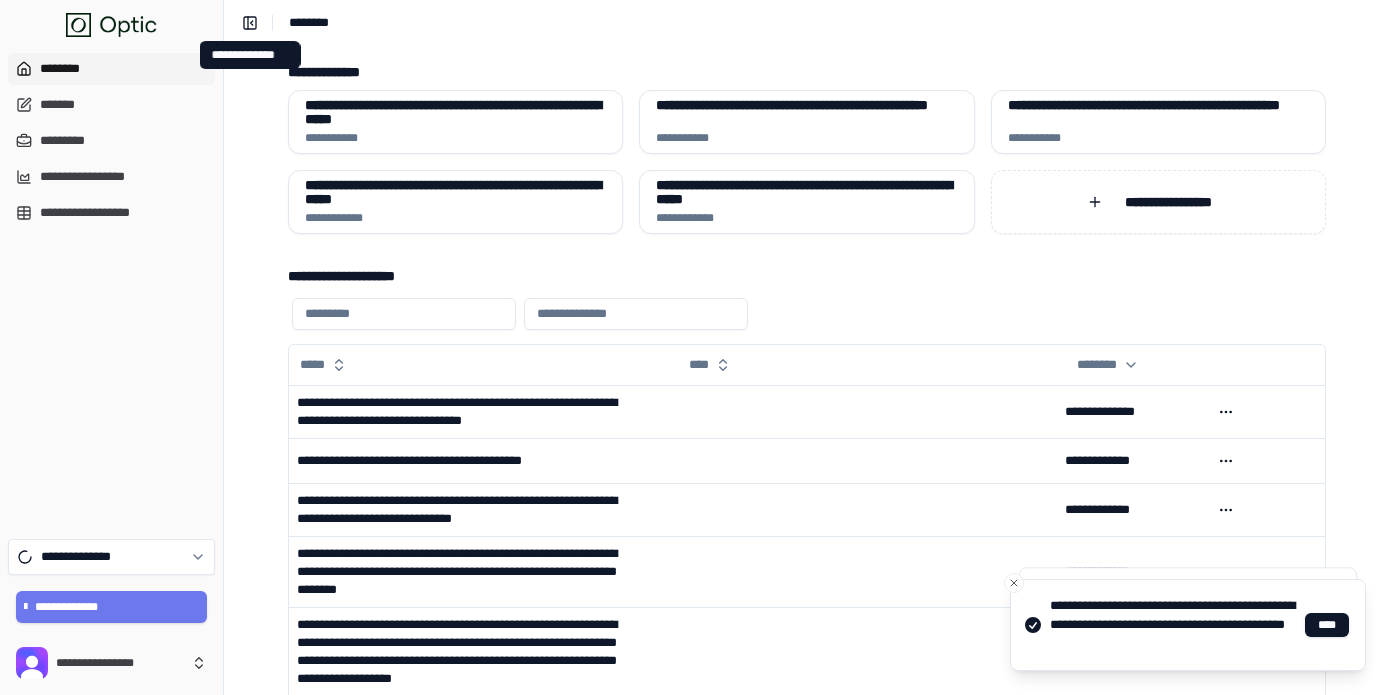 scroll, scrollTop: 0, scrollLeft: 0, axis: both 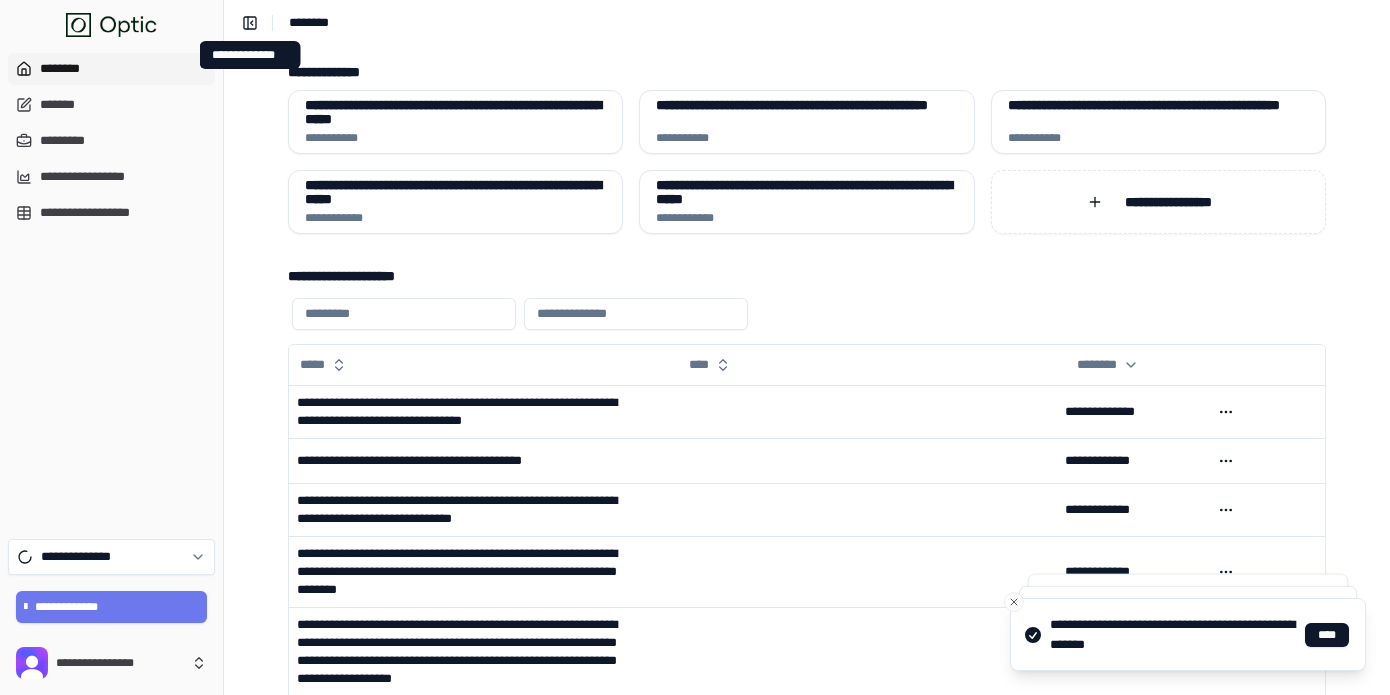 click on "**********" at bounding box center (807, 23) 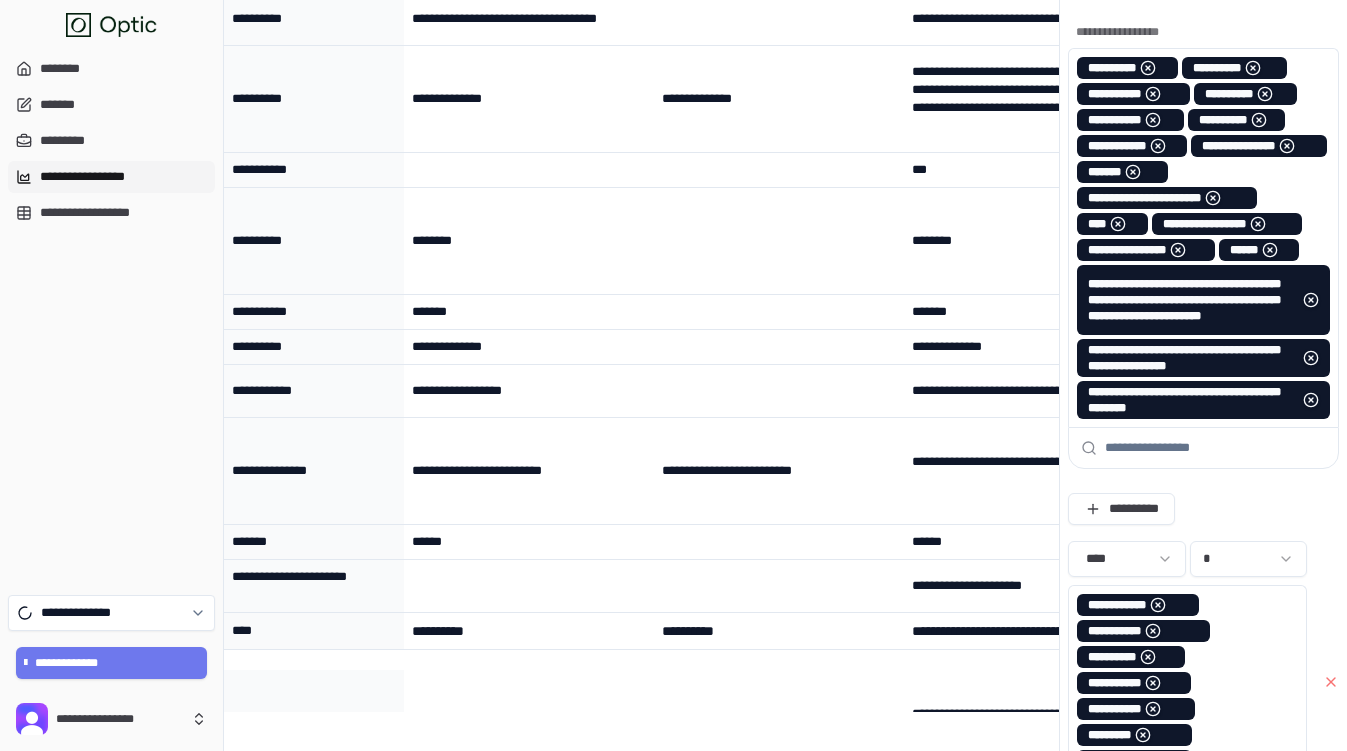 scroll, scrollTop: 69, scrollLeft: 0, axis: vertical 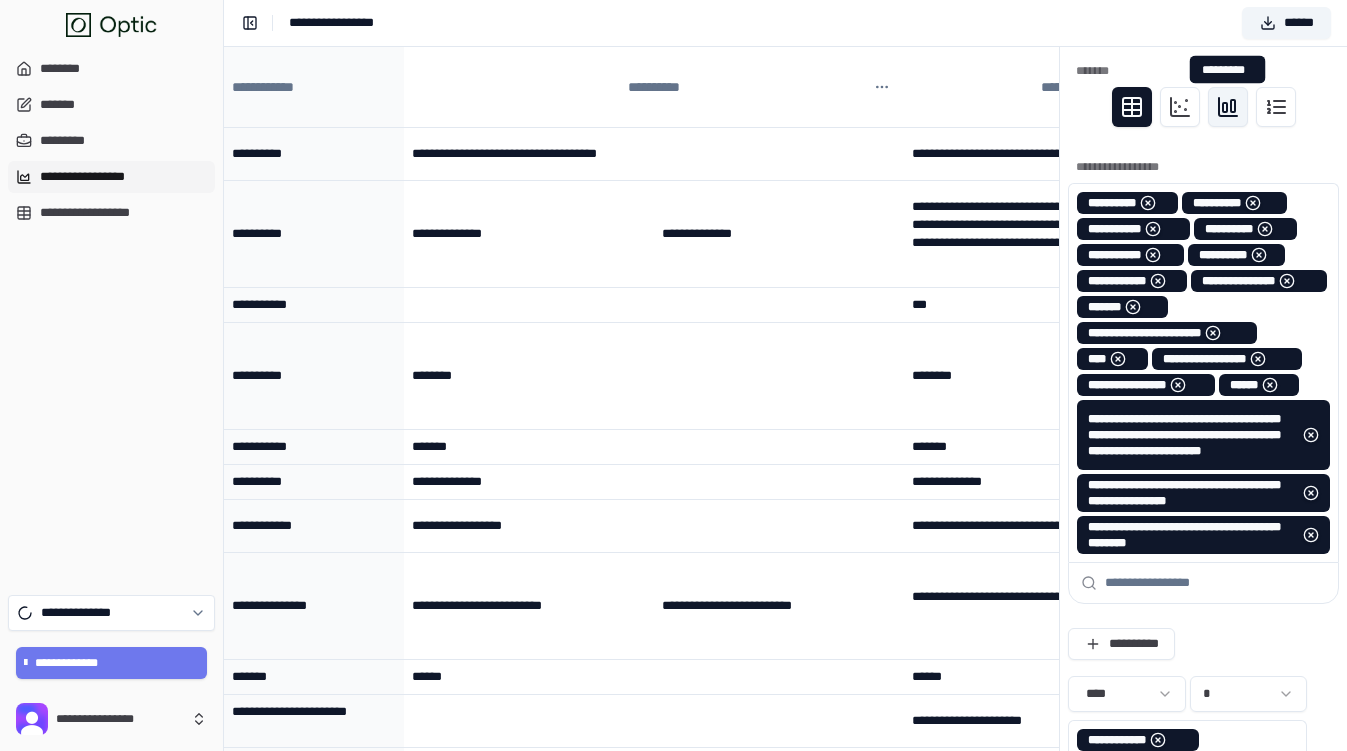 click at bounding box center (1228, 107) 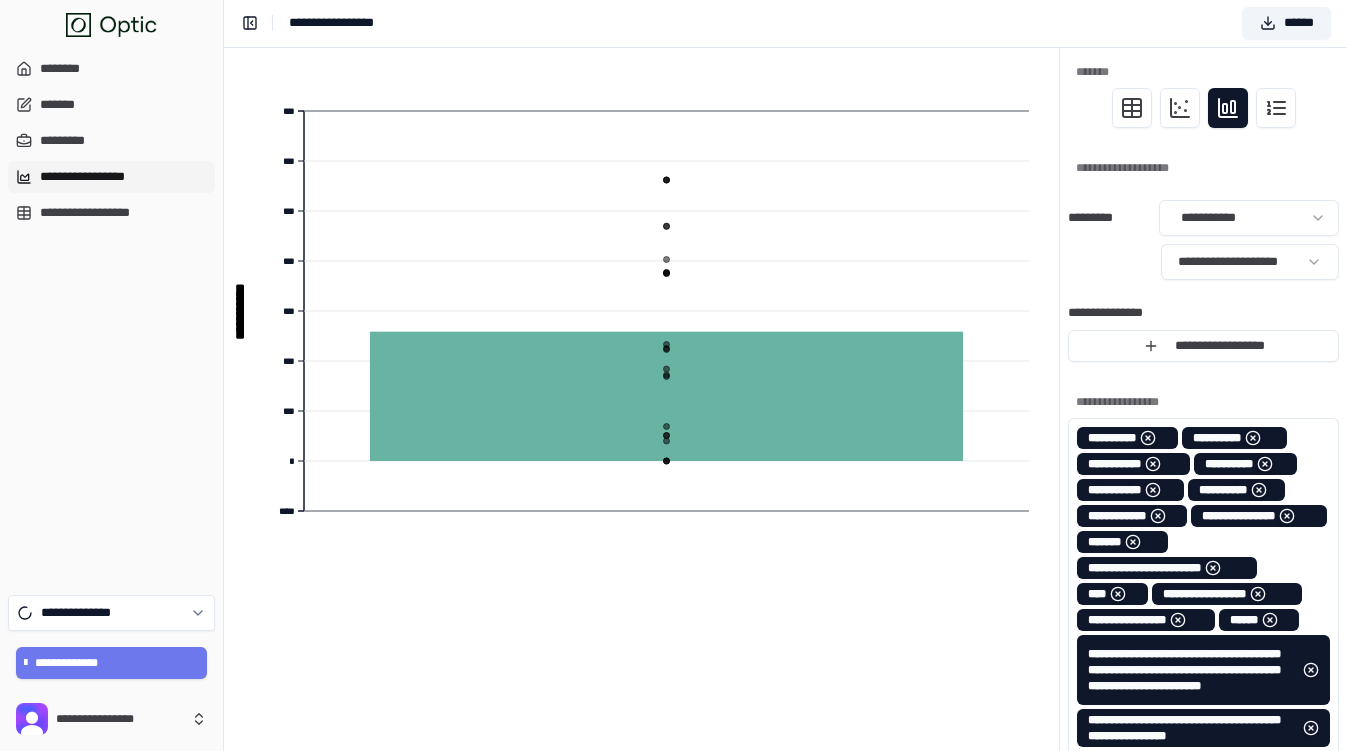 click on "**********" at bounding box center (673, 788) 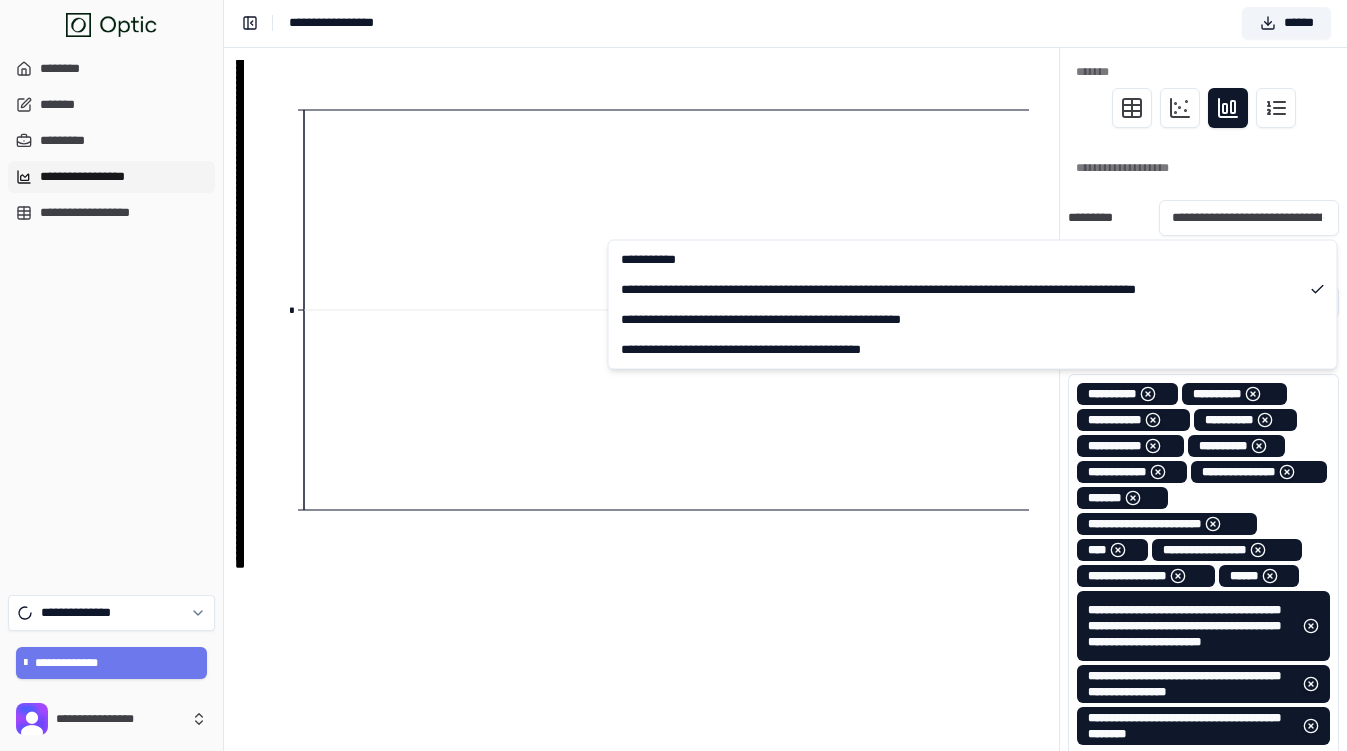 click on "**********" at bounding box center (673, 766) 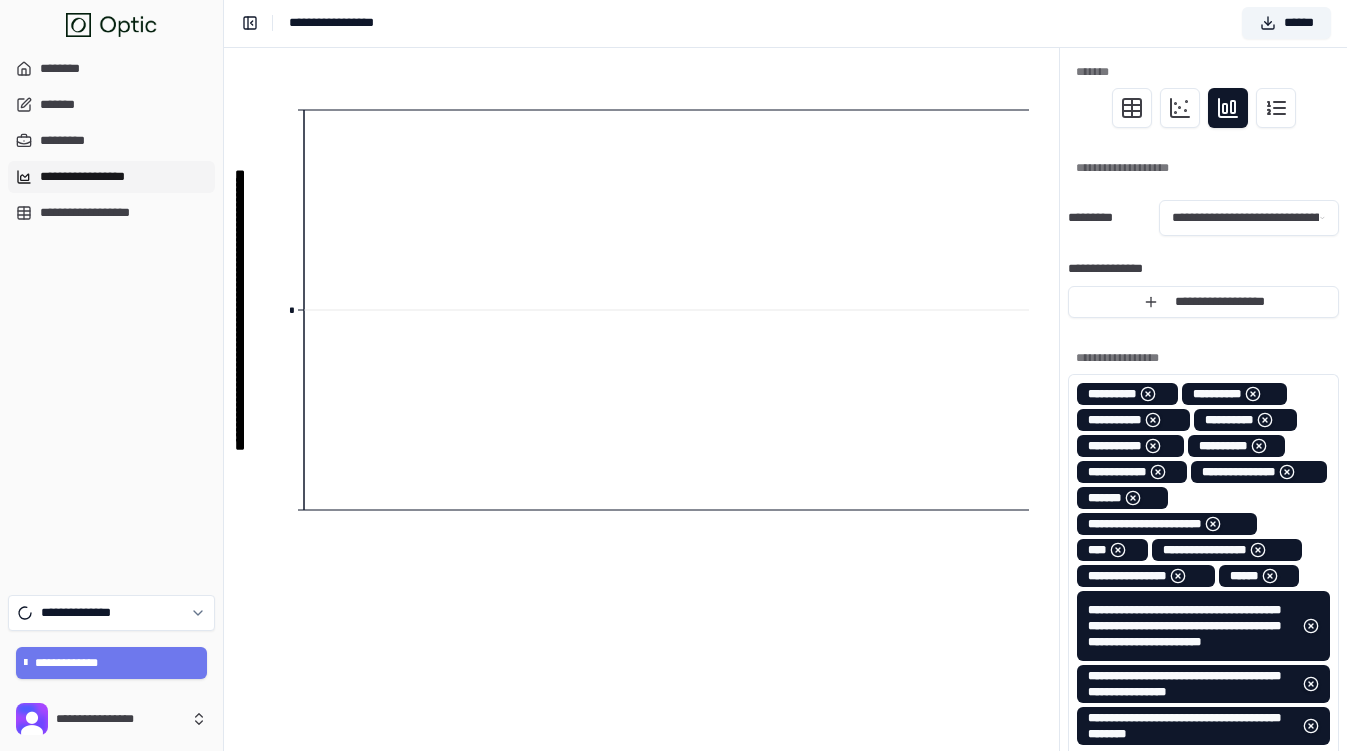 click on "**********" at bounding box center [1203, 259] 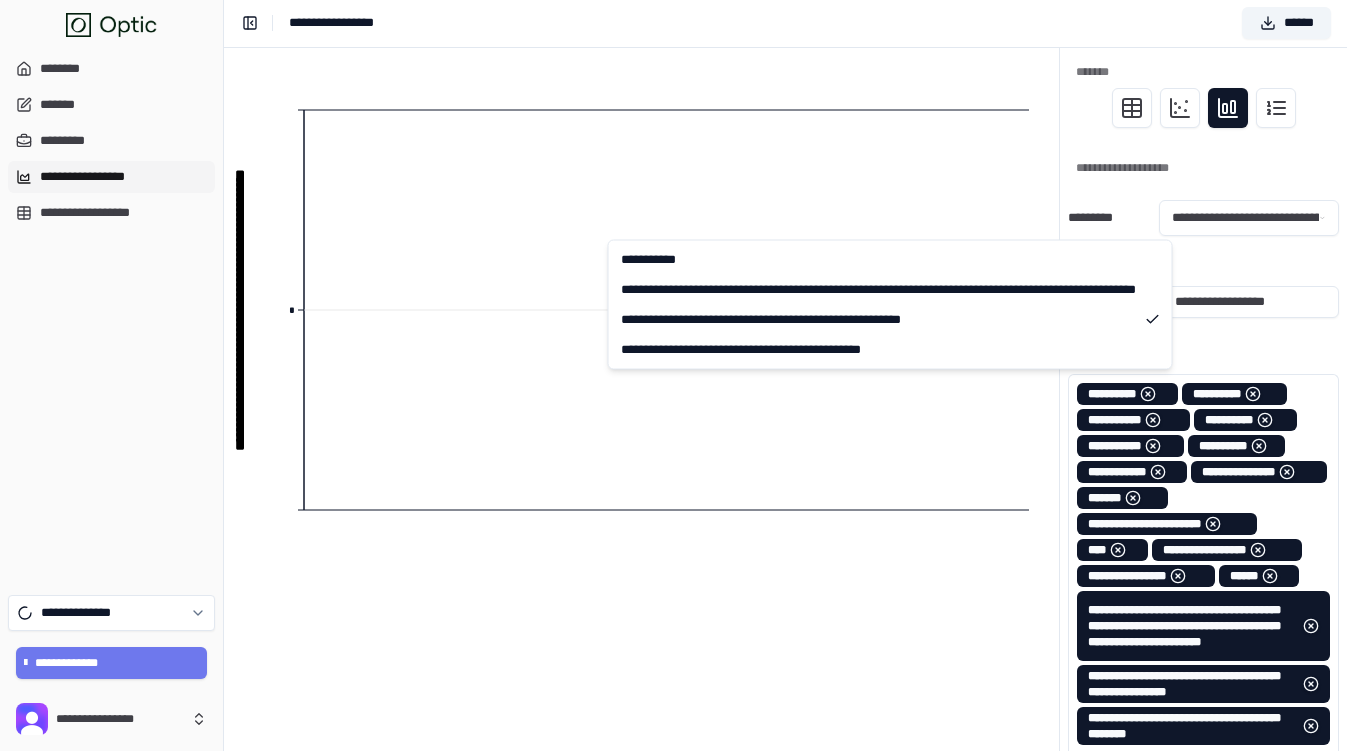 click on "**********" at bounding box center [673, 766] 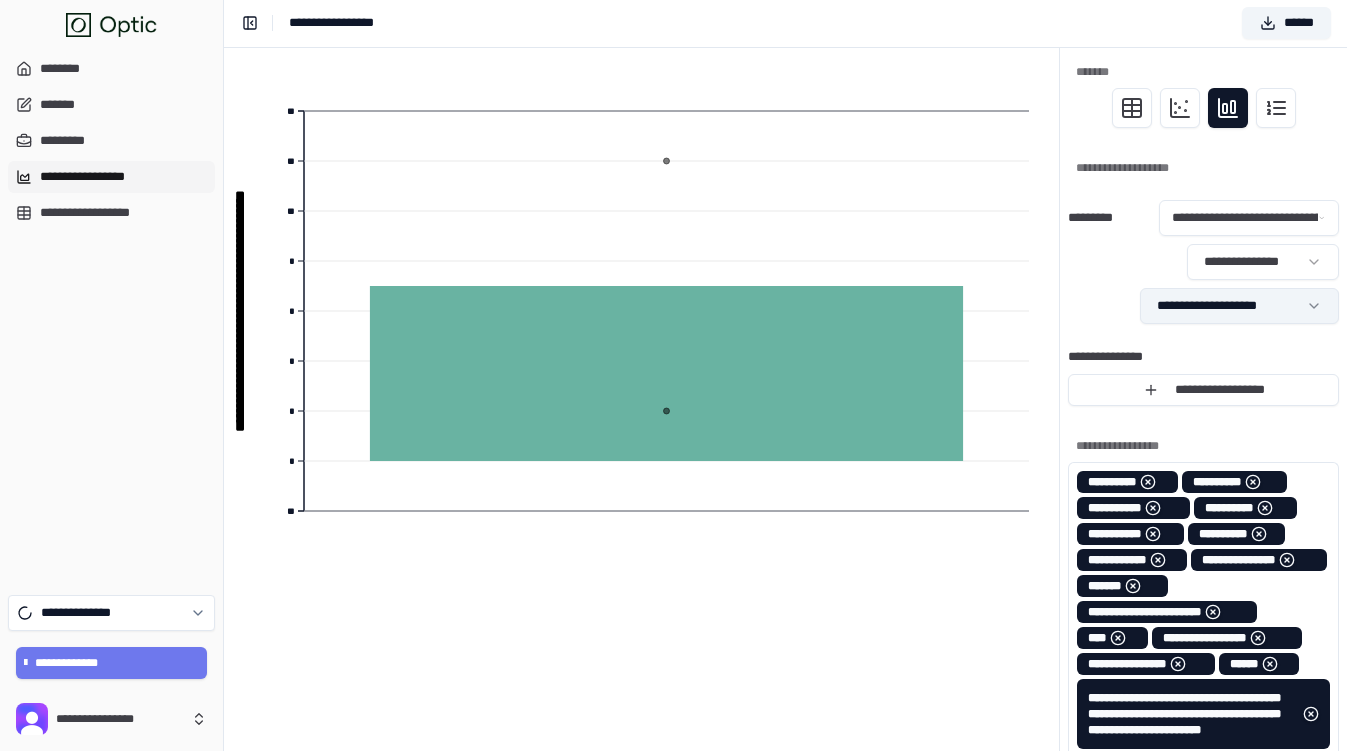 click on "**********" at bounding box center [673, 810] 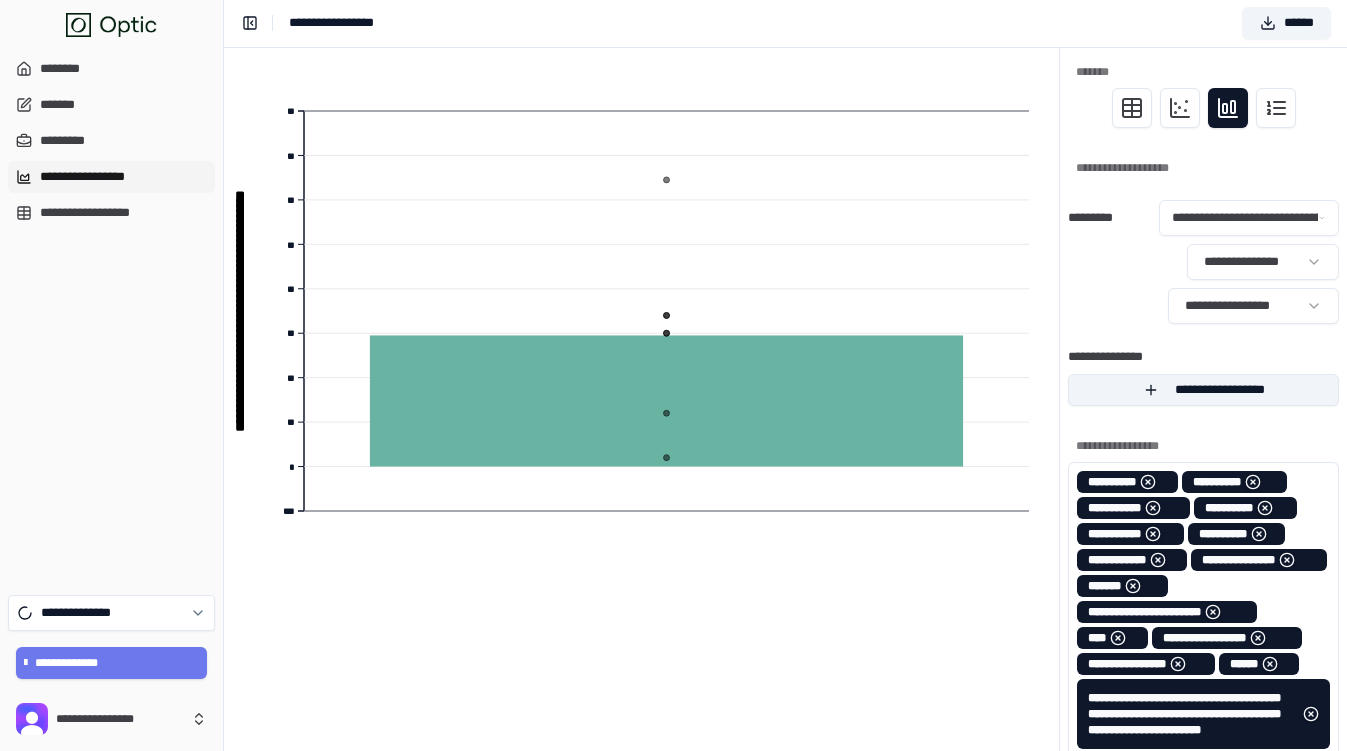 click on "**********" at bounding box center (1203, 390) 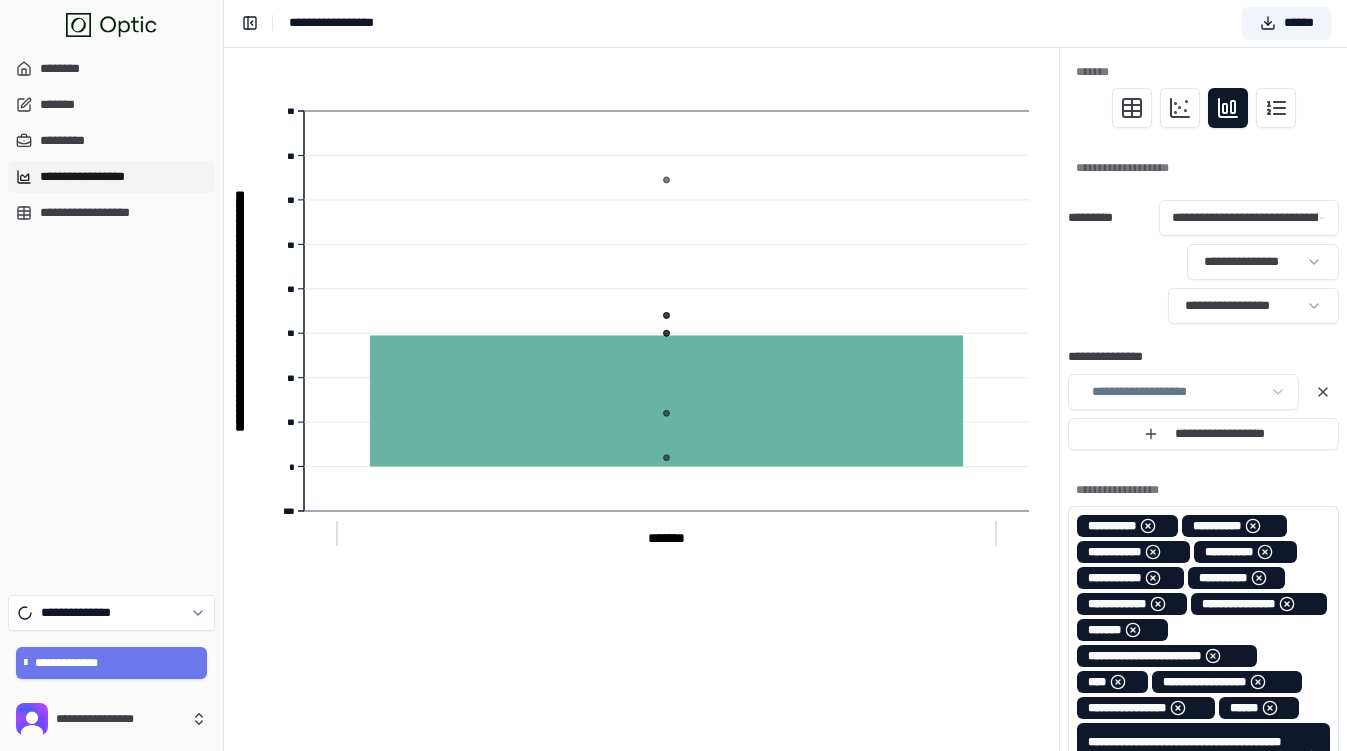 click on "**********" at bounding box center [673, 832] 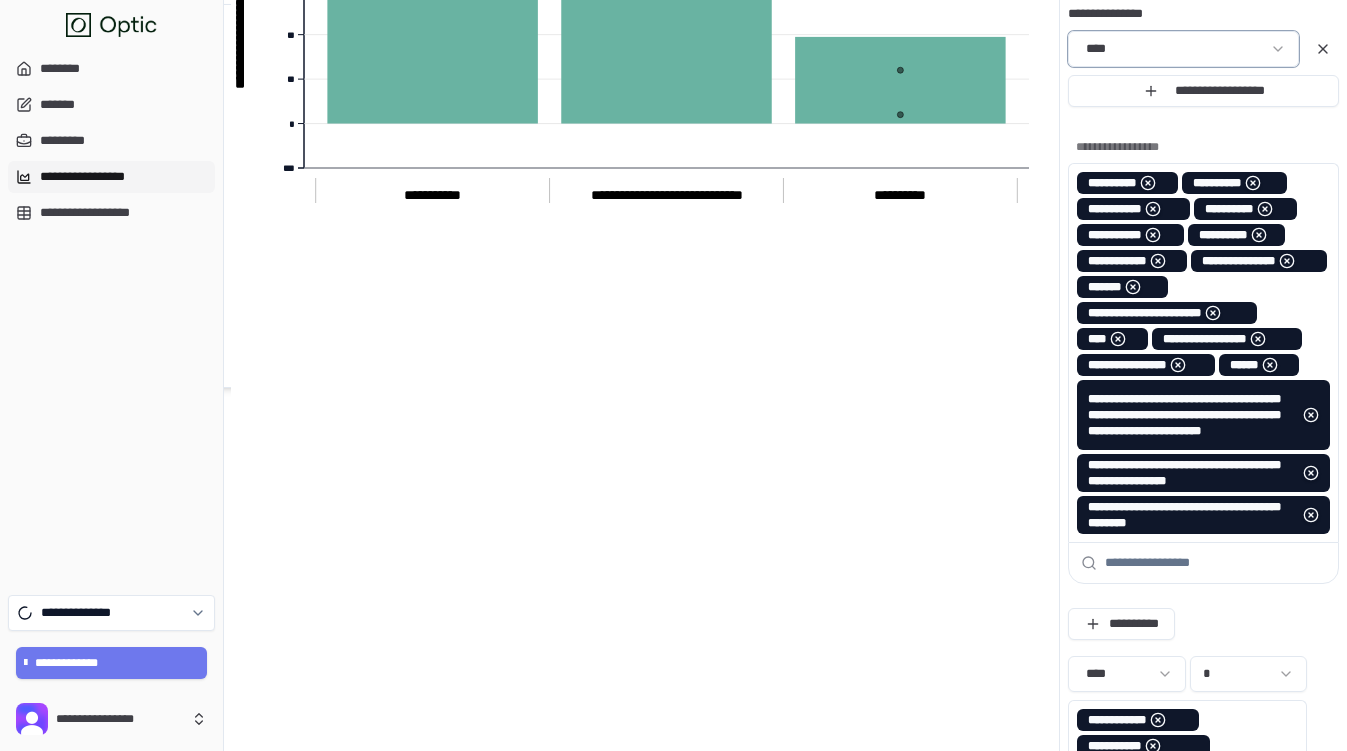 scroll, scrollTop: 0, scrollLeft: 0, axis: both 